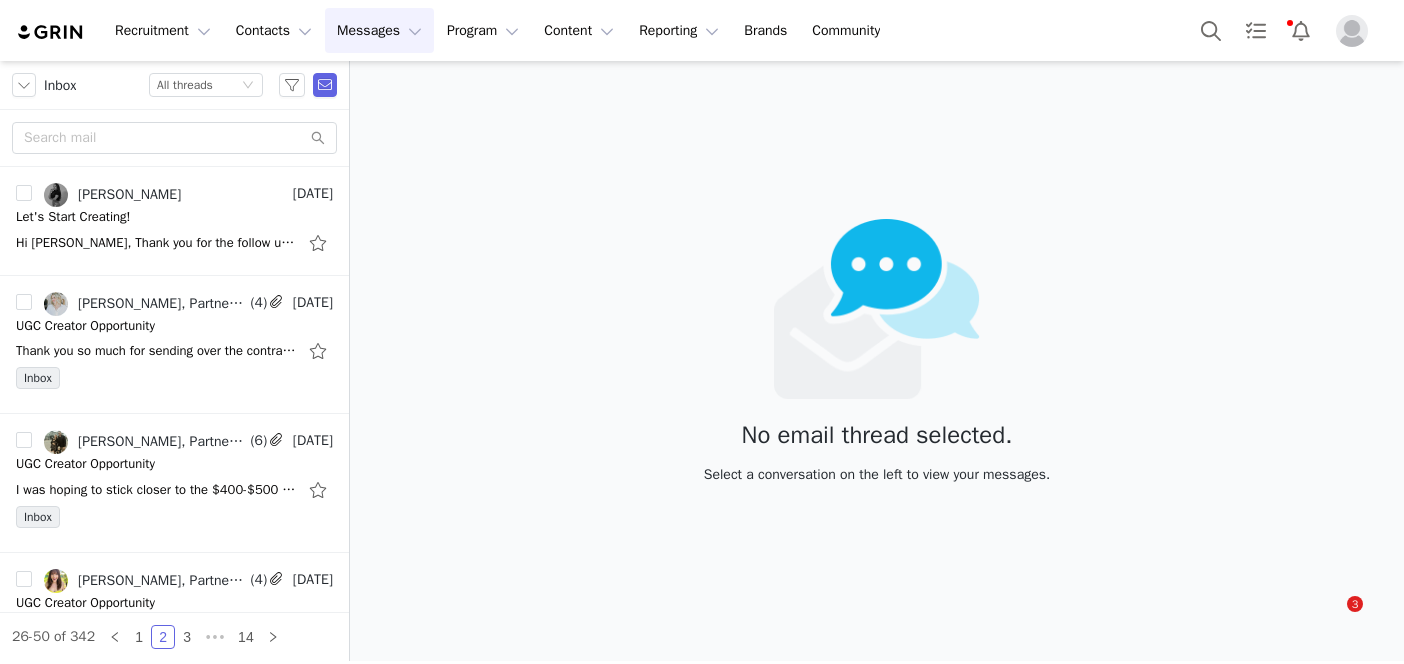 scroll, scrollTop: 0, scrollLeft: 0, axis: both 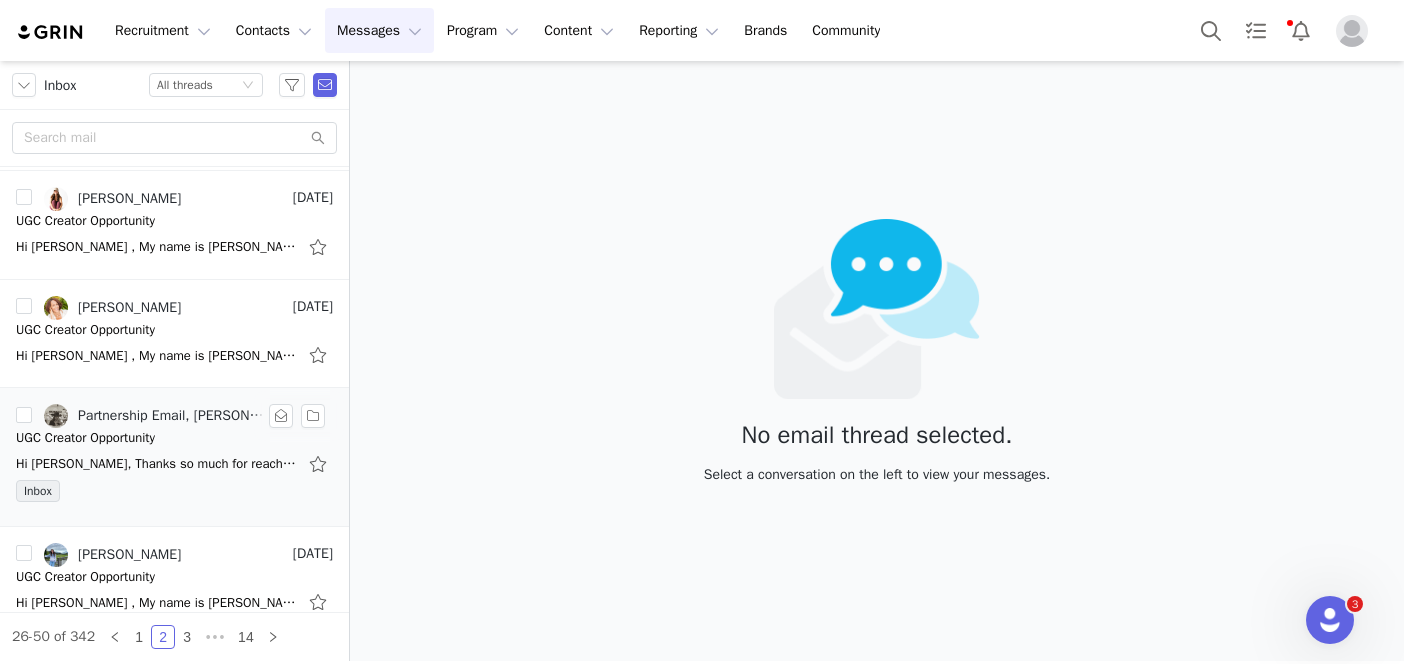 click on "Hi Astin,
Thanks so much for reaching out! I’m definitely interested in collaborating and love that you're providing creative direction and support for the content.
That said, I’d like to be transparent that I’m not comfortable promoting any product" at bounding box center [174, 464] 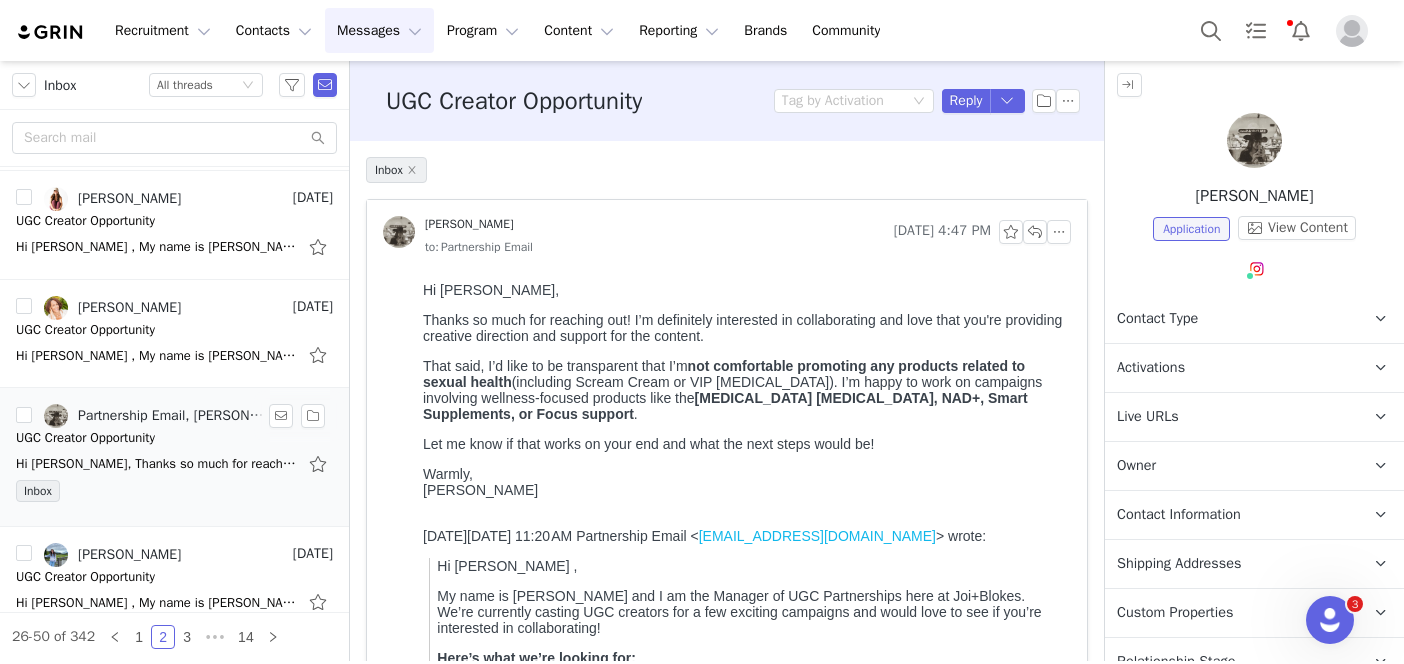 scroll, scrollTop: 0, scrollLeft: 0, axis: both 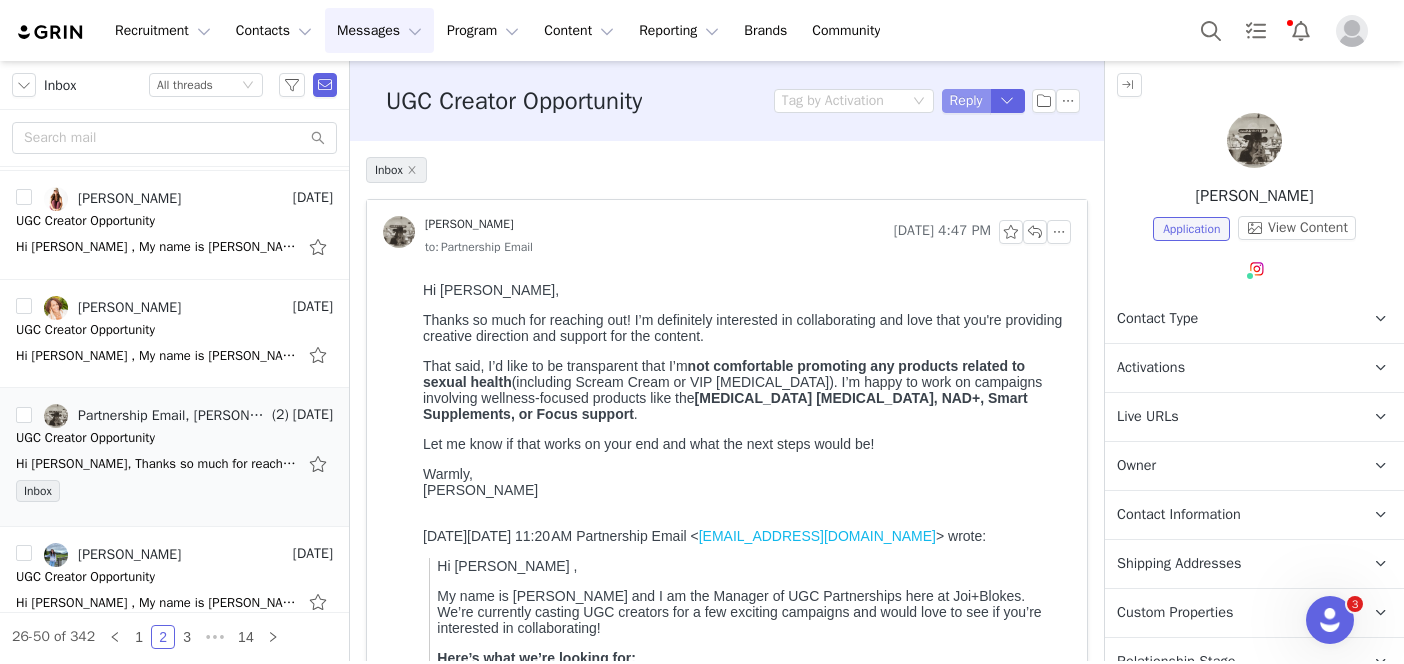 click on "Reply" at bounding box center [966, 101] 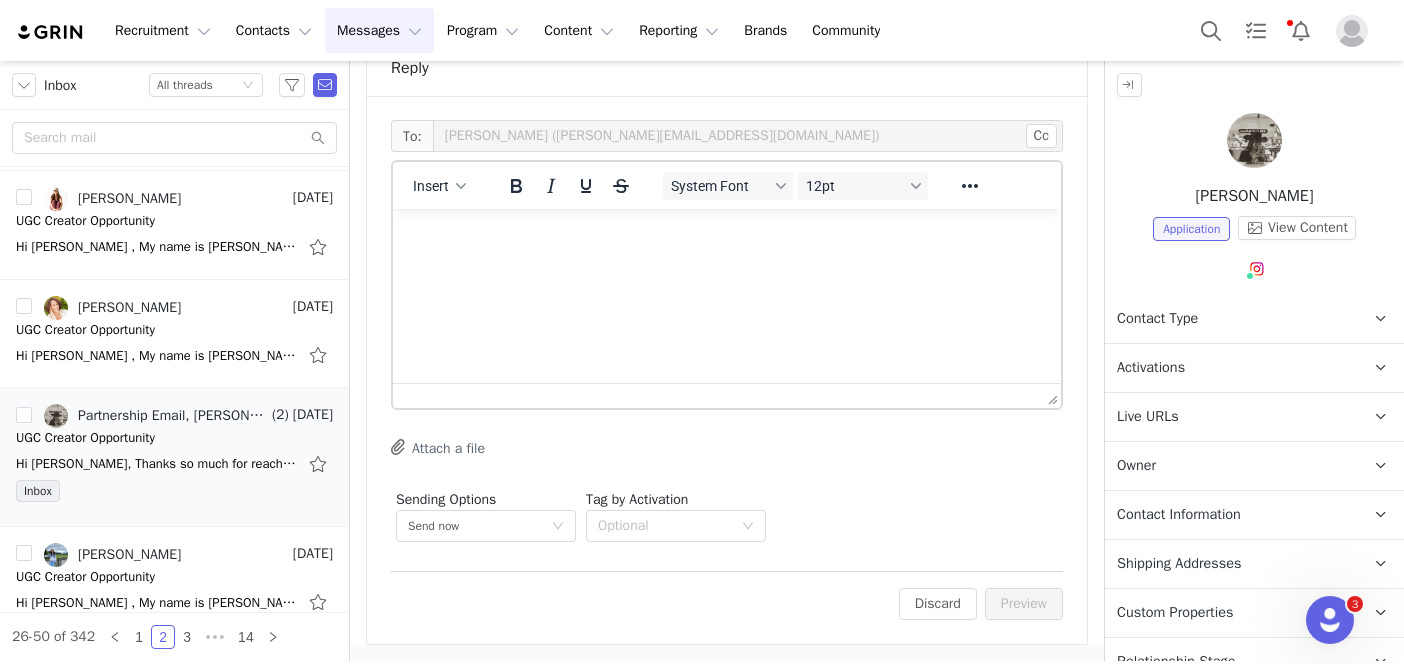 scroll, scrollTop: 0, scrollLeft: 0, axis: both 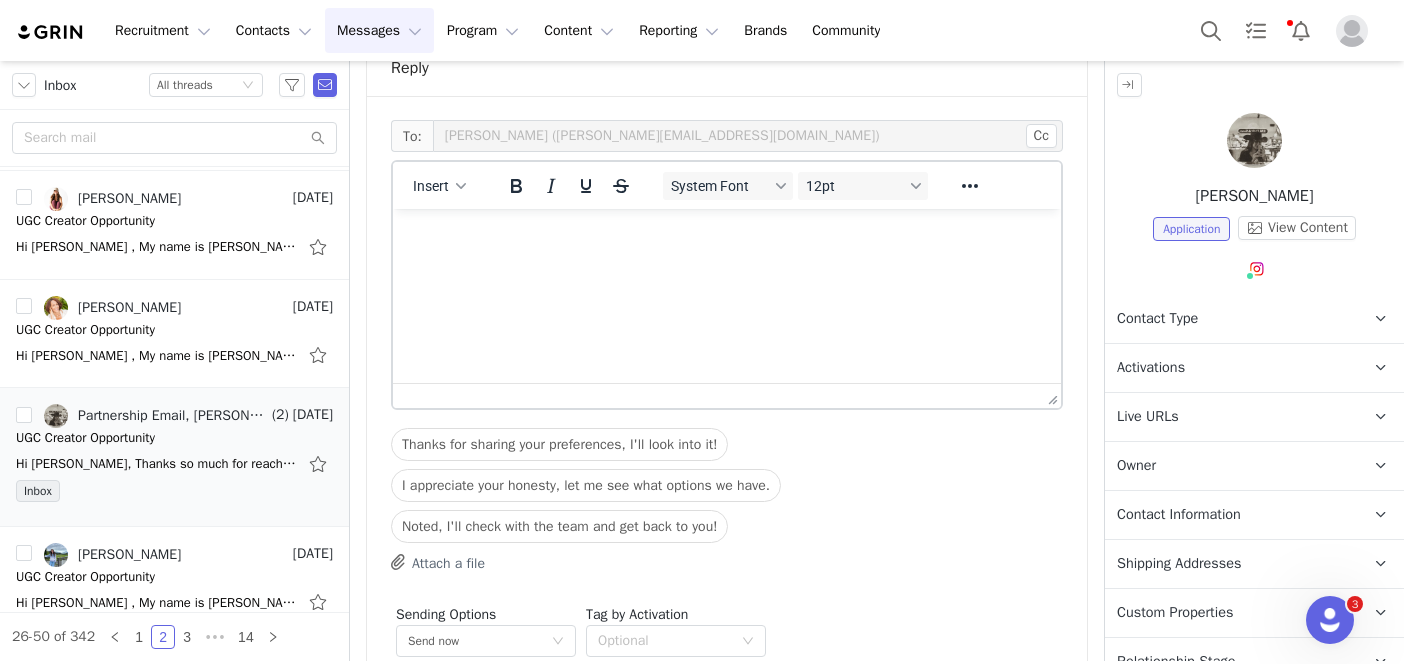 drag, startPoint x: 1322, startPoint y: 186, endPoint x: 1195, endPoint y: 196, distance: 127.39309 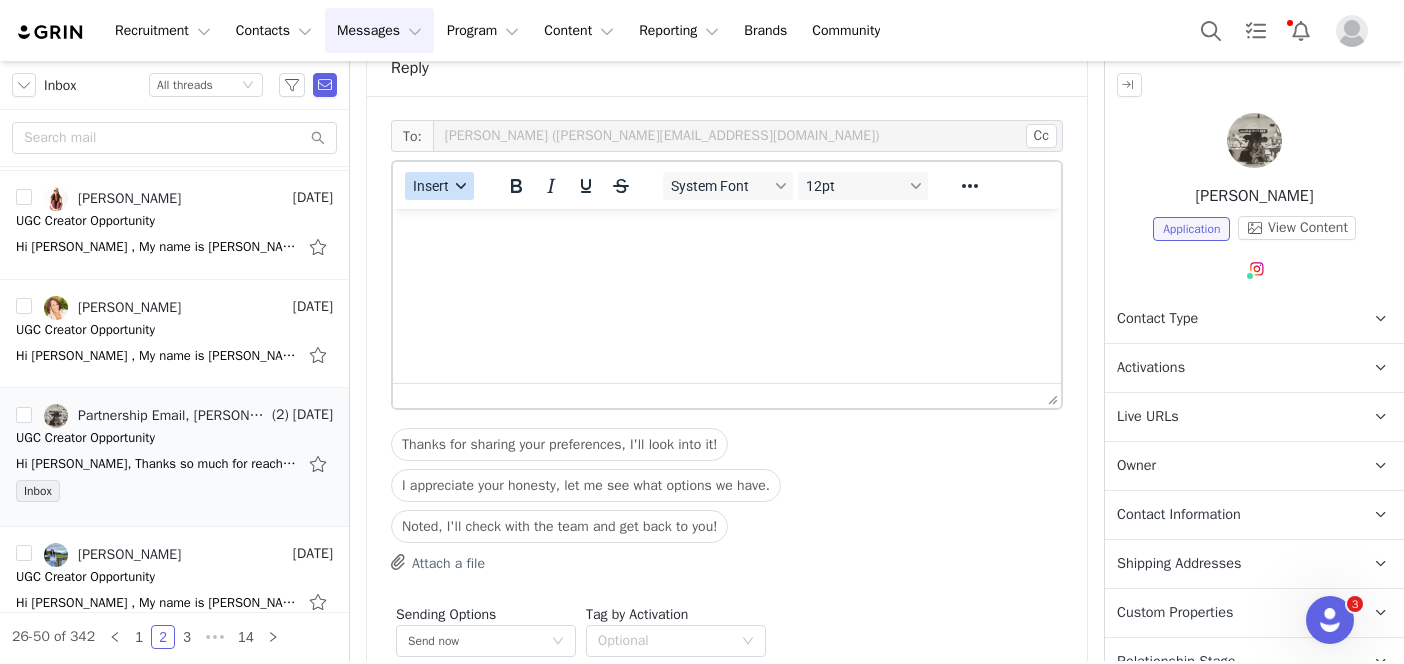 click on "Insert" at bounding box center (431, 186) 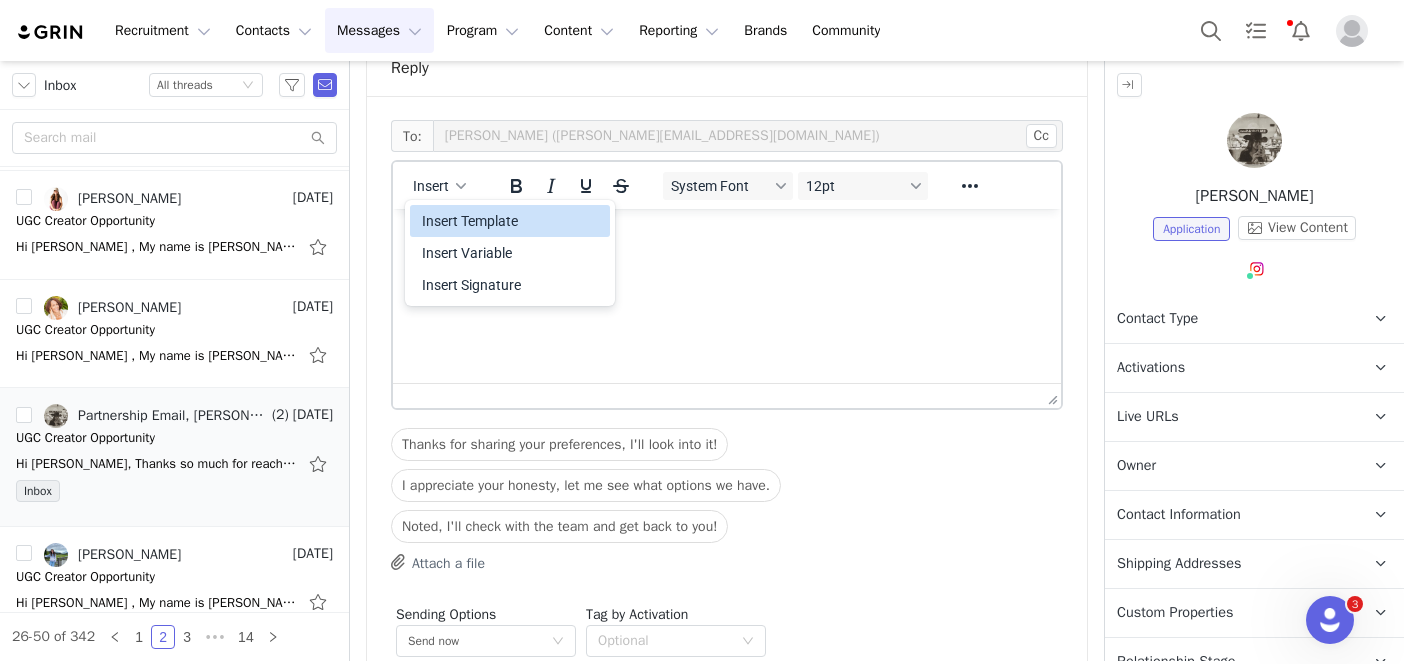 click on "Insert Template" at bounding box center (512, 221) 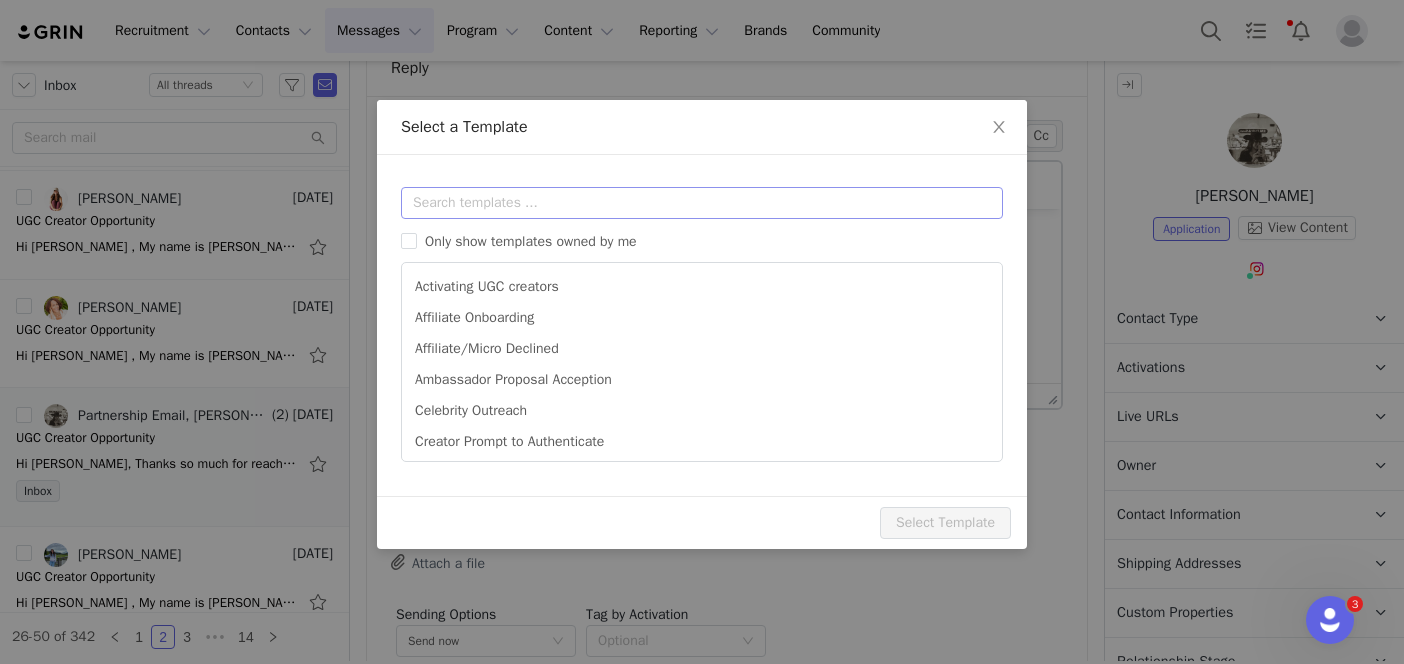 scroll, scrollTop: 0, scrollLeft: 0, axis: both 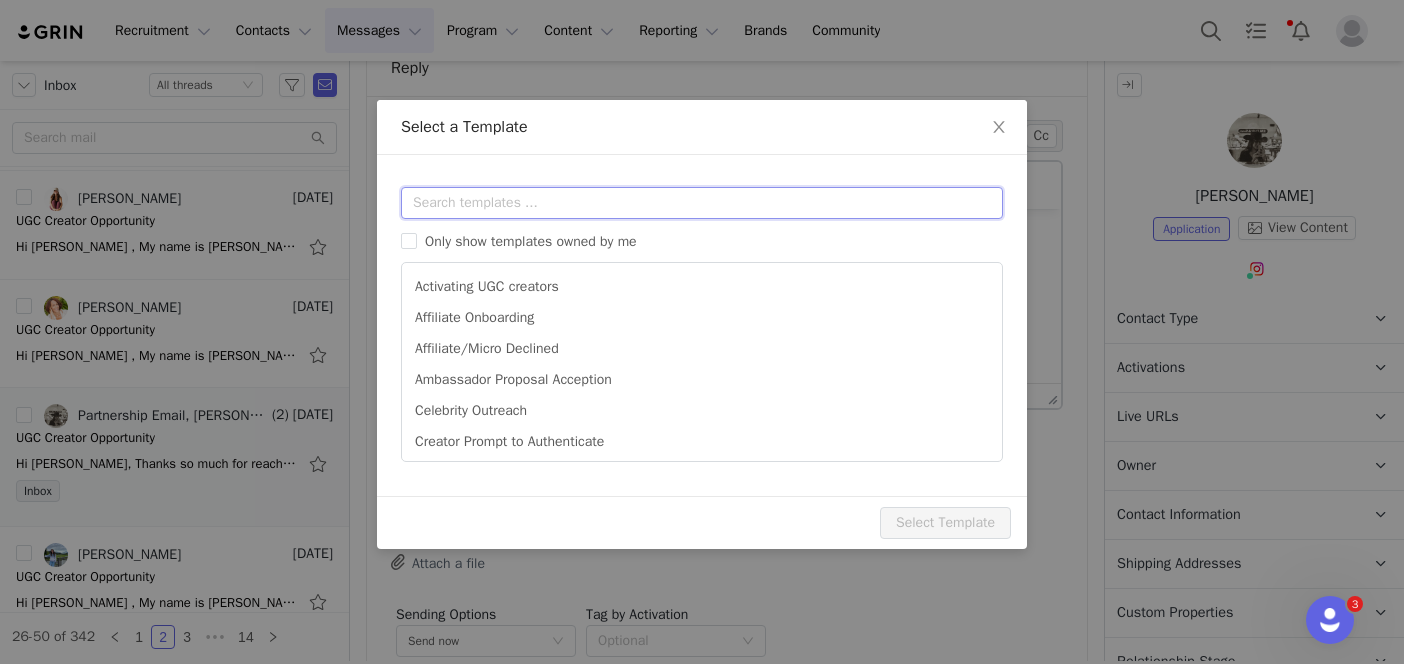 click at bounding box center (702, 203) 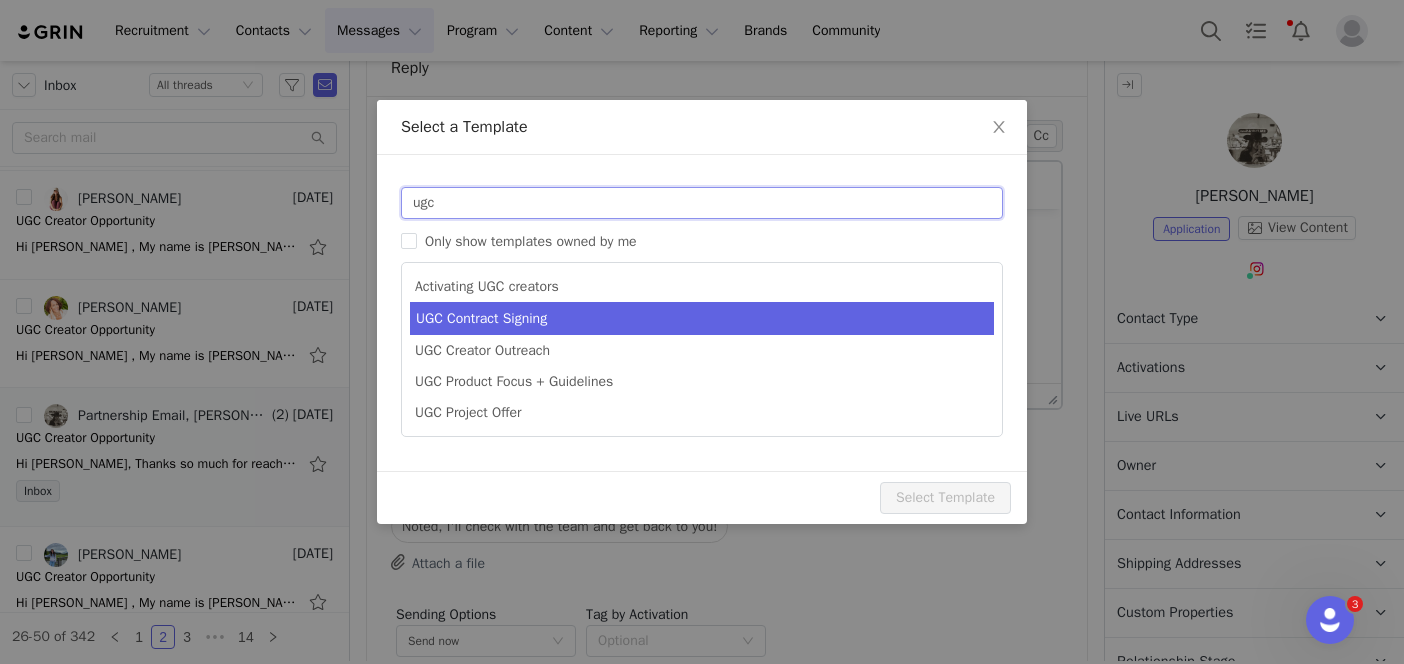 type on "ugc" 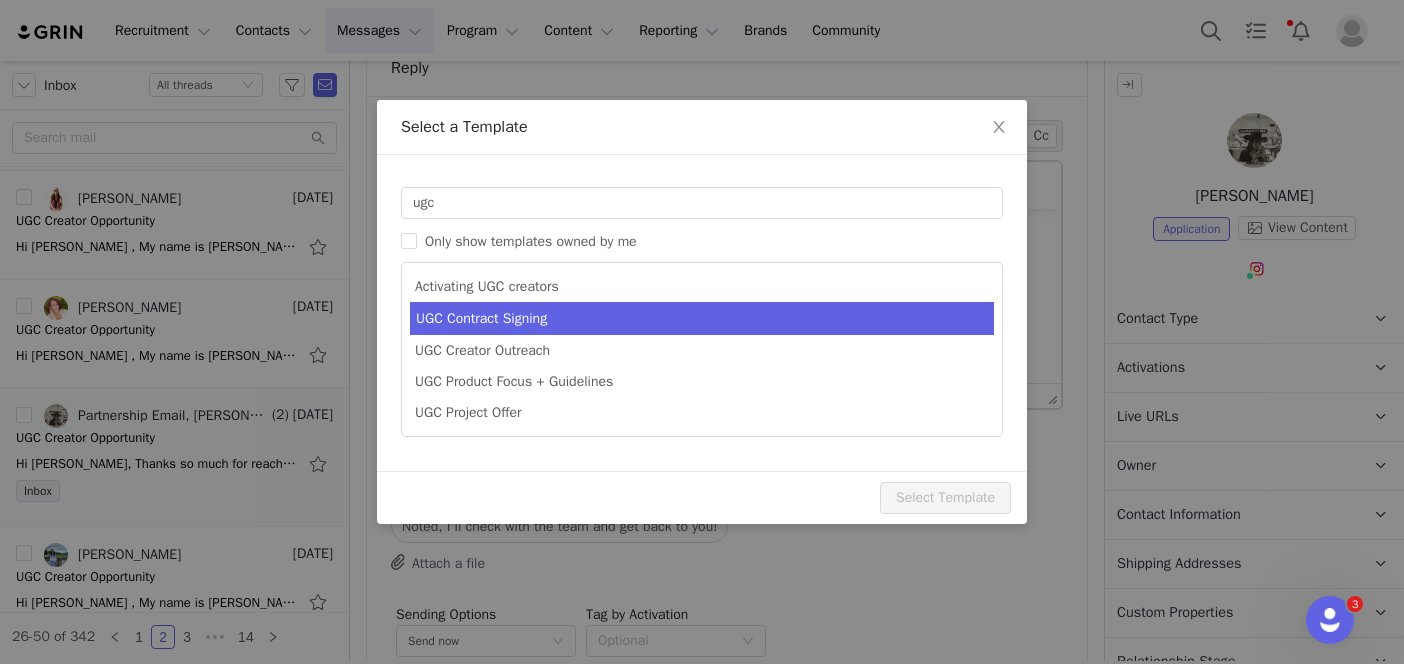 click on "UGC Contract Signing" at bounding box center [702, 318] 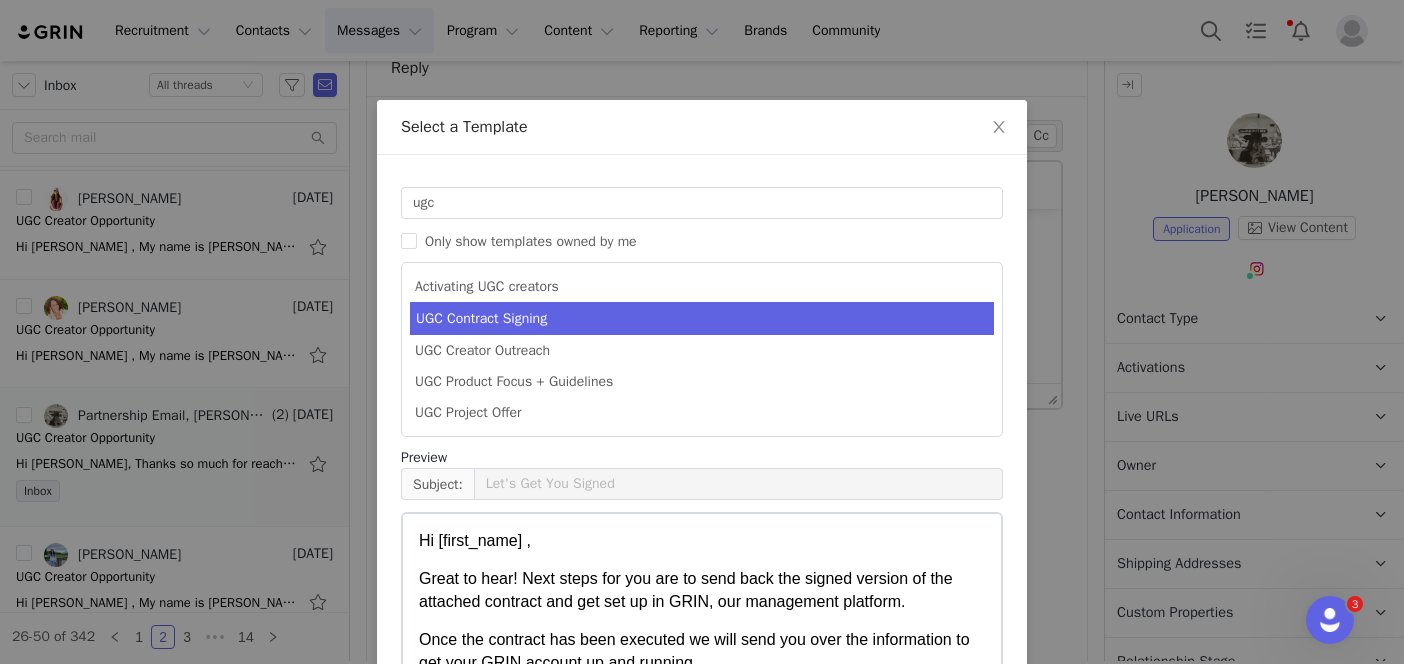 scroll, scrollTop: 29, scrollLeft: 0, axis: vertical 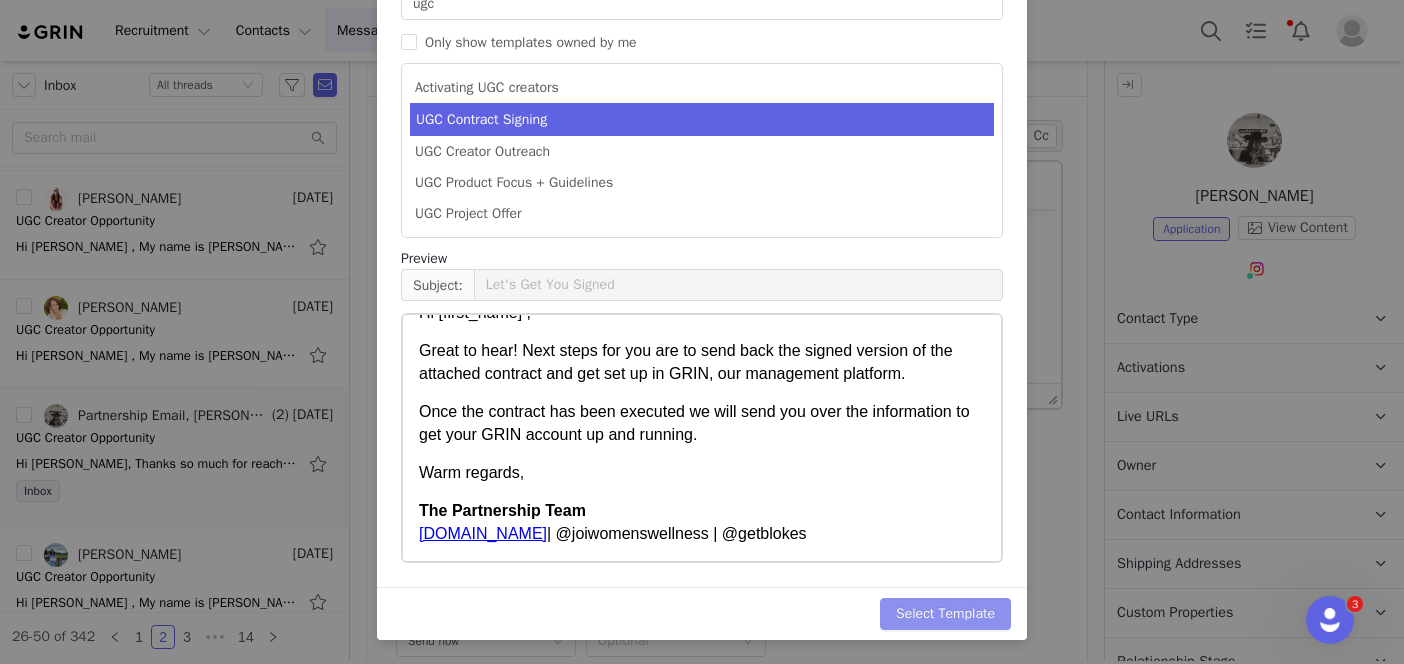click on "Select Template" at bounding box center [945, 614] 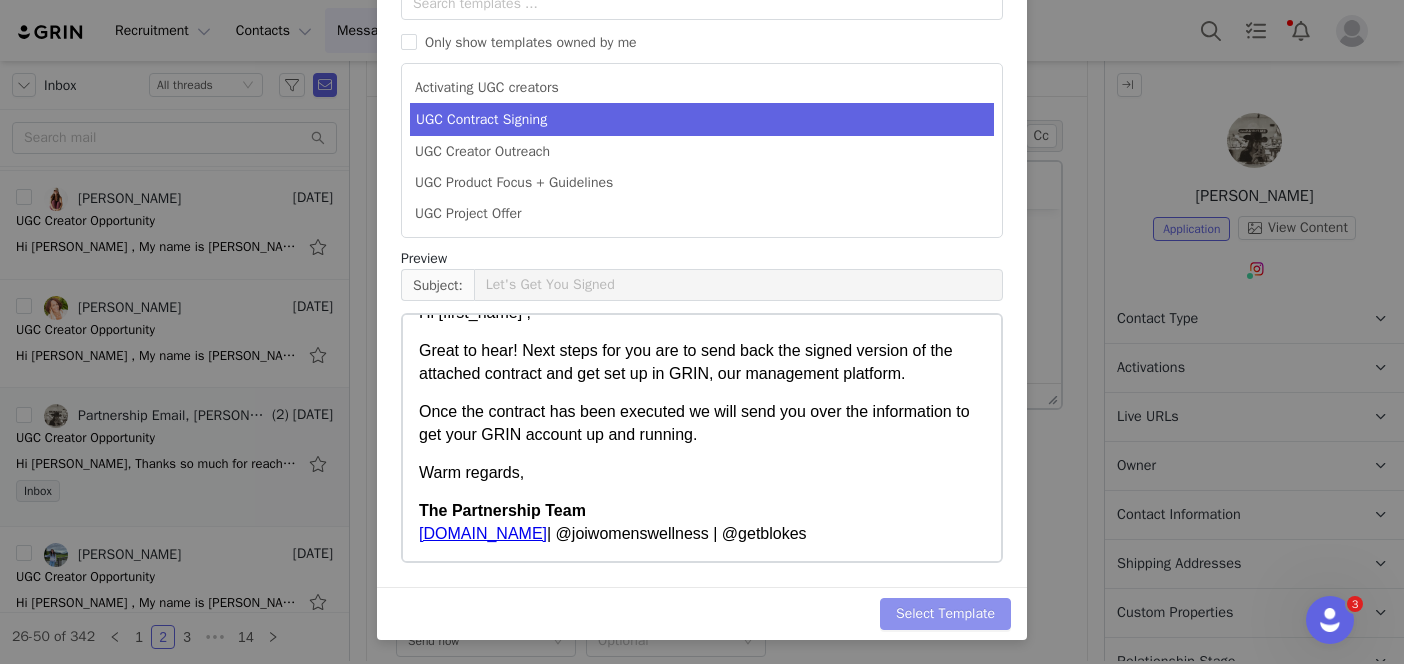 scroll, scrollTop: 0, scrollLeft: 0, axis: both 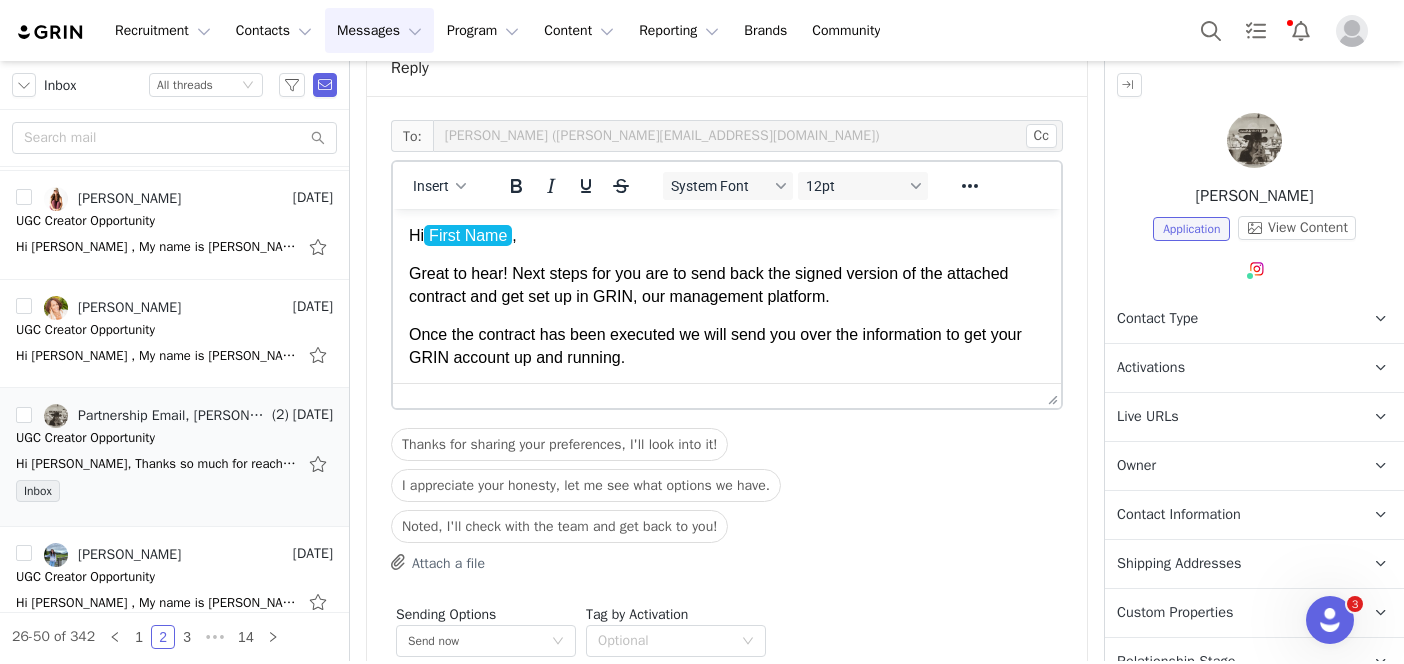 click on "Great to hear! Next steps for you are to send back the signed version of the attached contract and get set up in GRIN, our management platform." at bounding box center (708, 284) 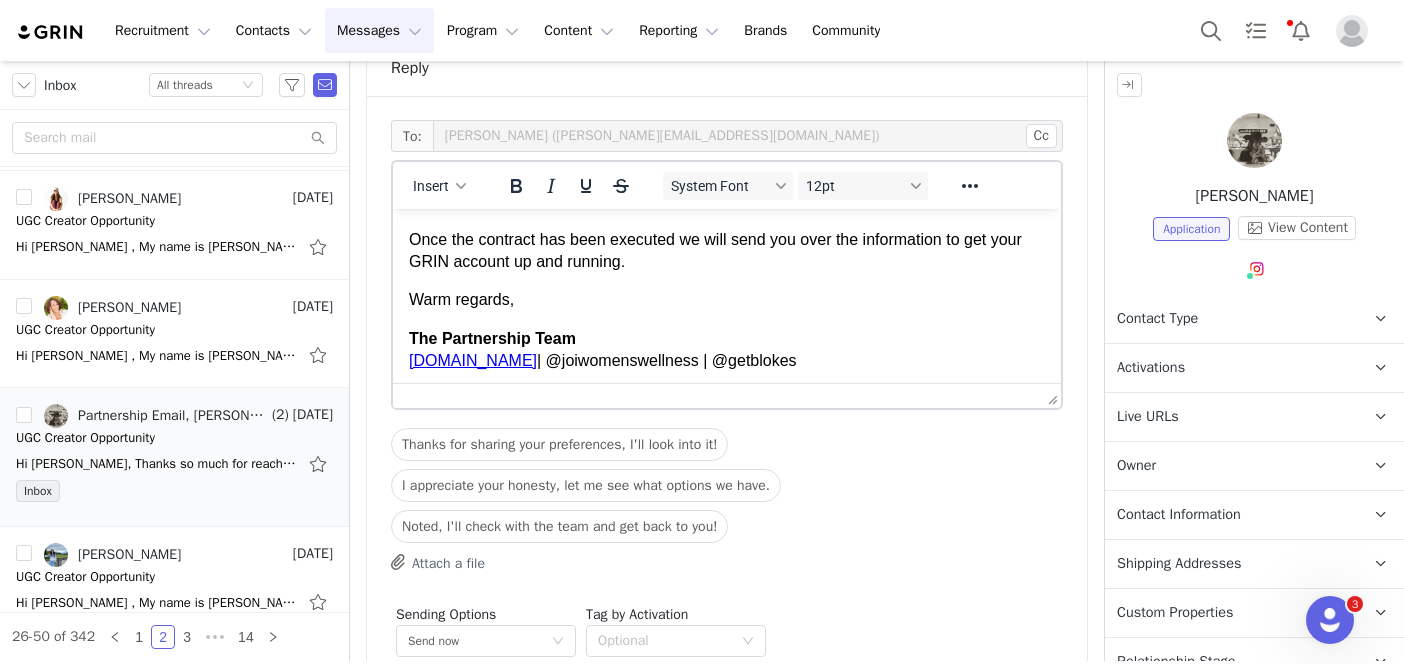 scroll, scrollTop: 124, scrollLeft: 0, axis: vertical 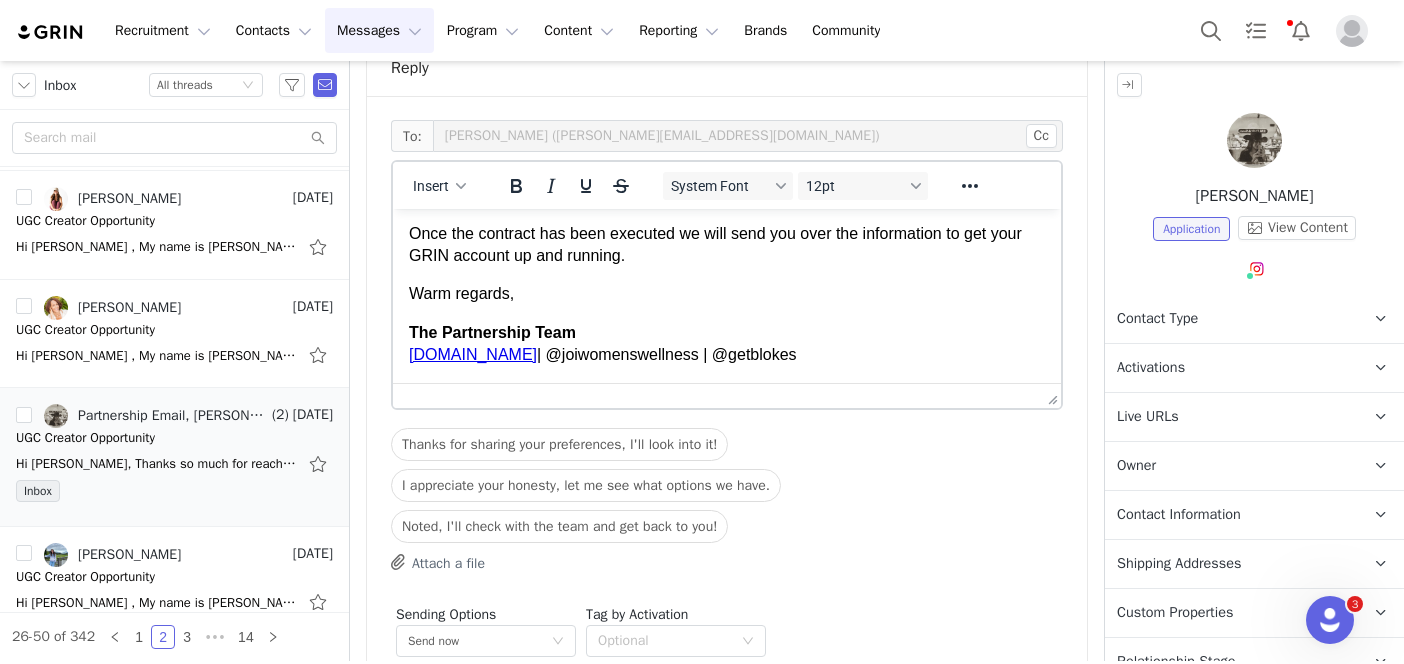 click on "Attach a file" at bounding box center [438, 562] 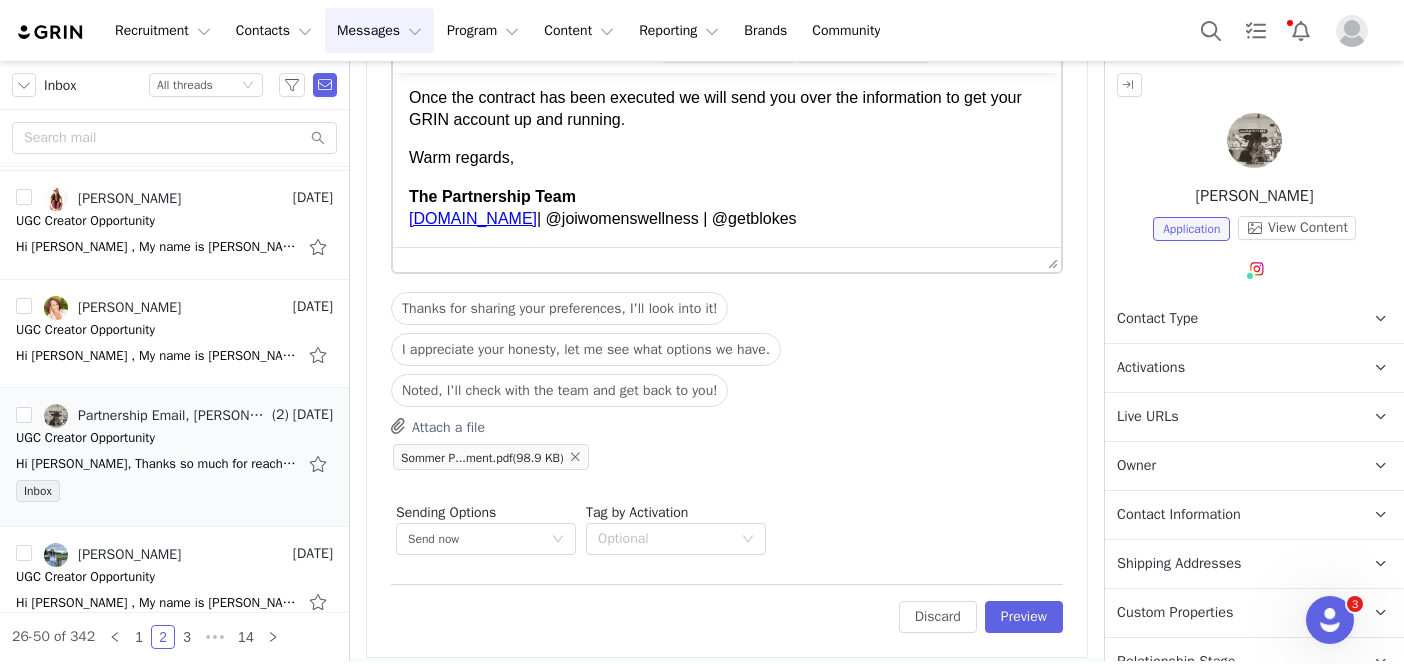 scroll, scrollTop: 1859, scrollLeft: 0, axis: vertical 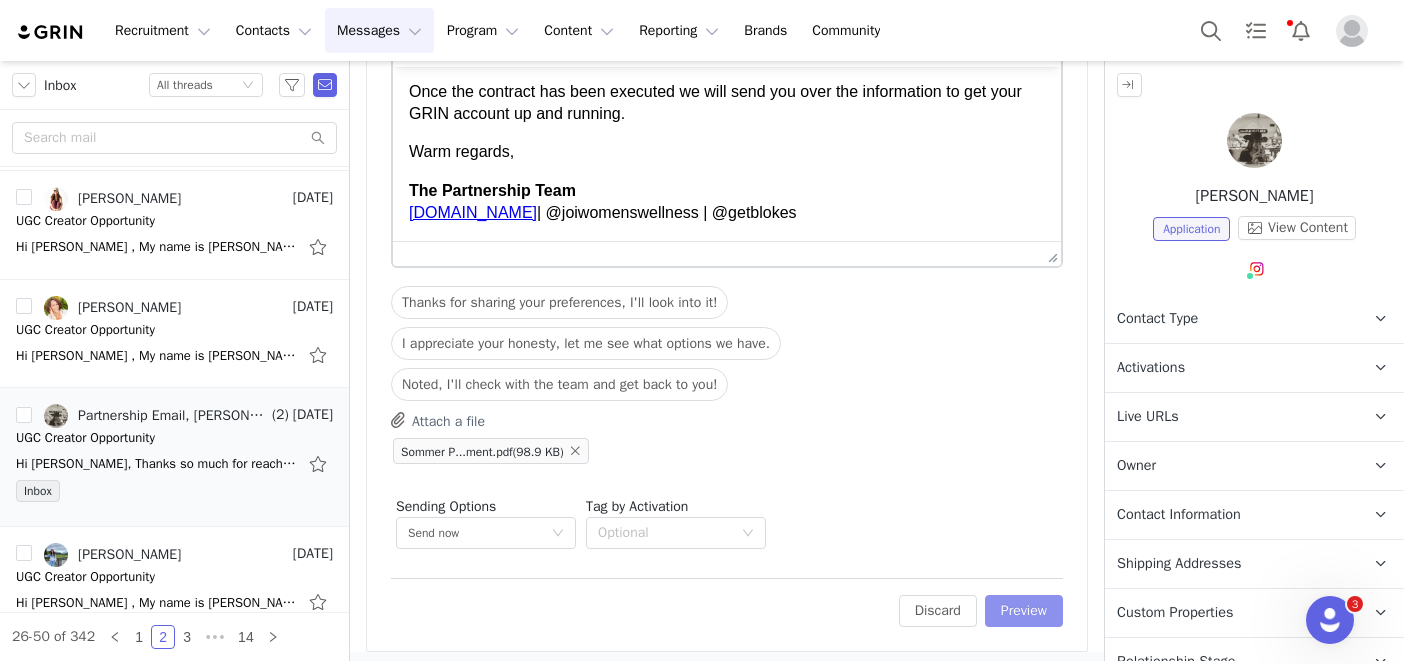 click on "Preview" at bounding box center [1024, 611] 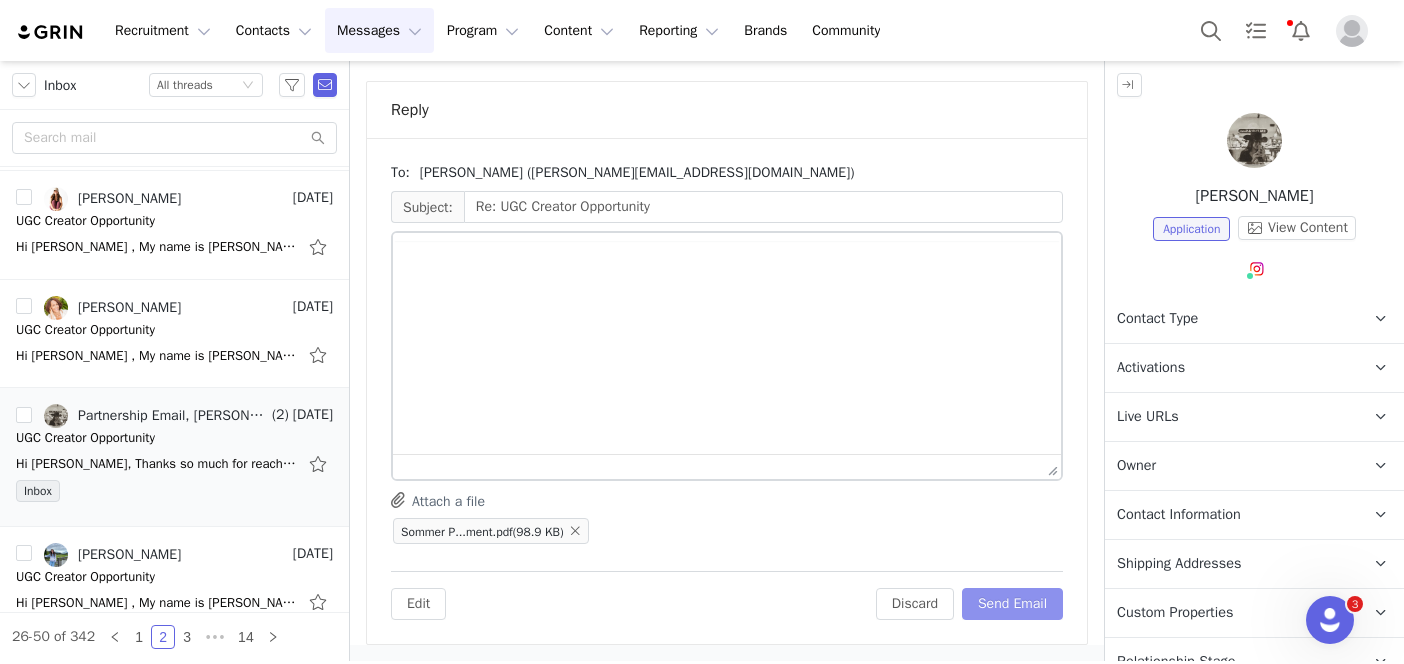 scroll, scrollTop: 1668, scrollLeft: 0, axis: vertical 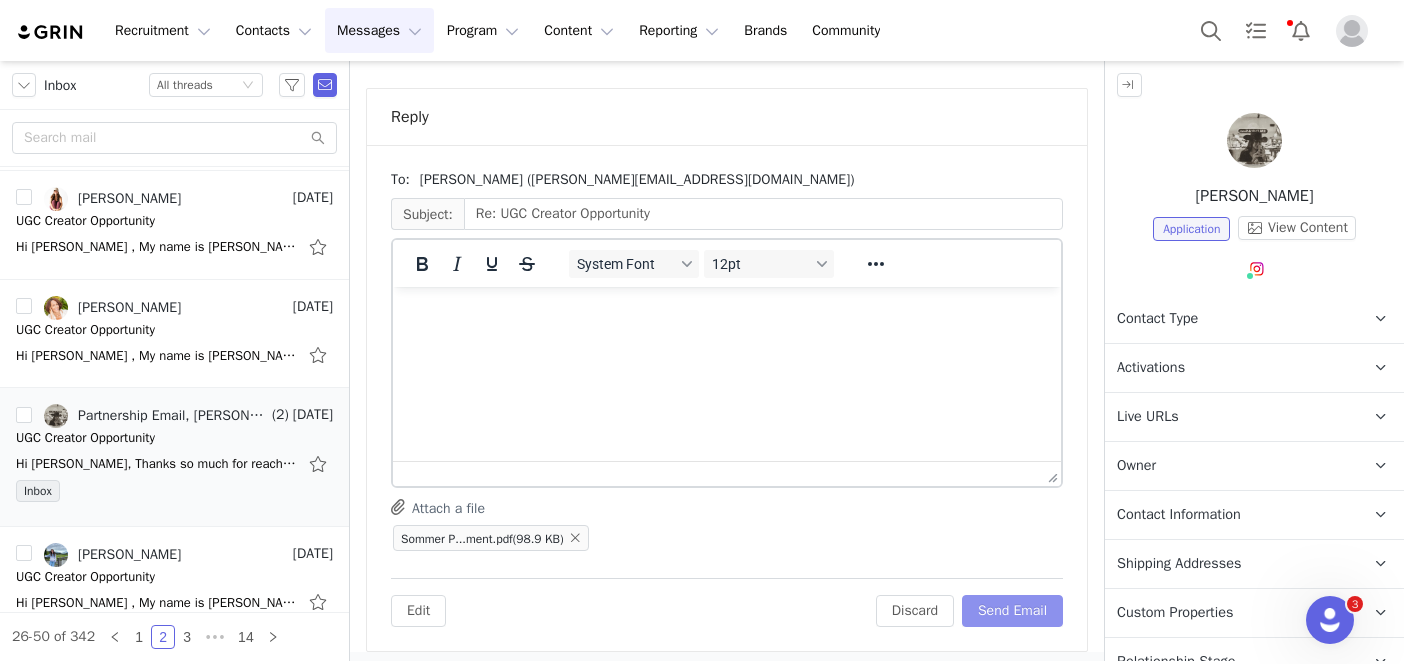 click on "Send Email" at bounding box center [1012, 611] 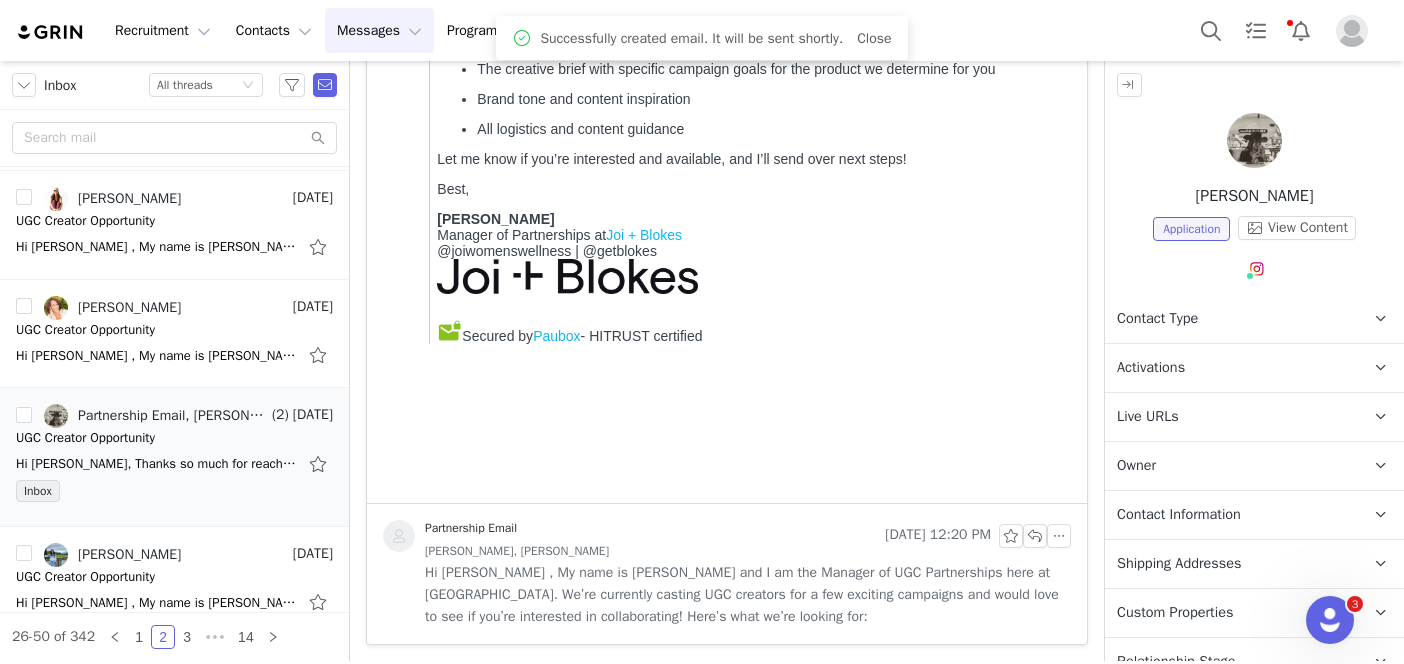 scroll, scrollTop: 1079, scrollLeft: 0, axis: vertical 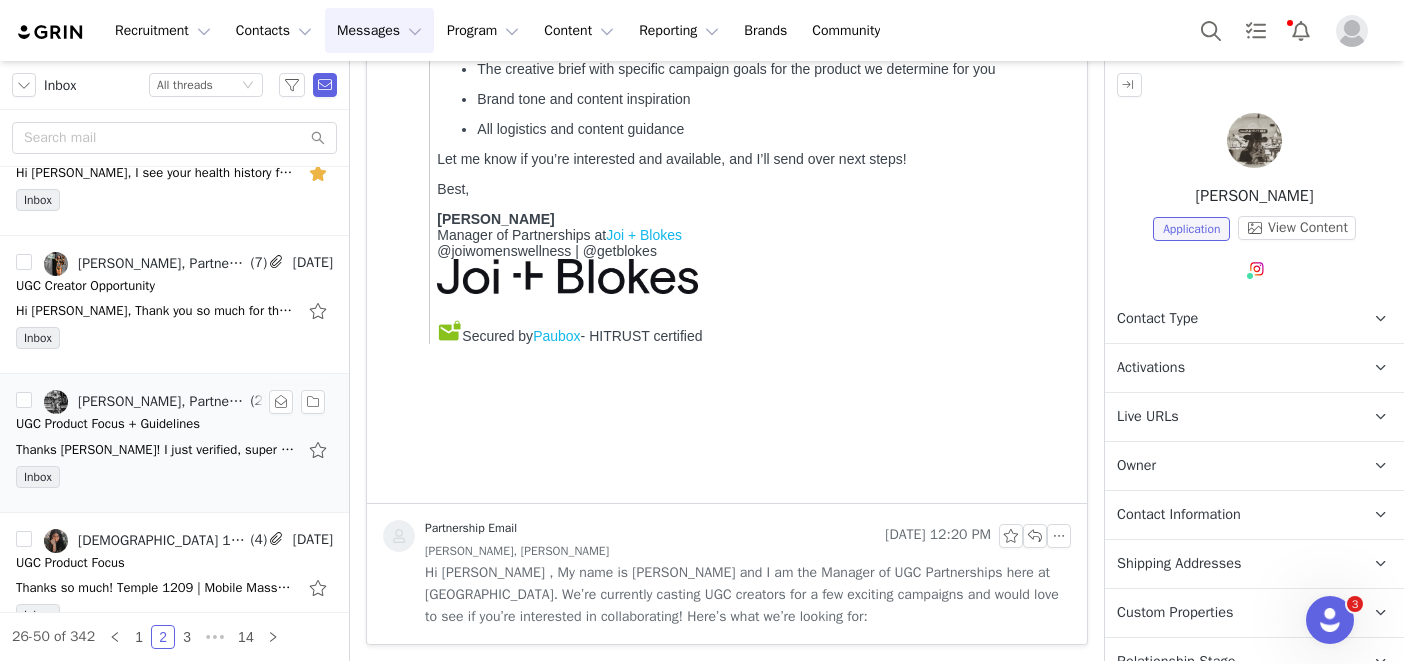 click on "UGC Product Focus + Guidelines" at bounding box center [108, 424] 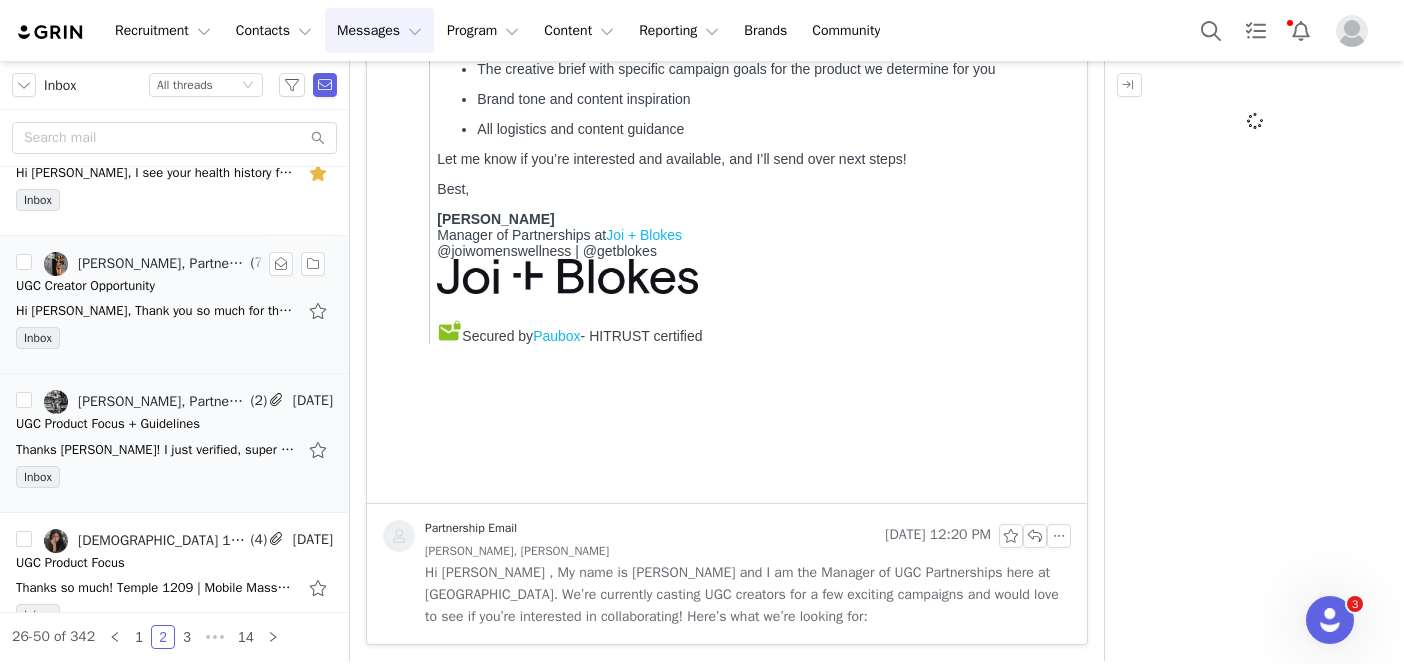click on "Hi Astin,
Thank you so much for the opportunity! After reviewing the briefs, I’d prefer to promote the Oxytocin Nasal Spray over the Scream Cream. While the Scream Cream sounds like an amazing product, I’m personally more comfortable sharing something" at bounding box center [174, 311] 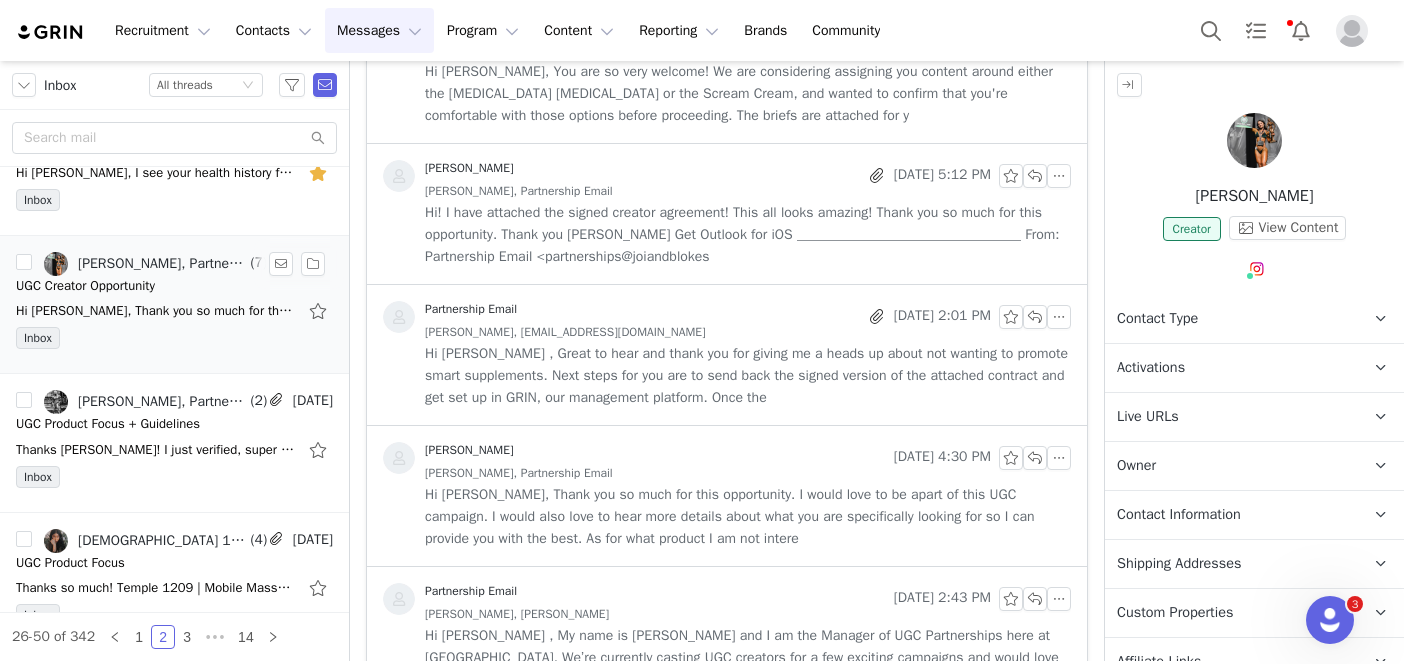 scroll, scrollTop: 0, scrollLeft: 0, axis: both 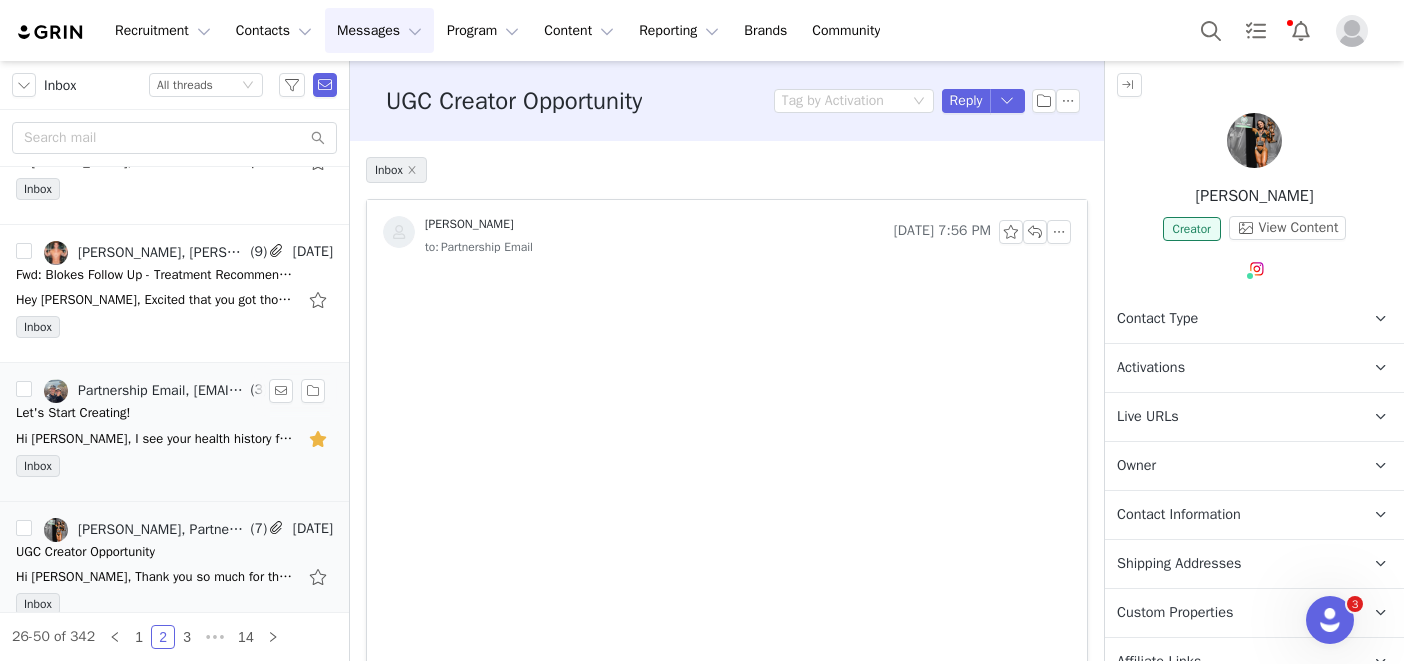 click on "Let's Start Creating!" at bounding box center [174, 413] 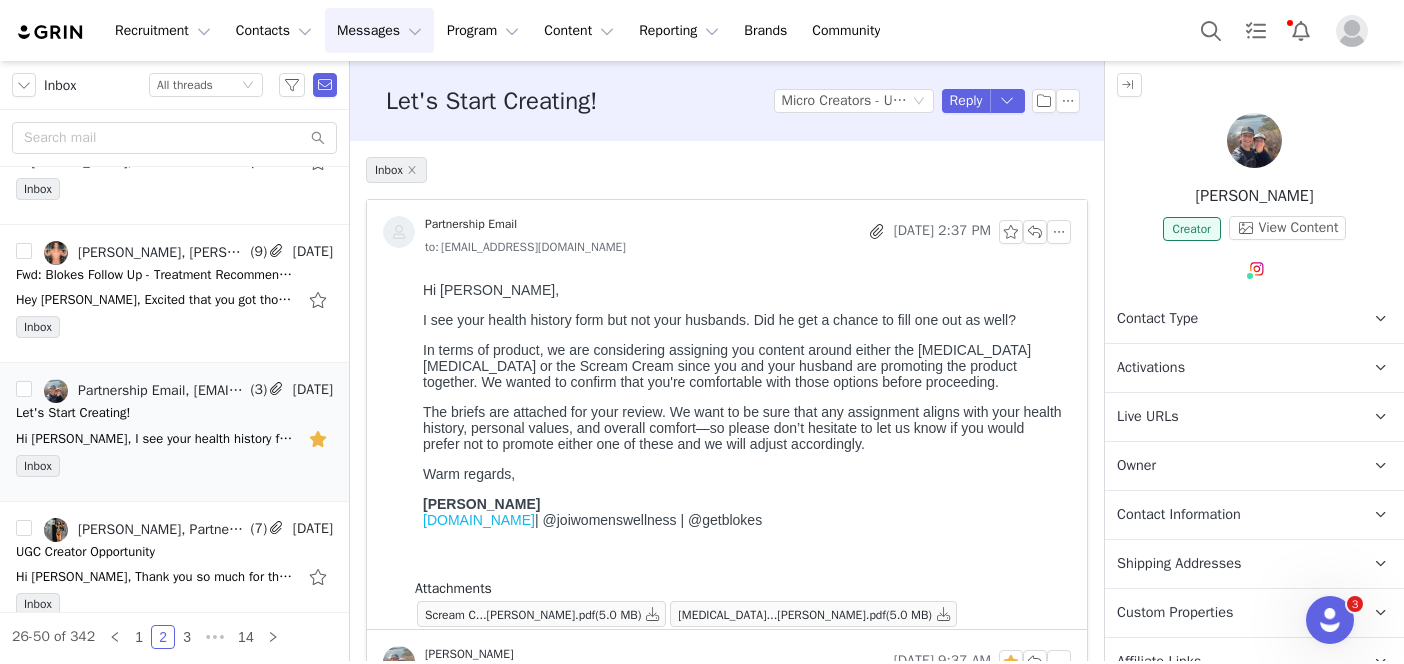 scroll, scrollTop: 0, scrollLeft: 0, axis: both 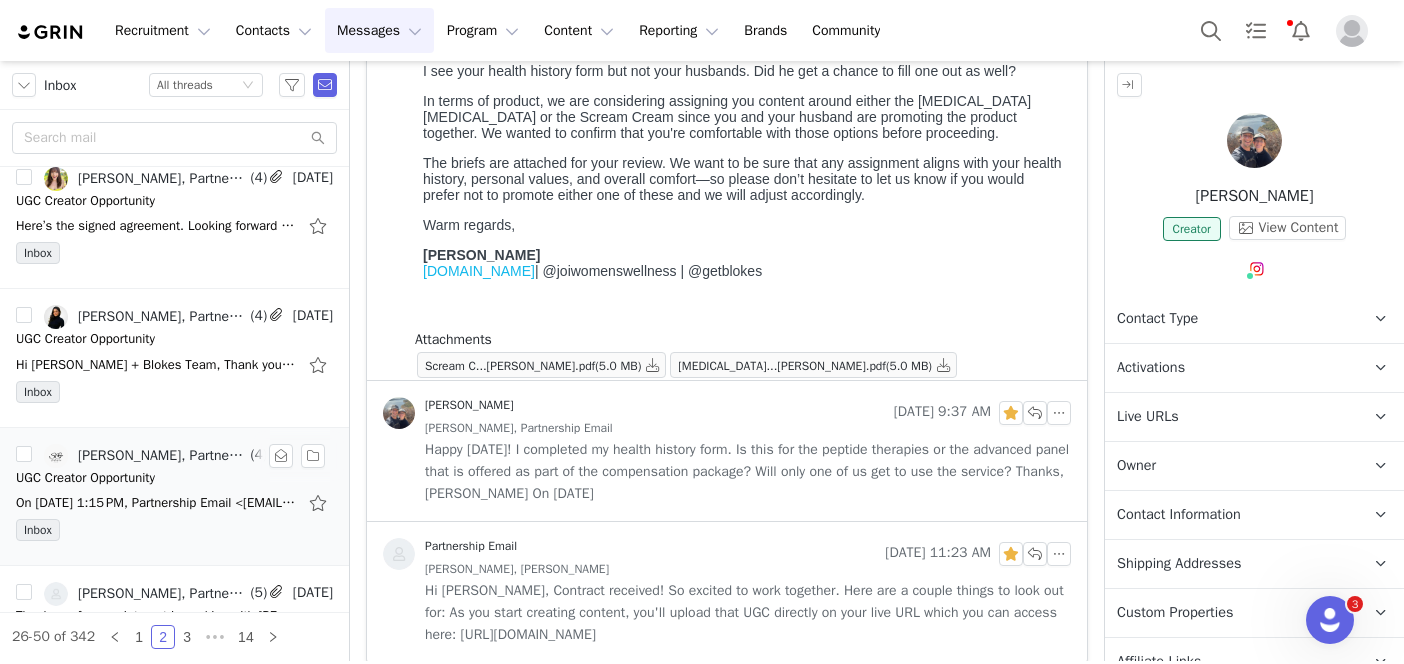 click on "UGC Creator Opportunity" at bounding box center [85, 478] 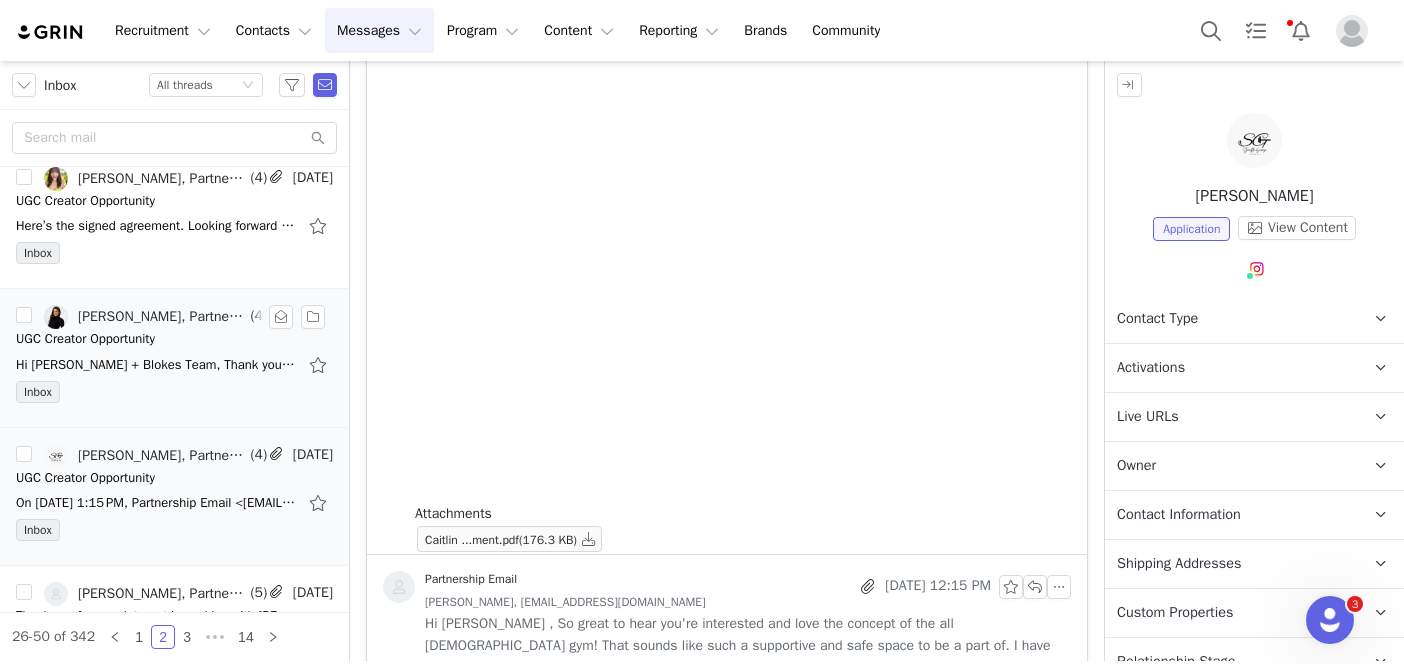 scroll, scrollTop: 129, scrollLeft: 0, axis: vertical 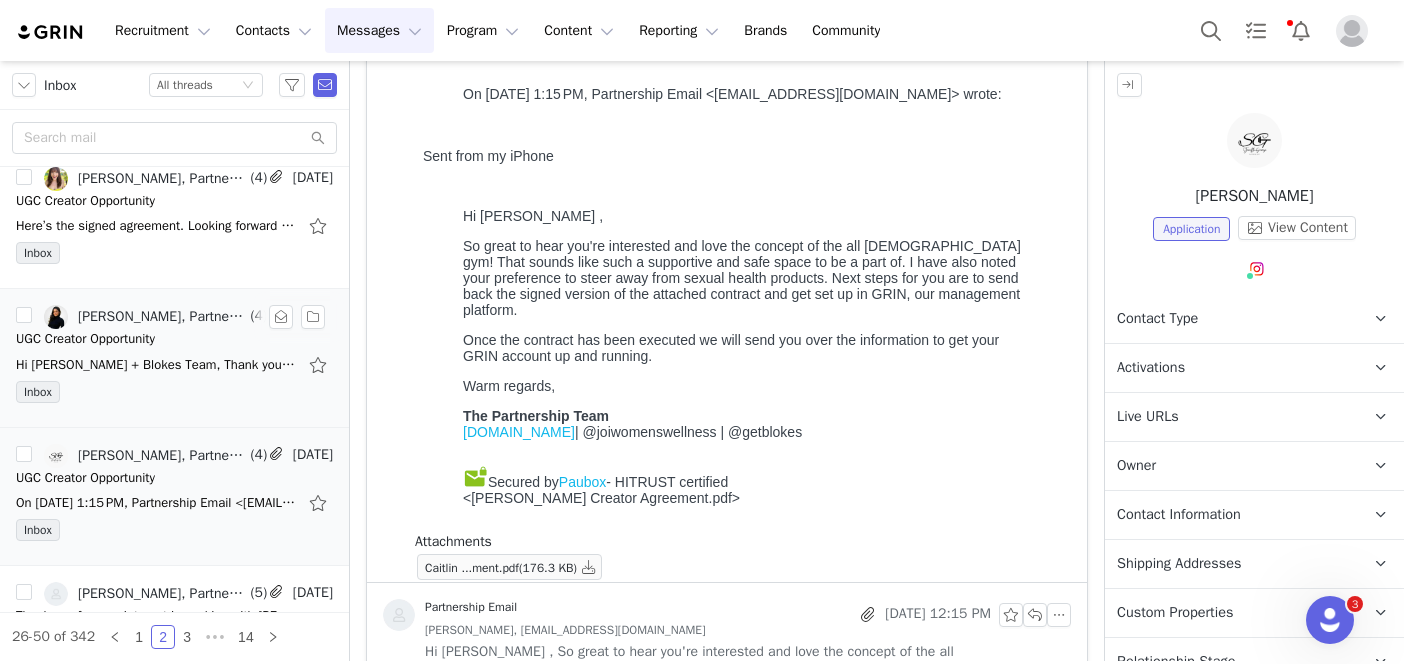click on "Hi Joi + Blokes Team,
Thank you so much for the warm welcome! I’m truly excited to be on board.
I’ve attached the signed agreement to this email, and I’m looking forward to getting set up in GRIN and jumping into the next steps.
I really apprecia" at bounding box center [174, 365] 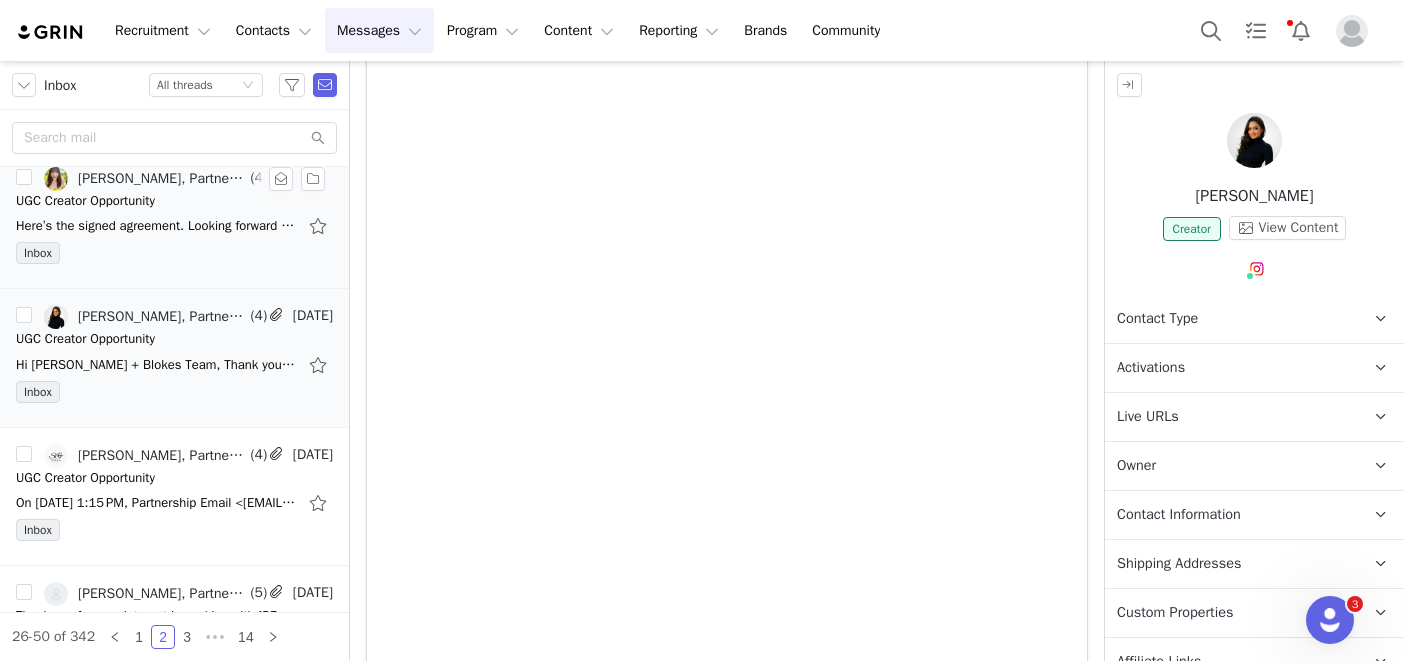 scroll, scrollTop: 129, scrollLeft: 0, axis: vertical 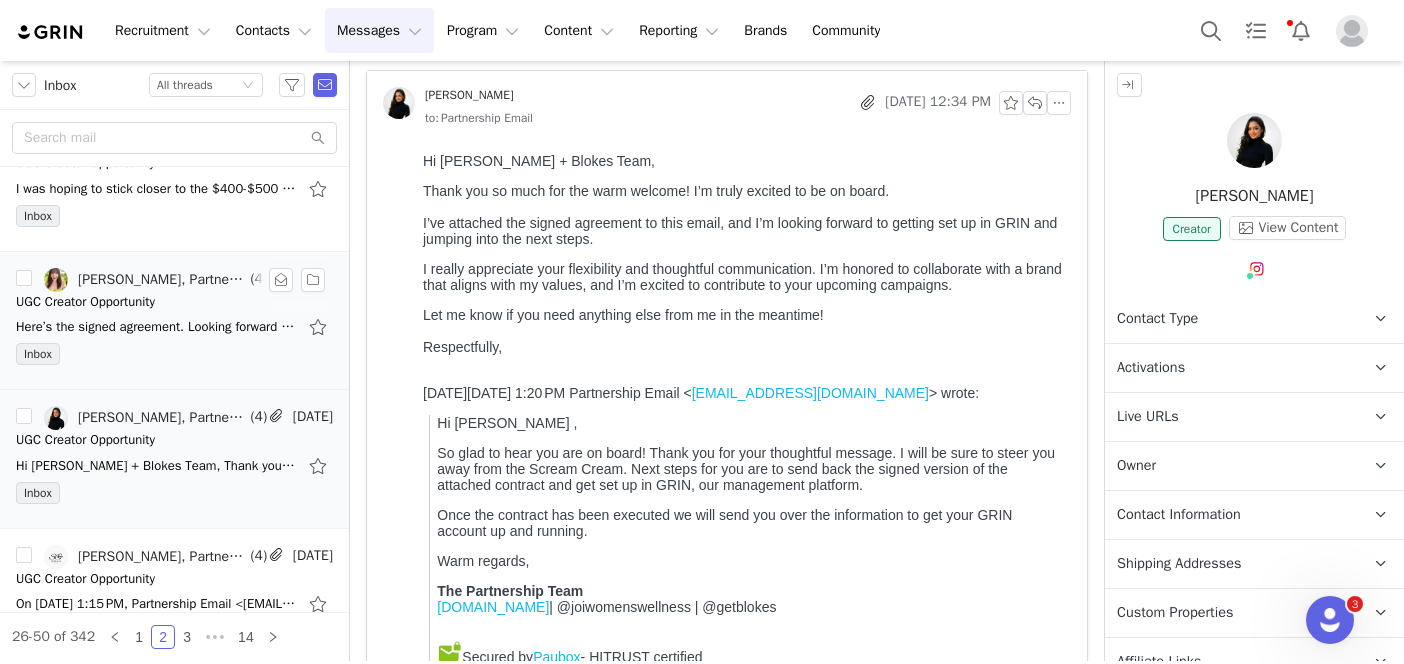 click on "UGC Creator Opportunity" at bounding box center (85, 302) 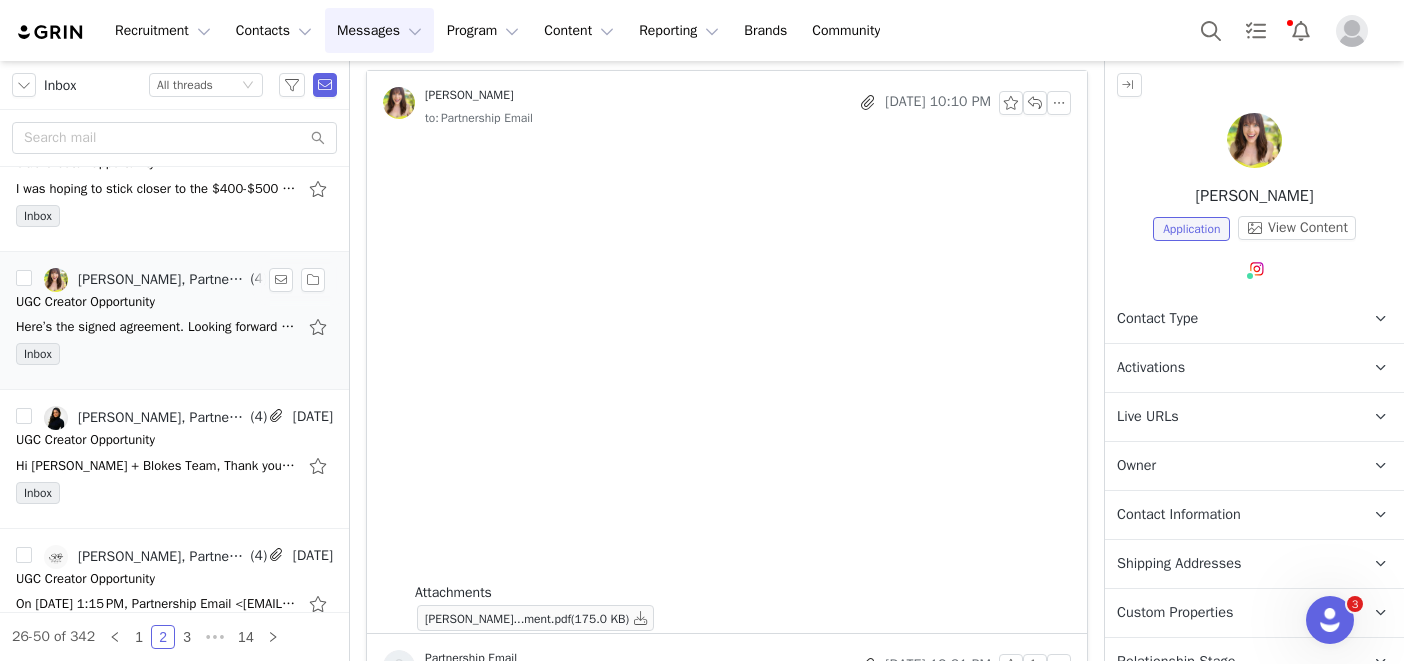 scroll, scrollTop: 231, scrollLeft: 0, axis: vertical 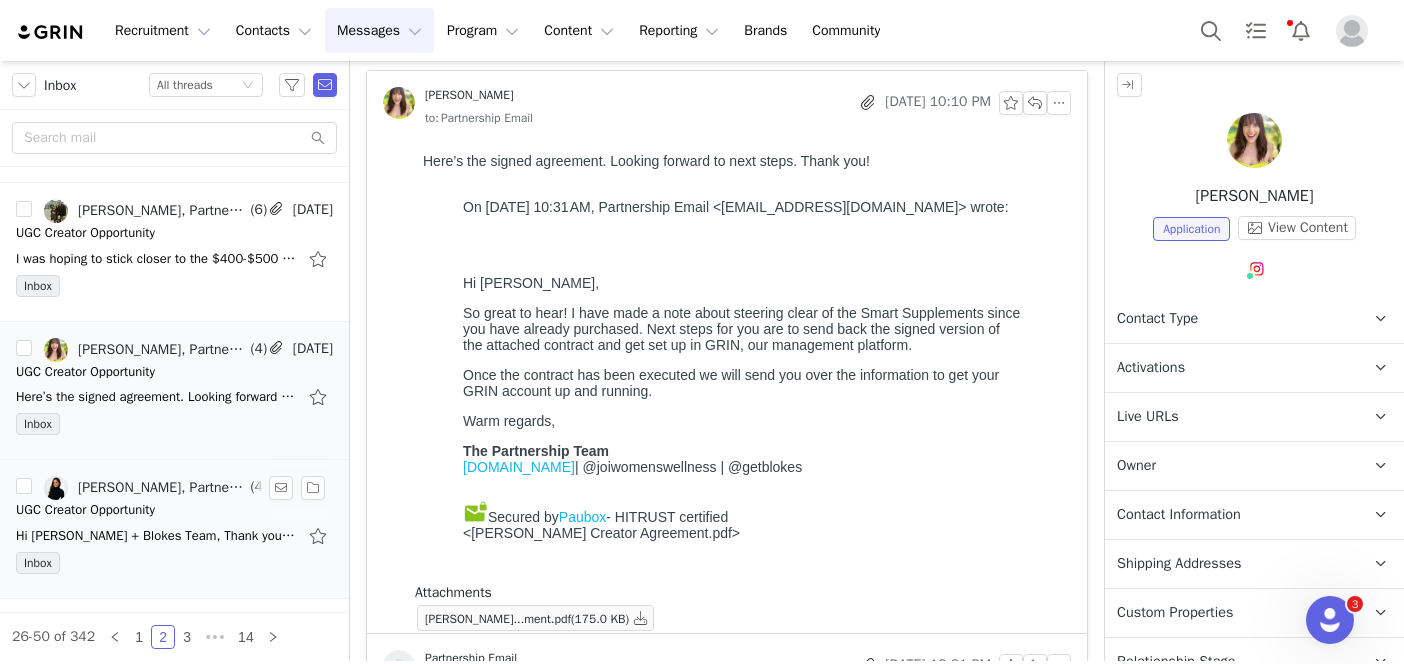click on "UGC Creator Opportunity" at bounding box center [174, 510] 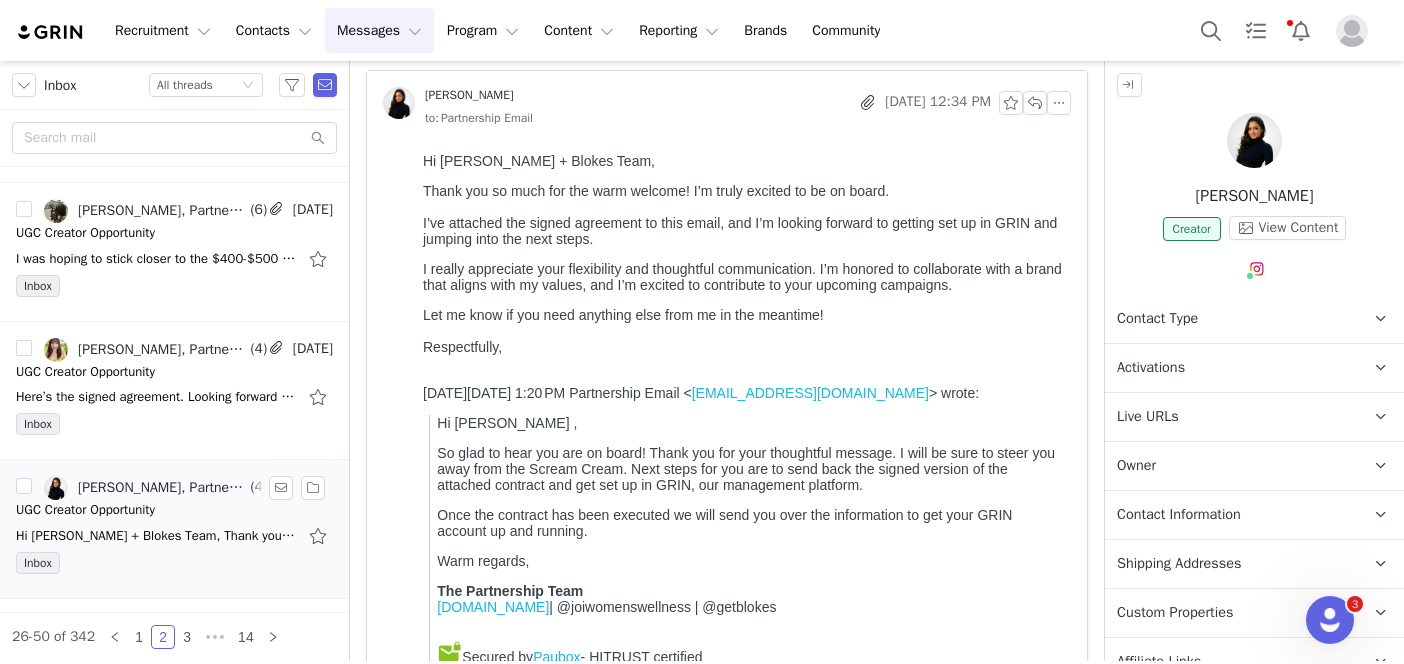 scroll, scrollTop: 0, scrollLeft: 0, axis: both 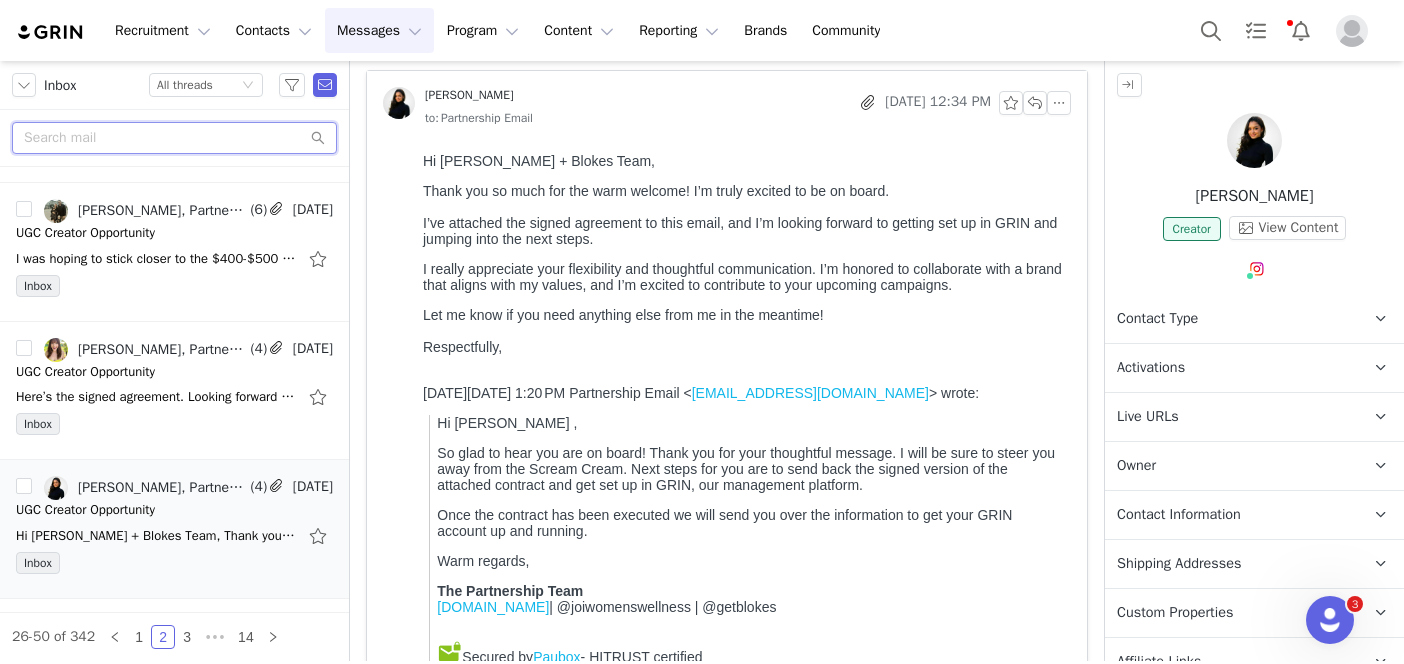 click at bounding box center (174, 138) 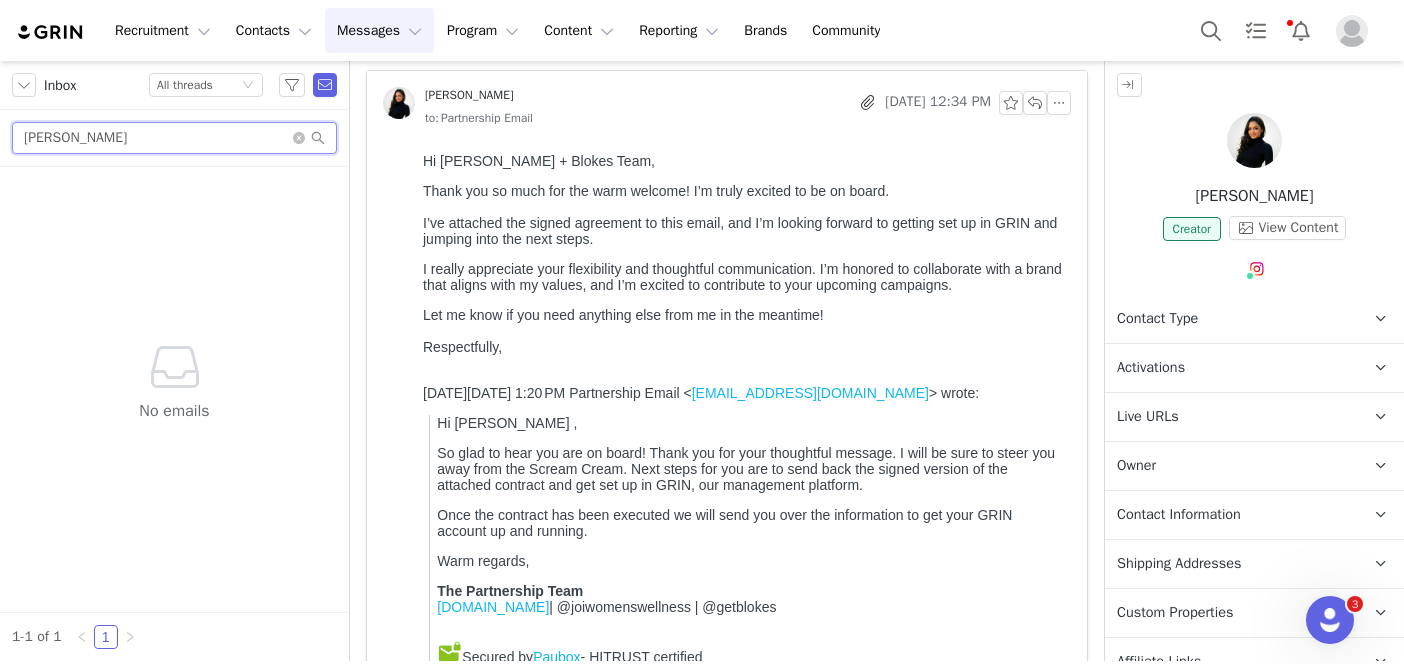 scroll, scrollTop: 0, scrollLeft: 0, axis: both 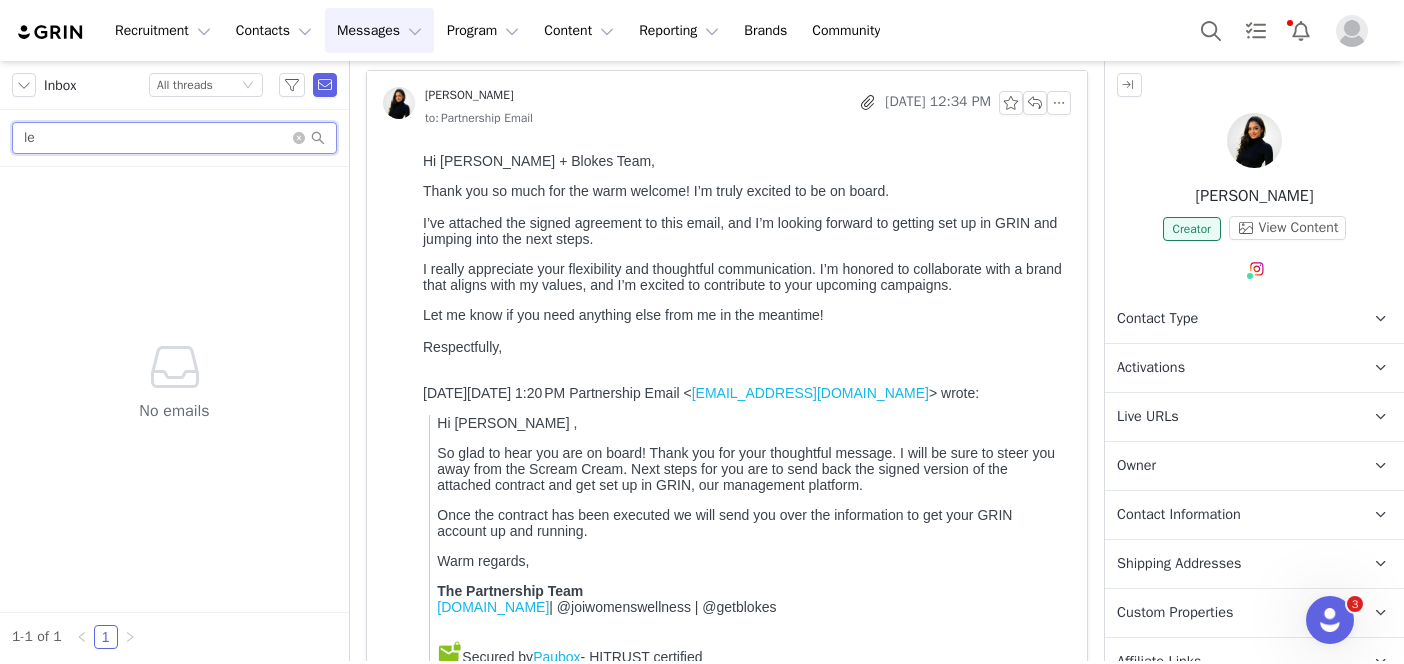type on "l" 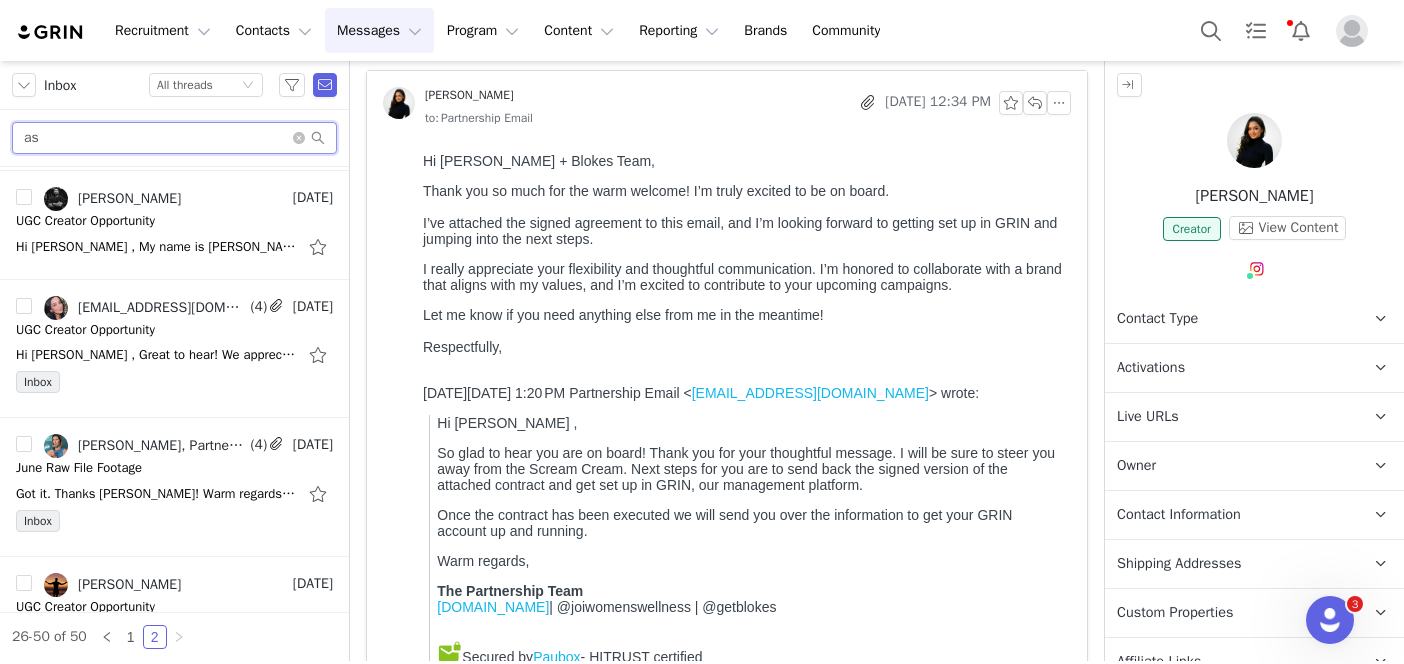 scroll, scrollTop: 971, scrollLeft: 0, axis: vertical 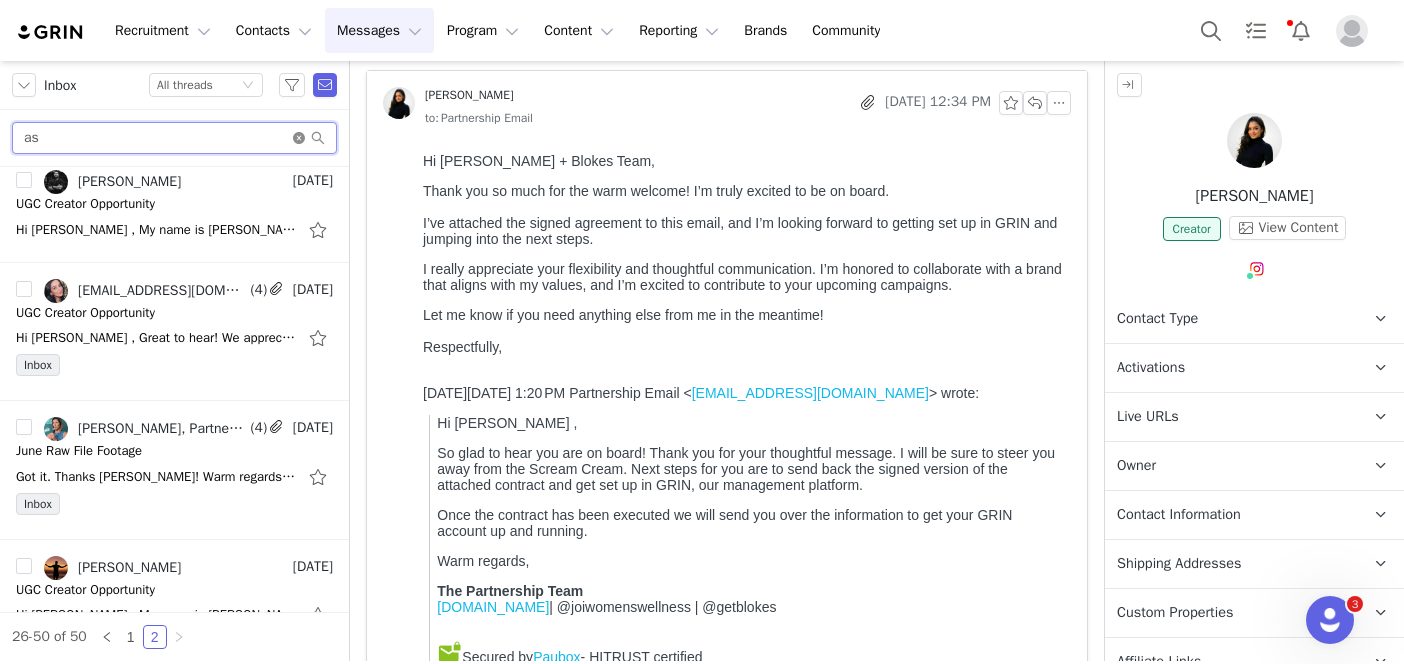 type on "as" 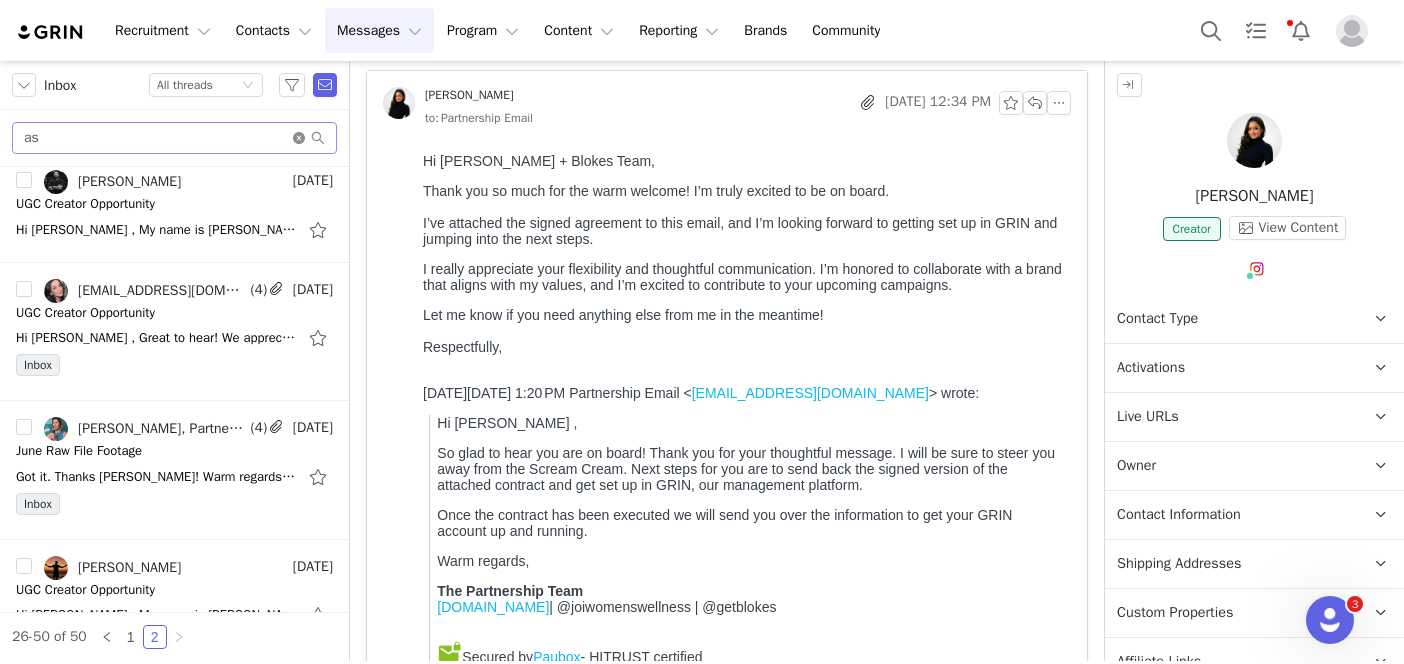 click 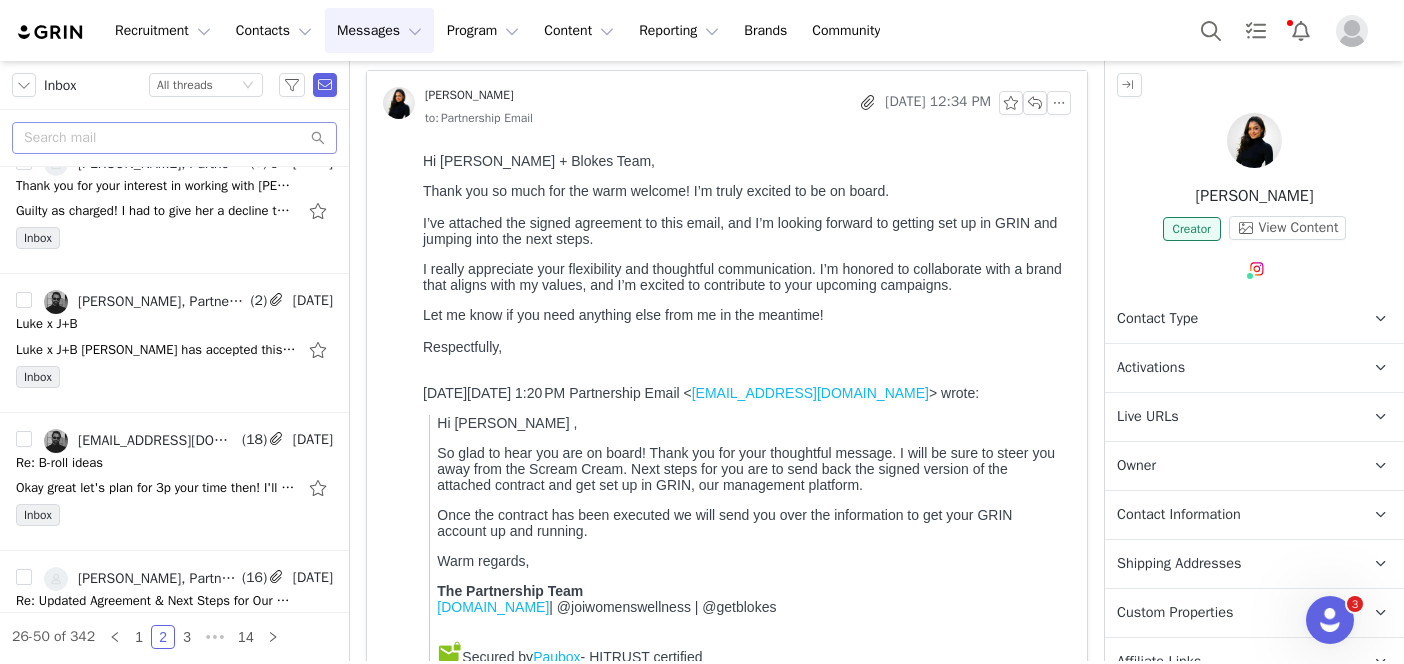scroll, scrollTop: 0, scrollLeft: 0, axis: both 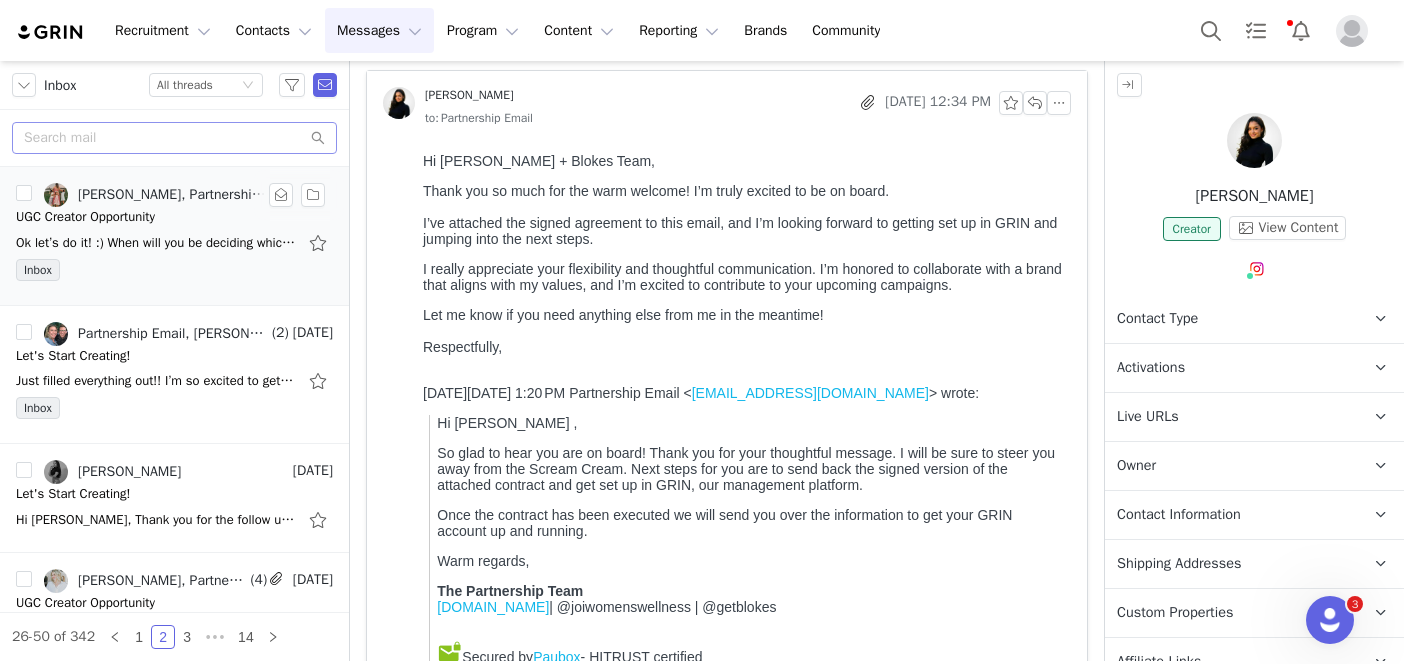 click on "UGC Creator Opportunity" at bounding box center (85, 217) 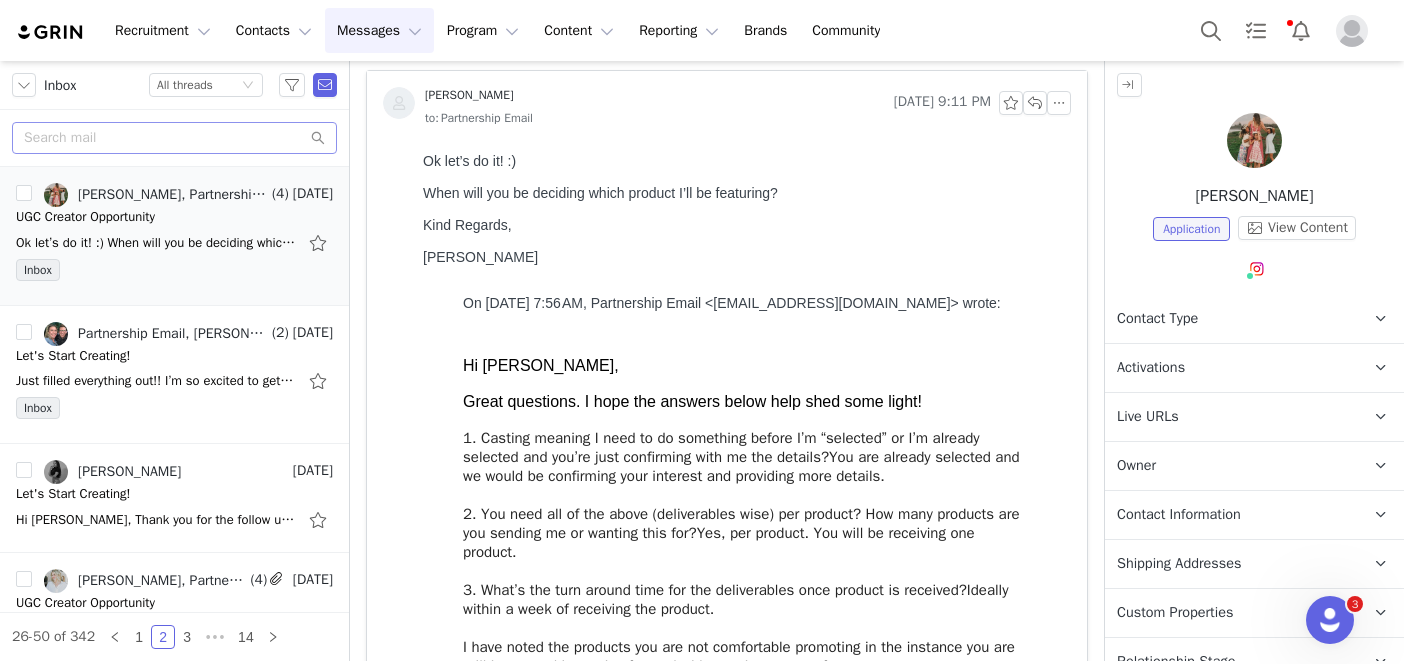 scroll, scrollTop: 0, scrollLeft: 0, axis: both 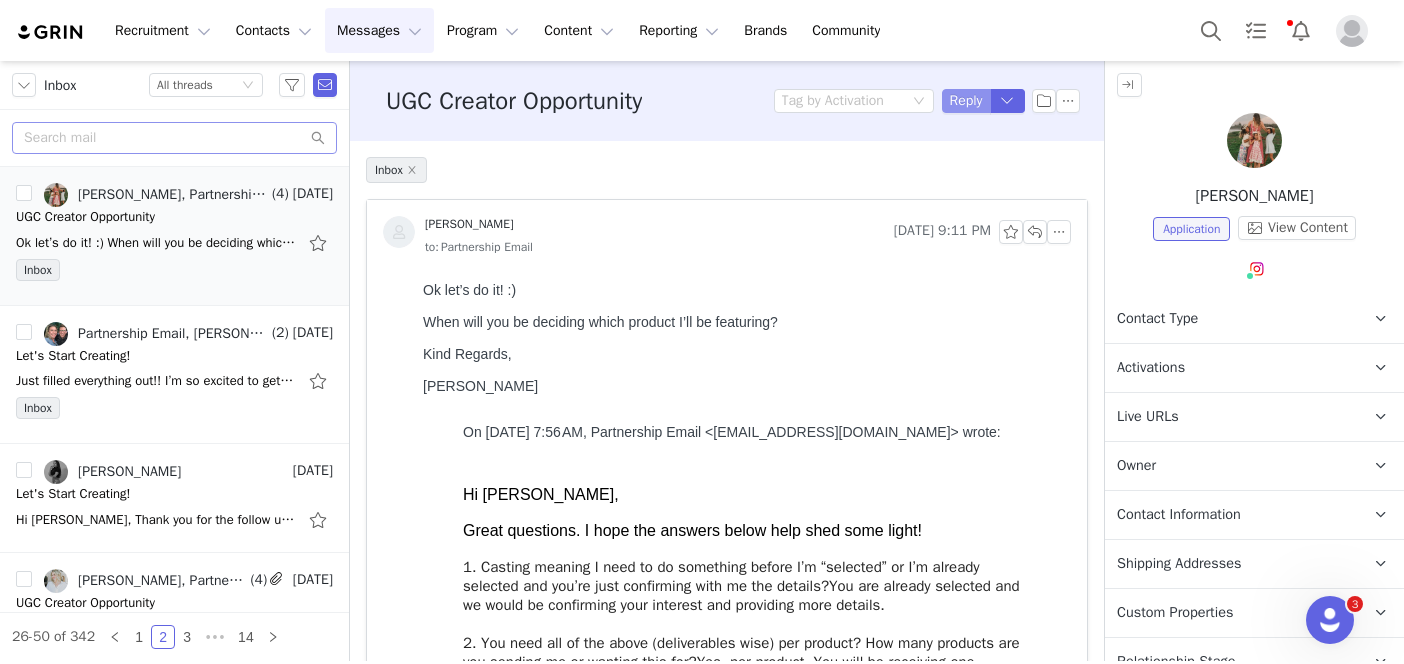 click on "Reply" at bounding box center [966, 101] 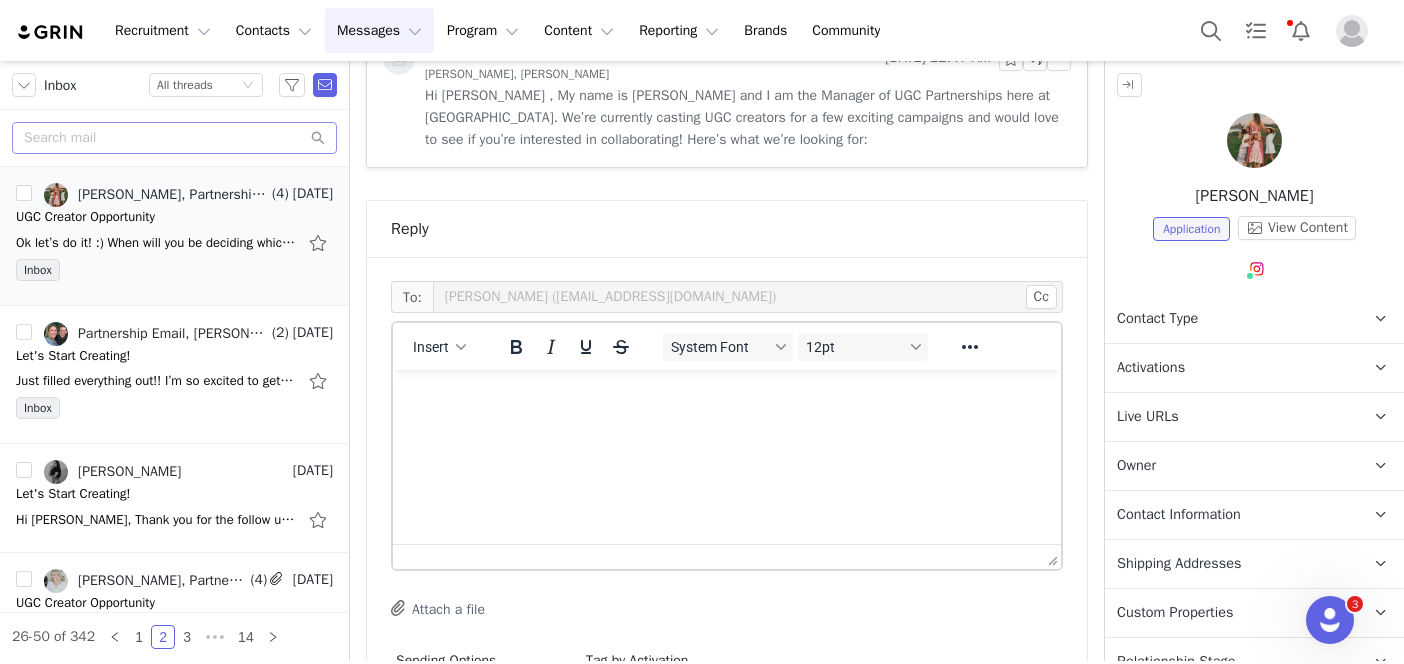 scroll, scrollTop: 2962, scrollLeft: 0, axis: vertical 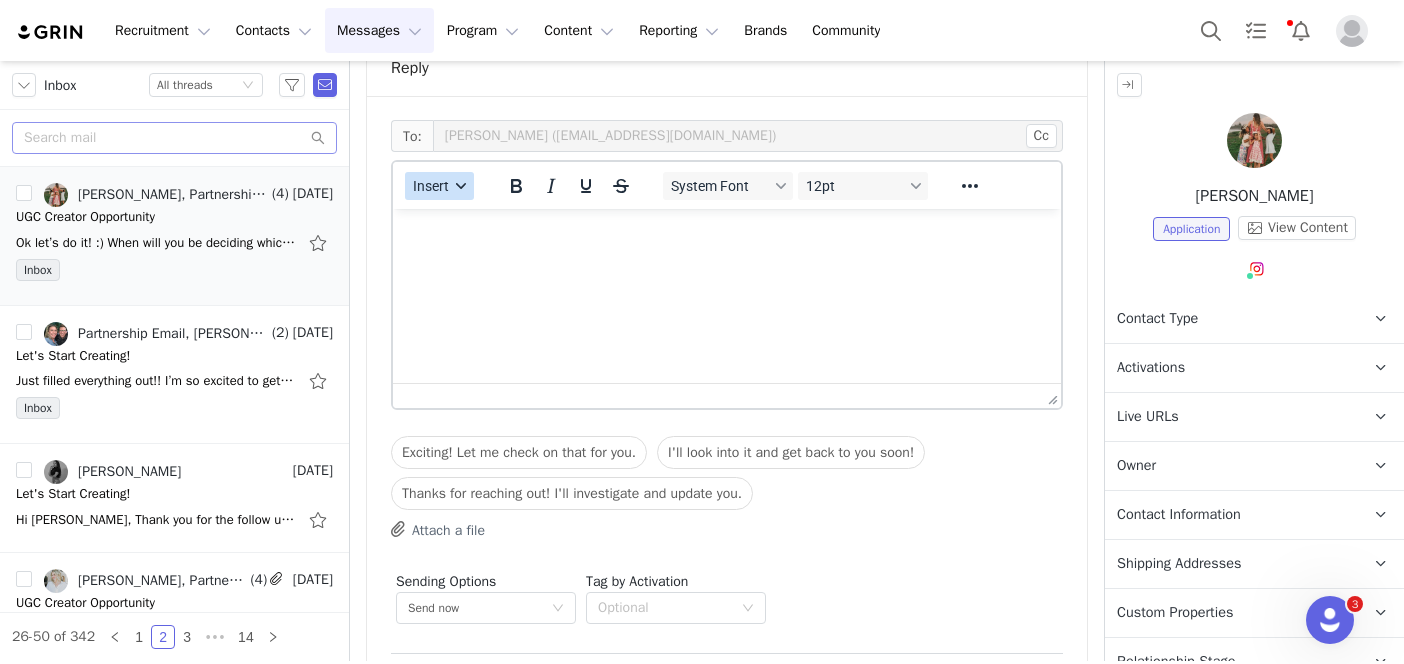 click on "Insert" at bounding box center (431, 186) 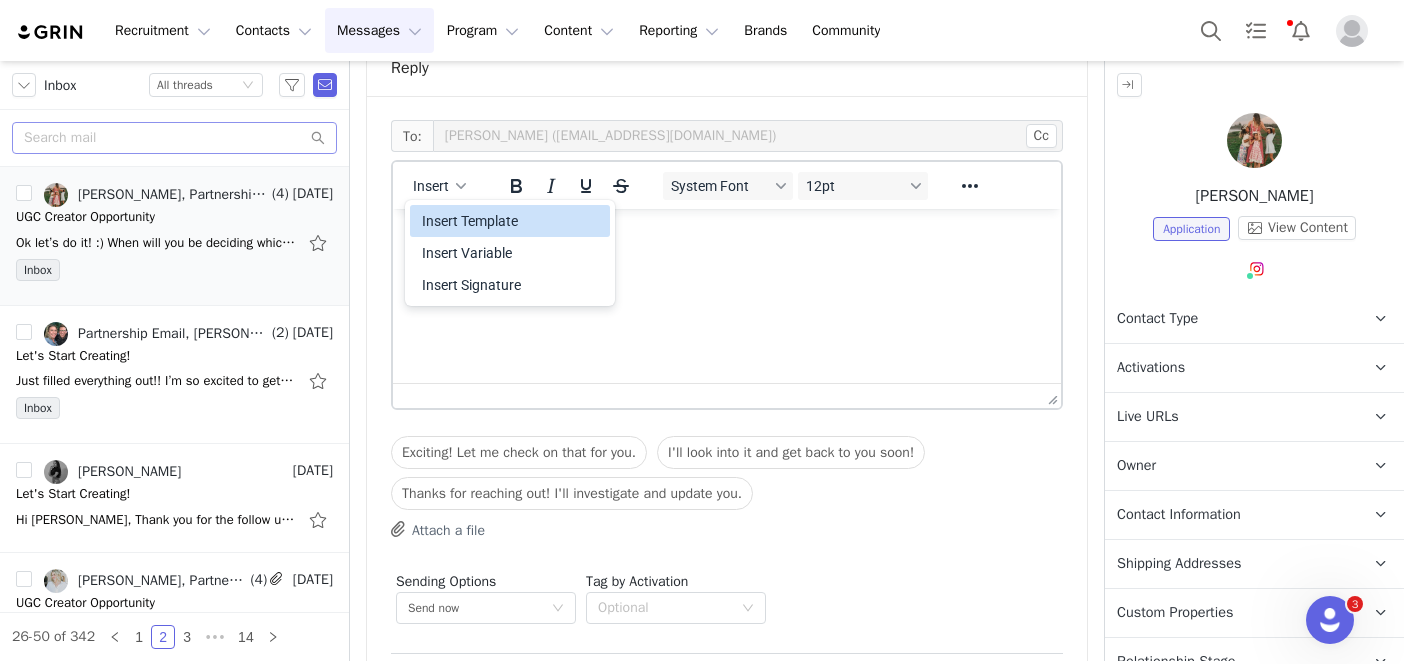click on "Insert Template" at bounding box center (512, 221) 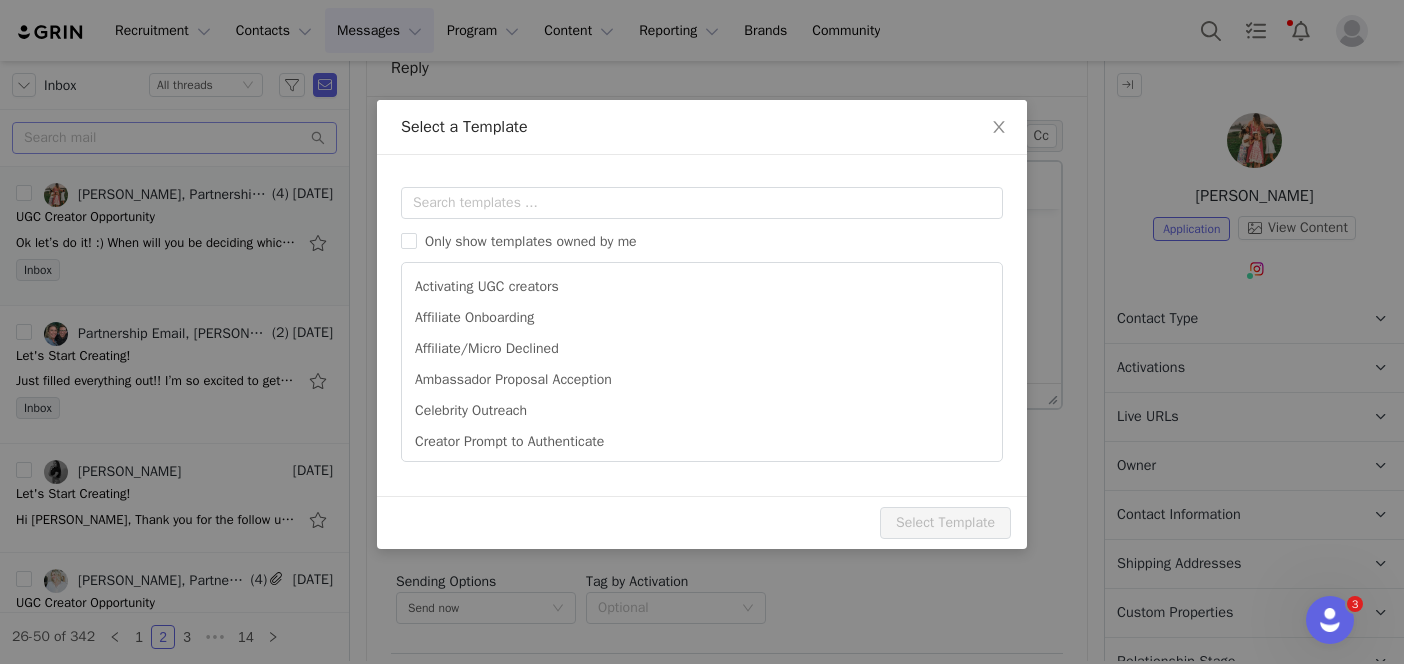 scroll, scrollTop: 0, scrollLeft: 0, axis: both 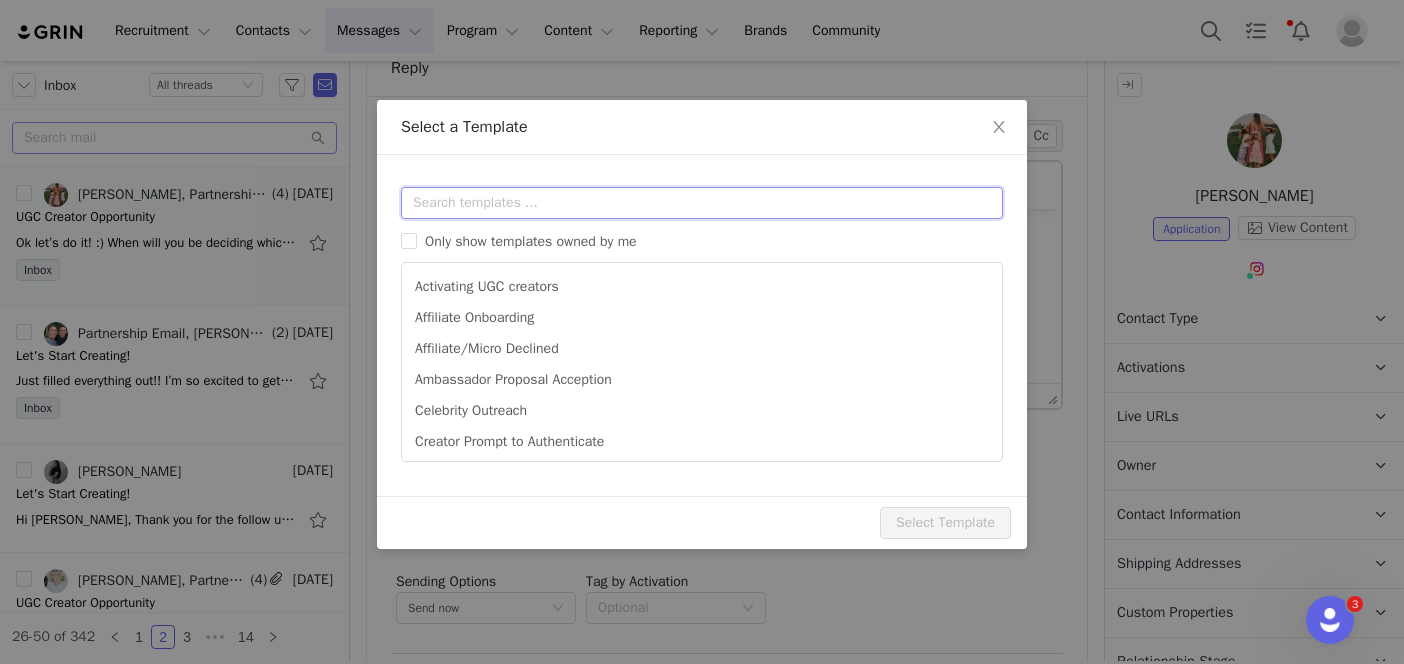 click at bounding box center [702, 203] 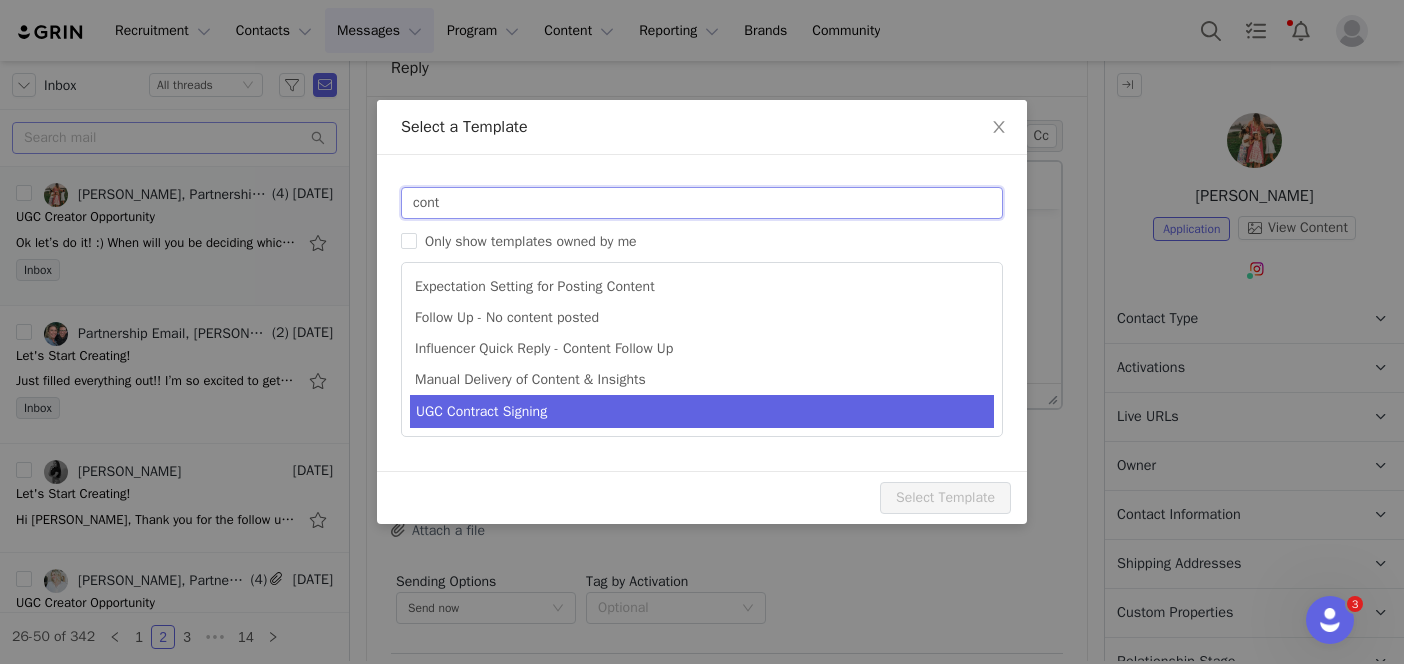 type on "cont" 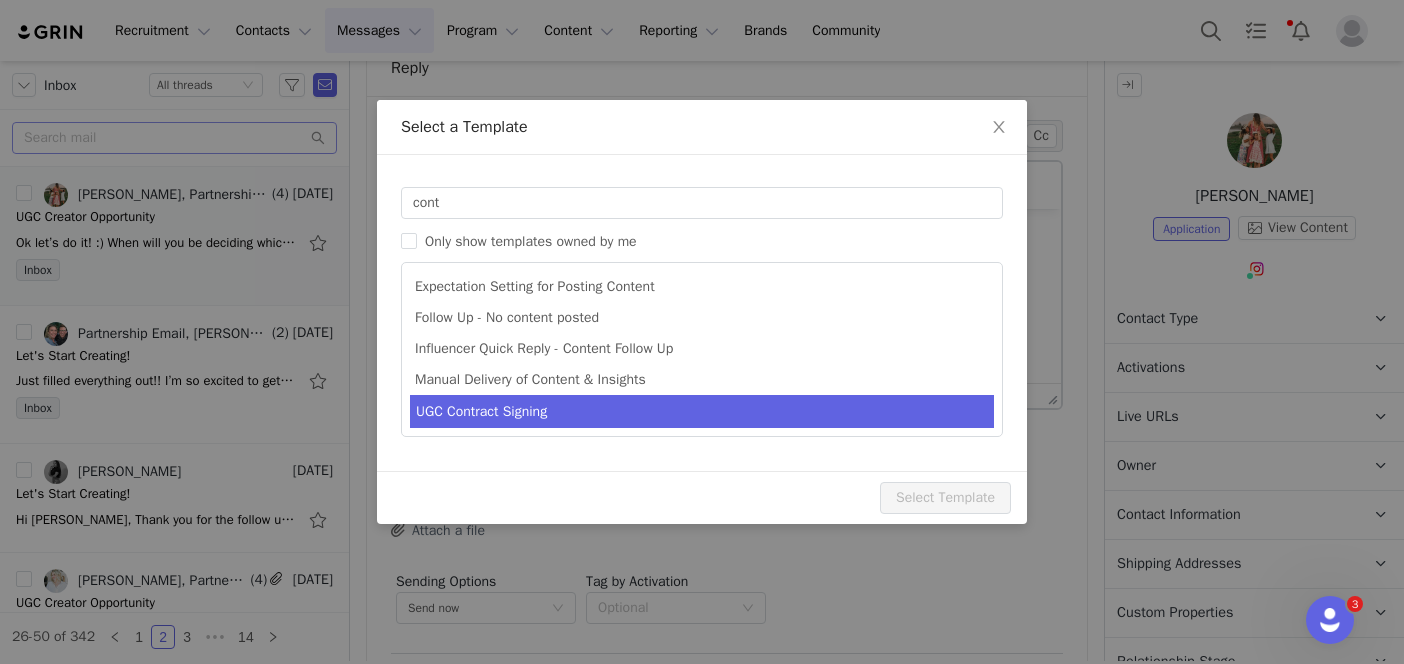 click on "UGC Contract Signing" at bounding box center (702, 411) 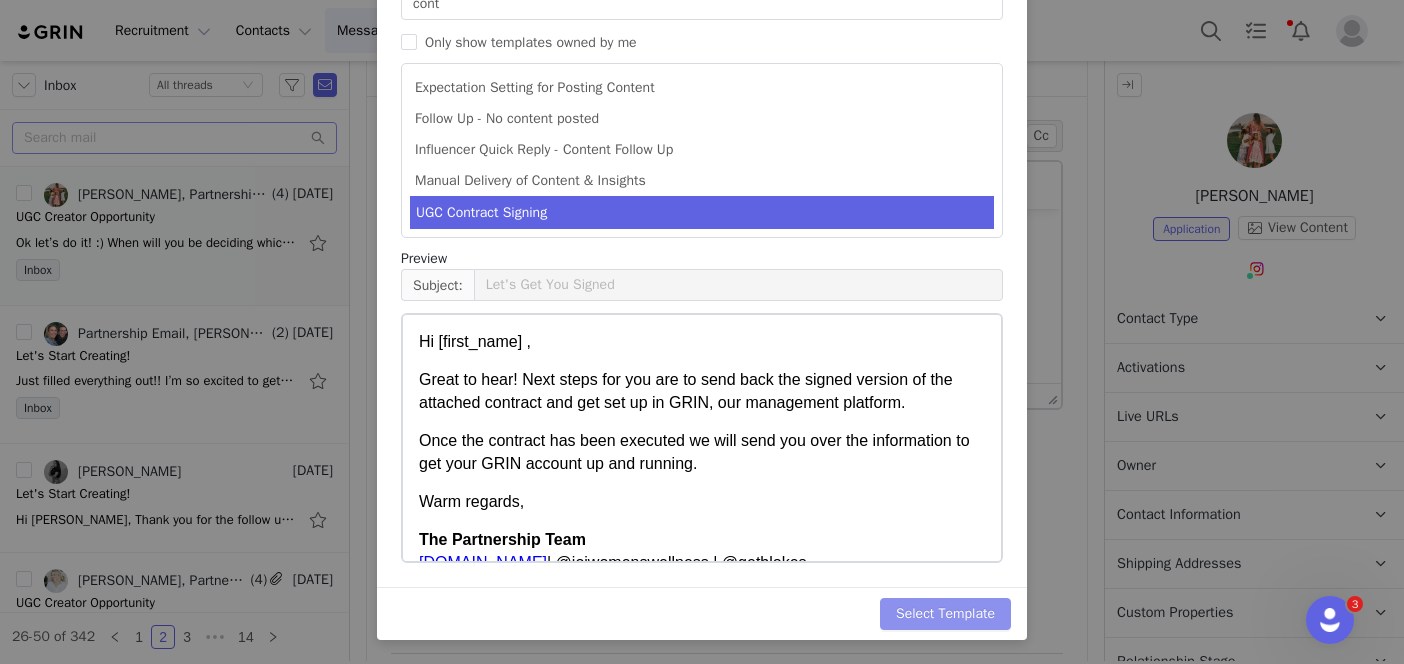 click on "Select Template" at bounding box center (945, 614) 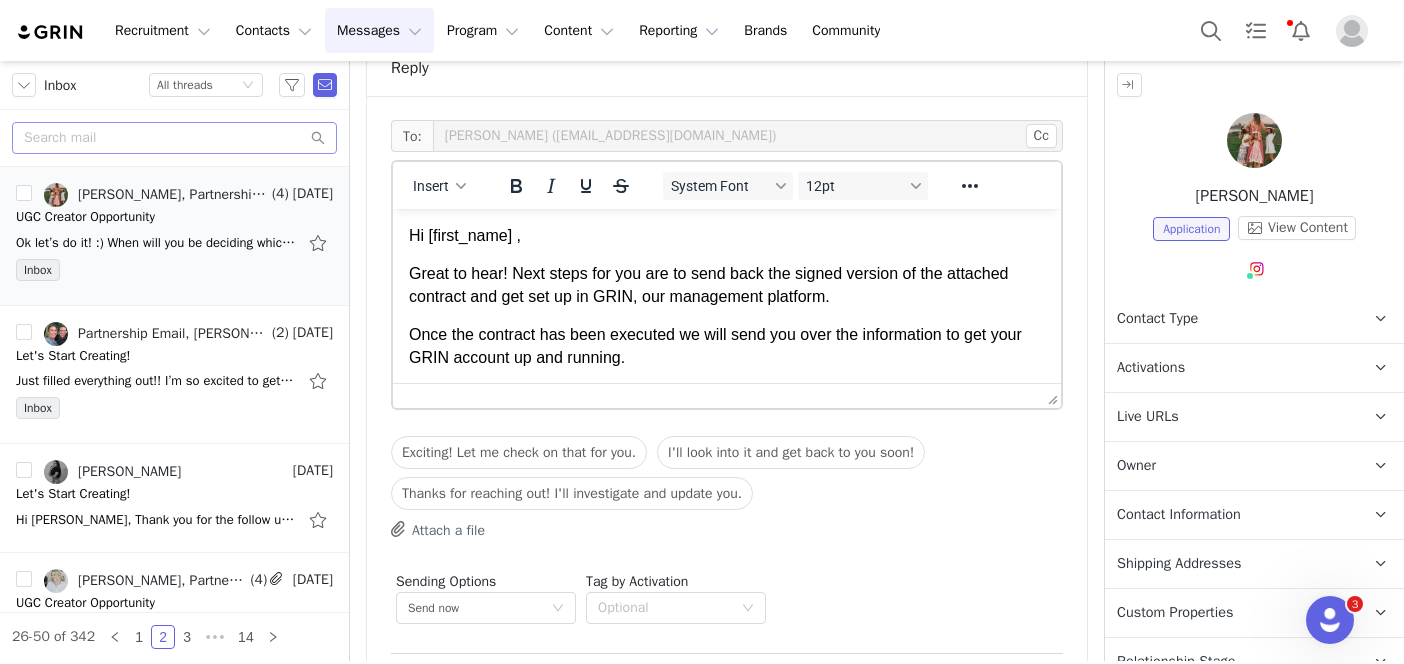 scroll, scrollTop: 0, scrollLeft: 0, axis: both 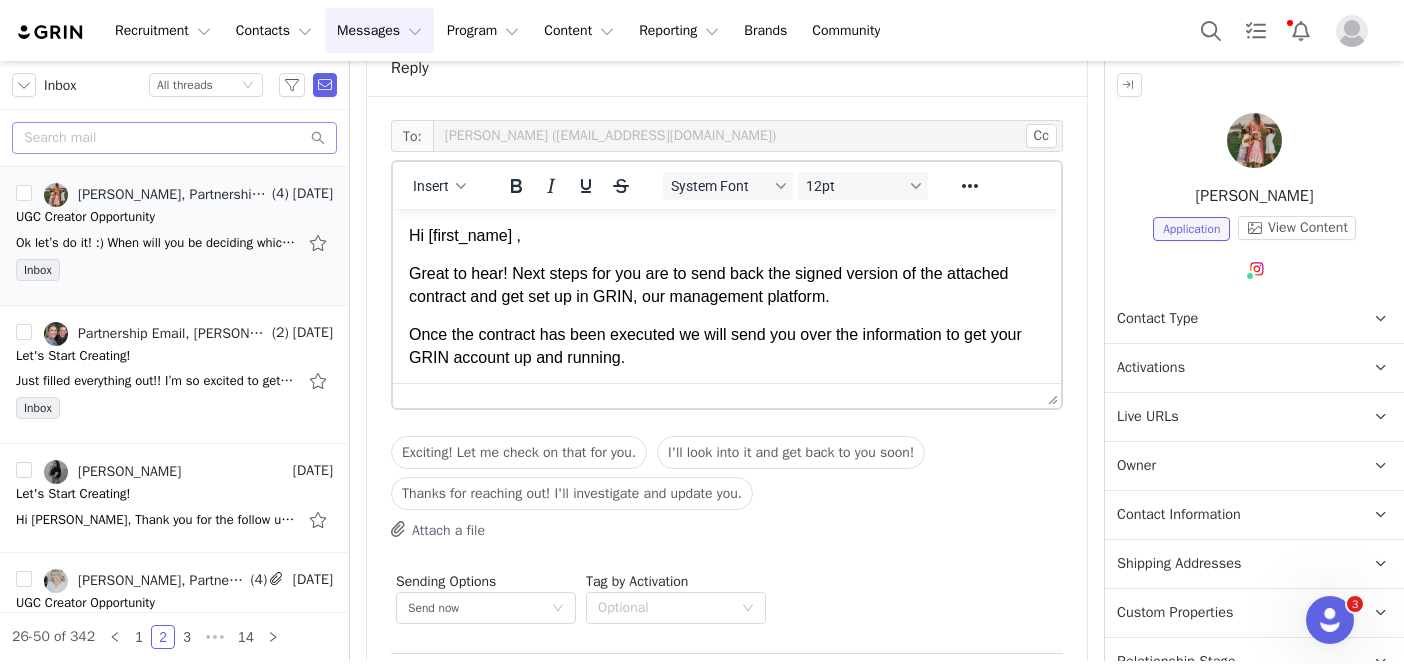 click on "Great to hear! Next steps for you are to send back the signed version of the attached contract and get set up in GRIN, our management platform." at bounding box center [708, 284] 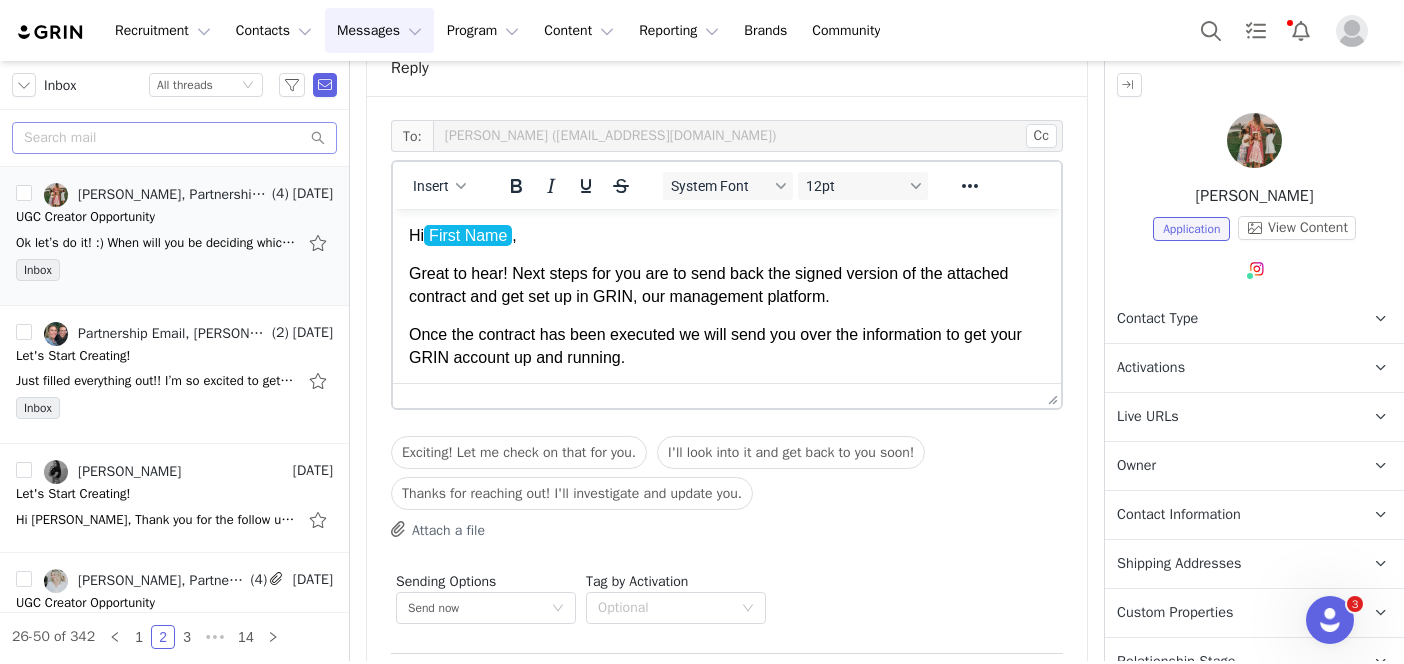 click on "Great to hear! Next steps for you are to send back the signed version of the attached contract and get set up in GRIN, our management platform." at bounding box center (727, 285) 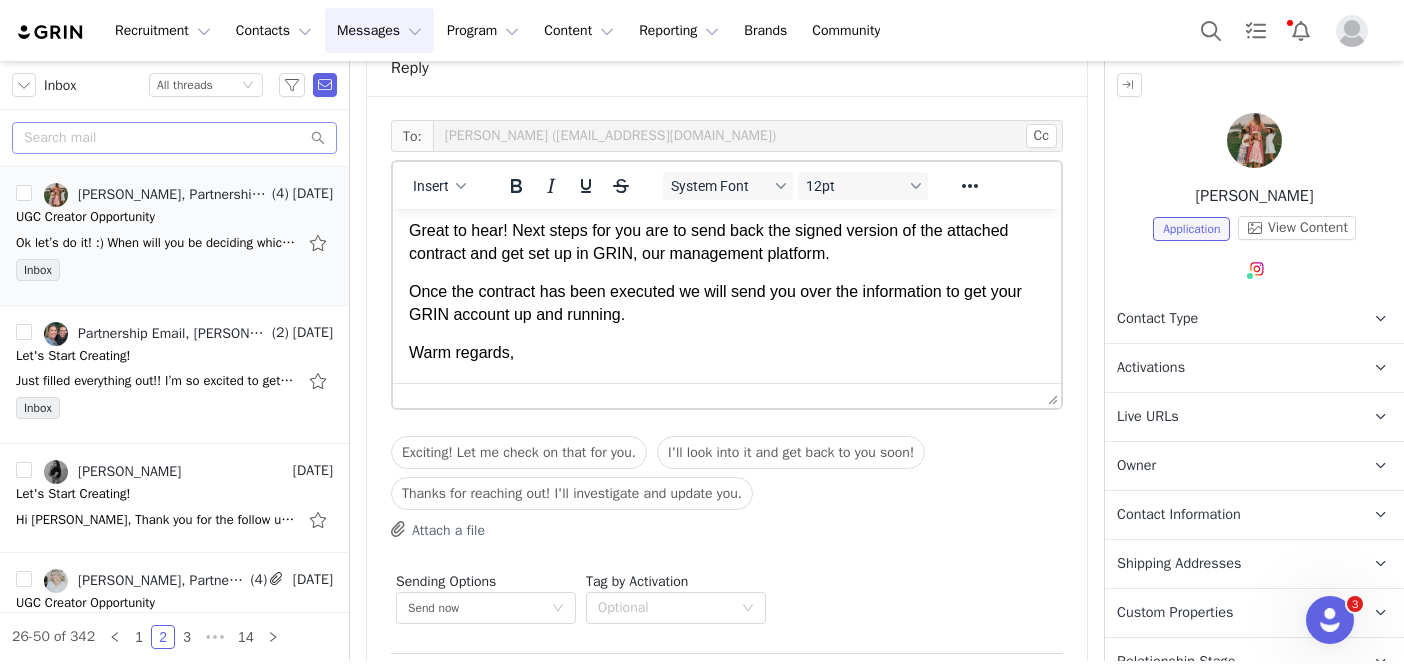 scroll, scrollTop: 48, scrollLeft: 0, axis: vertical 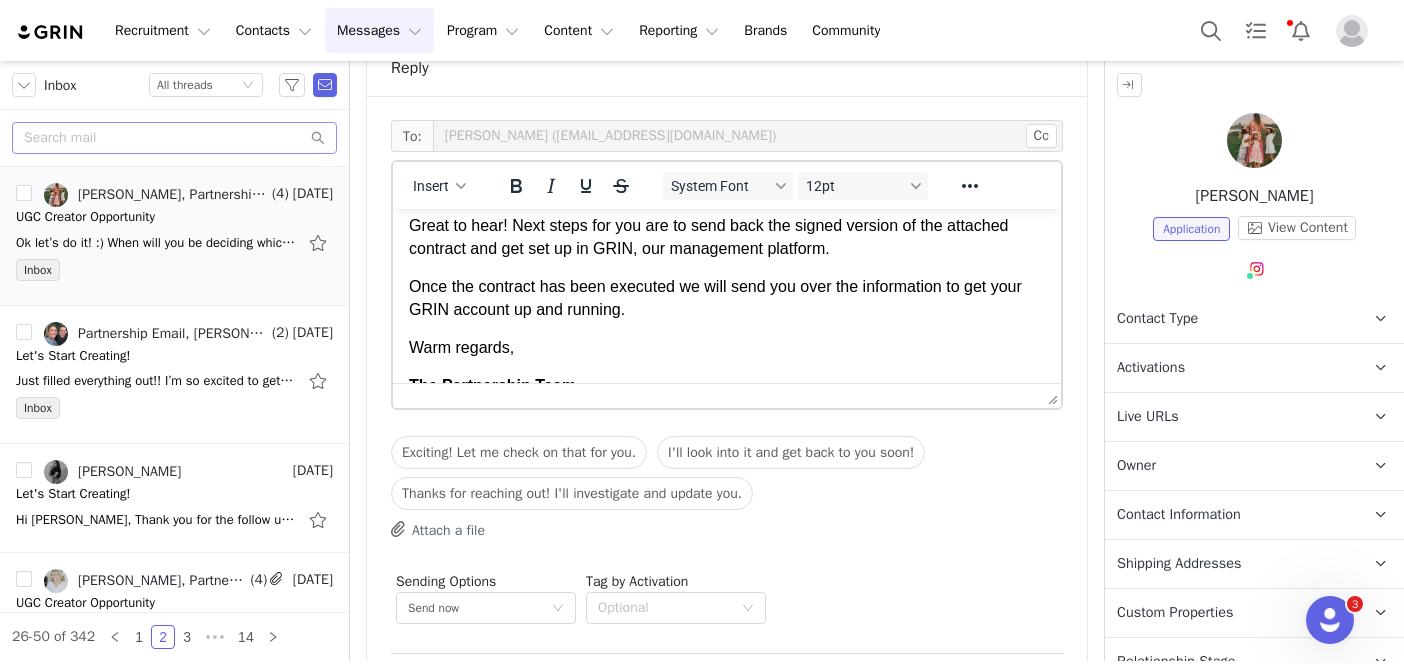 click on "Once the contract has been executed we will send you over the information to get your GRIN account up and running." at bounding box center (727, 298) 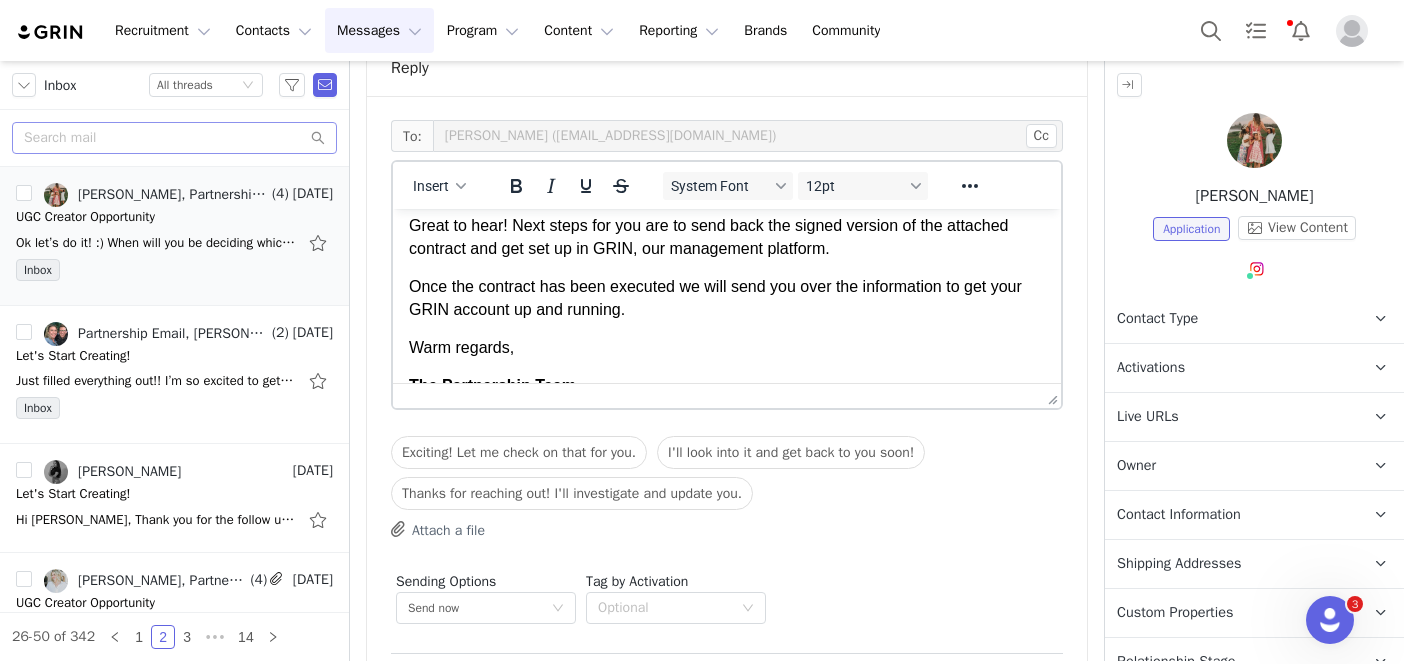 type 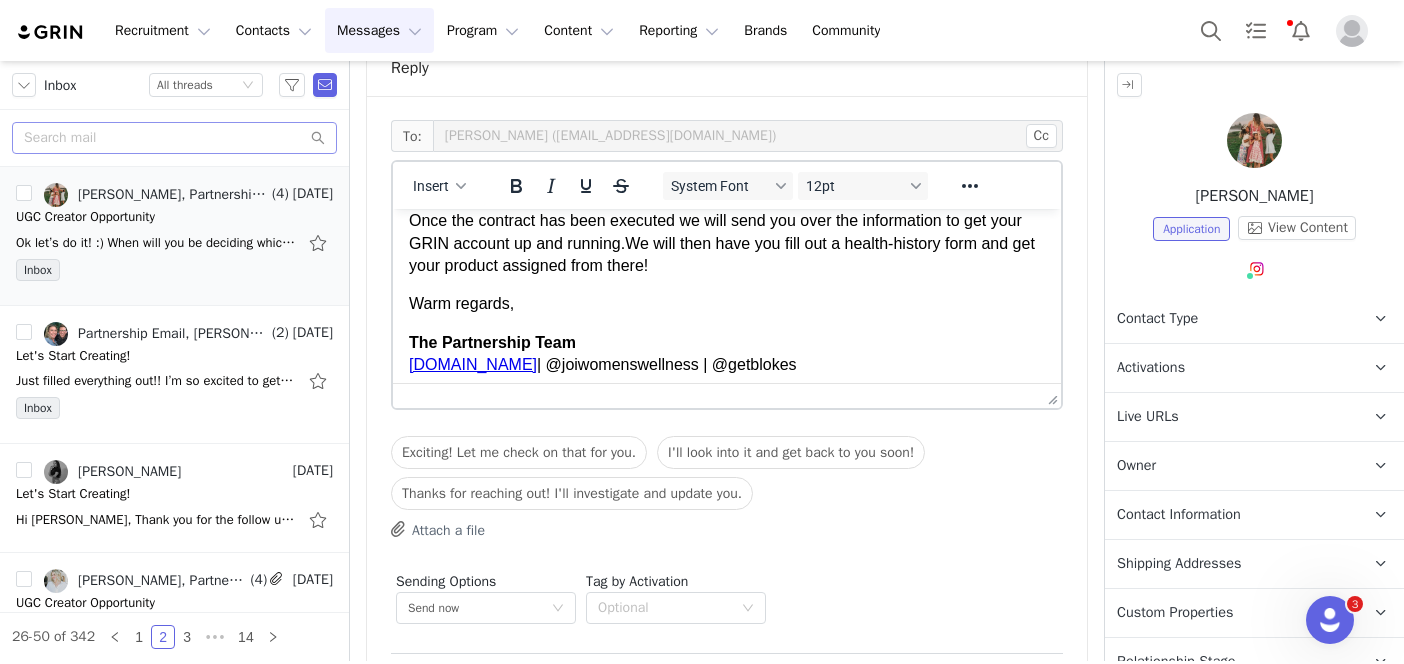 scroll, scrollTop: 118, scrollLeft: 0, axis: vertical 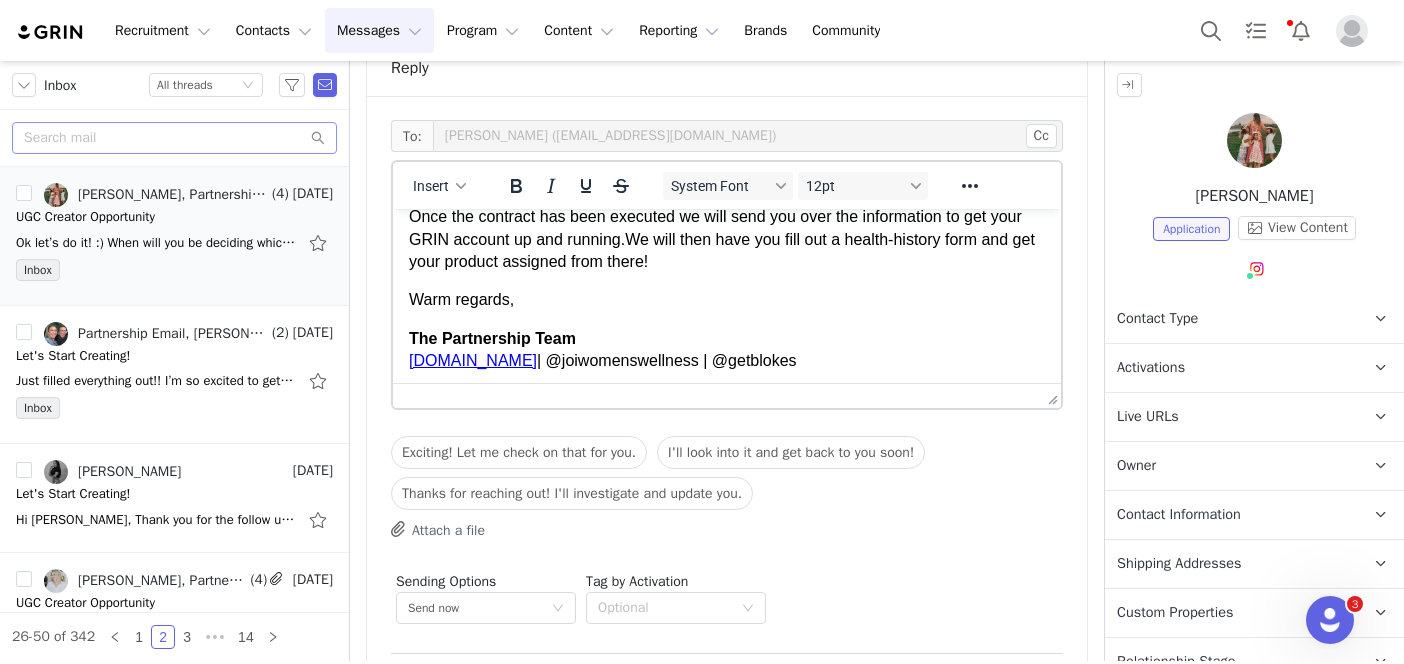 click on "Attach a file" at bounding box center (438, 529) 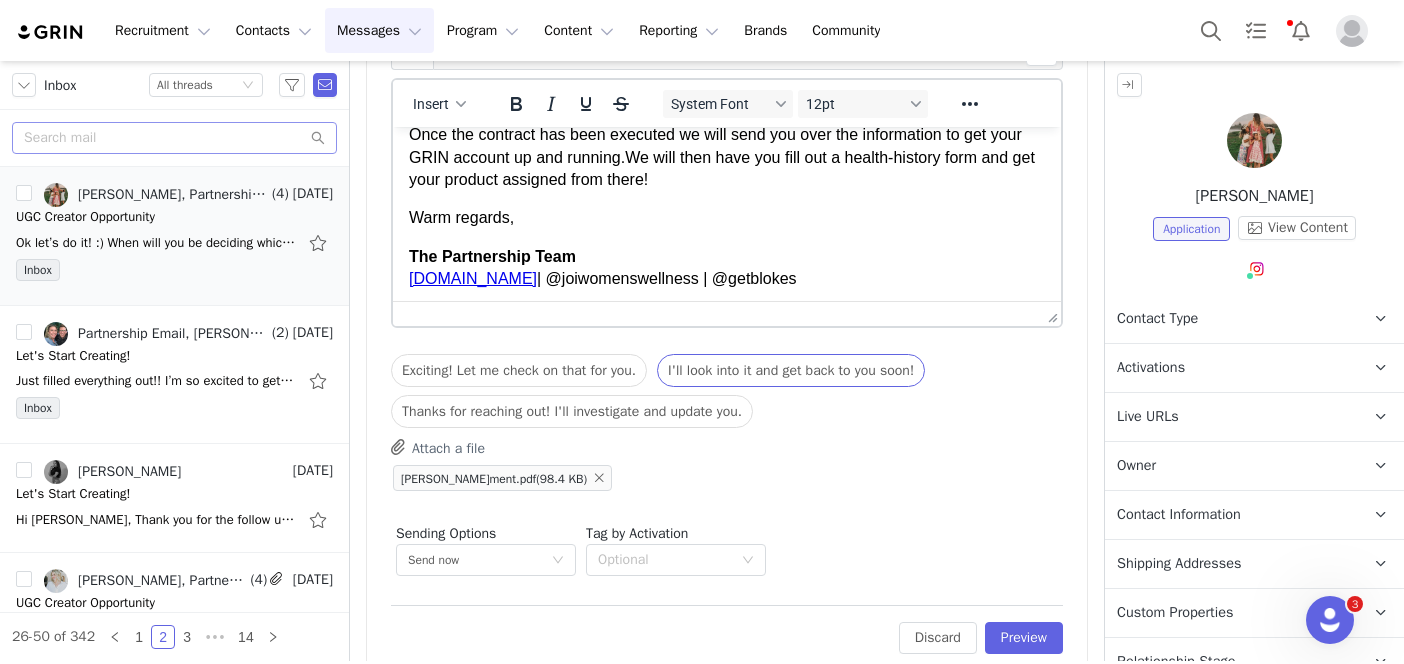 scroll, scrollTop: 3078, scrollLeft: 0, axis: vertical 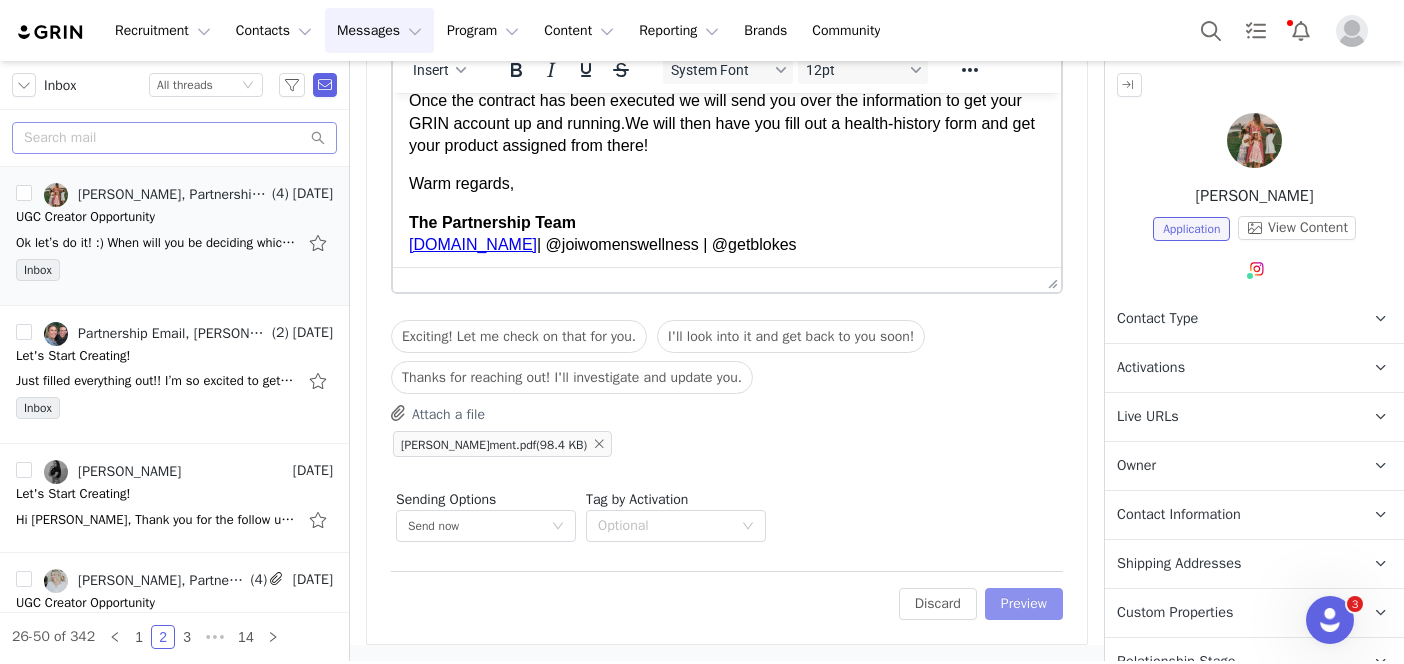 click on "Preview" at bounding box center (1024, 604) 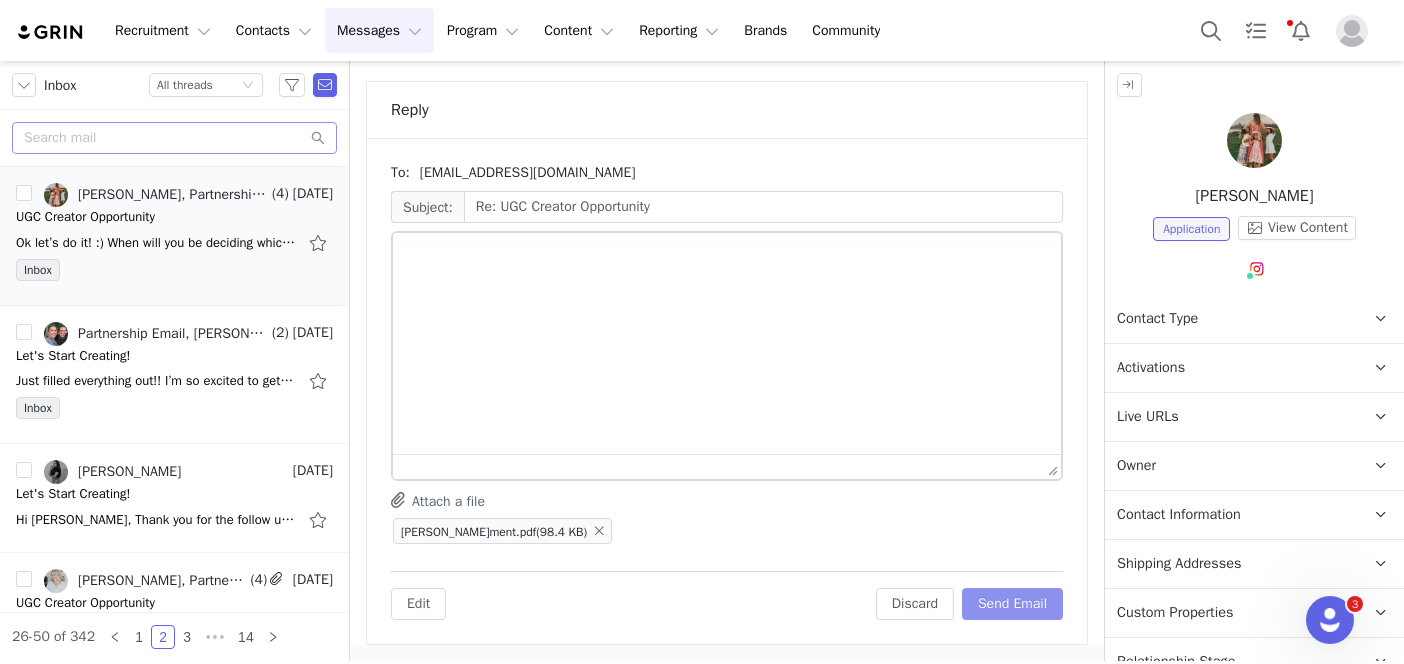 scroll, scrollTop: 2920, scrollLeft: 0, axis: vertical 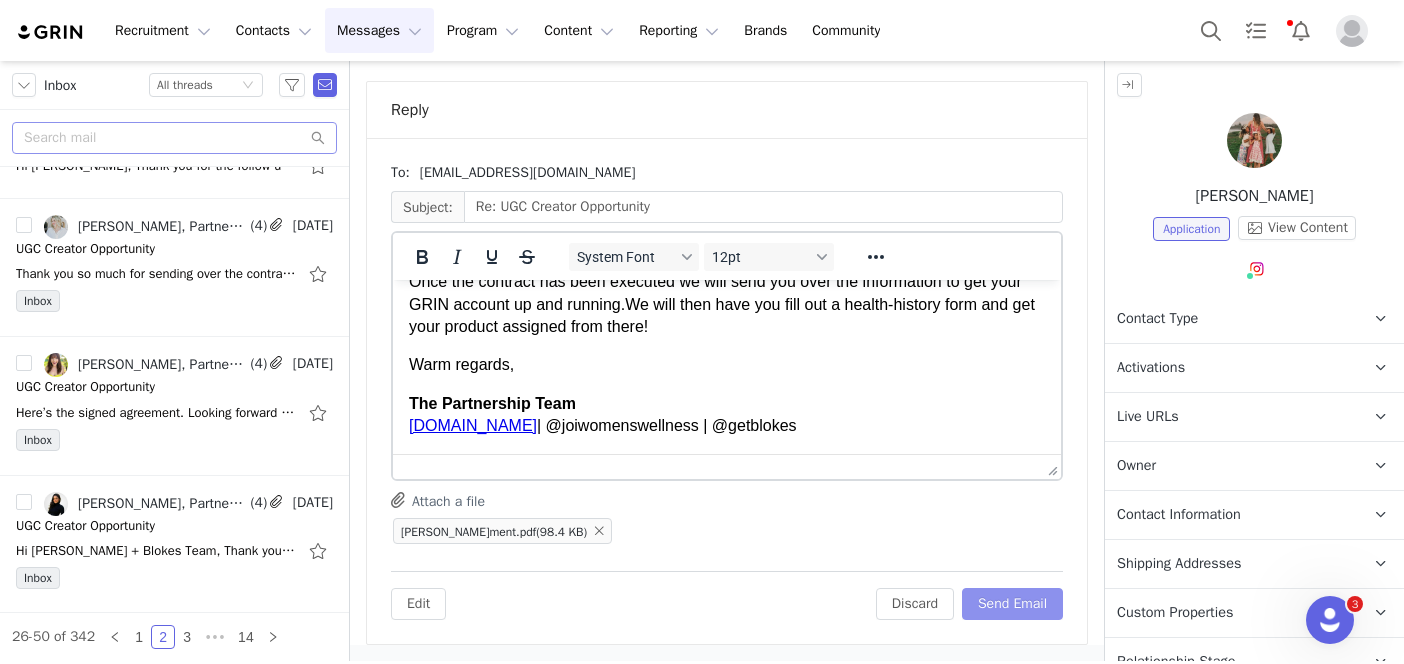 click on "Send Email" at bounding box center [1012, 604] 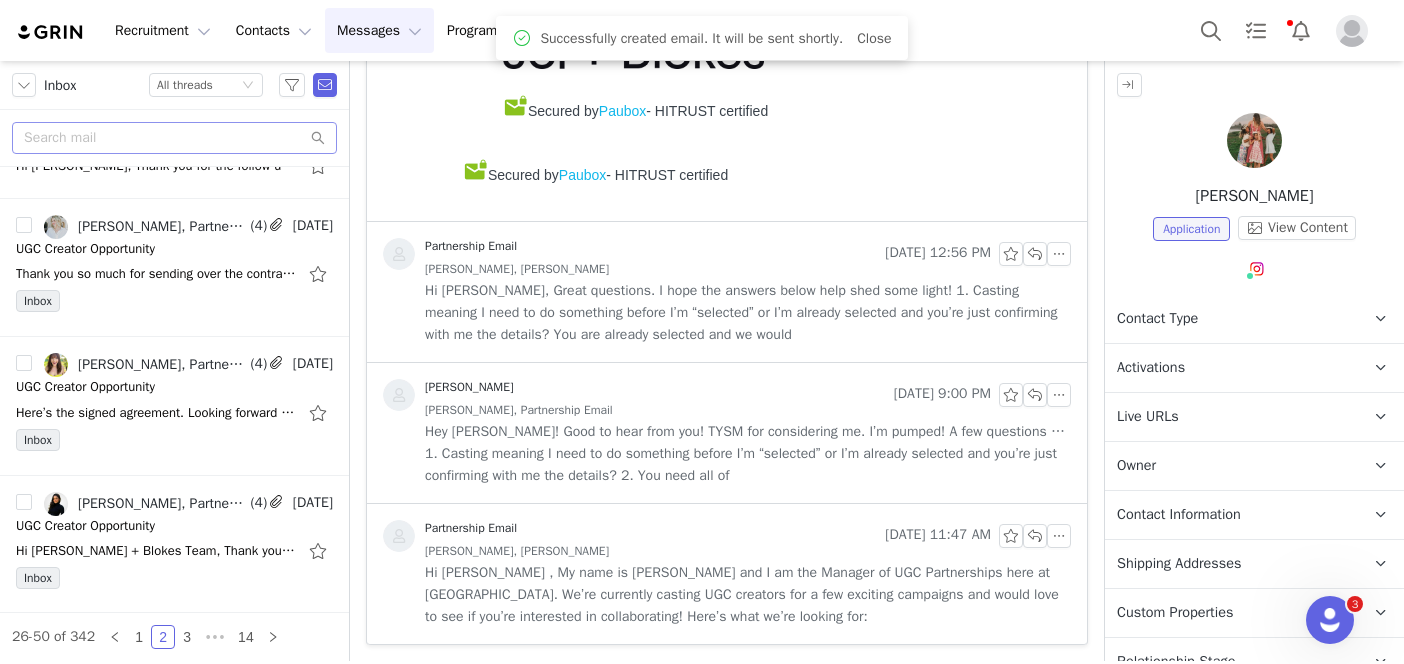 scroll, scrollTop: 2324, scrollLeft: 0, axis: vertical 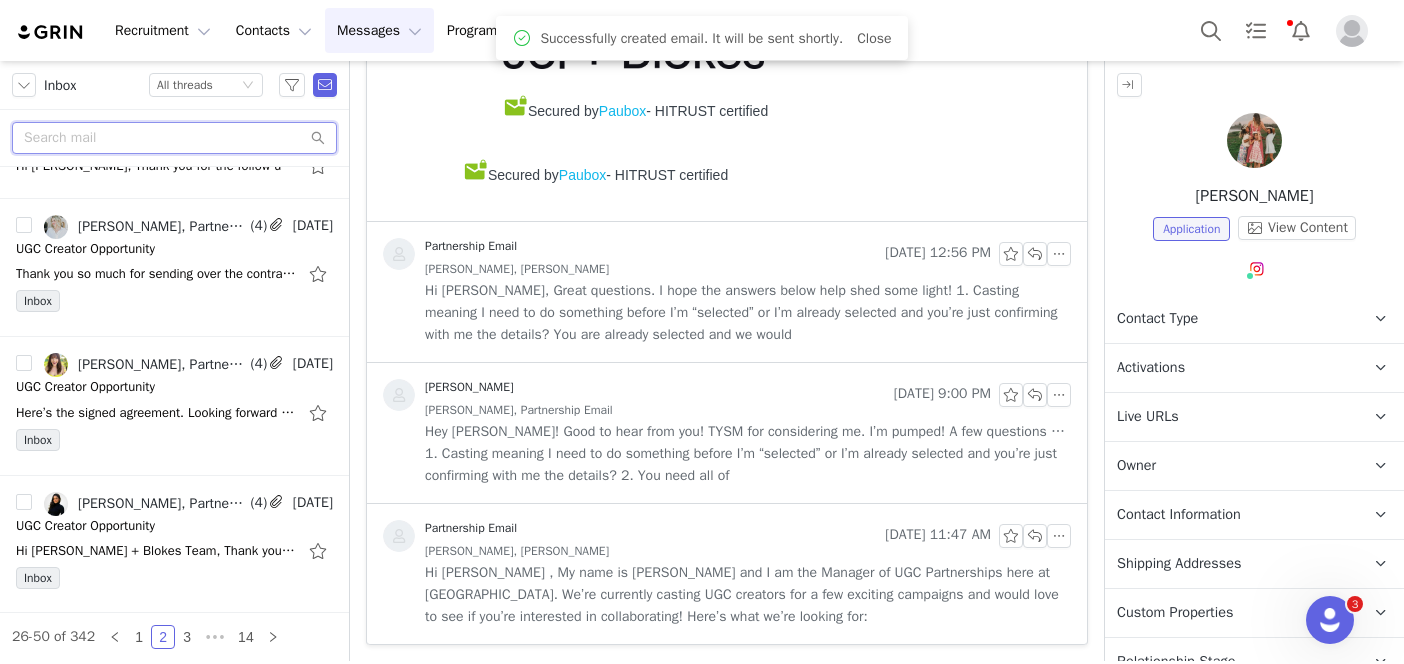 click at bounding box center (174, 138) 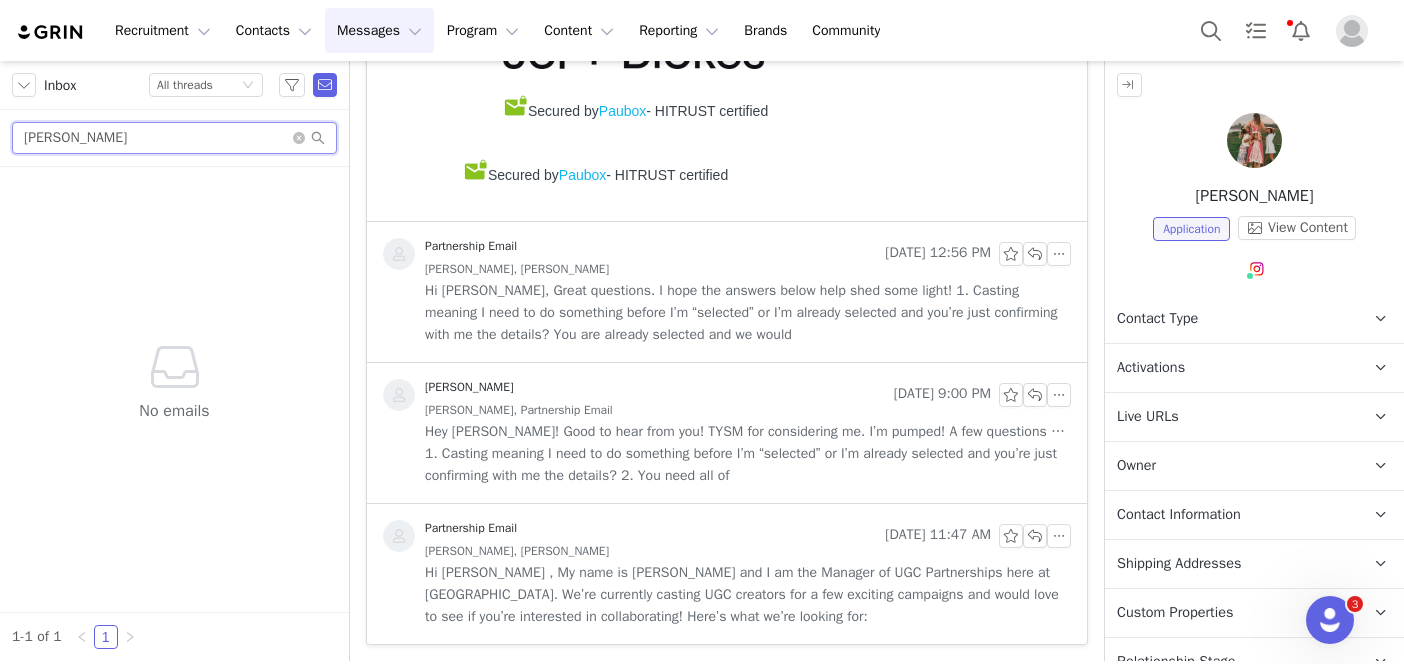scroll, scrollTop: 0, scrollLeft: 0, axis: both 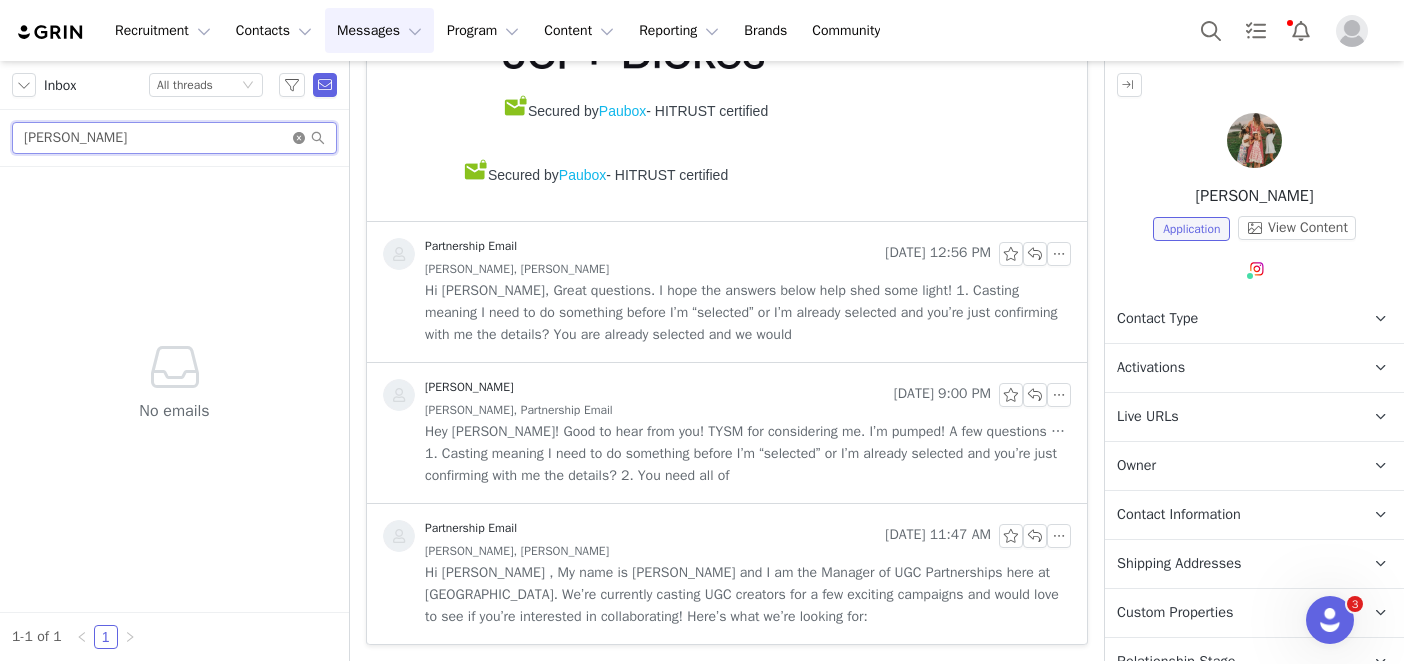 type on "howell" 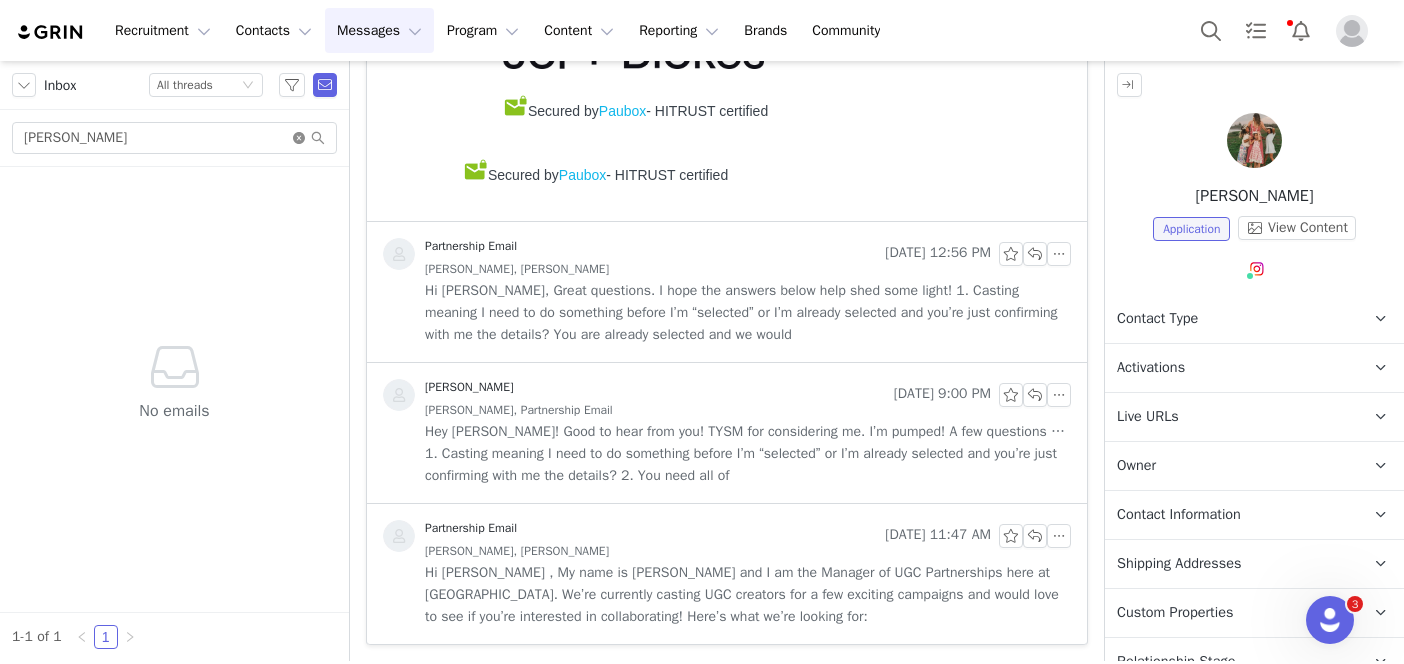 click 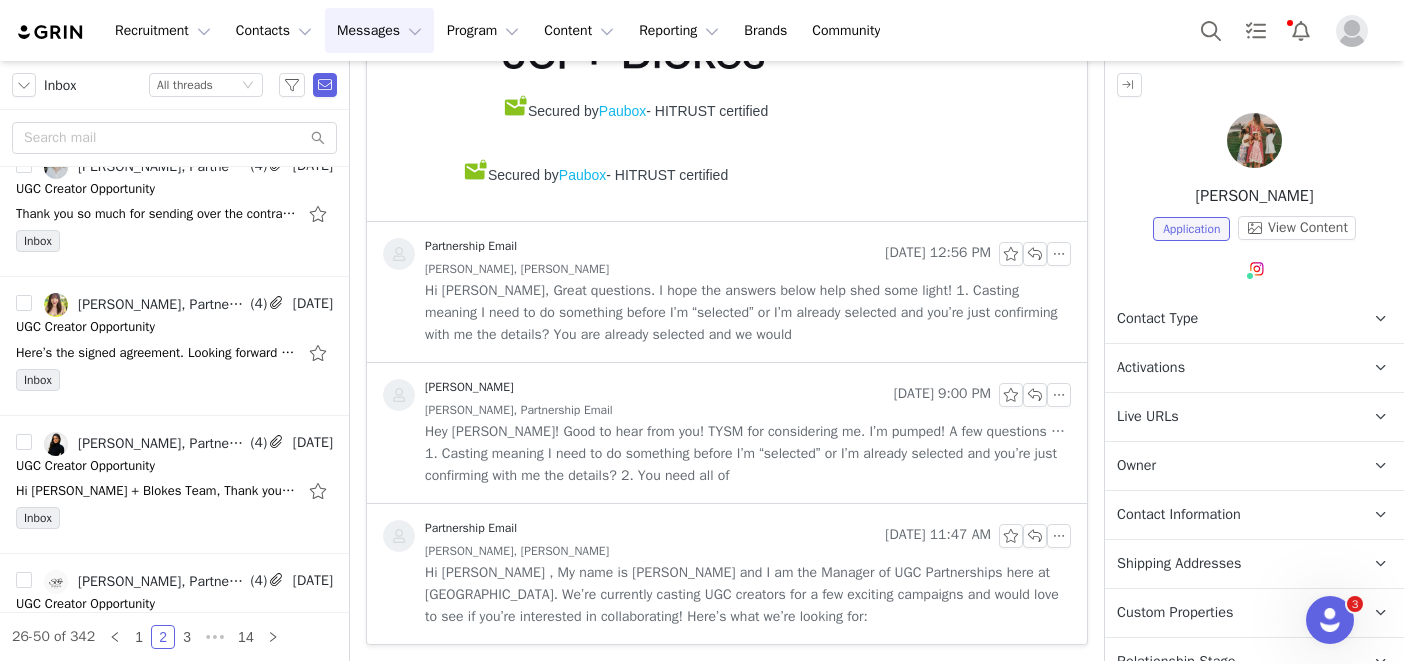 scroll, scrollTop: 430, scrollLeft: 0, axis: vertical 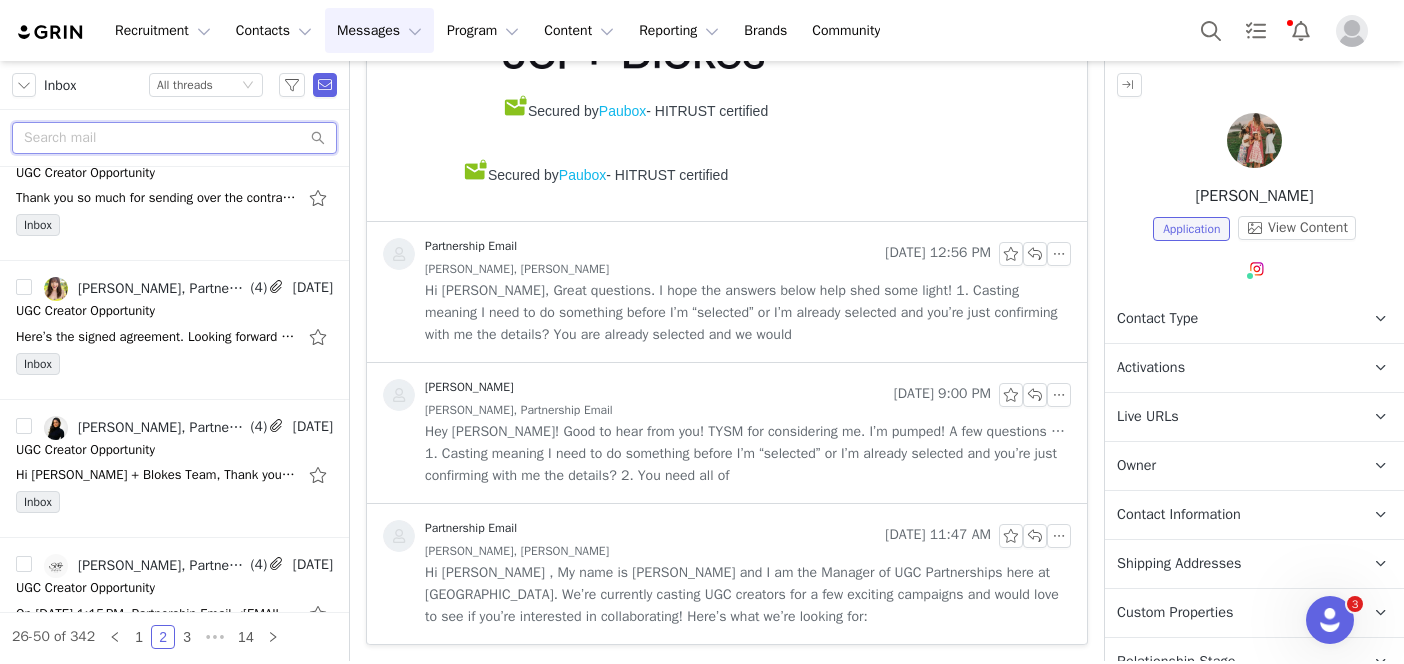 click at bounding box center [174, 138] 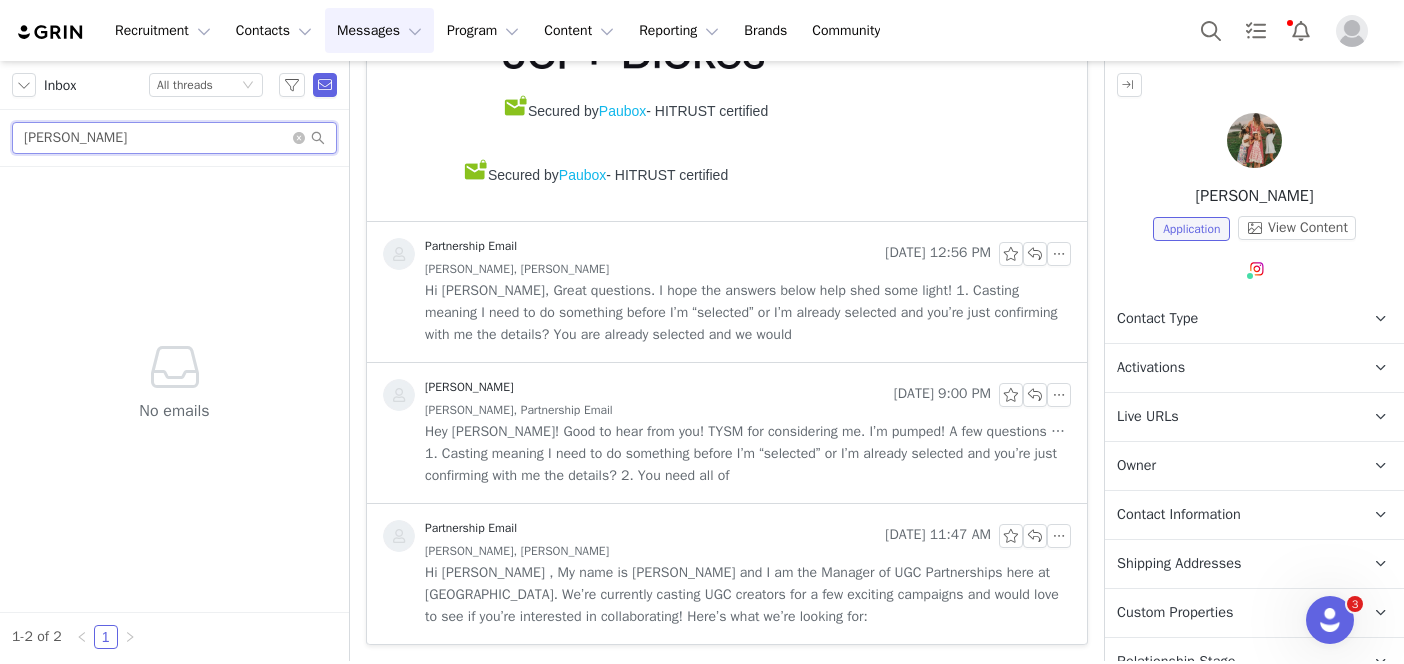 scroll, scrollTop: 0, scrollLeft: 0, axis: both 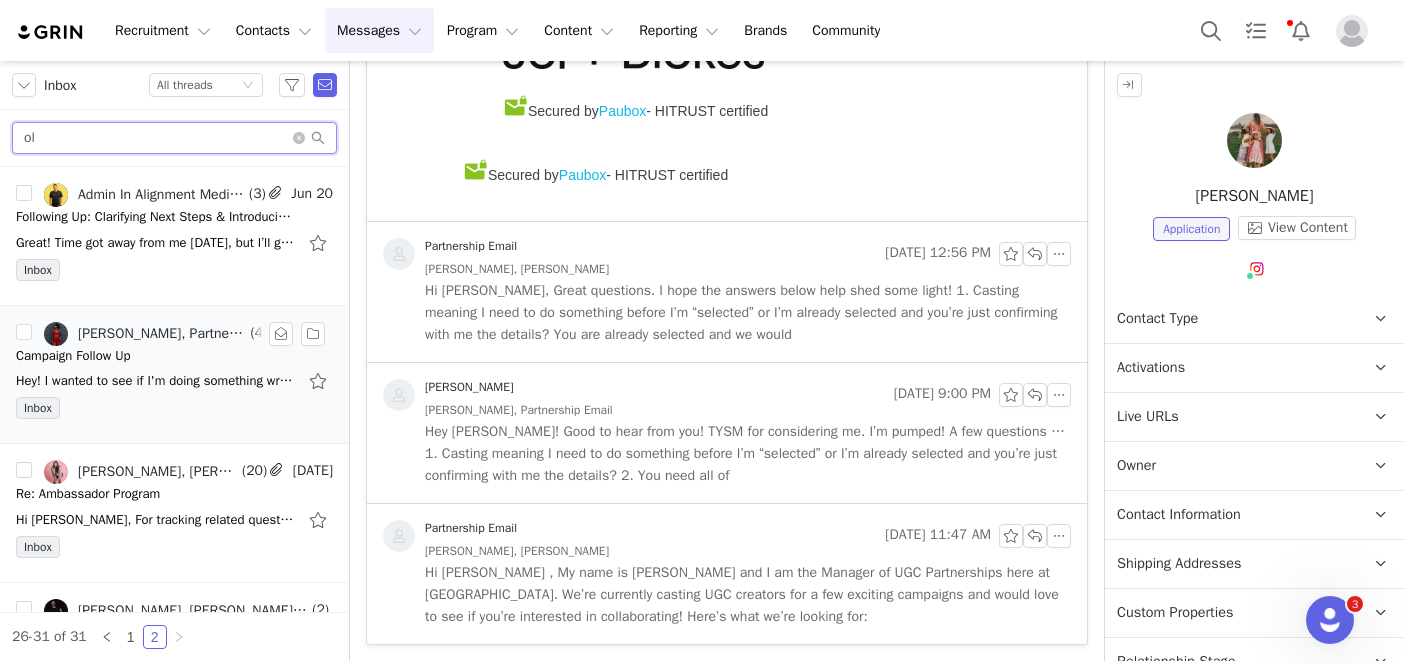 type on "o" 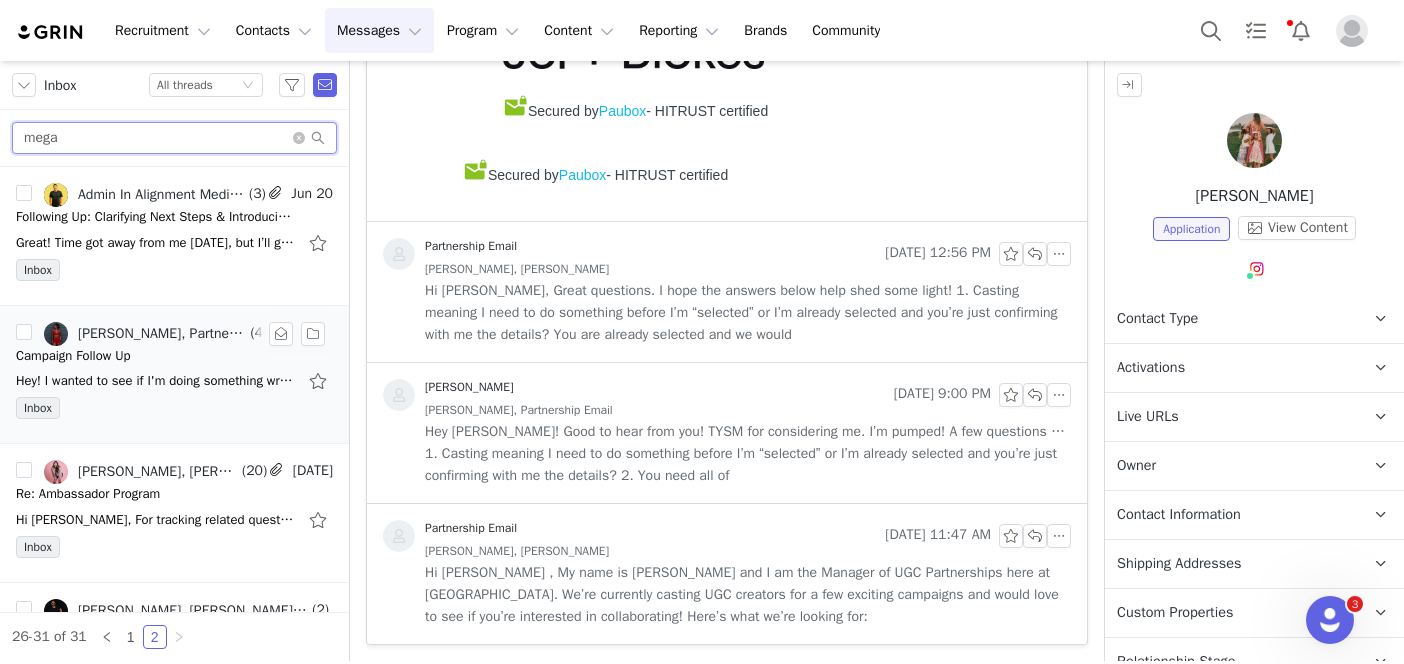 type on "megan" 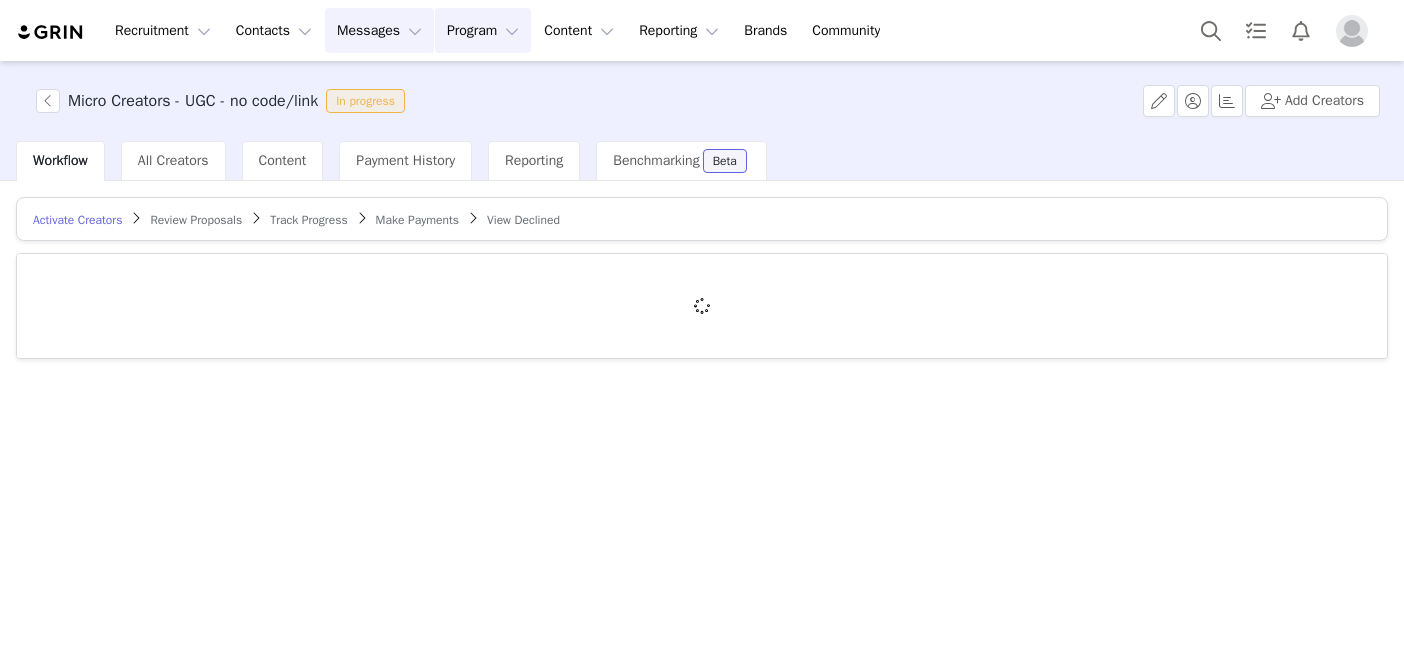 click on "Messages Messages" at bounding box center (379, 30) 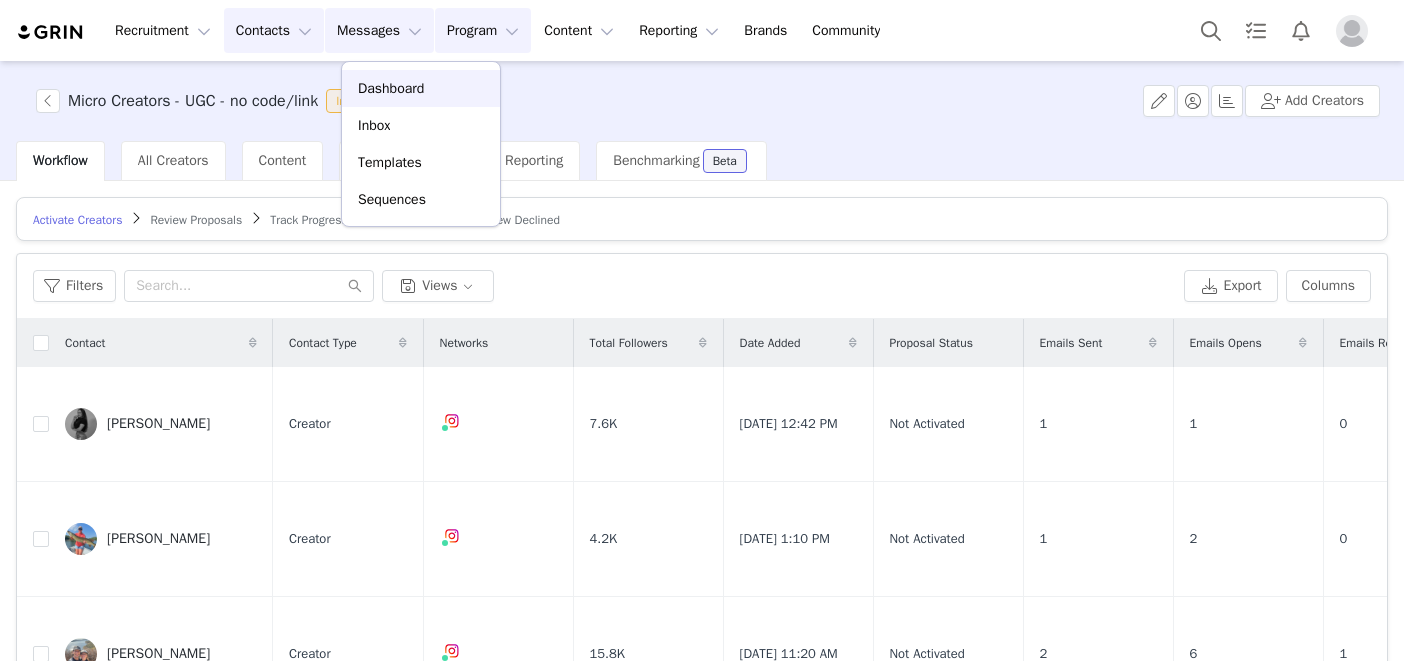 scroll, scrollTop: 0, scrollLeft: 0, axis: both 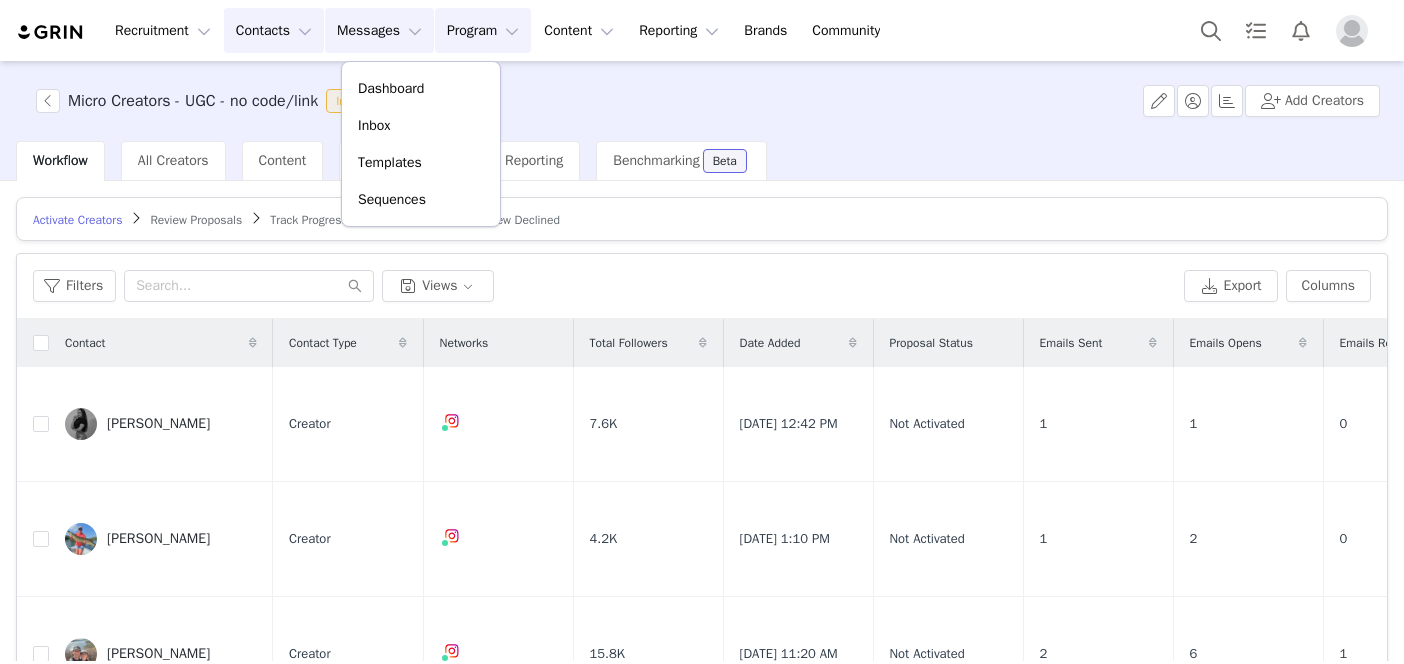 click on "Contacts Contacts" at bounding box center [274, 30] 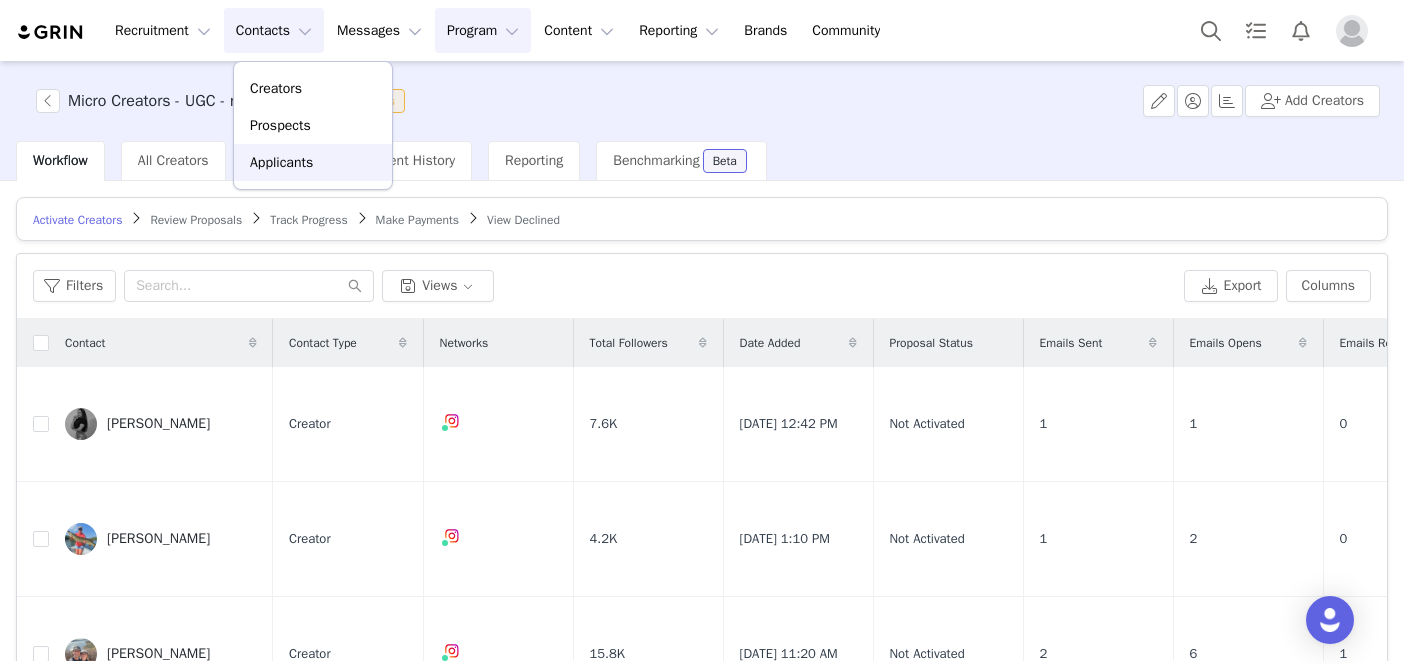 click on "Applicants" at bounding box center (281, 162) 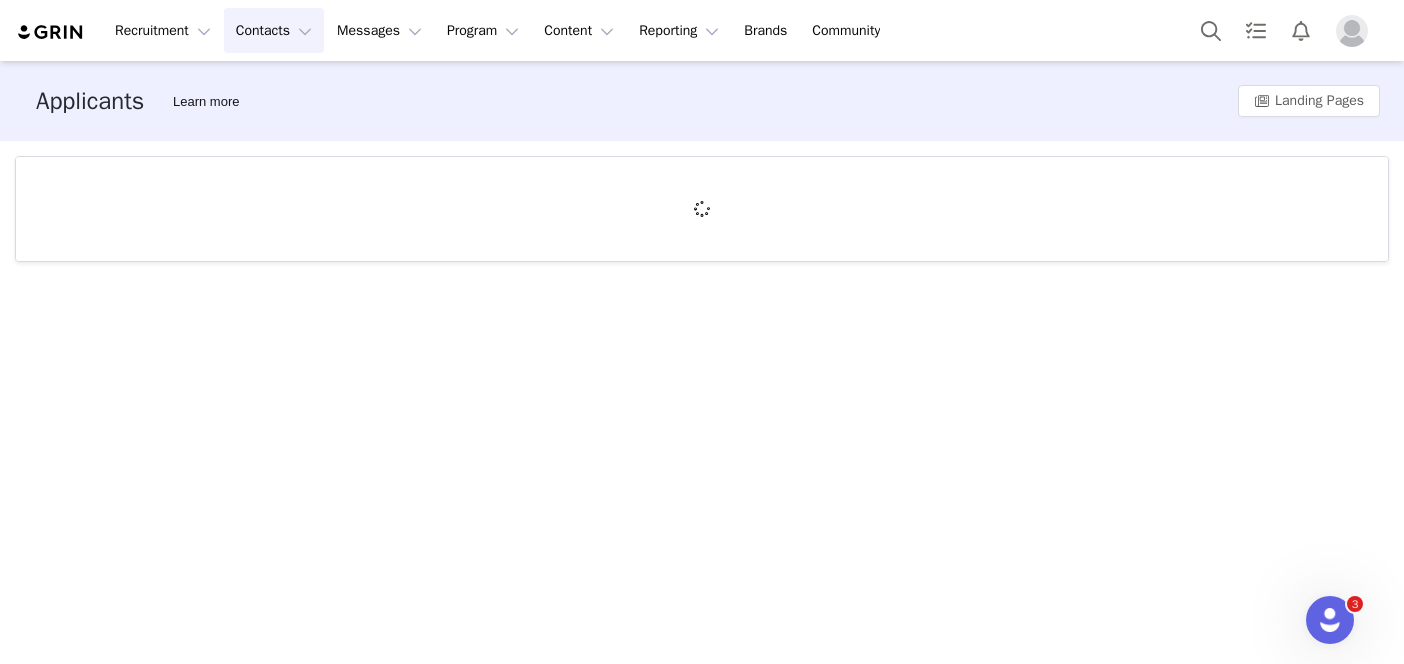 scroll, scrollTop: 0, scrollLeft: 0, axis: both 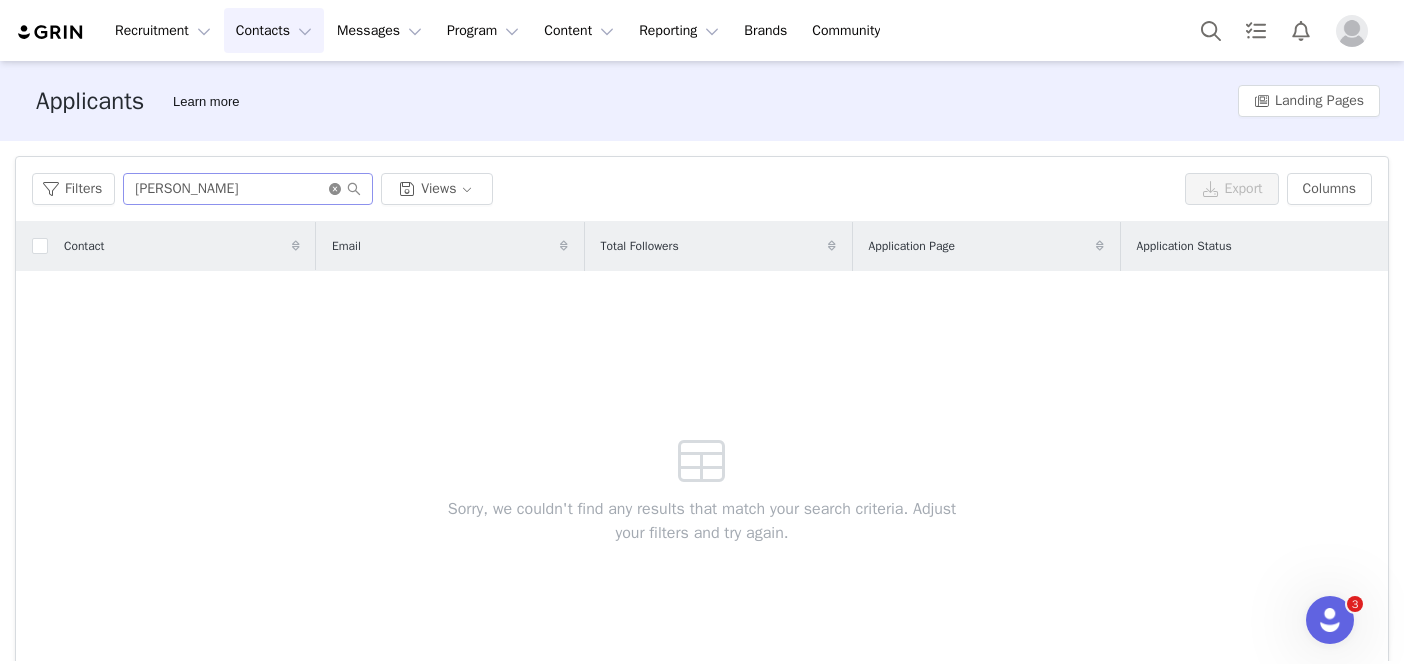 click 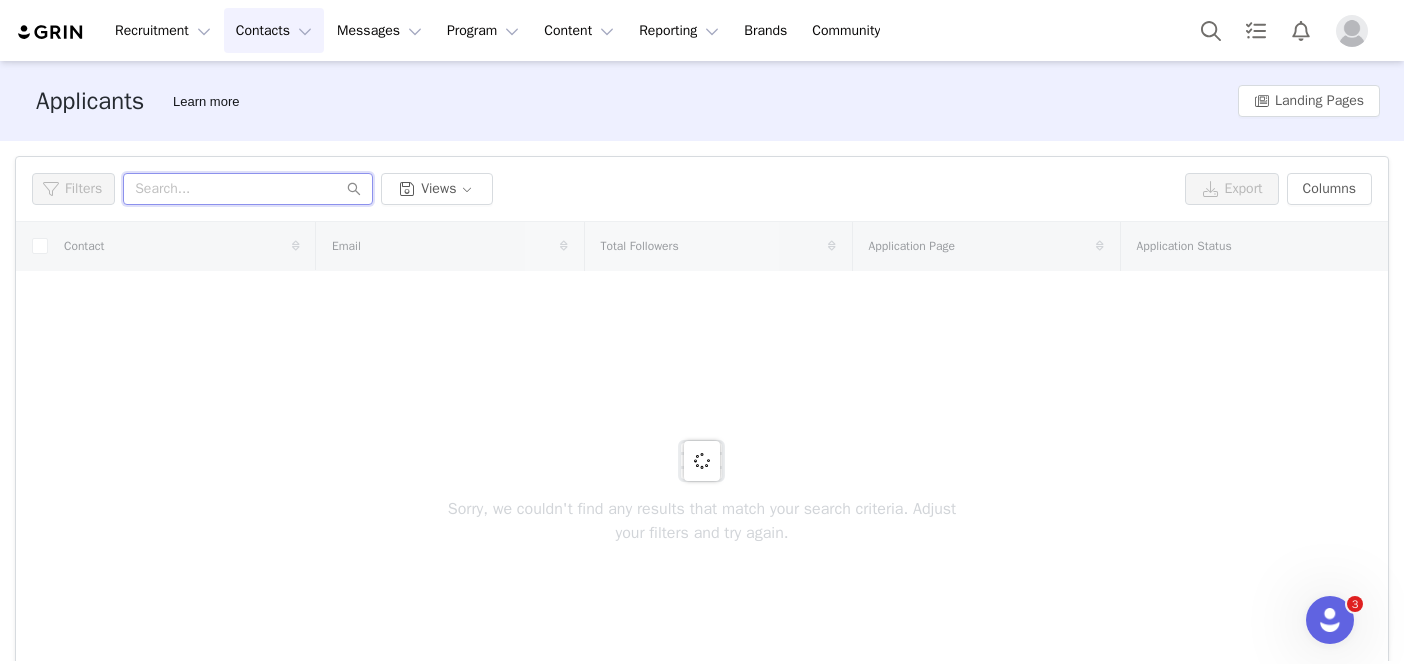click at bounding box center [248, 189] 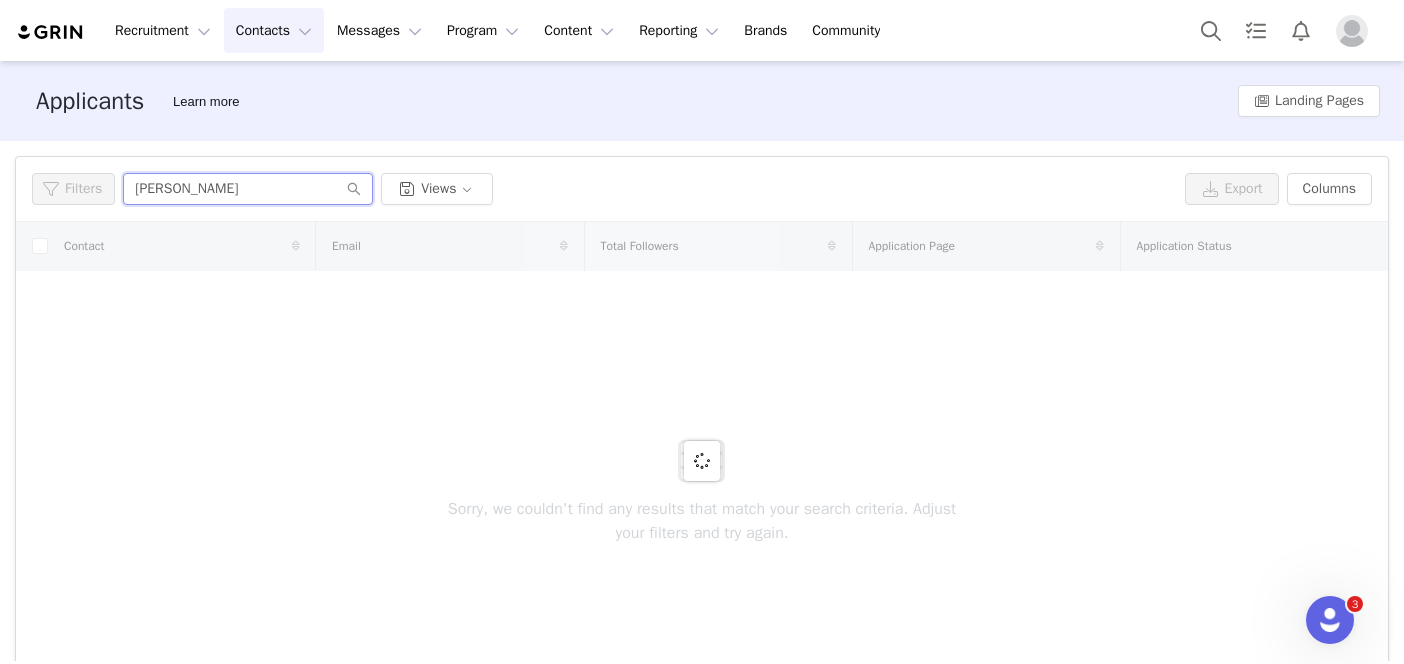 click on "[PERSON_NAME]" at bounding box center (248, 189) 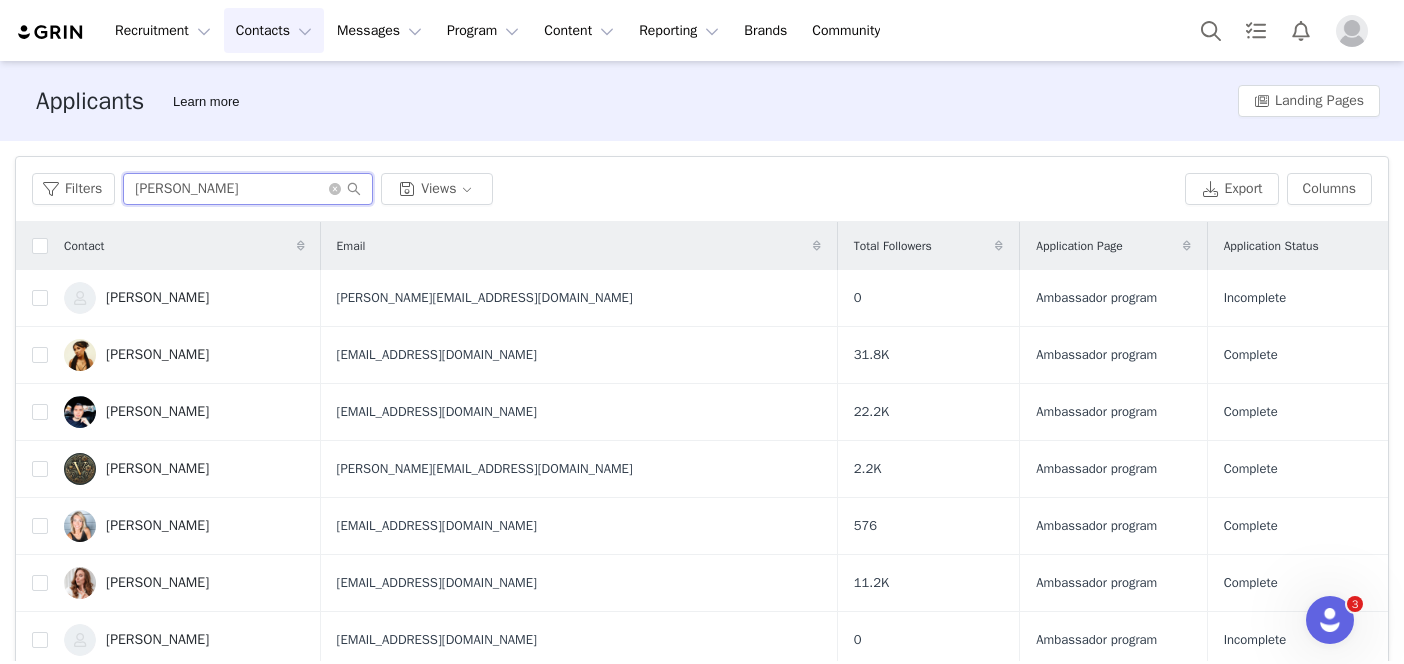 type on "[PERSON_NAME]" 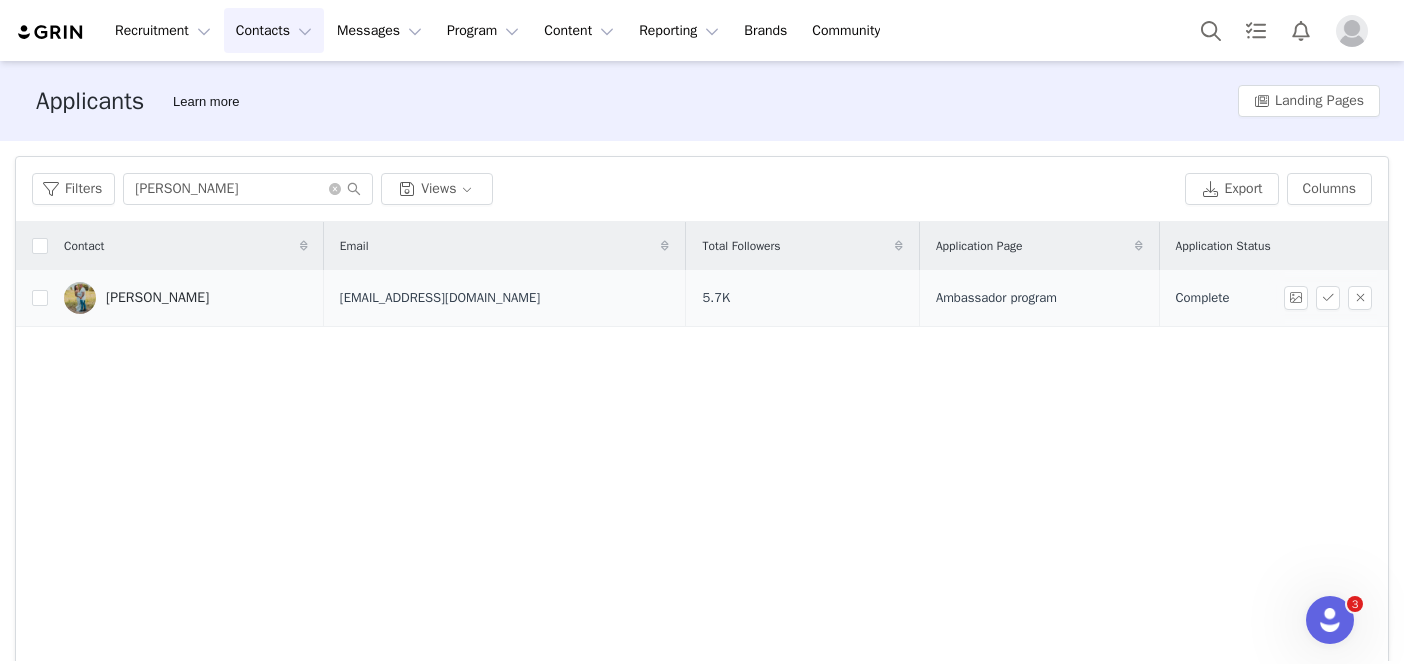 click on "[PERSON_NAME]" at bounding box center [157, 298] 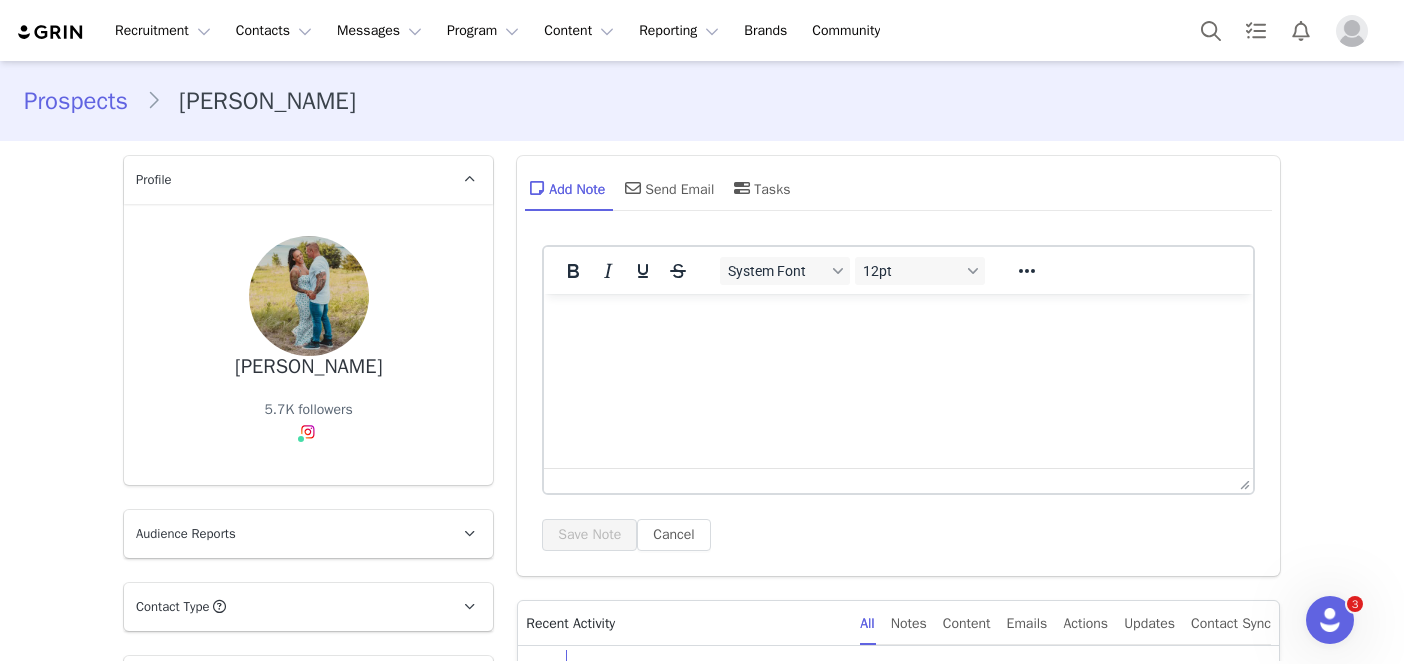 scroll, scrollTop: 397, scrollLeft: 0, axis: vertical 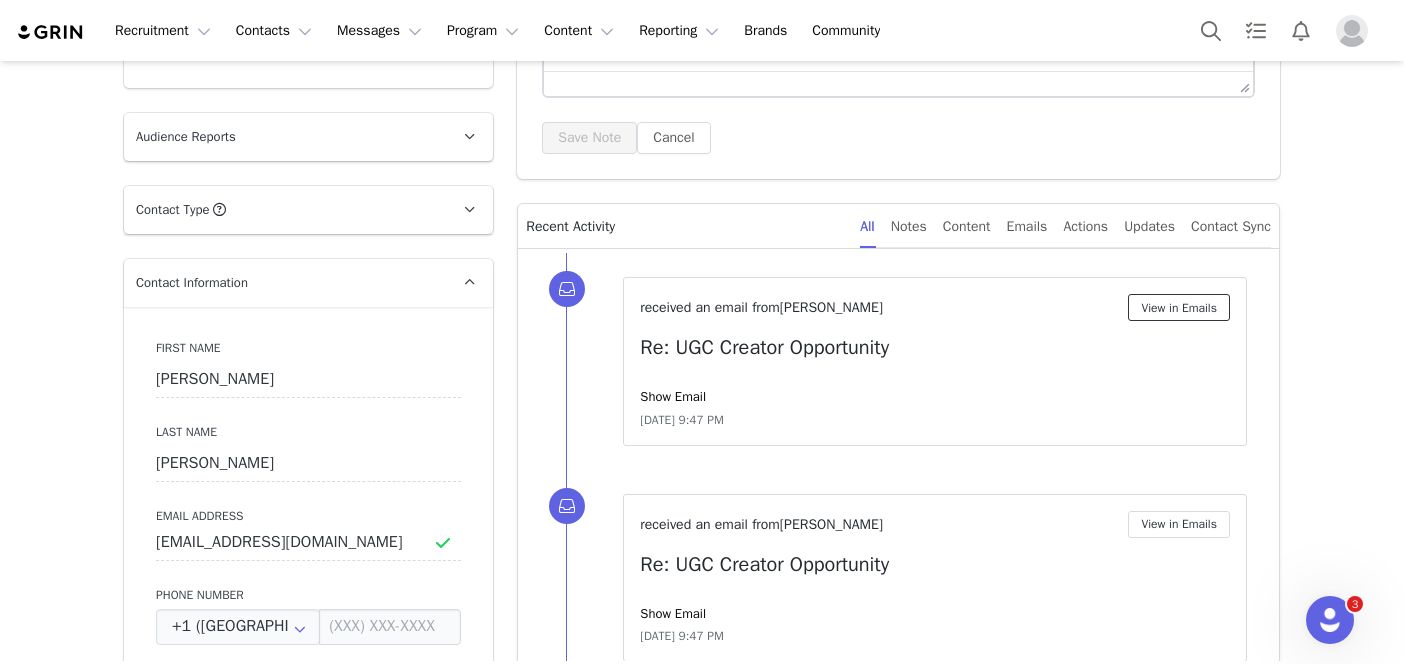 click on "View in Emails" at bounding box center [1179, 307] 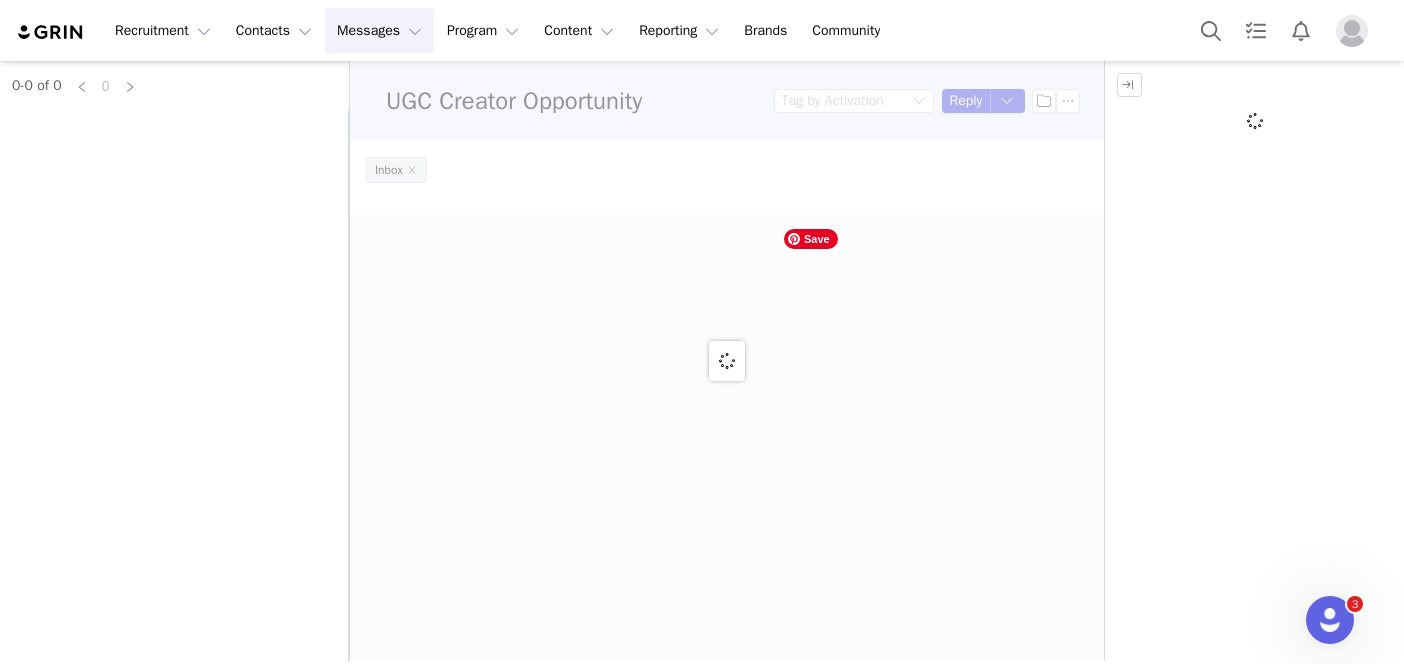 scroll, scrollTop: 0, scrollLeft: 0, axis: both 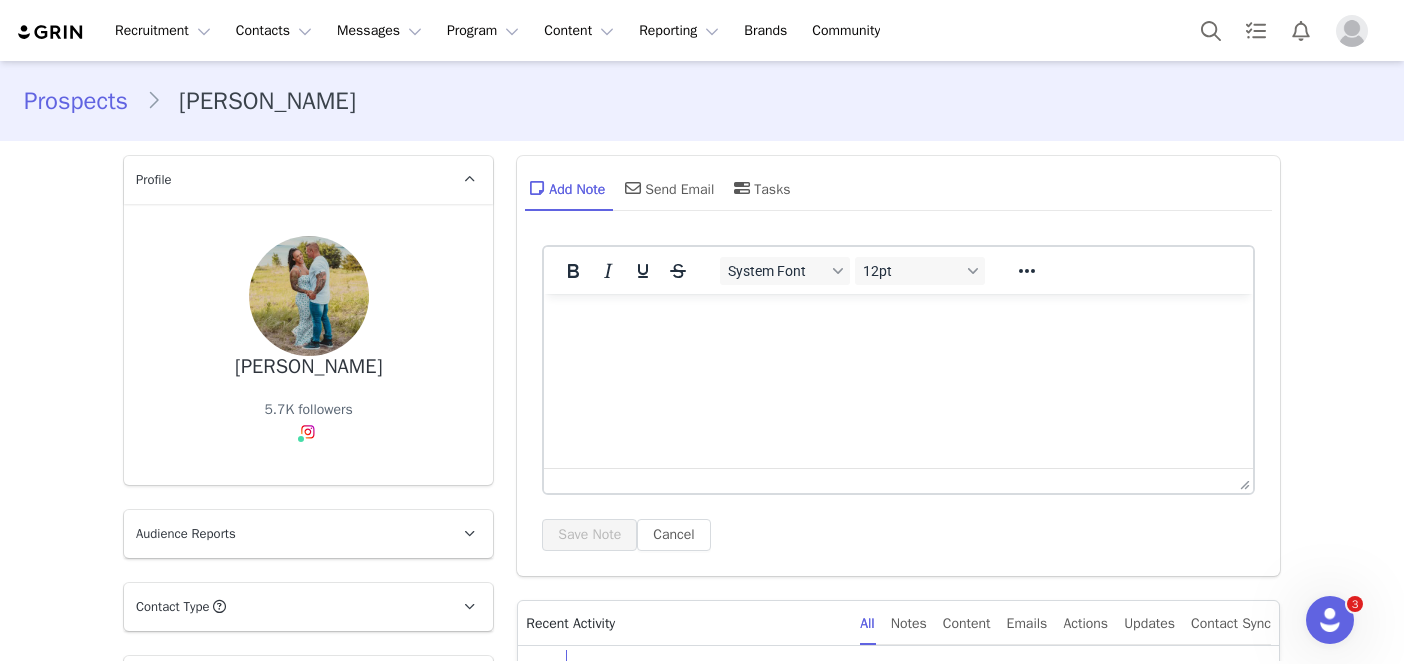 click on "Prospects" at bounding box center [85, 101] 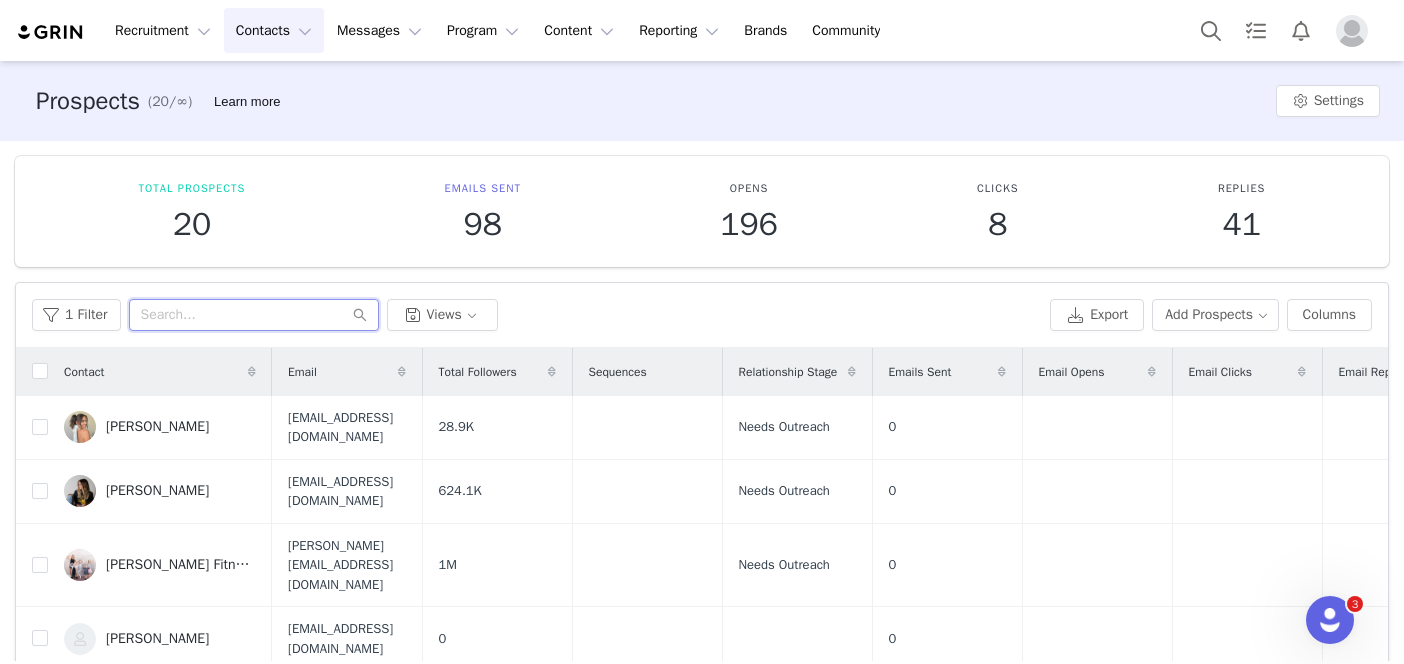 click at bounding box center [254, 315] 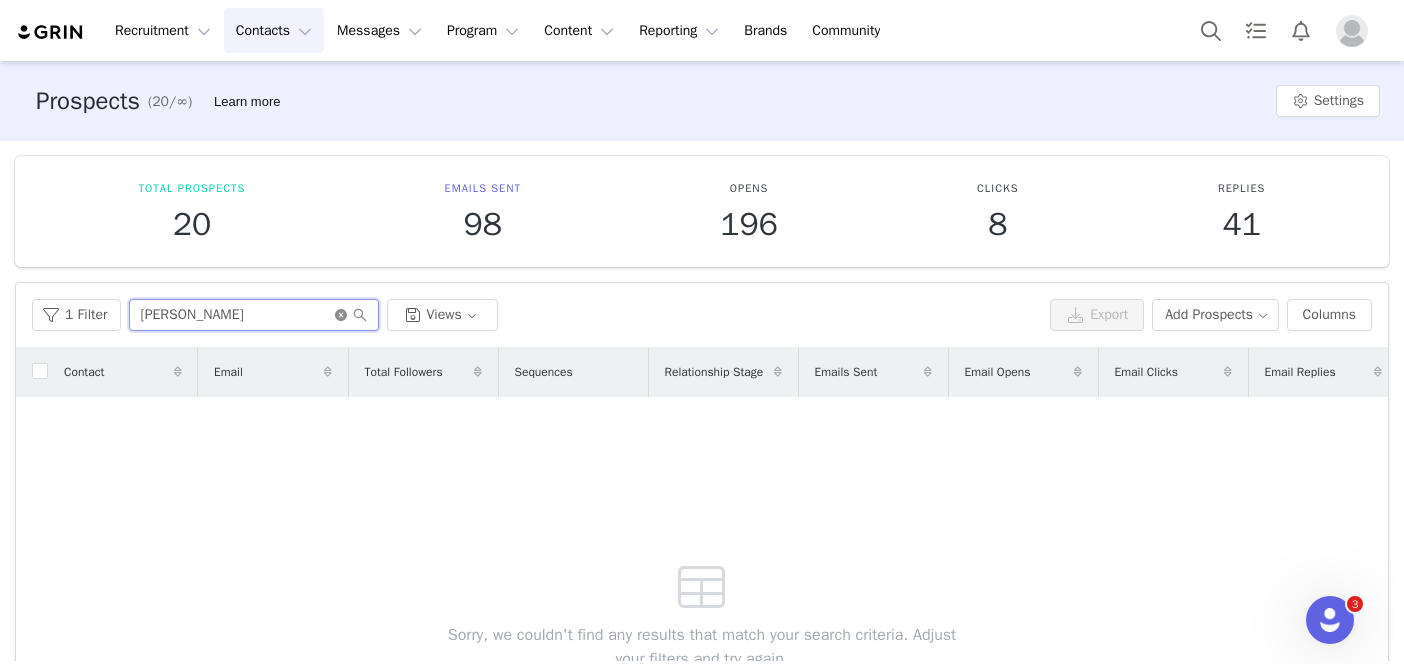 type on "[PERSON_NAME]" 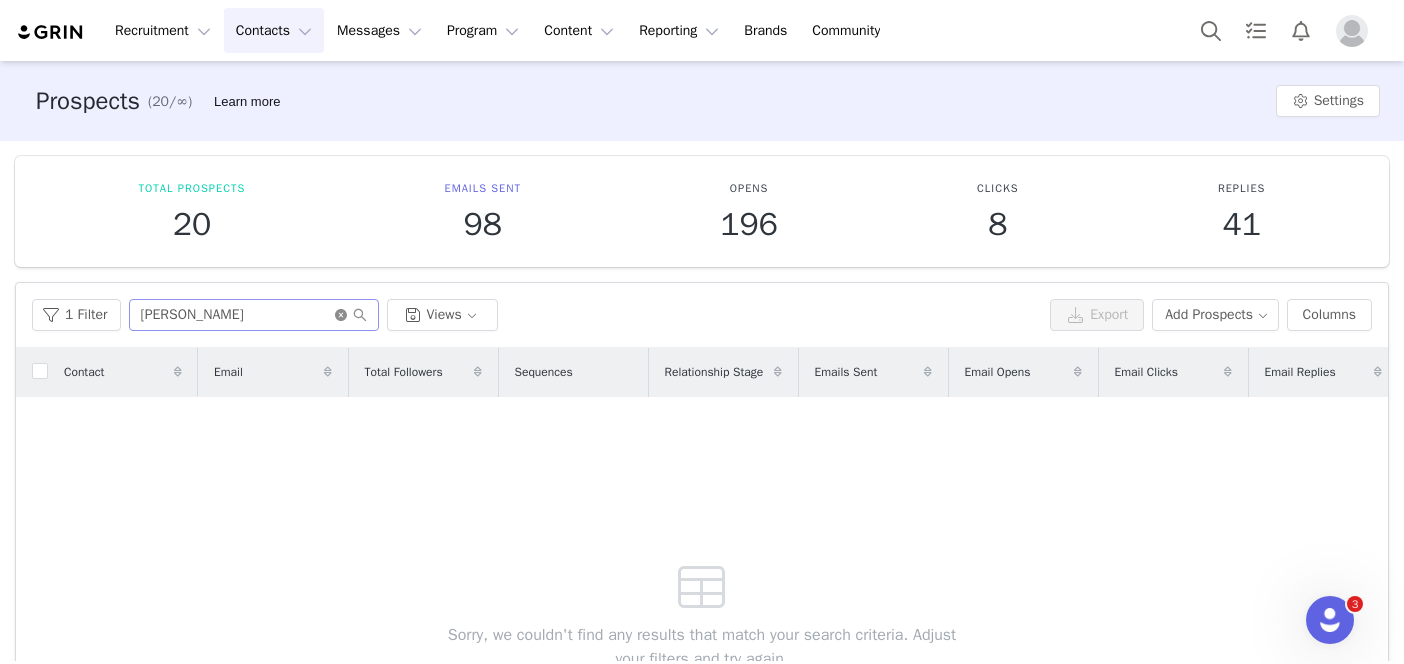 click 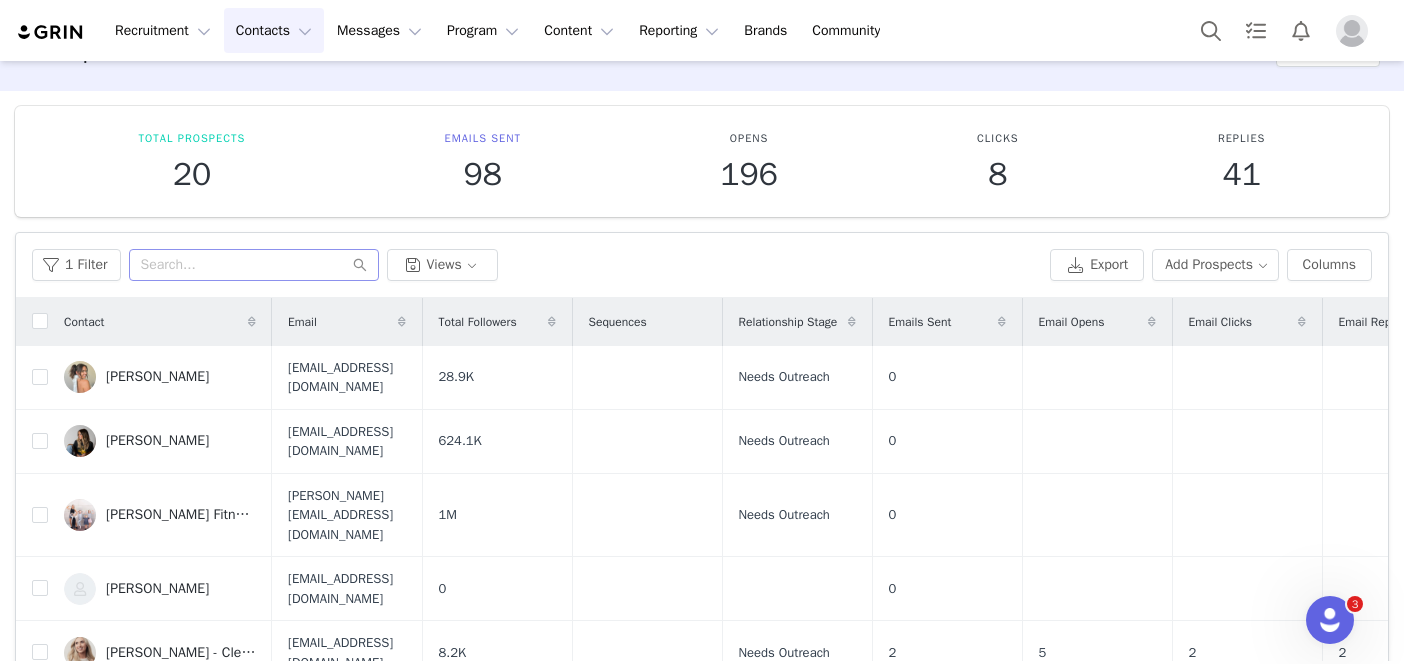 scroll, scrollTop: 0, scrollLeft: 0, axis: both 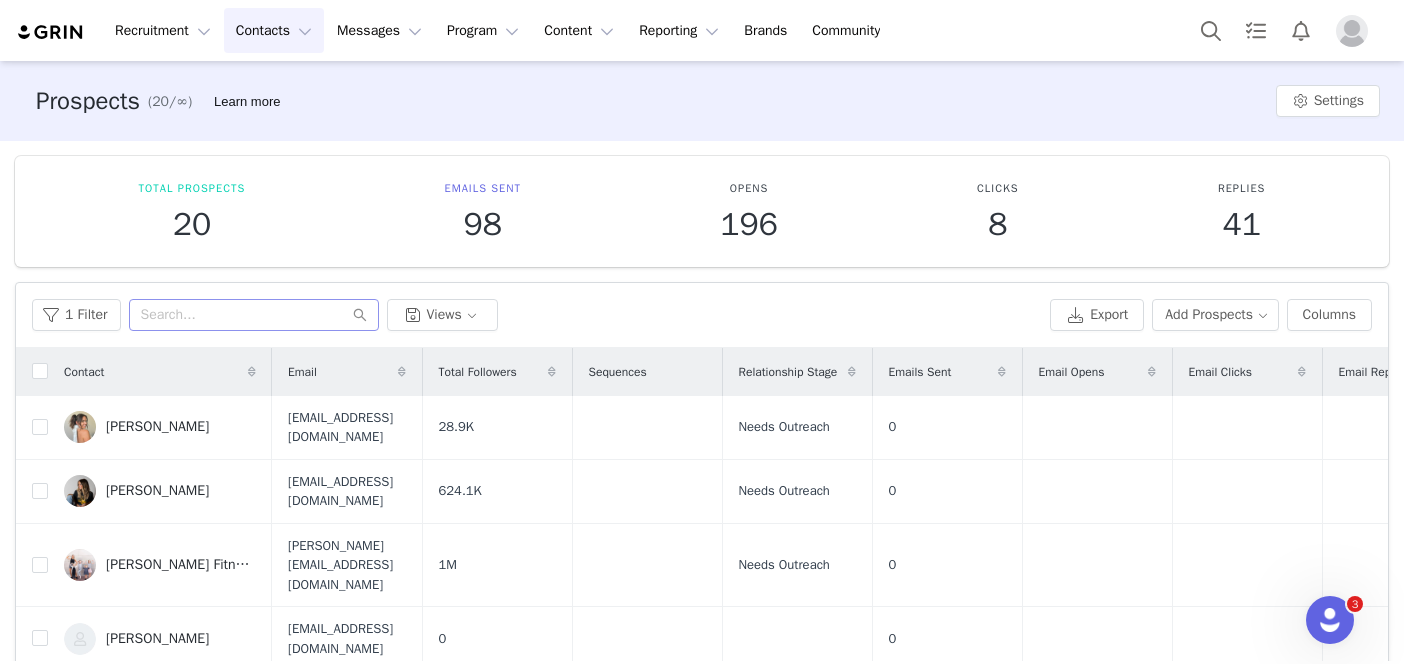 click on "Contacts Contacts" at bounding box center [274, 30] 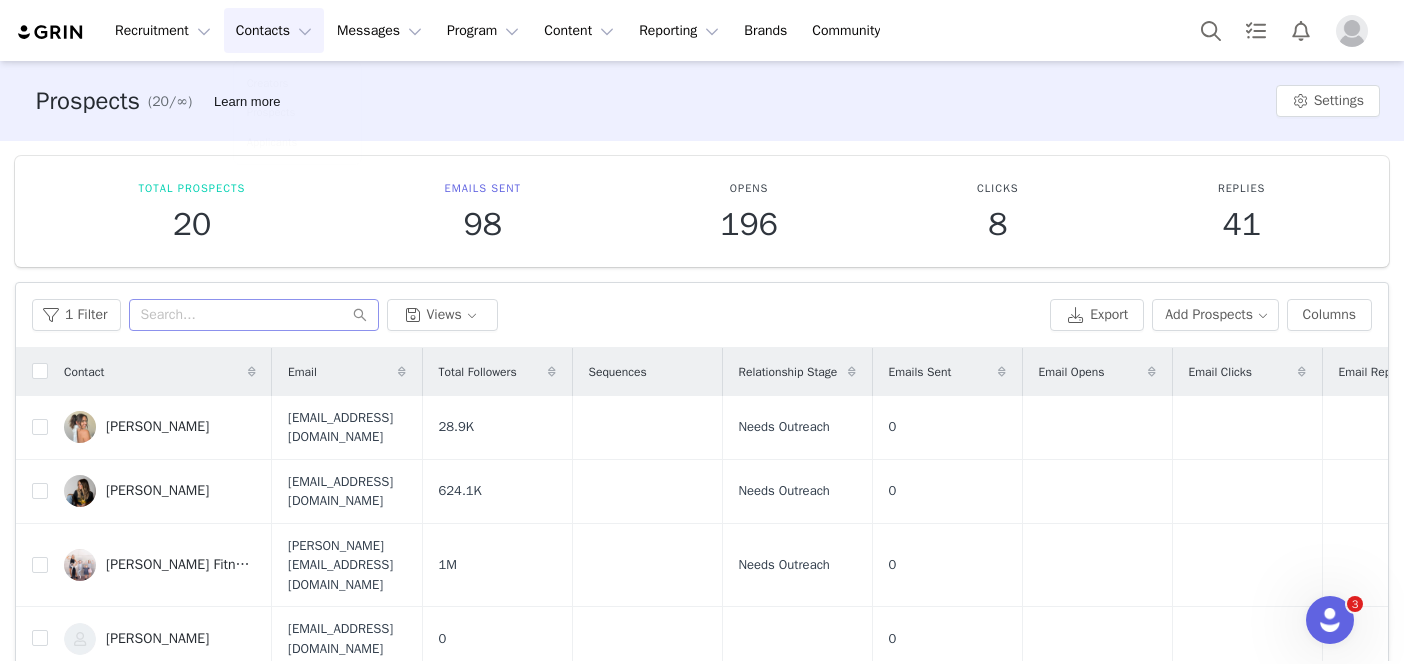 click on "Applicants" at bounding box center [272, 142] 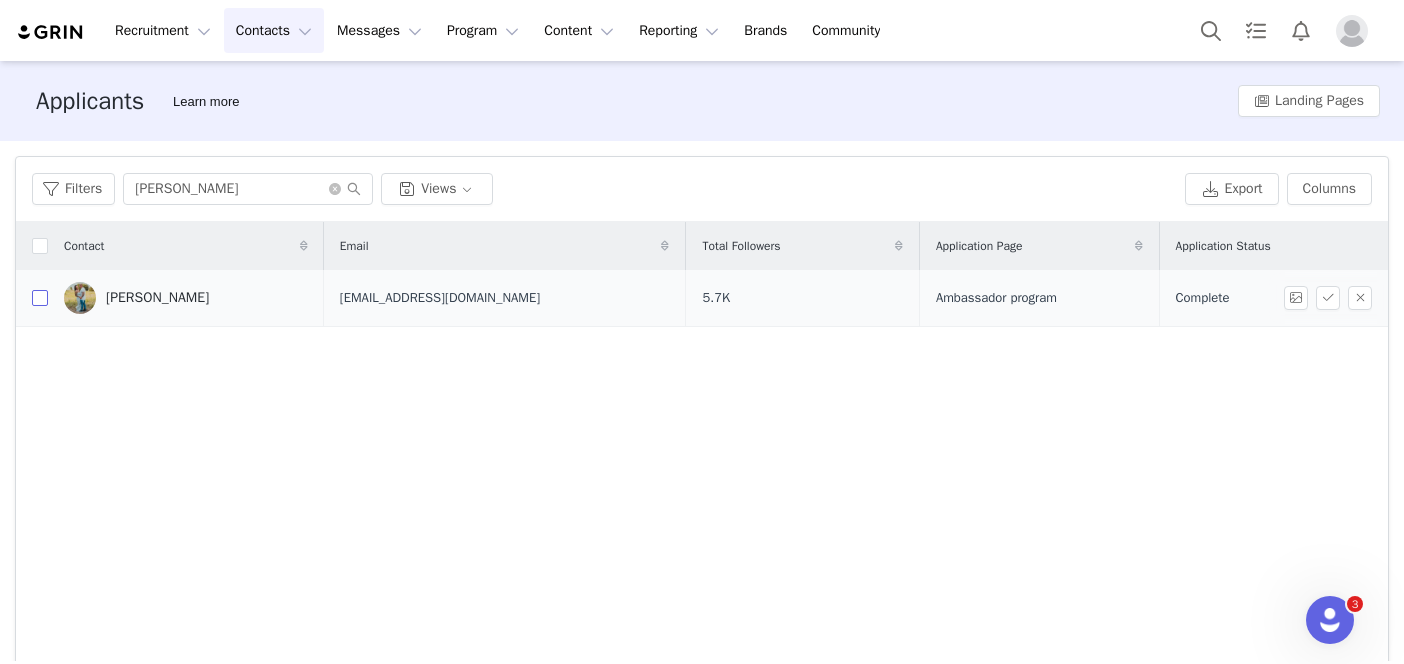 click at bounding box center (40, 298) 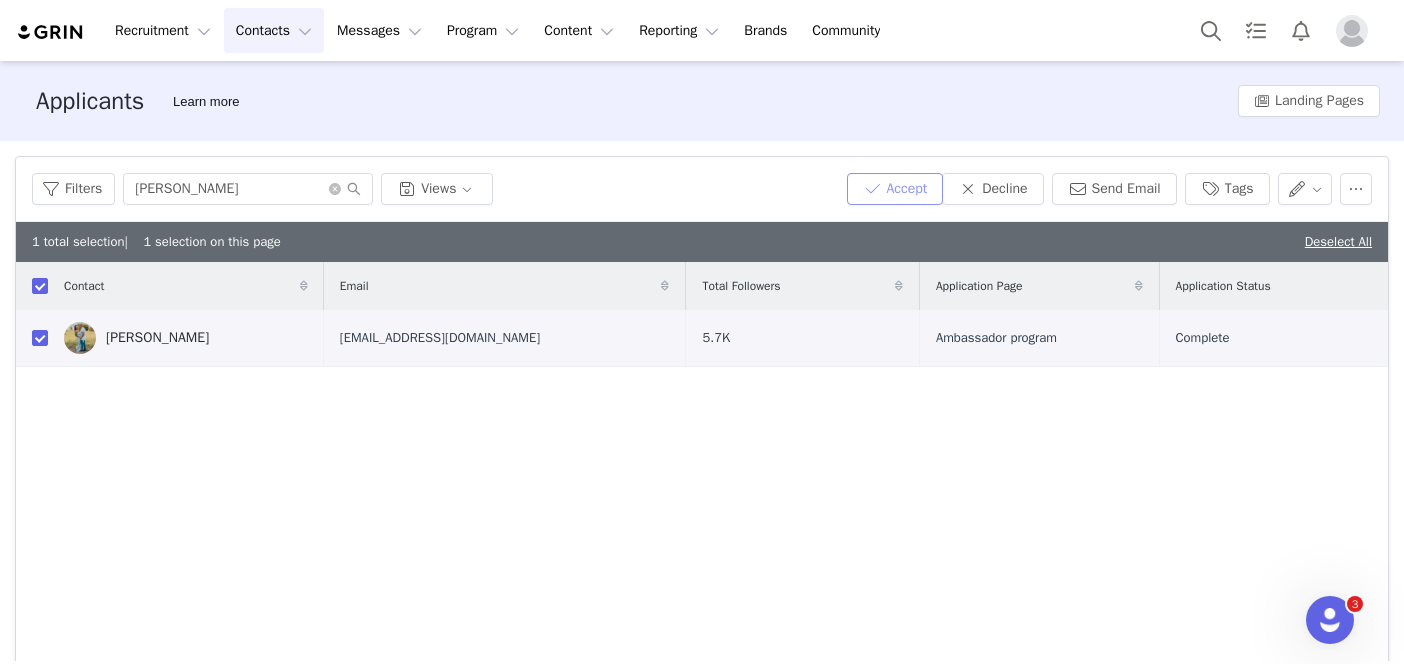 click on "Accept" at bounding box center (895, 189) 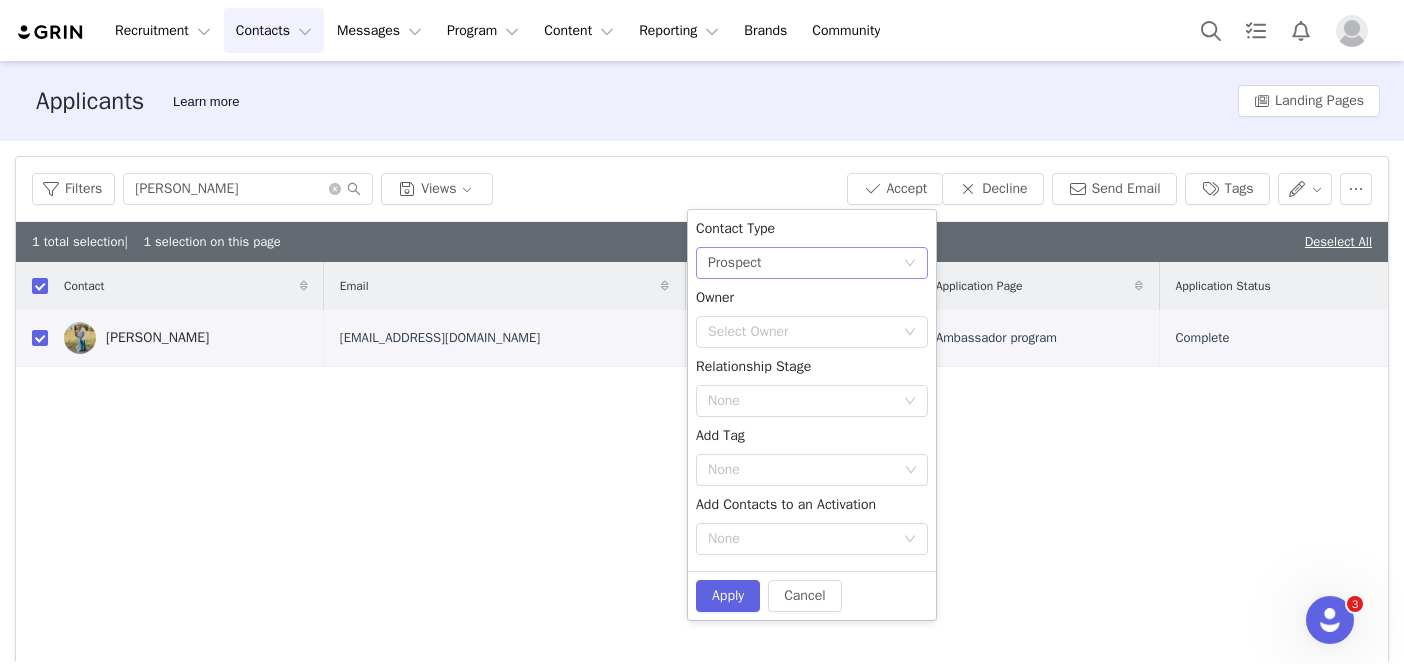 click on "Prospect" at bounding box center [734, 263] 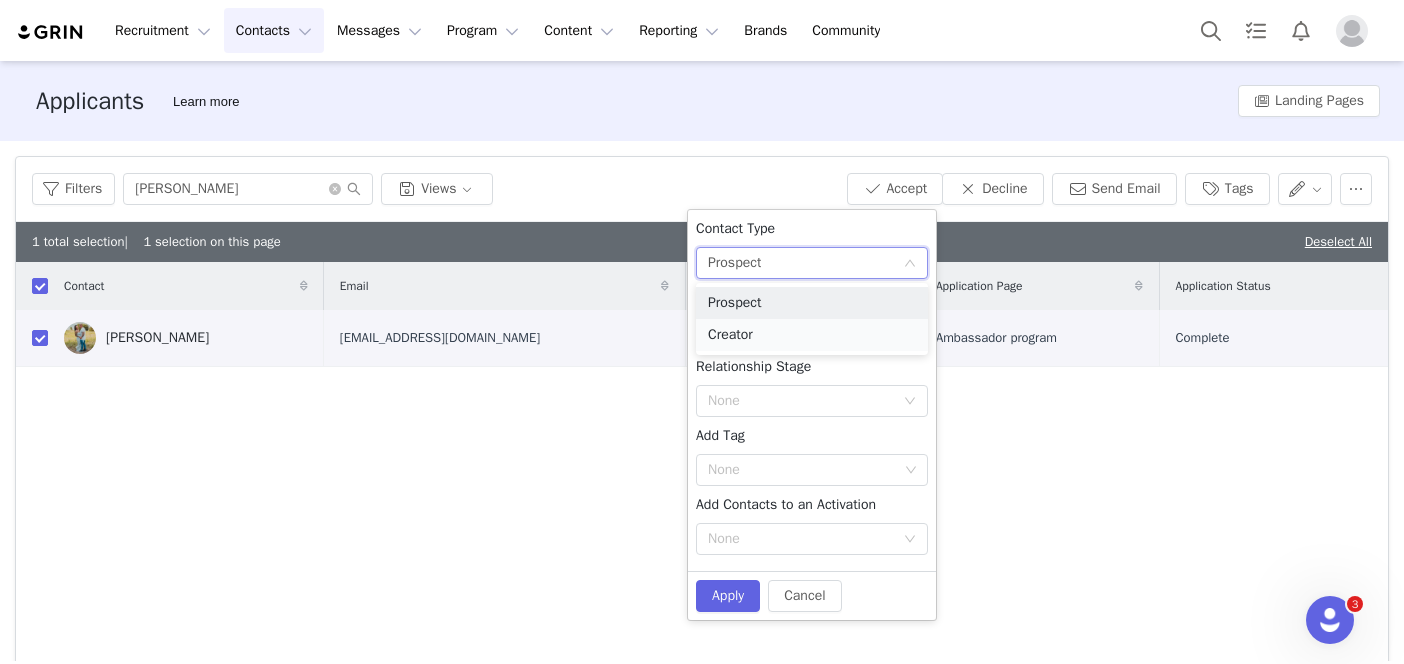 click on "Creator" at bounding box center (812, 335) 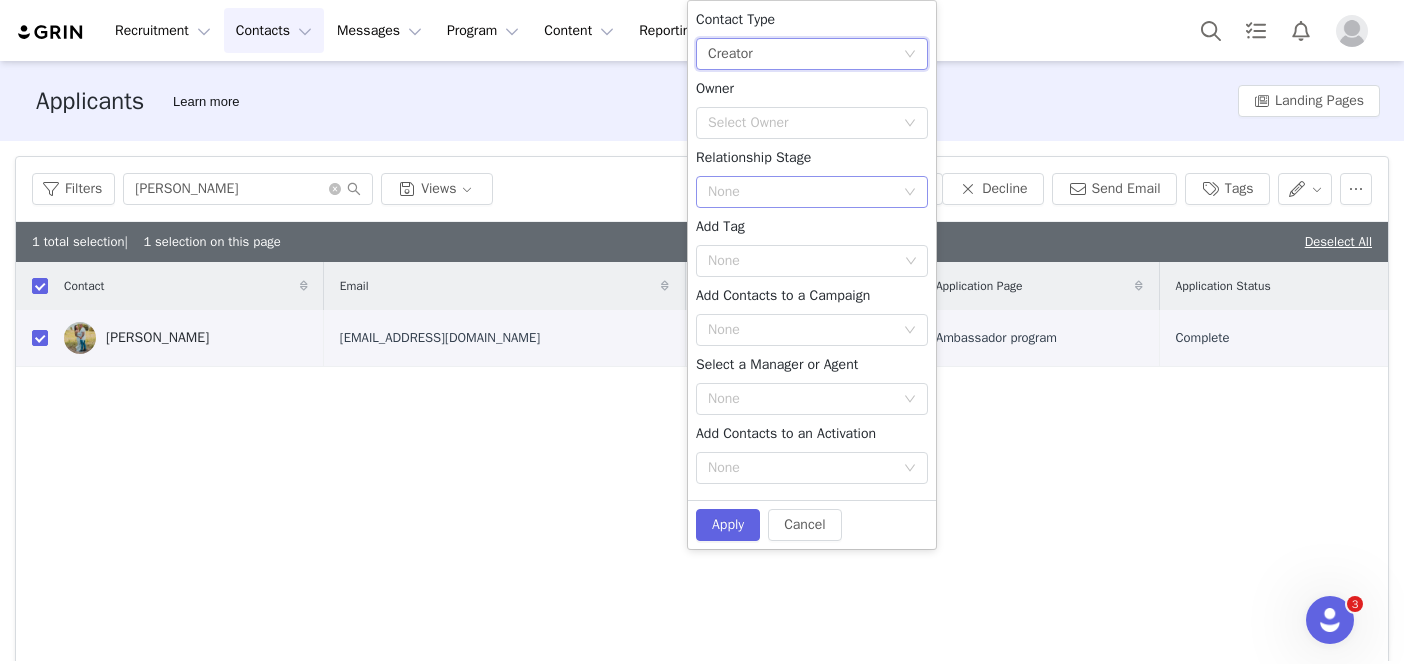click on "None" at bounding box center (801, 192) 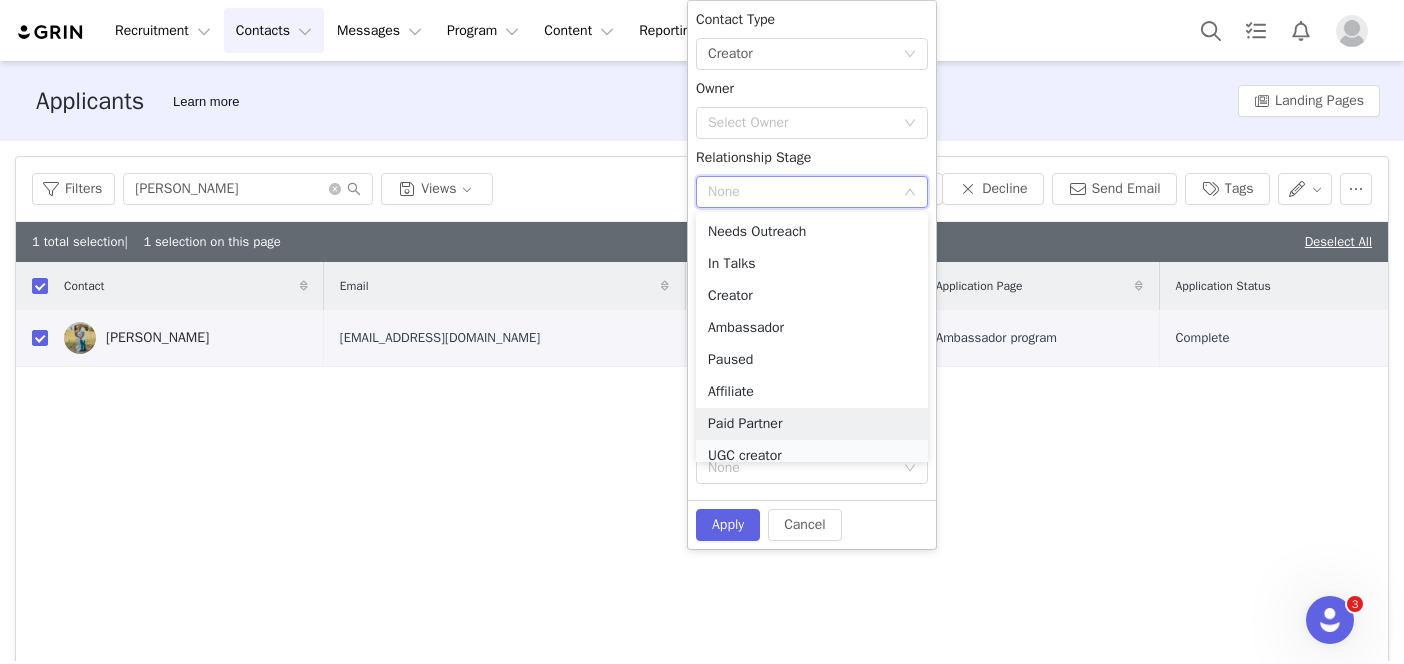 scroll, scrollTop: 10, scrollLeft: 0, axis: vertical 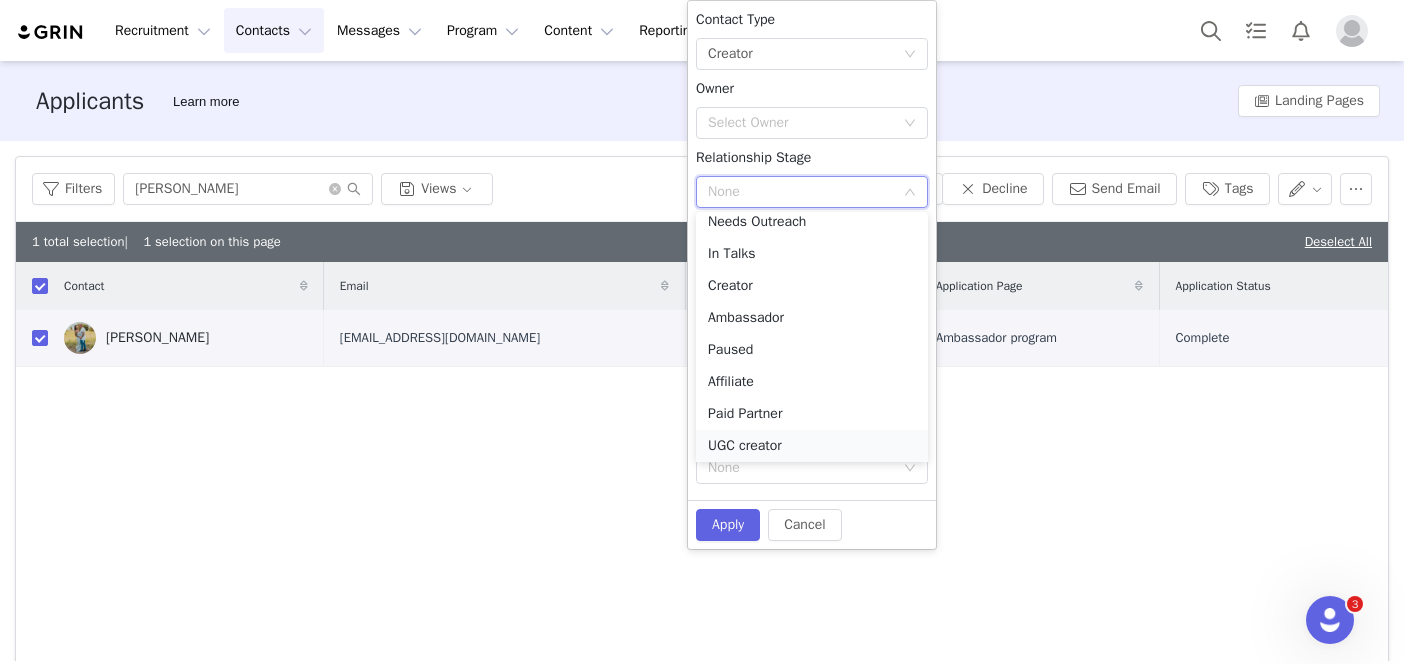 click on "UGC creator" at bounding box center (812, 446) 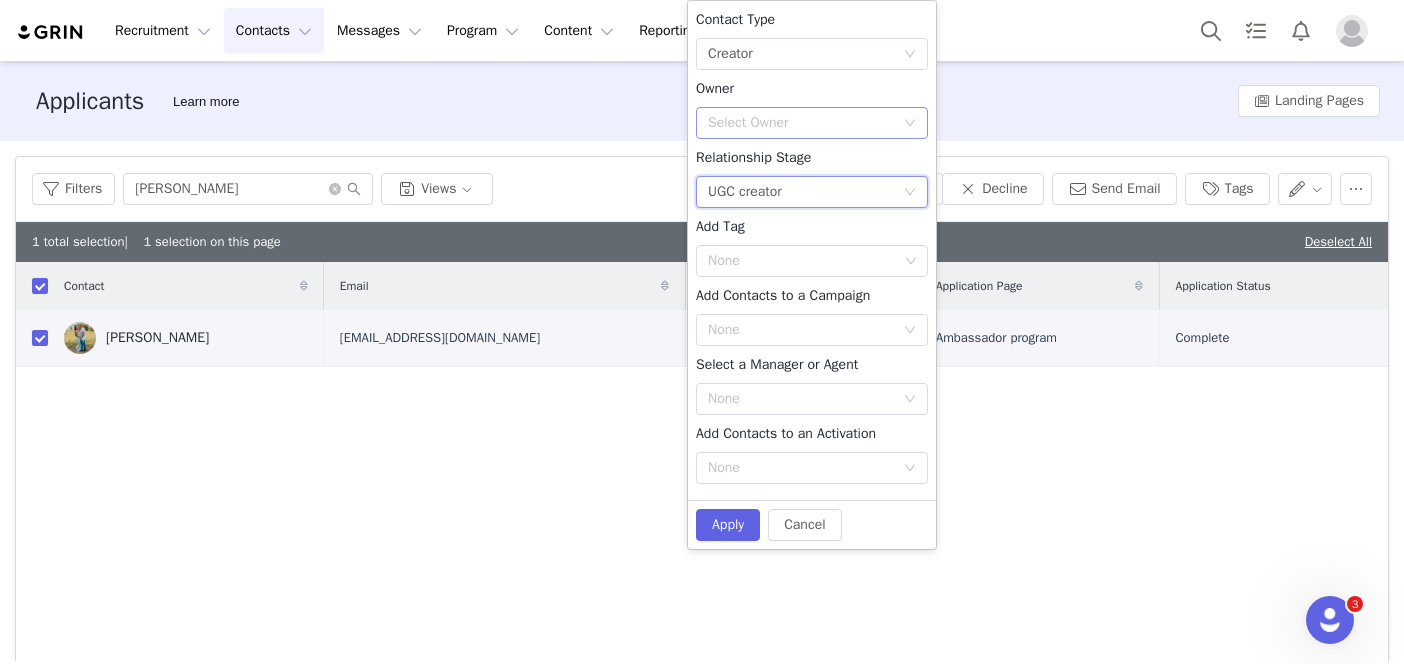 click on "Select Owner" at bounding box center (805, 123) 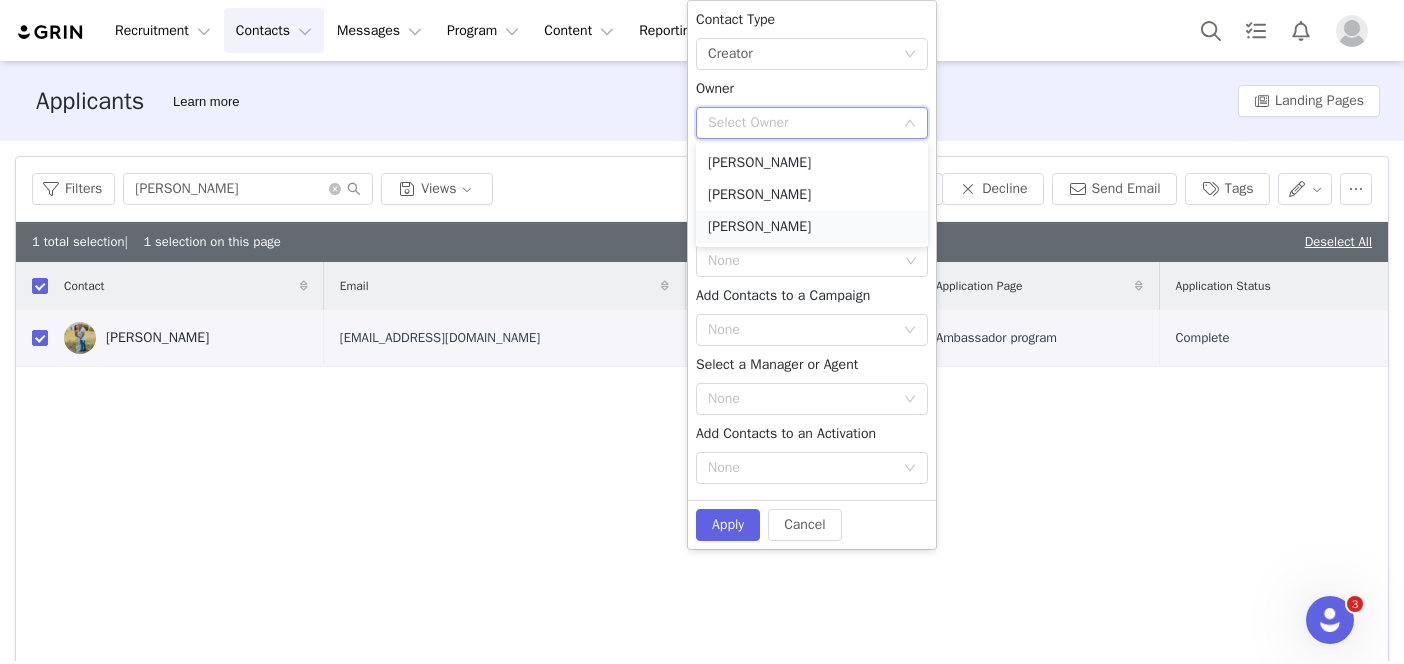 click on "[PERSON_NAME]" at bounding box center [812, 227] 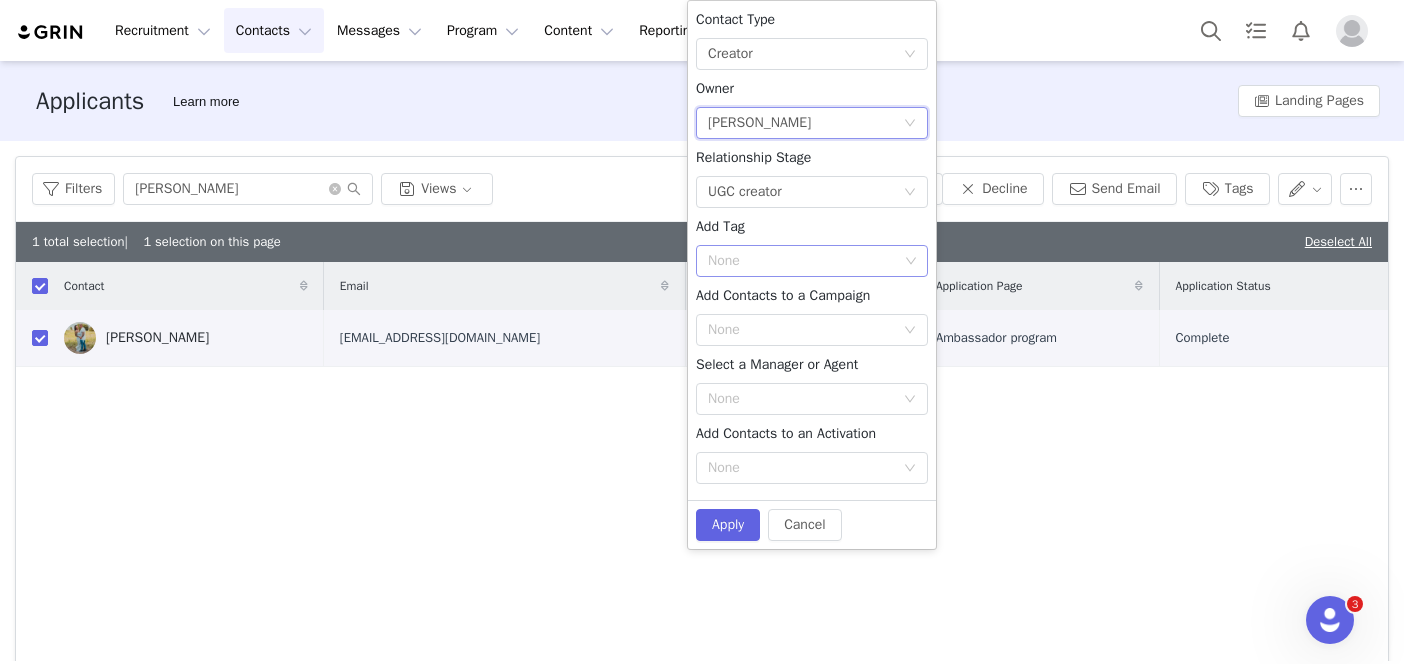 click on "None" at bounding box center [804, 261] 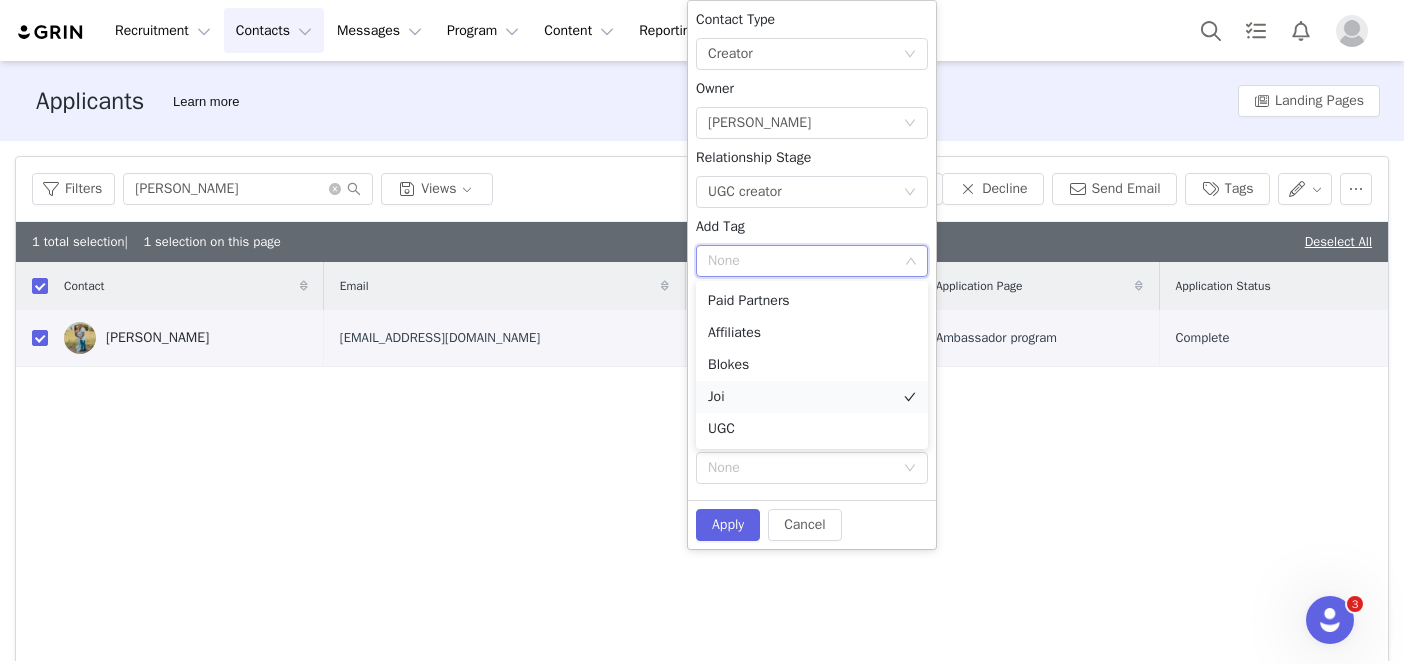 click on "Joi" at bounding box center [812, 397] 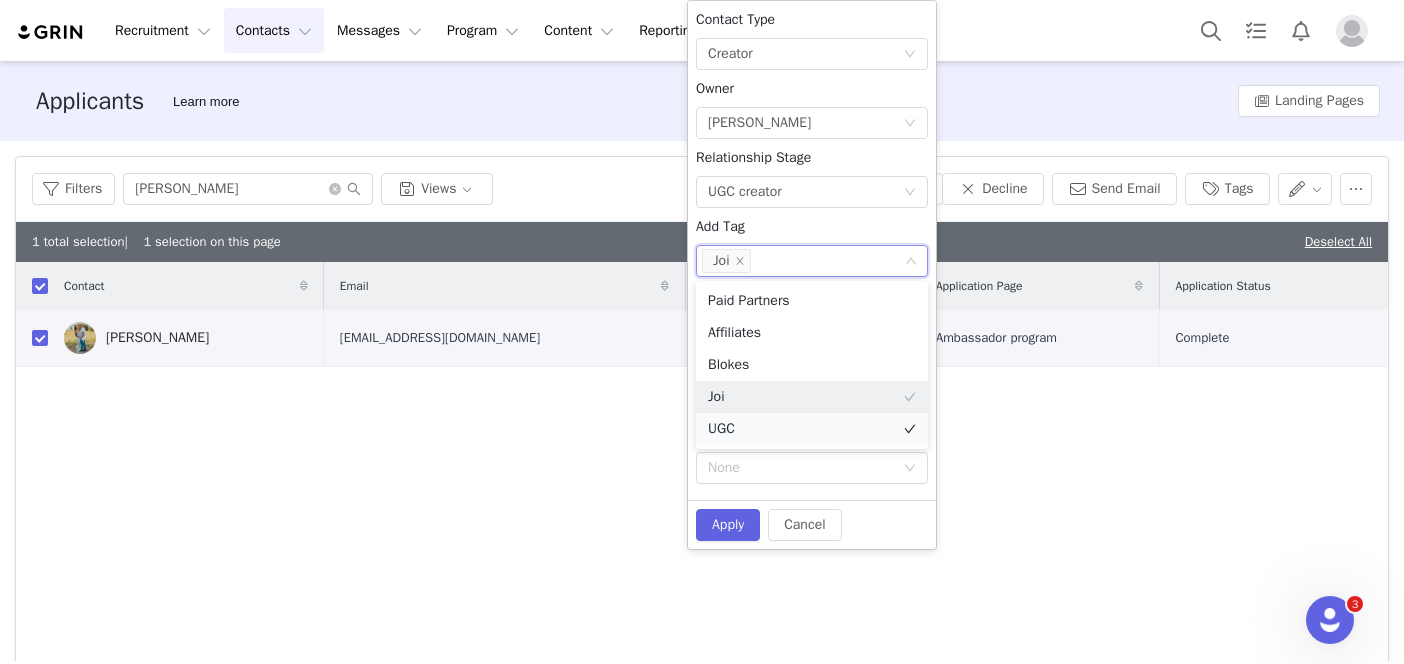 click on "UGC" at bounding box center [812, 429] 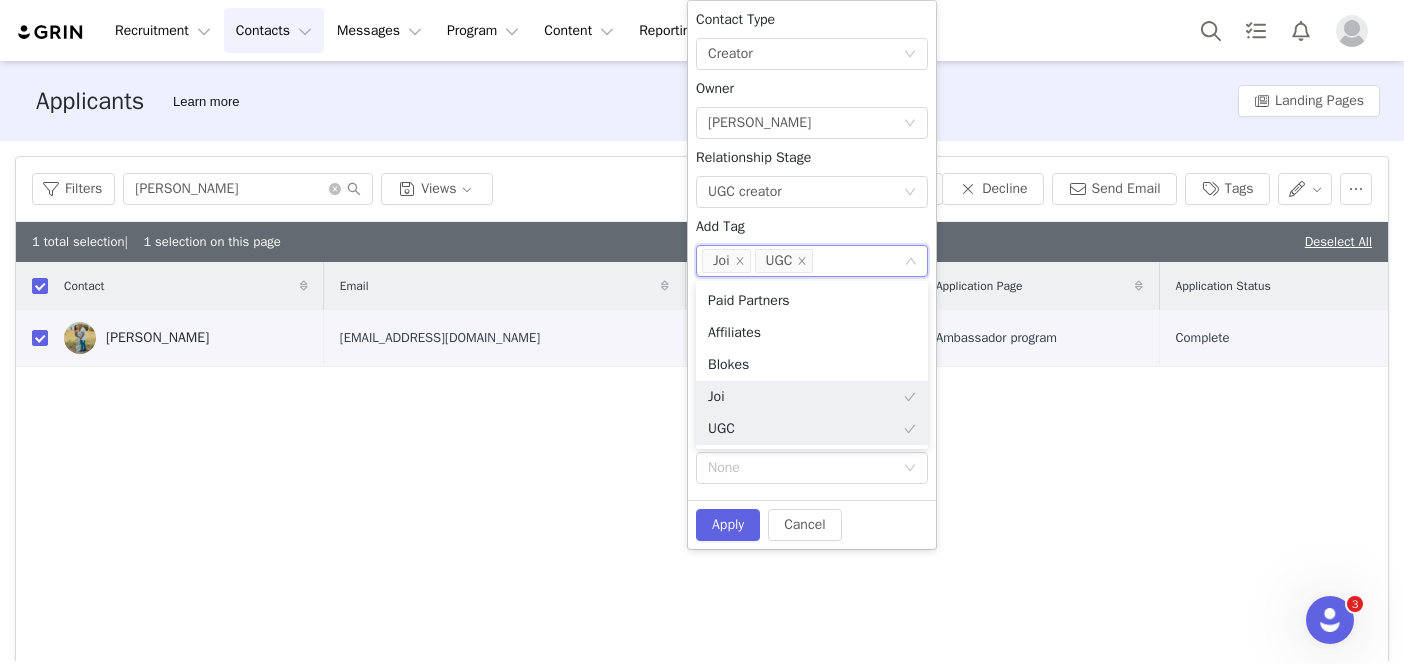 click on "Contact Type  None  Creator   Owner  Select Owner  [PERSON_NAME]   Relationship Stage  None  UGC creator   Add Tag  None Joi UGC    Add Contacts to a Campaign  None  Select a Manager or Agent  None  Add Contacts to an Activation  None" at bounding box center [812, 250] 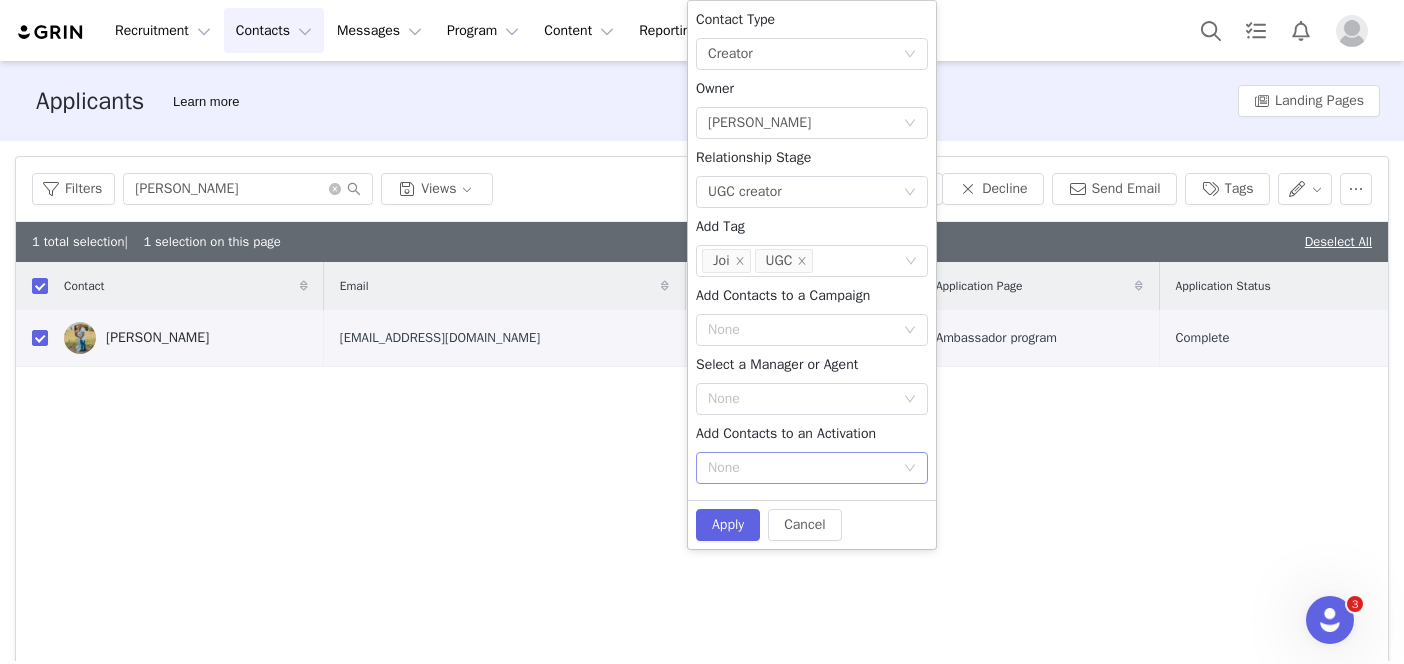 click on "None" at bounding box center [801, 468] 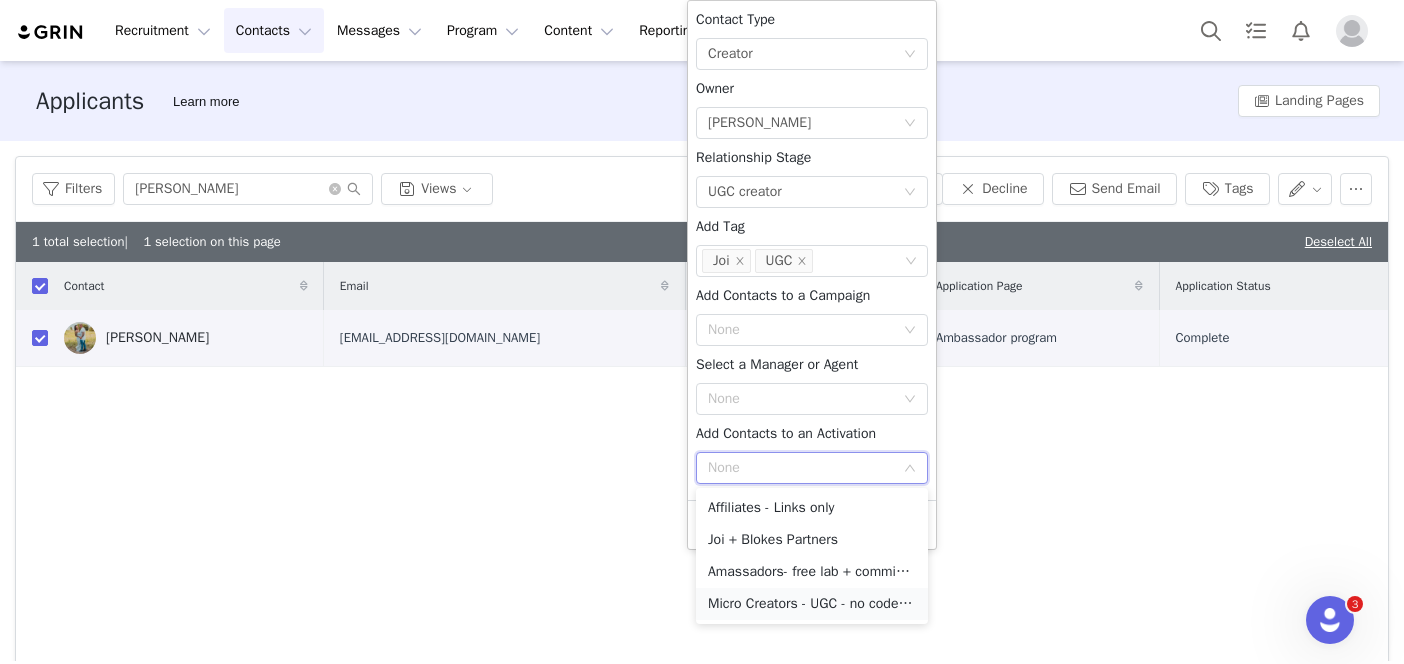 click on "Micro Creators - UGC - no code/link" at bounding box center (812, 604) 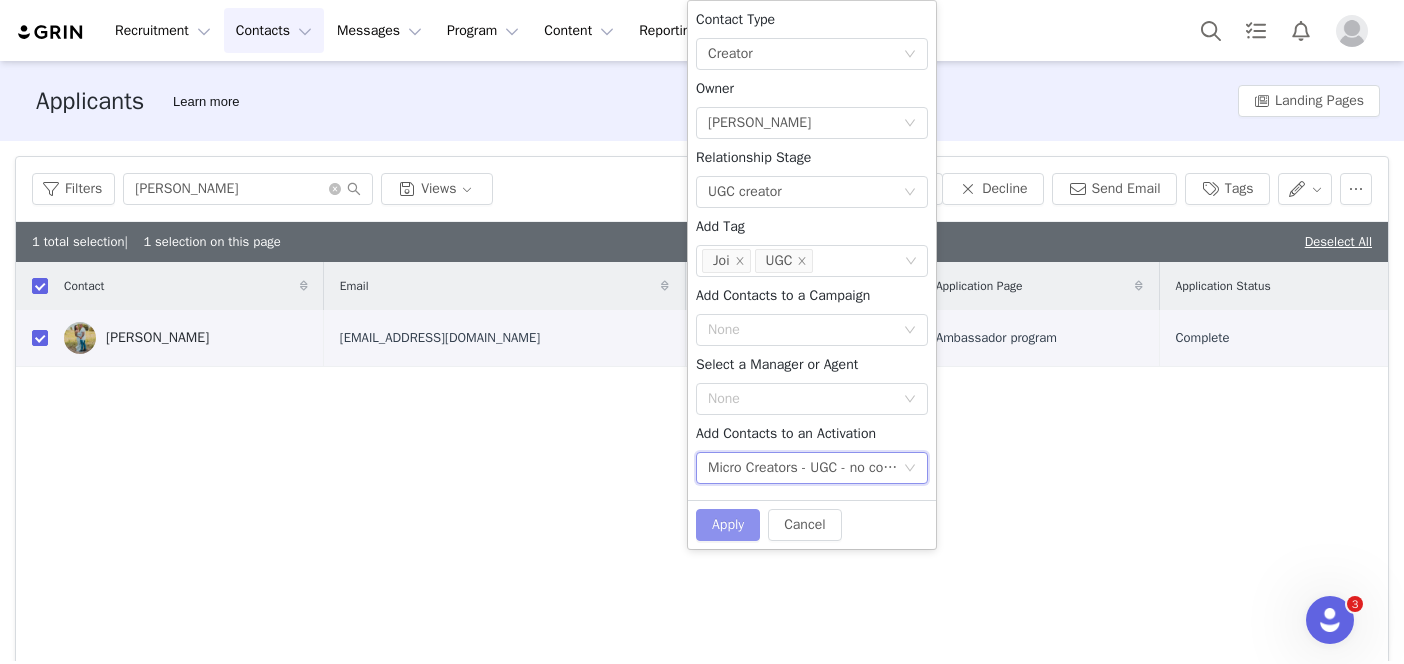 click on "Apply" at bounding box center (728, 525) 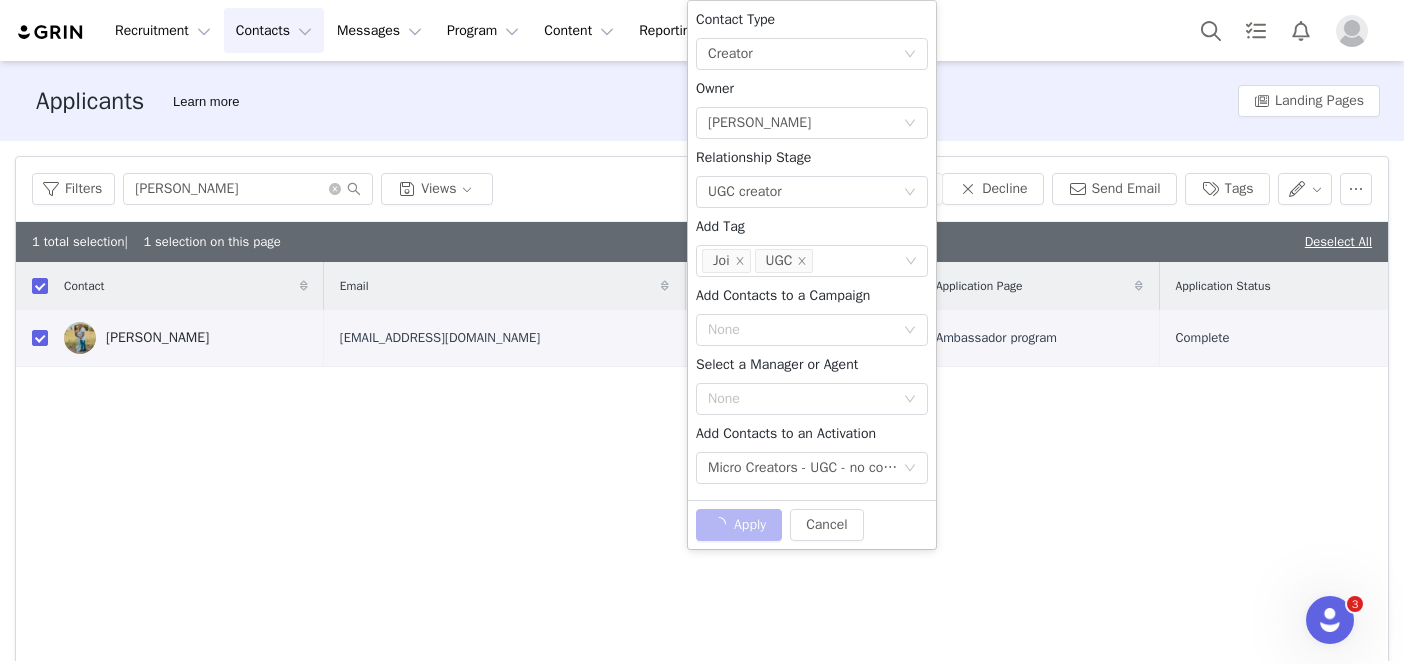 checkbox on "false" 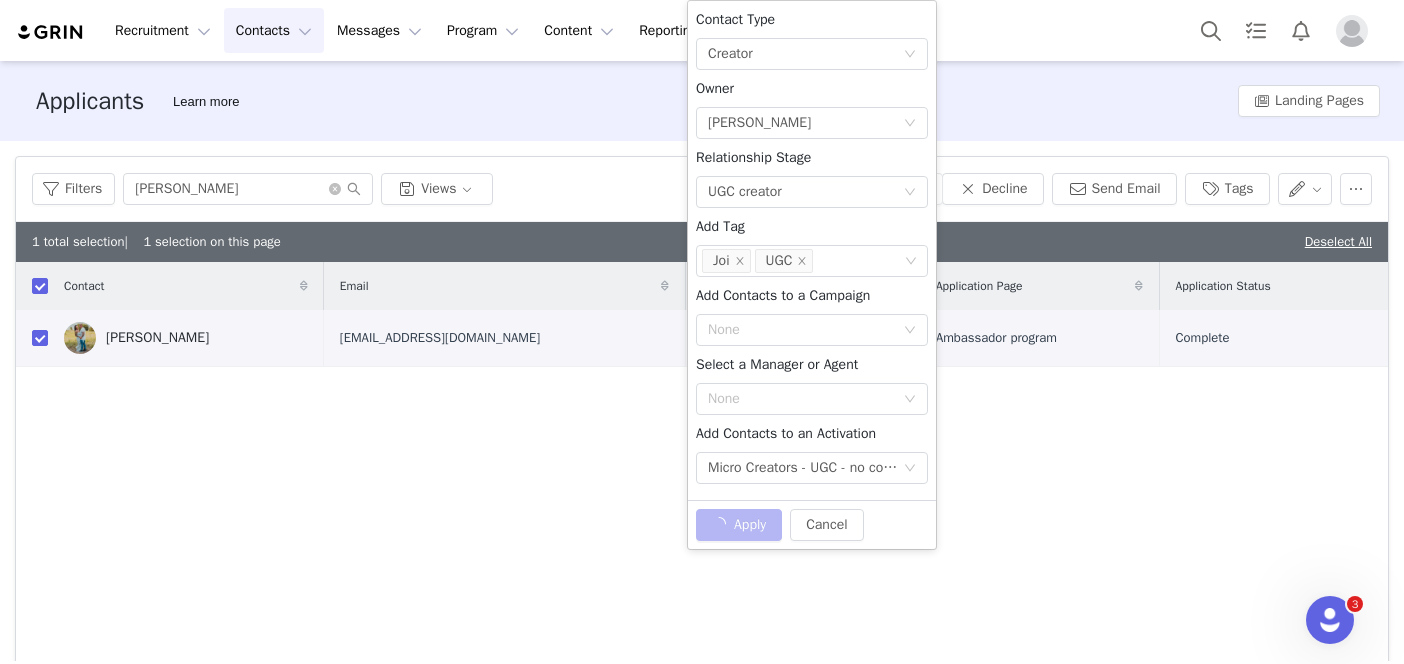 checkbox on "false" 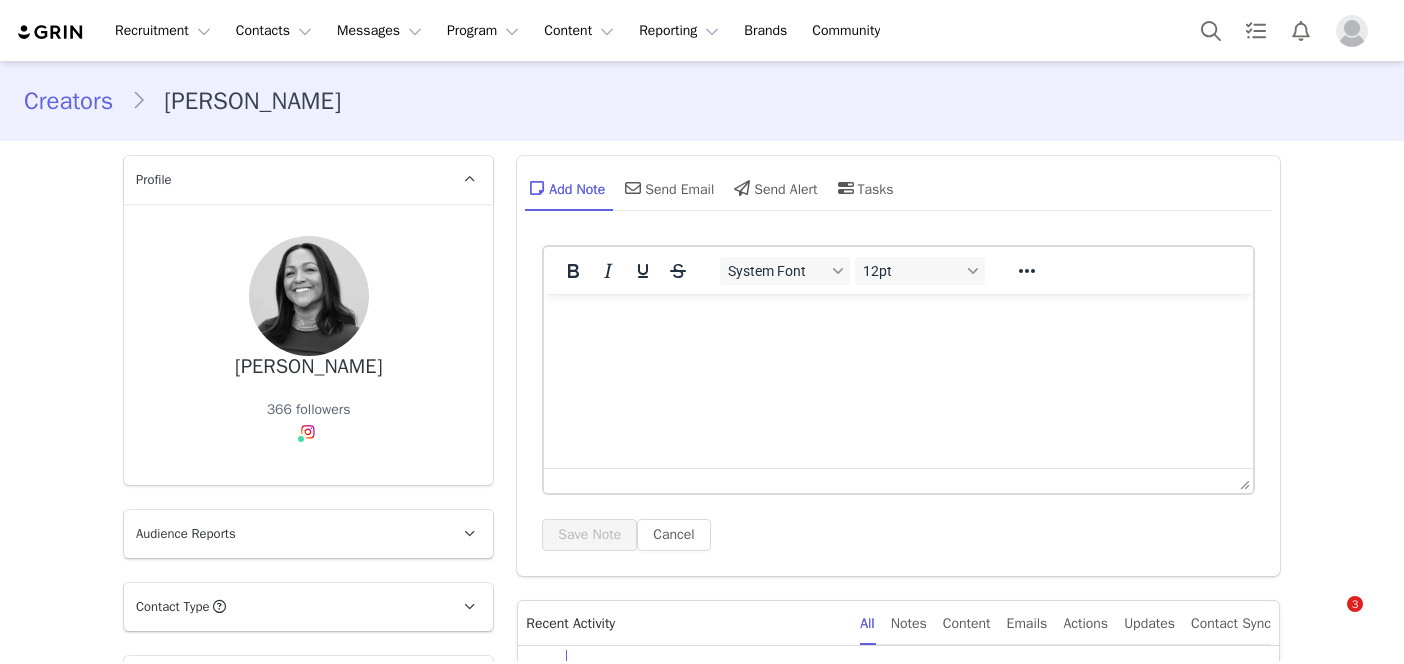 scroll, scrollTop: 0, scrollLeft: 0, axis: both 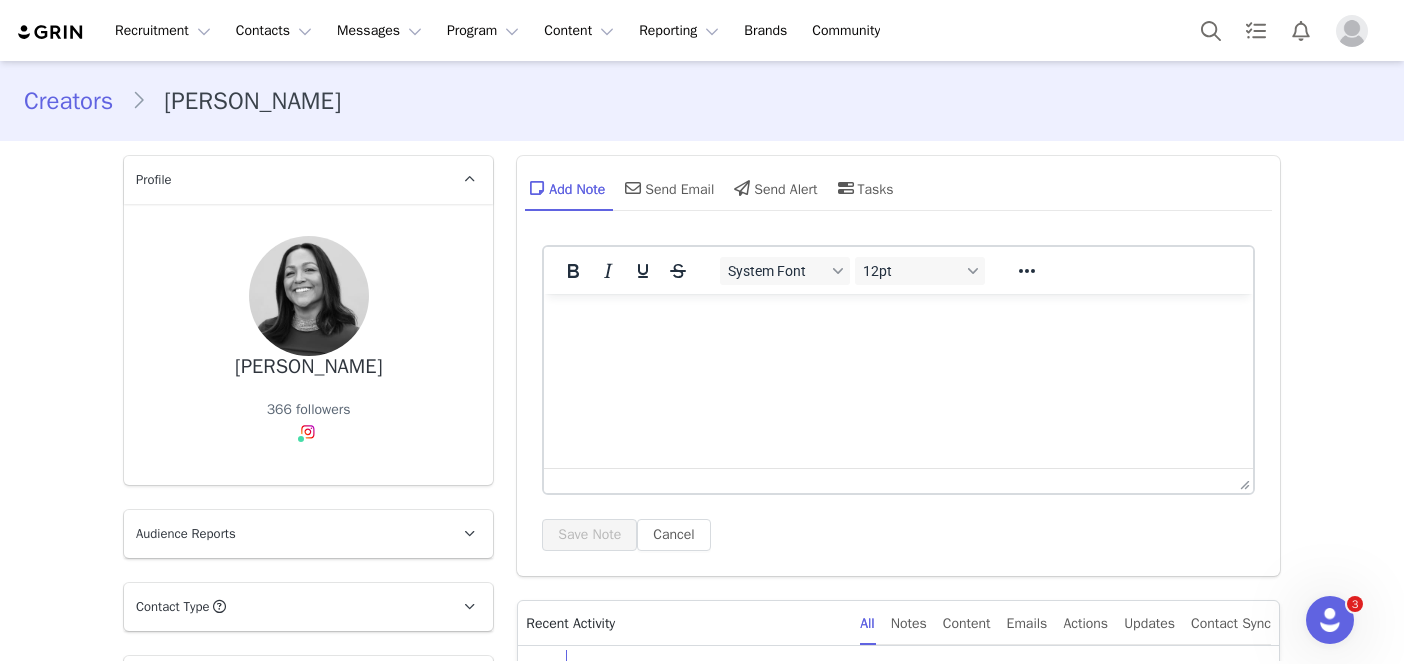 click on "Creators" at bounding box center (77, 101) 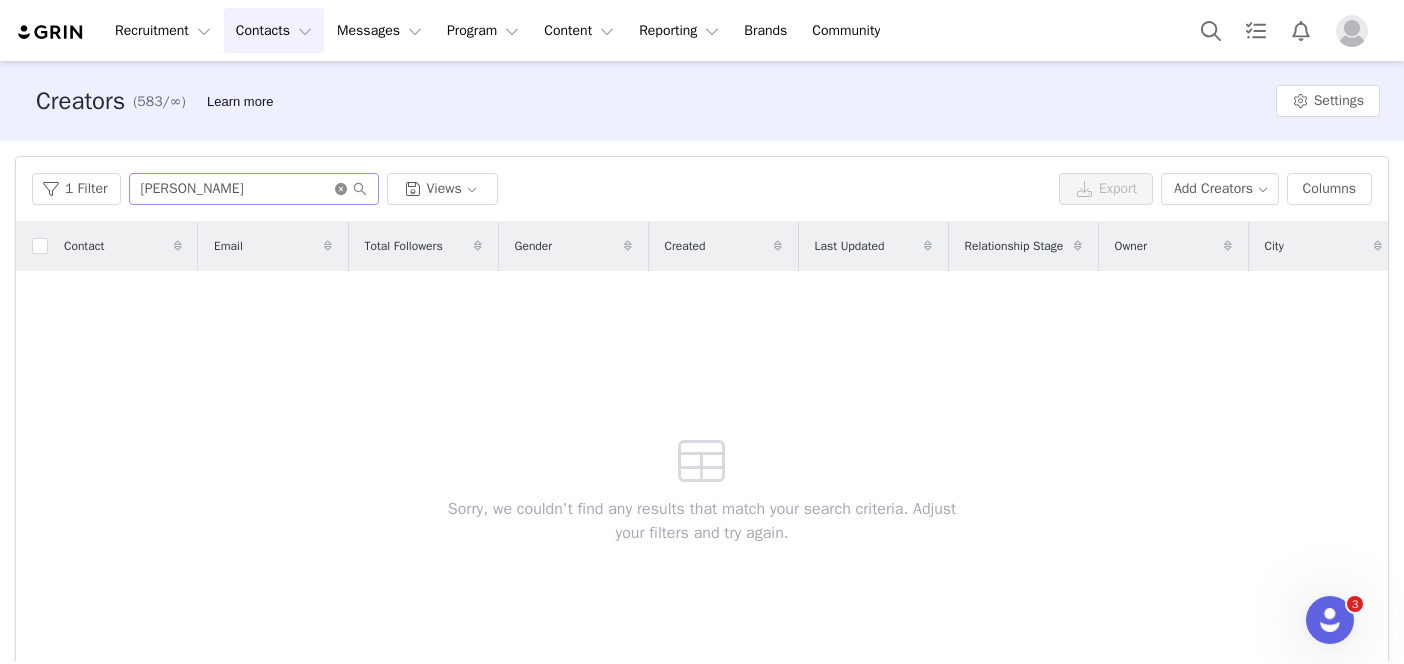 click 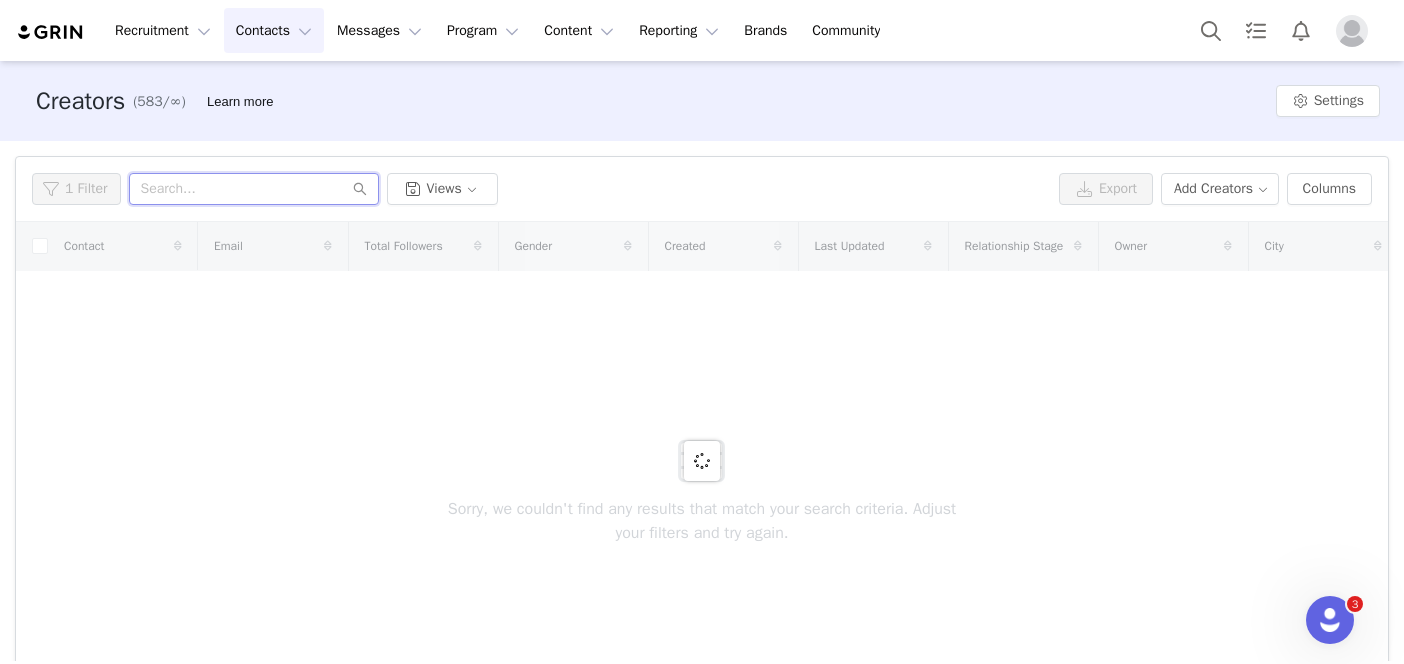click at bounding box center (254, 189) 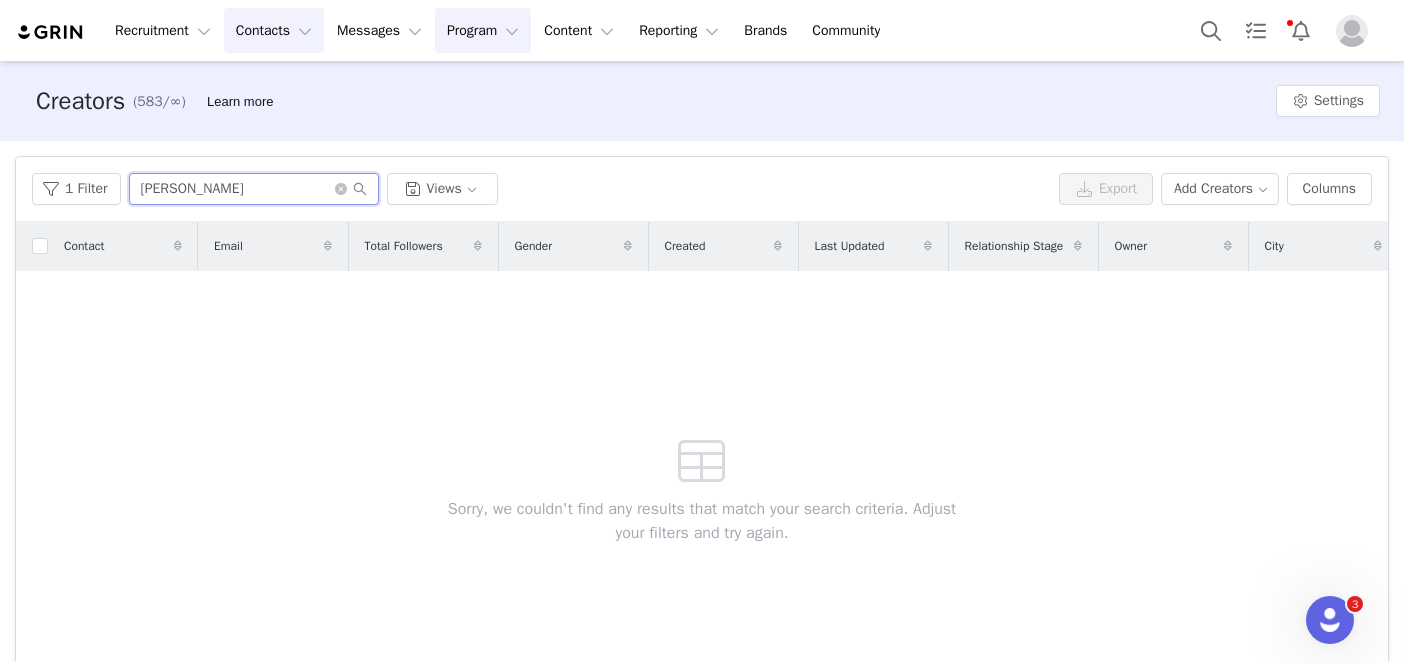type on "[PERSON_NAME]" 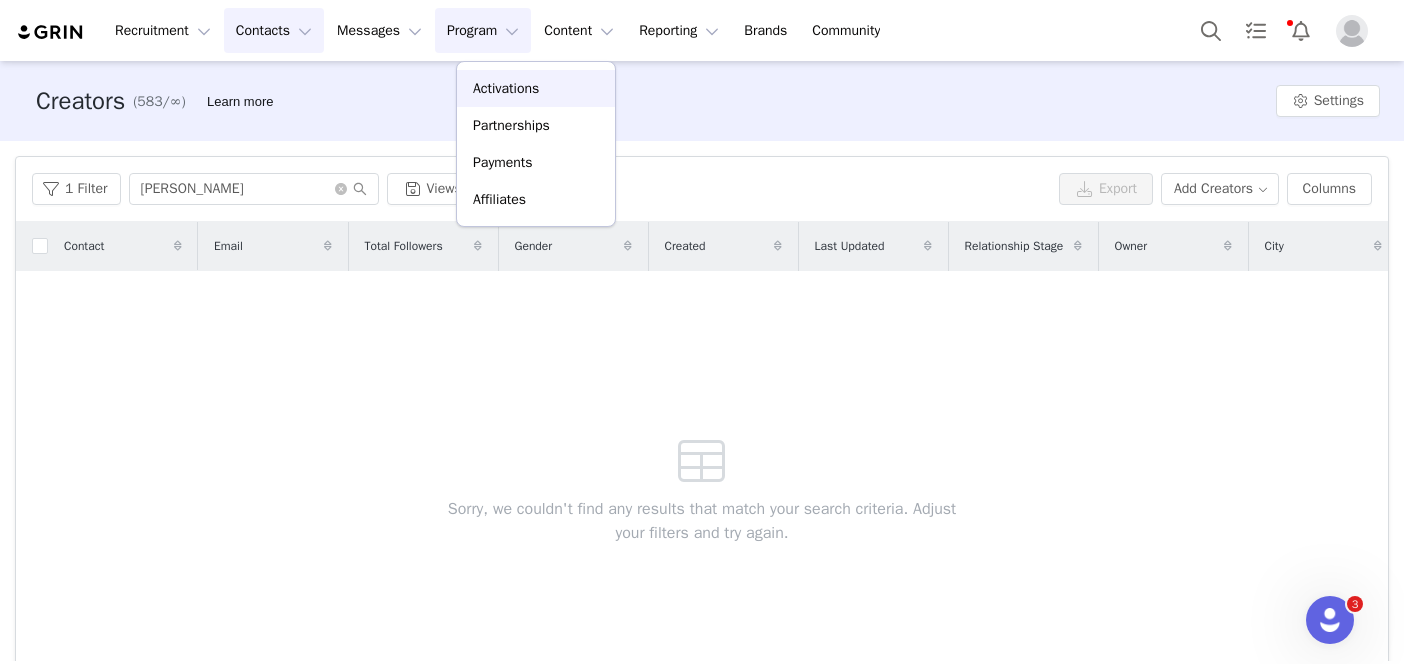 click on "Activations" at bounding box center (506, 88) 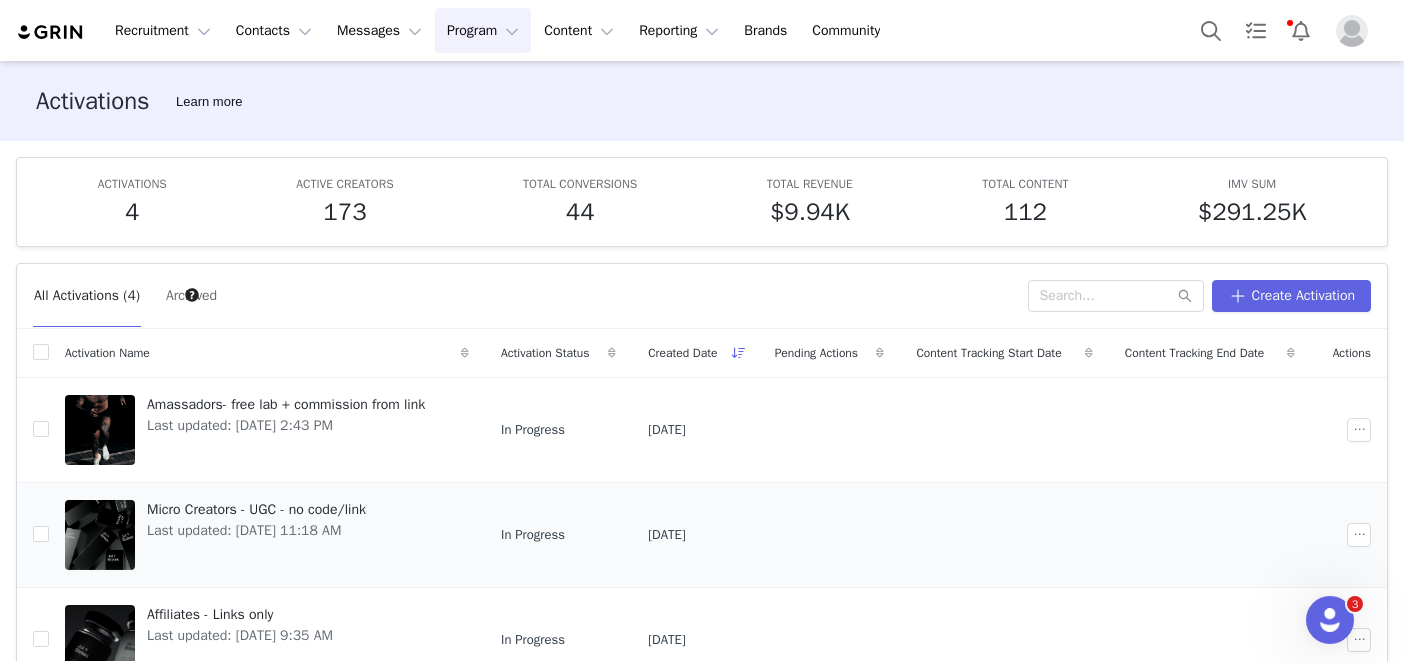 click on "Micro Creators - UGC - no code/link" at bounding box center (256, 509) 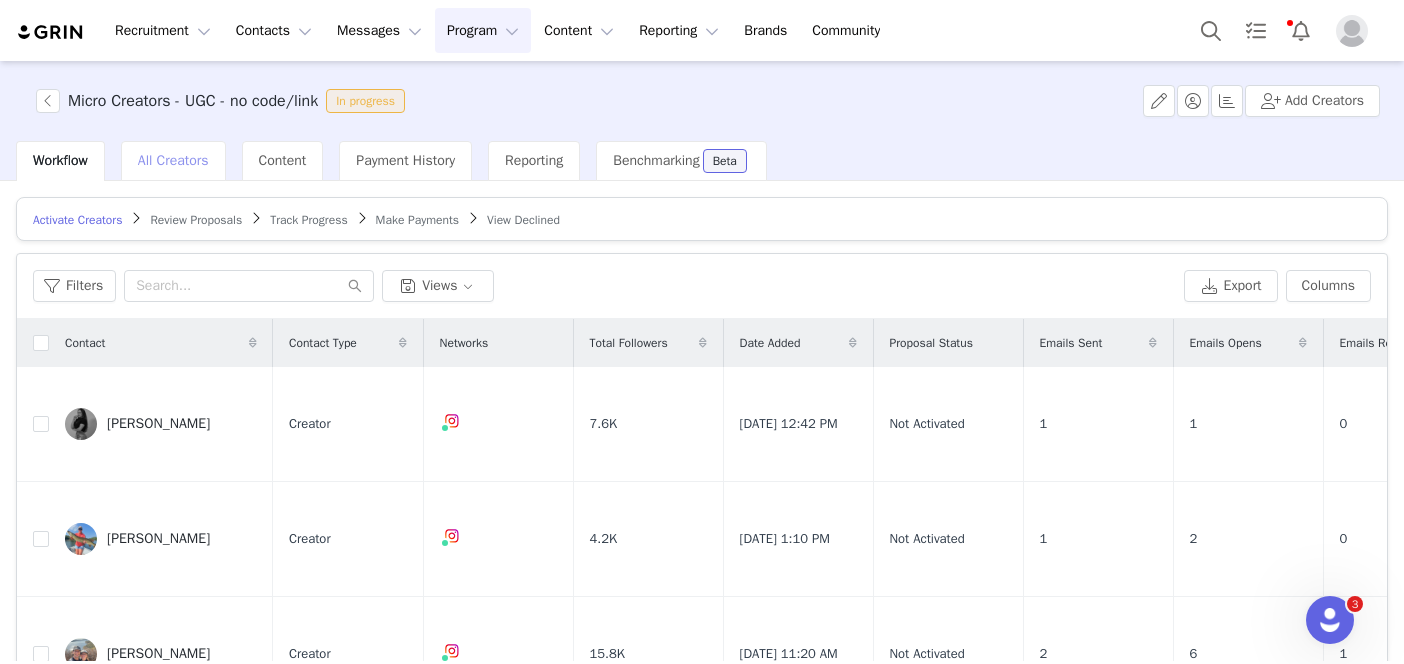 click on "All Creators" at bounding box center [173, 160] 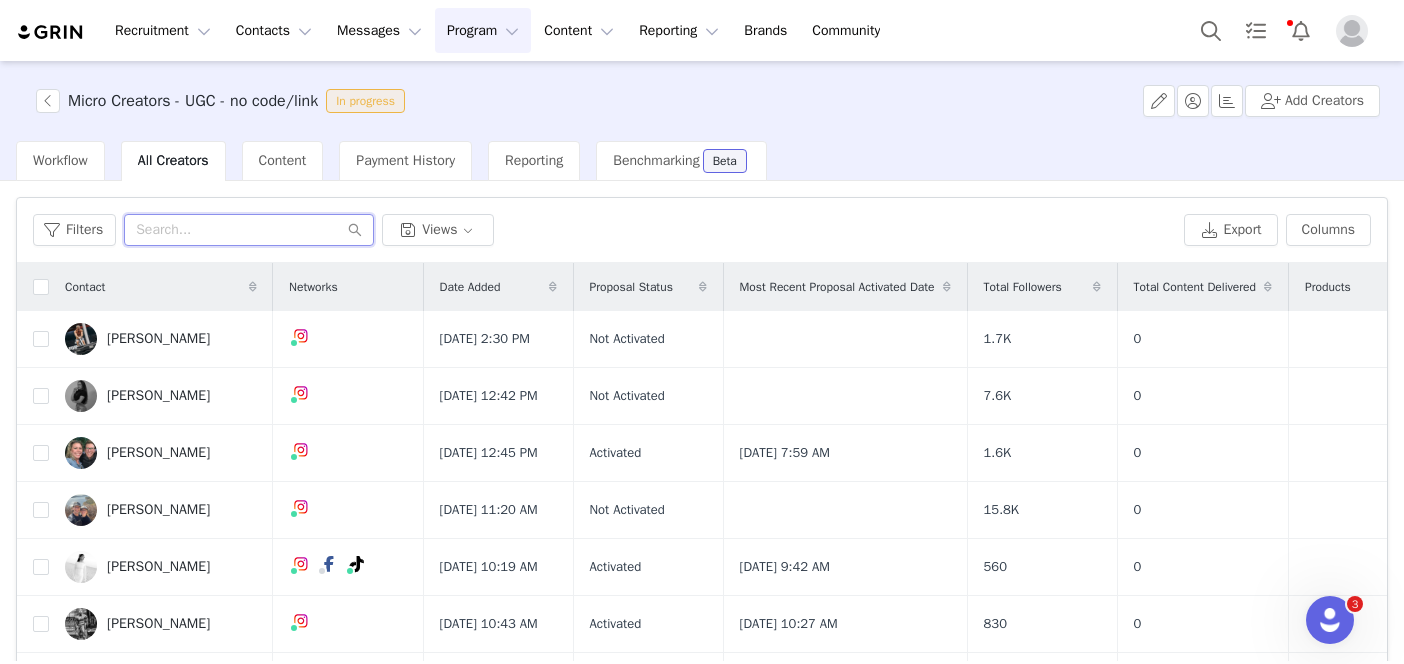 click at bounding box center [249, 230] 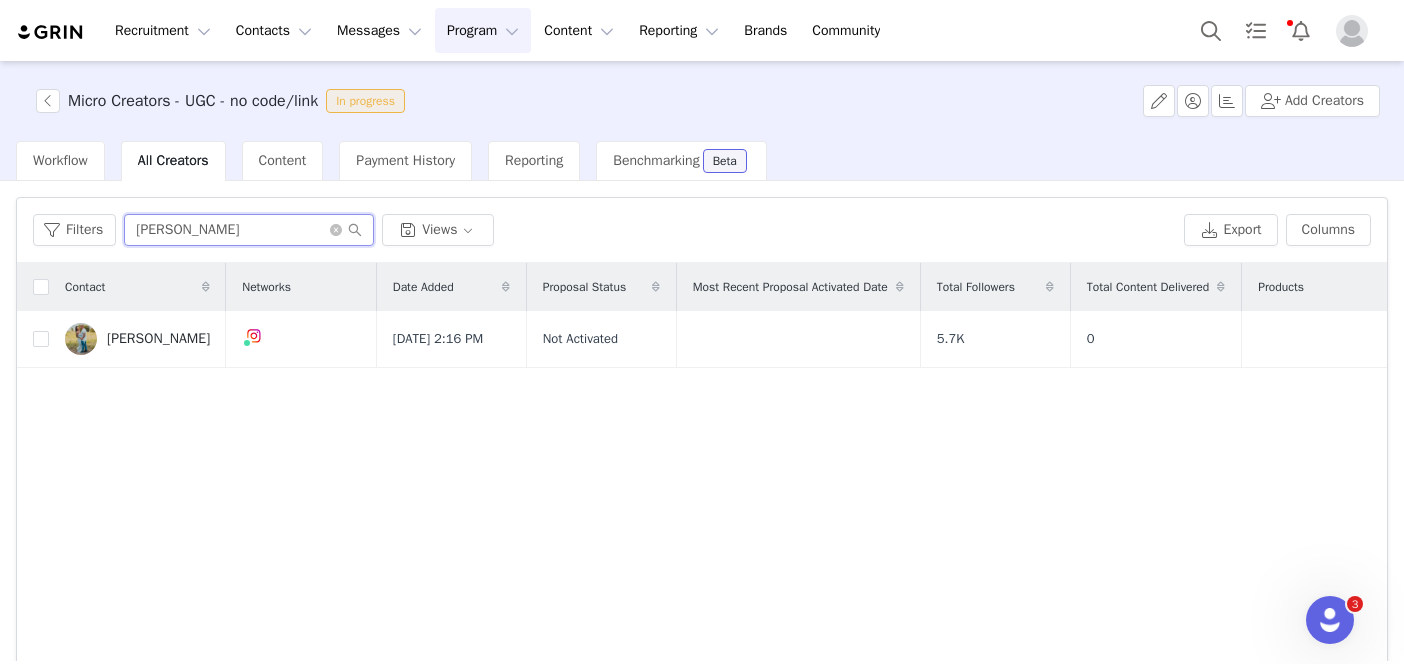type on "[PERSON_NAME]" 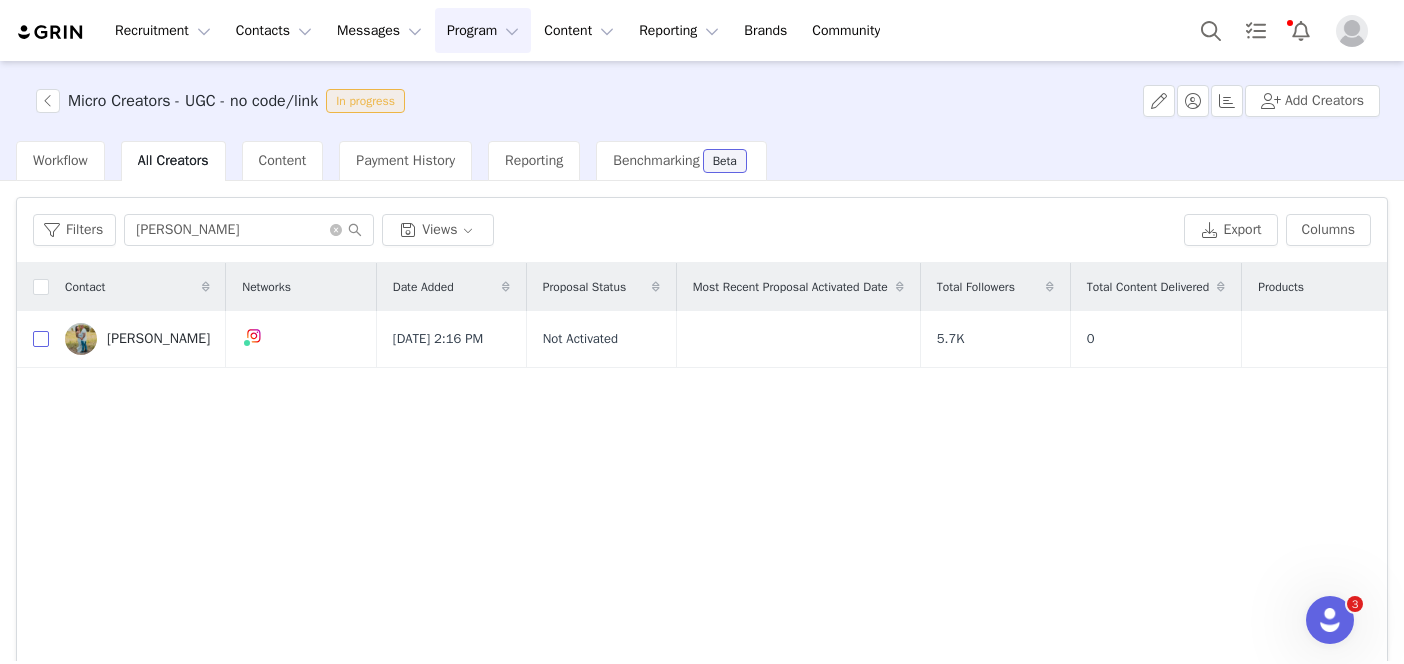 click at bounding box center (41, 339) 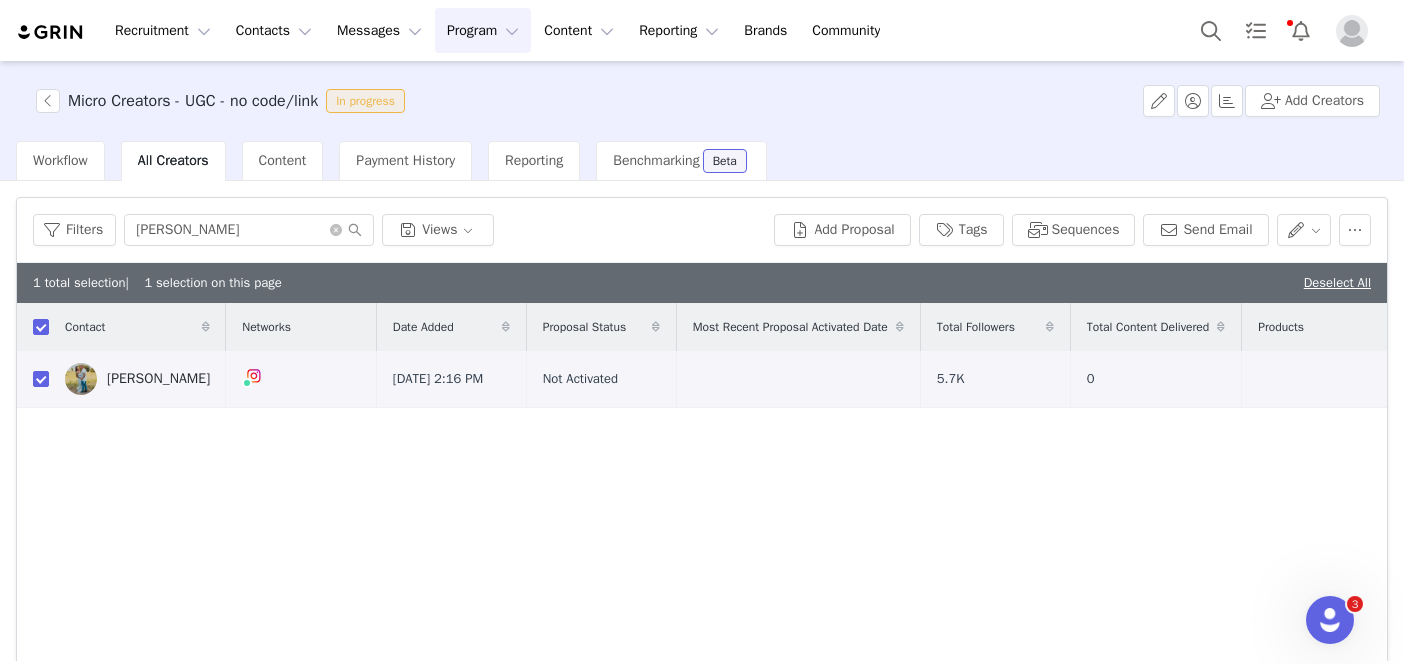 checkbox on "true" 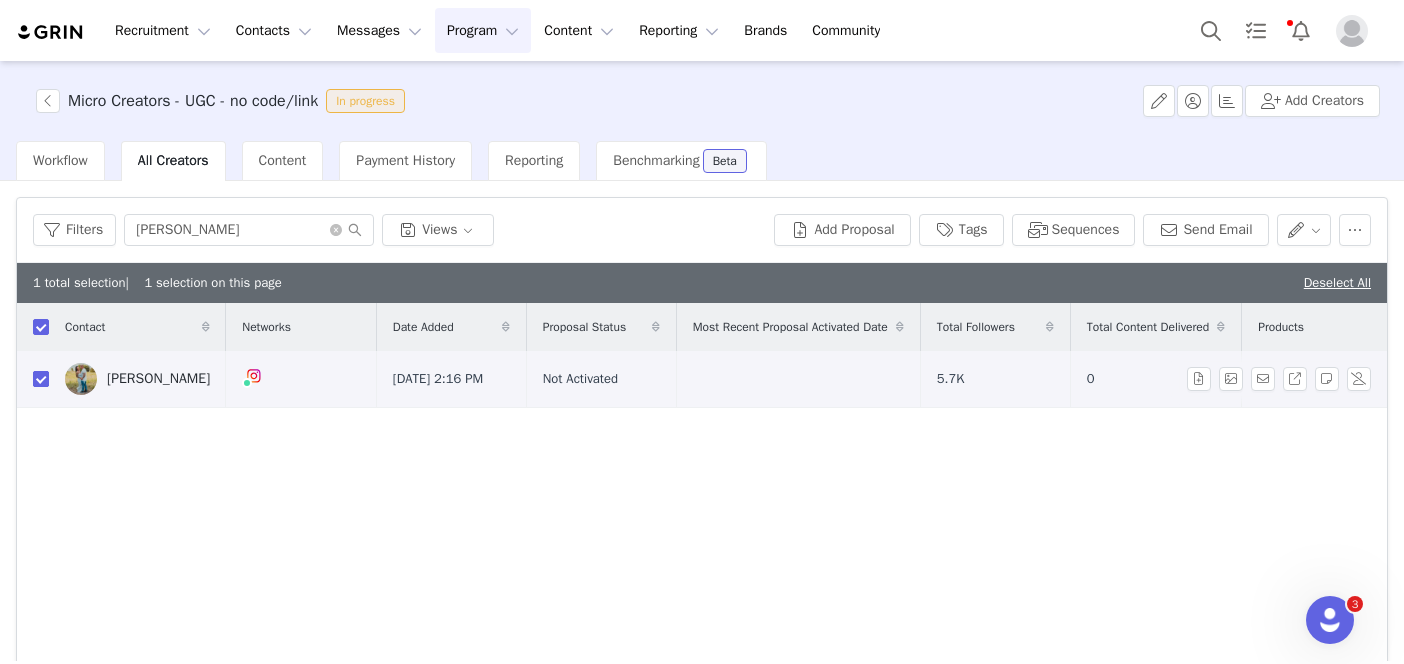 click at bounding box center (41, 379) 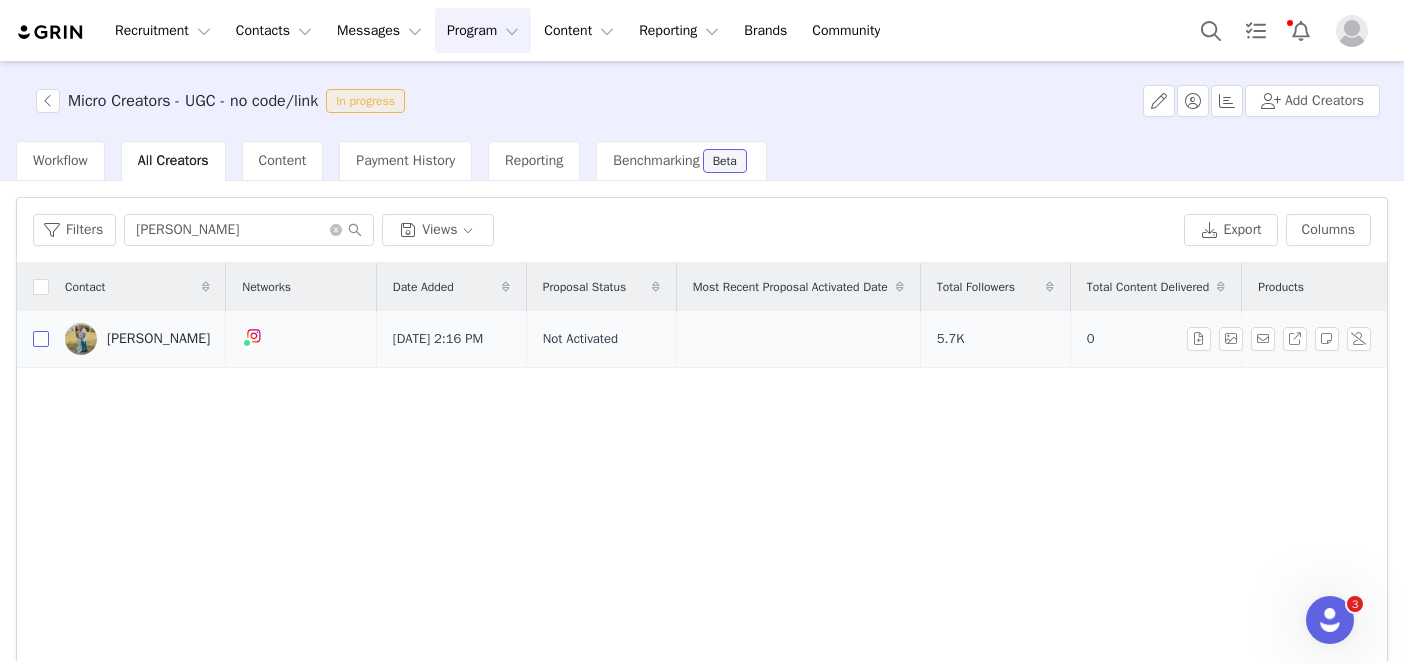 click at bounding box center [41, 339] 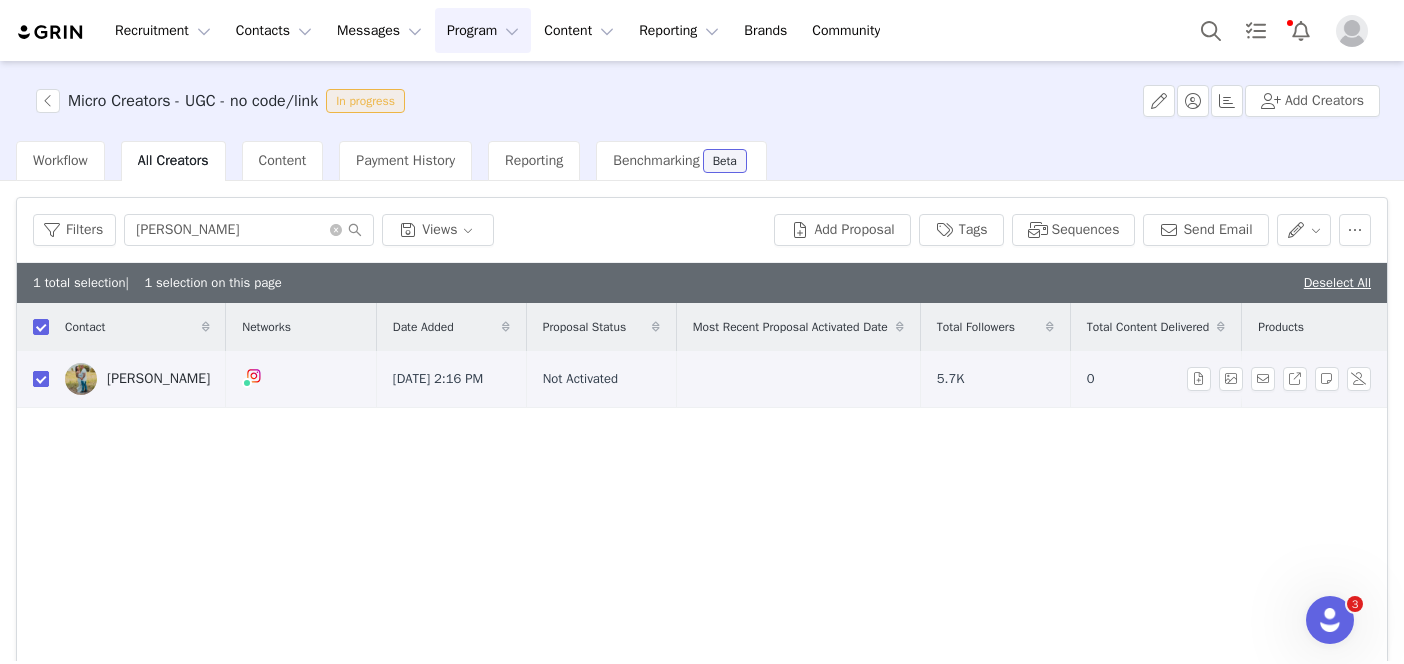 click at bounding box center [41, 379] 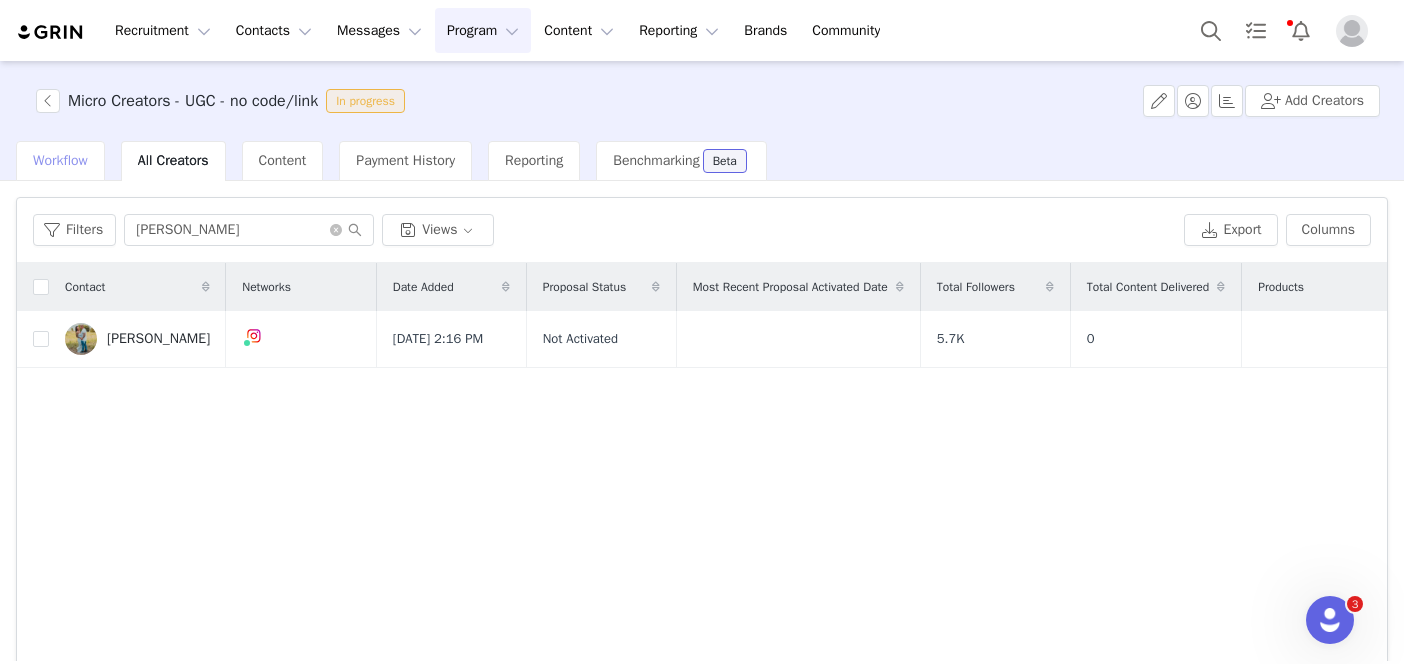 click on "Workflow" at bounding box center [60, 160] 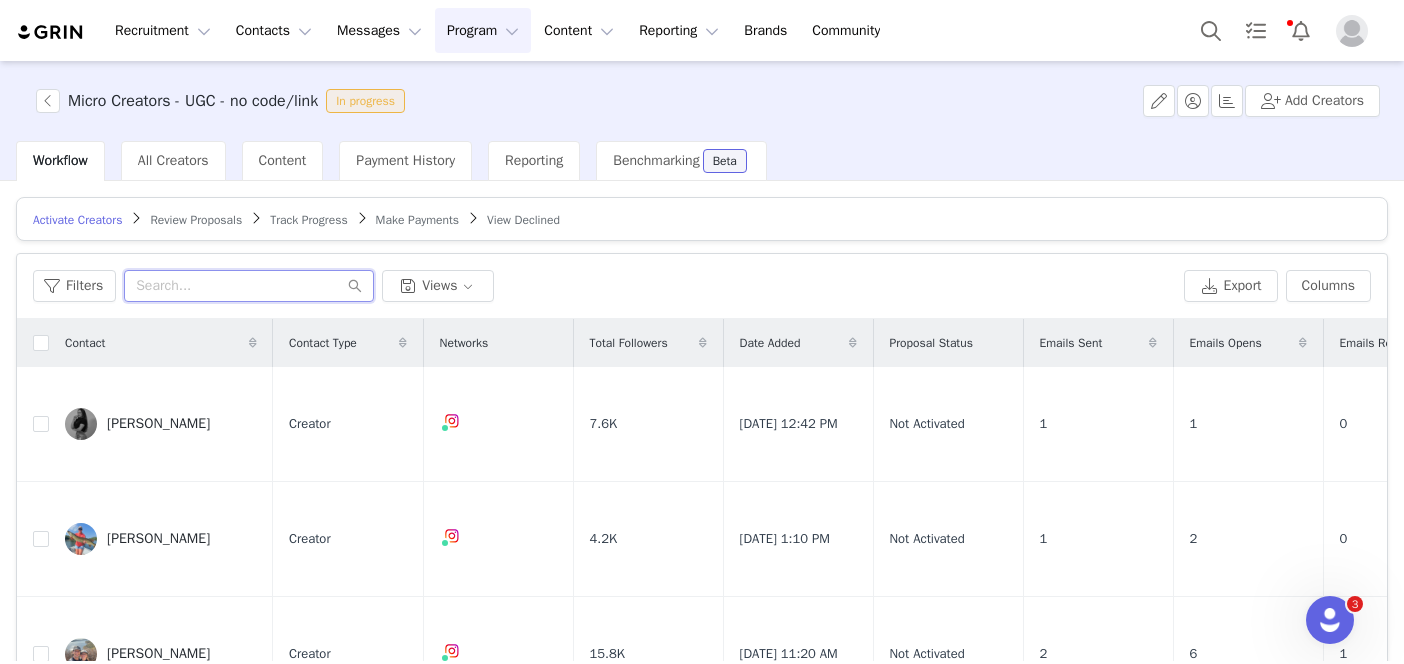 click at bounding box center (249, 286) 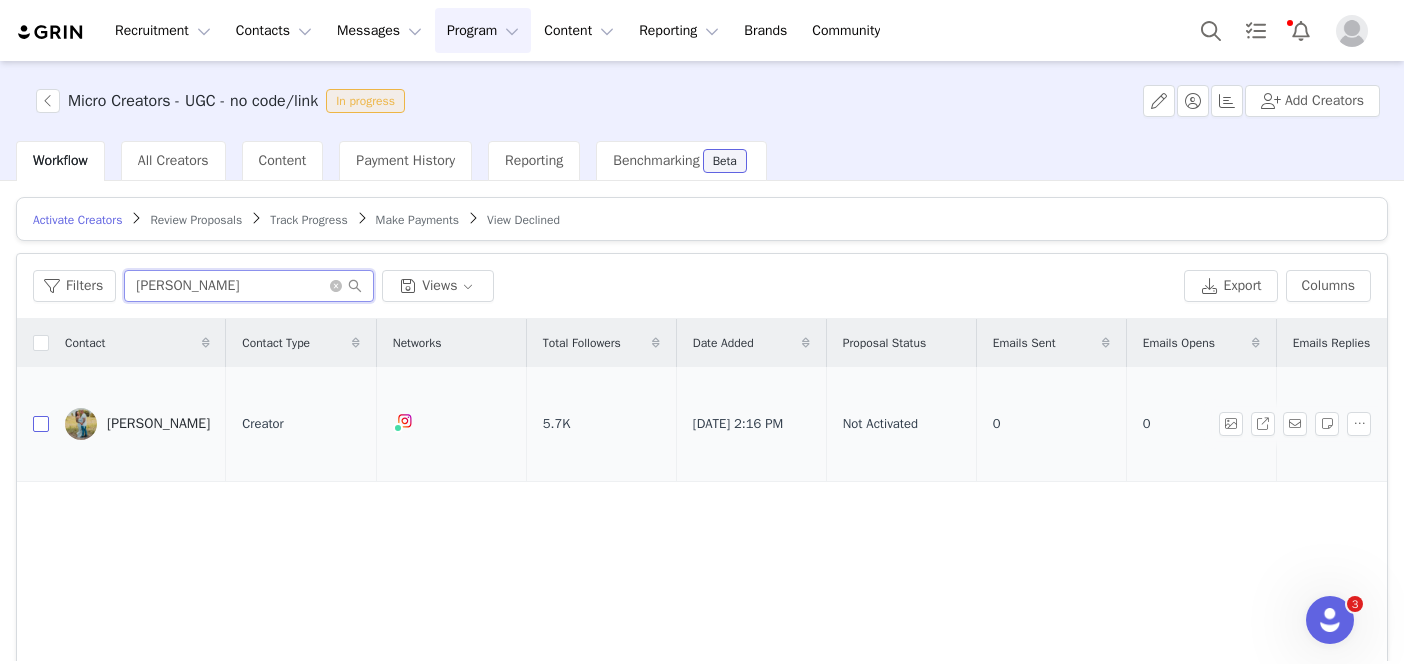 type on "[PERSON_NAME]" 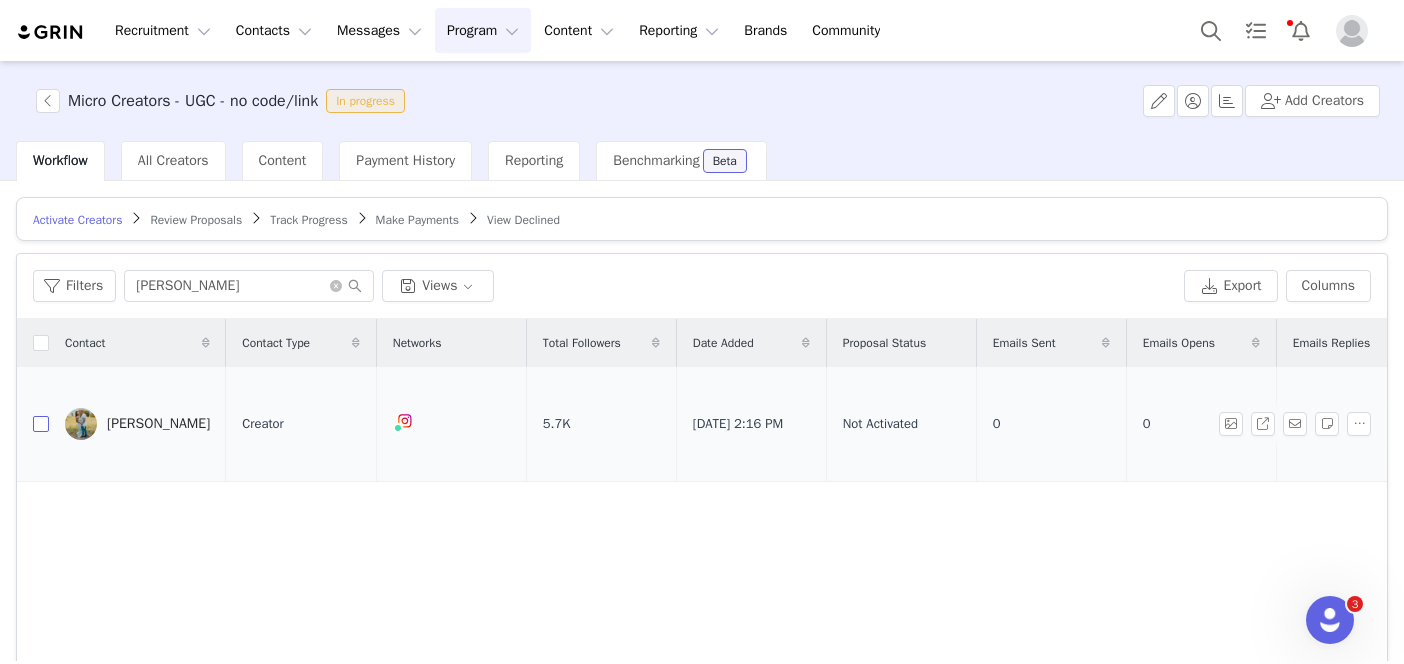 click at bounding box center (41, 424) 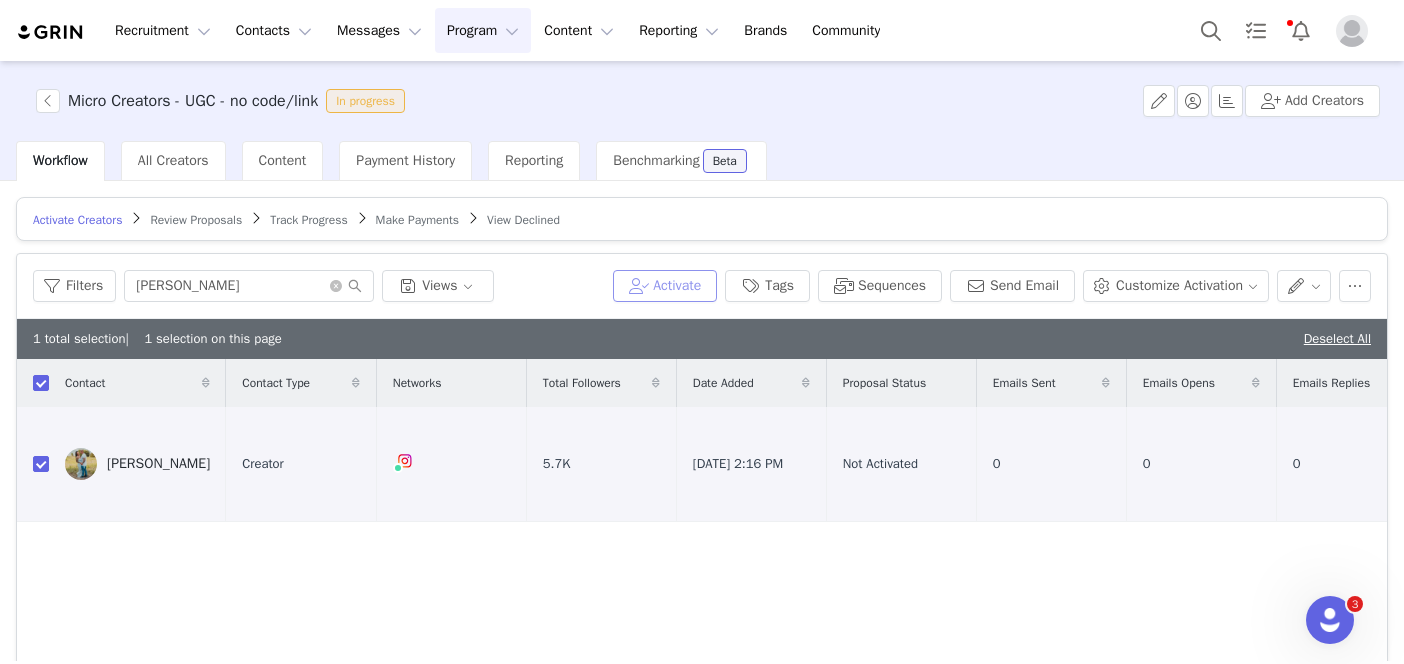 click on "Activate" at bounding box center [665, 286] 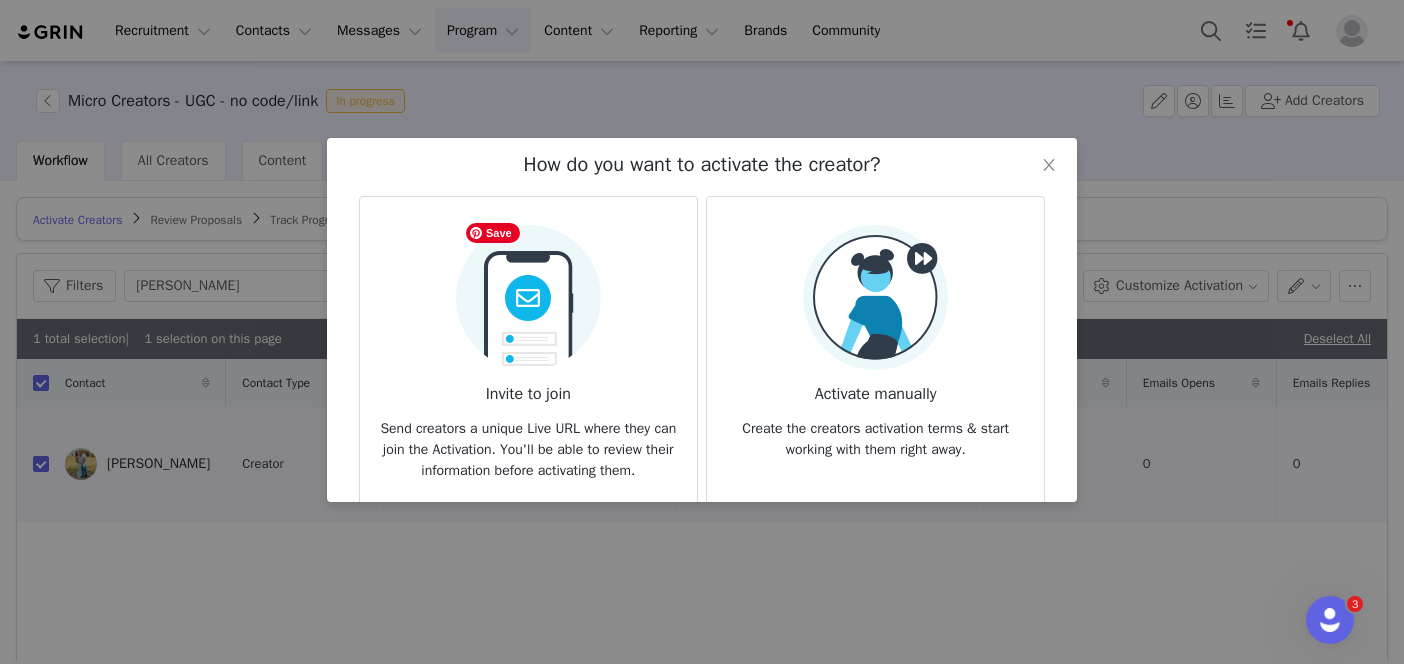 click at bounding box center [528, 291] 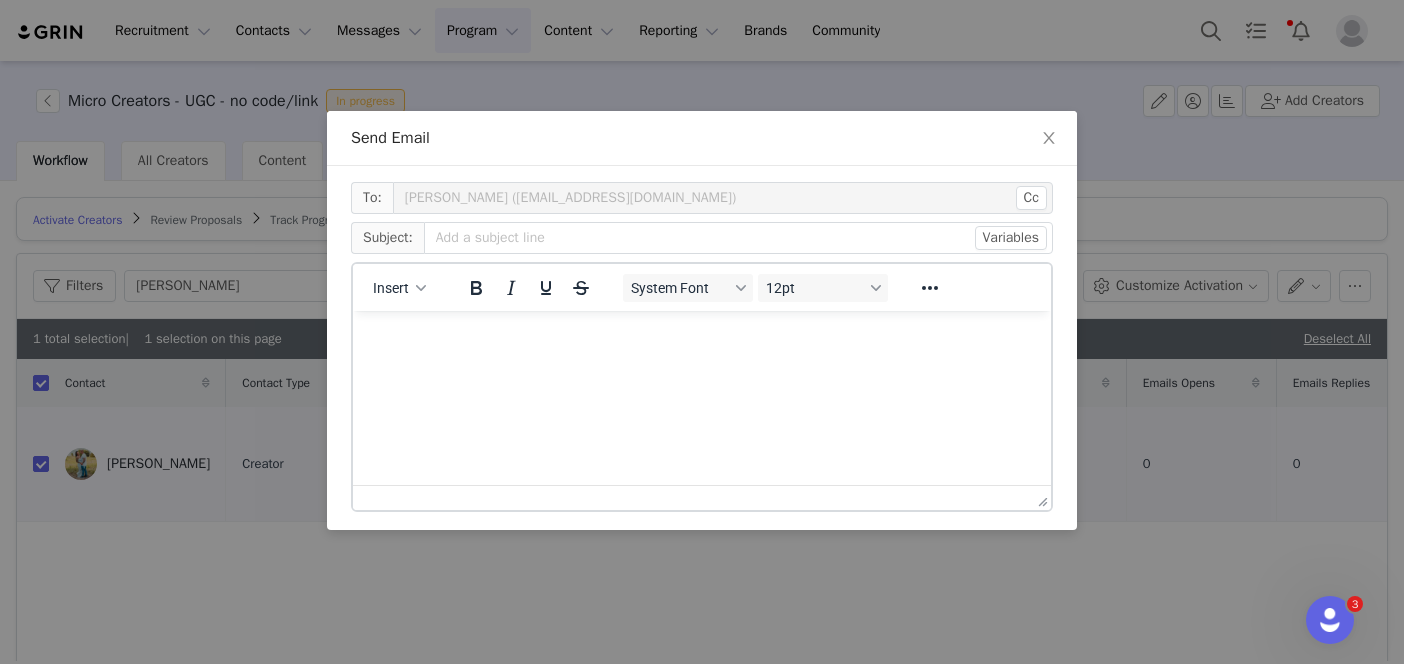scroll, scrollTop: 0, scrollLeft: 0, axis: both 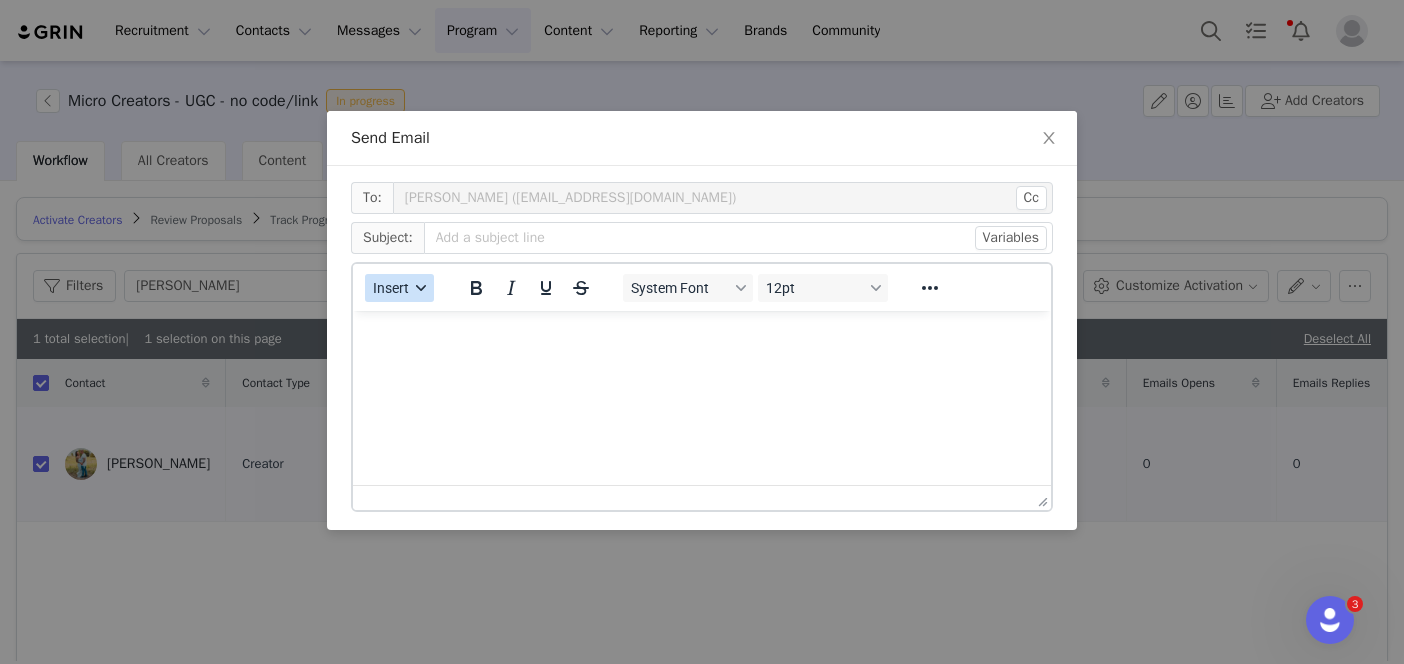 click on "Insert" at bounding box center [391, 288] 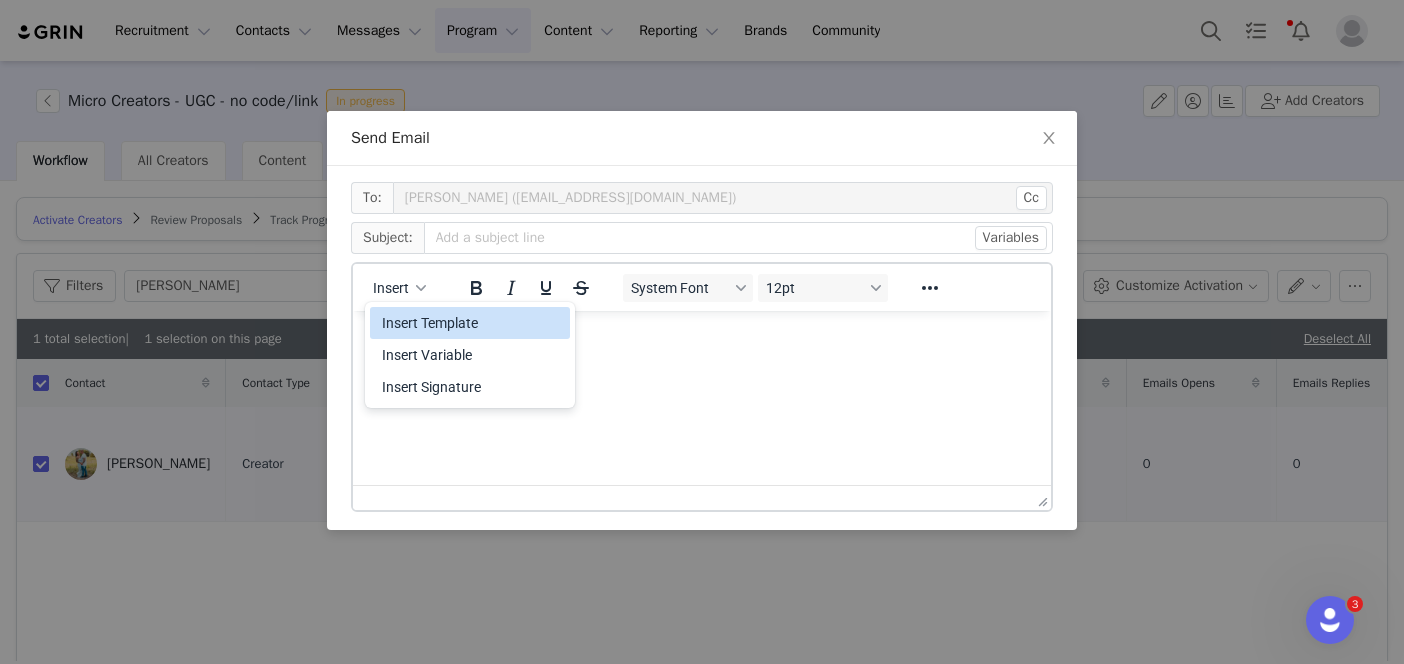 click on "Insert Template" at bounding box center (472, 323) 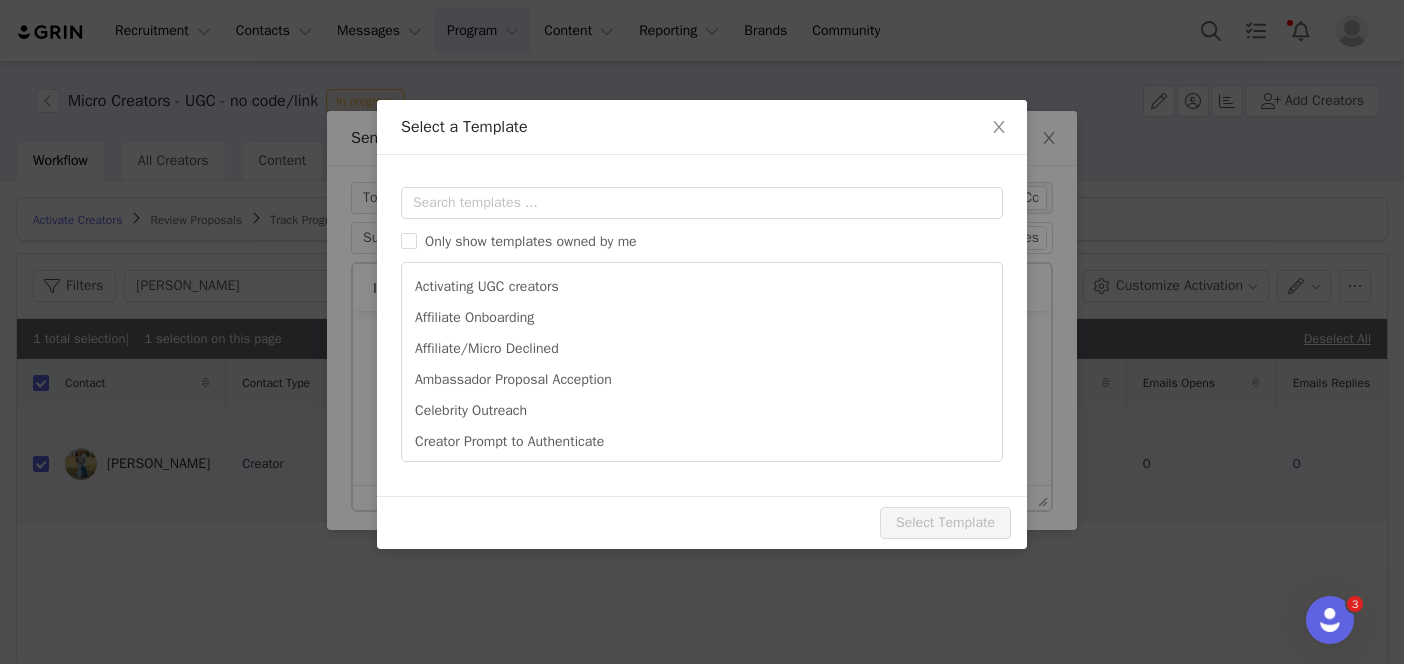 scroll, scrollTop: 0, scrollLeft: 0, axis: both 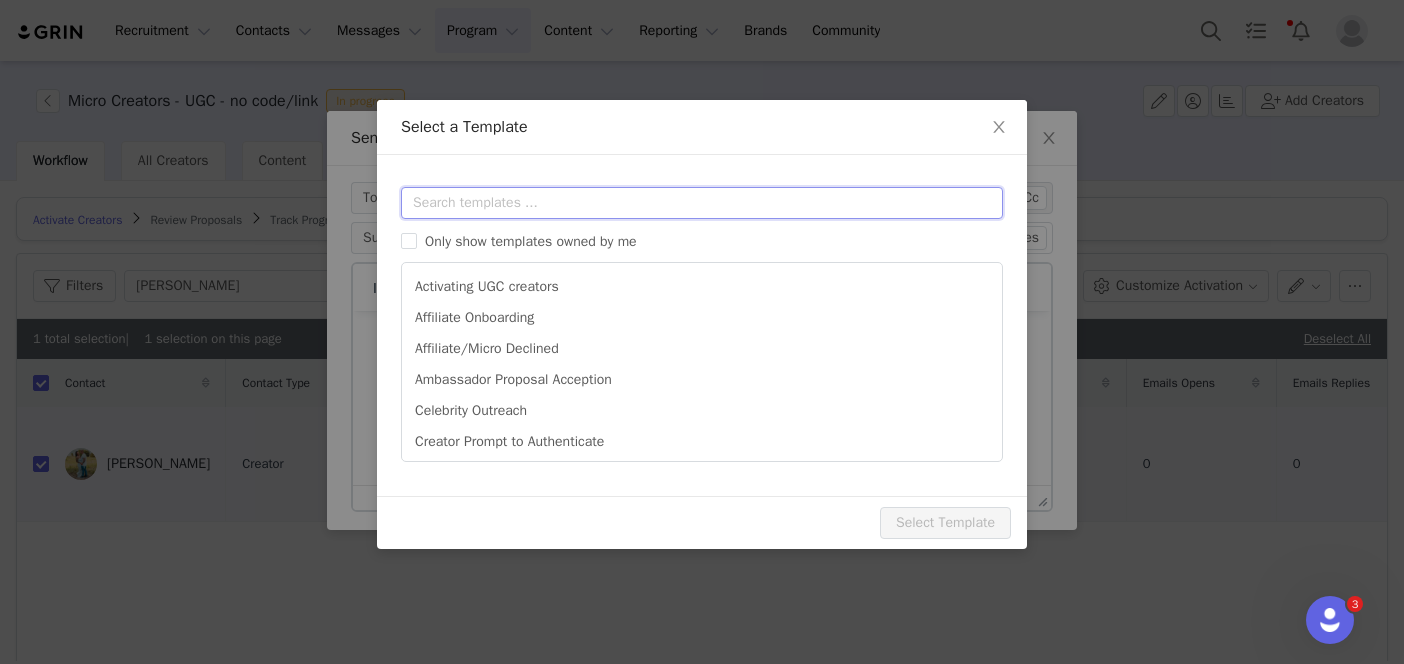 click at bounding box center (702, 203) 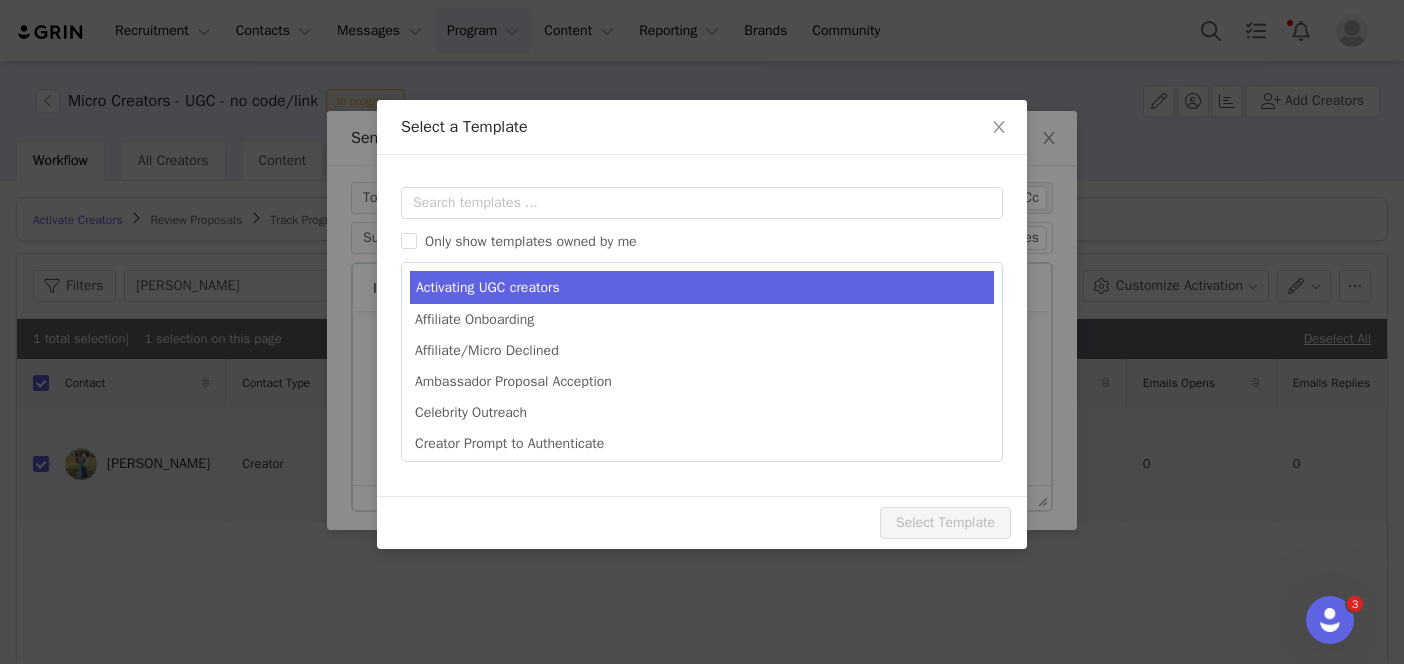 click on "Activating UGC creators" at bounding box center (702, 287) 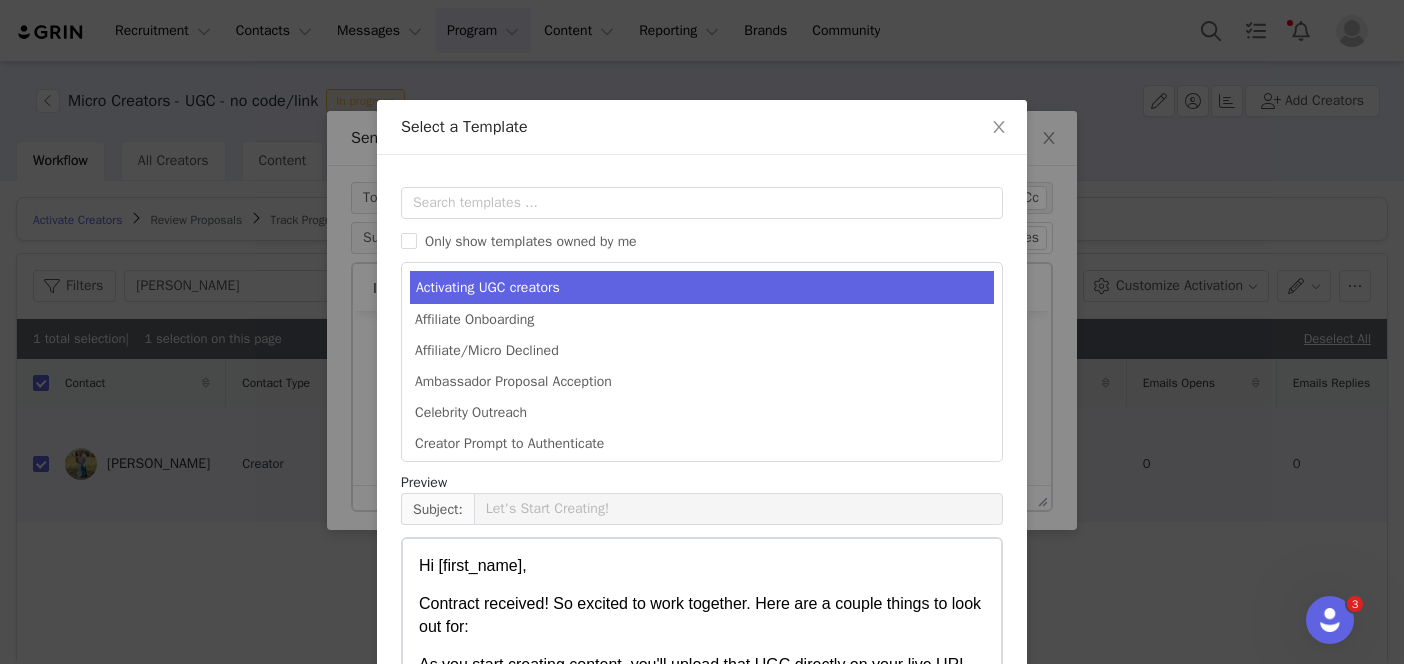 scroll, scrollTop: 224, scrollLeft: 0, axis: vertical 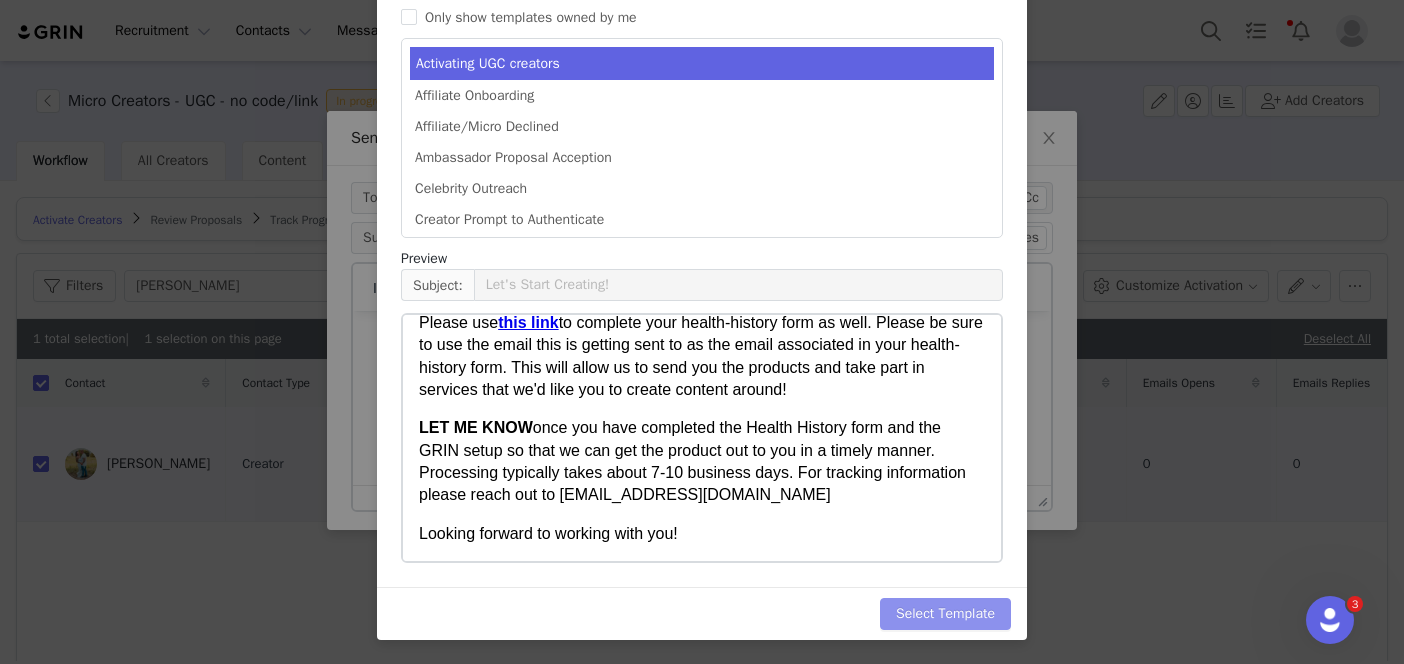 click on "Select Template" at bounding box center [945, 614] 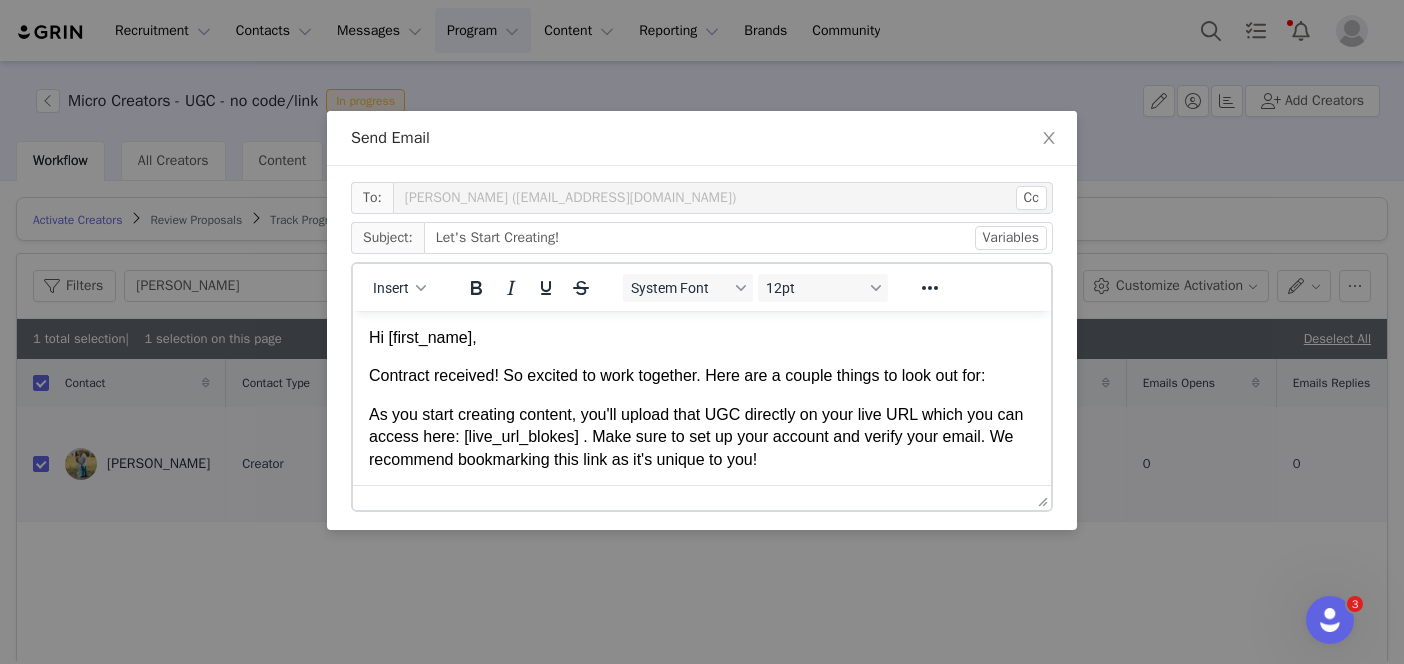 scroll, scrollTop: 0, scrollLeft: 0, axis: both 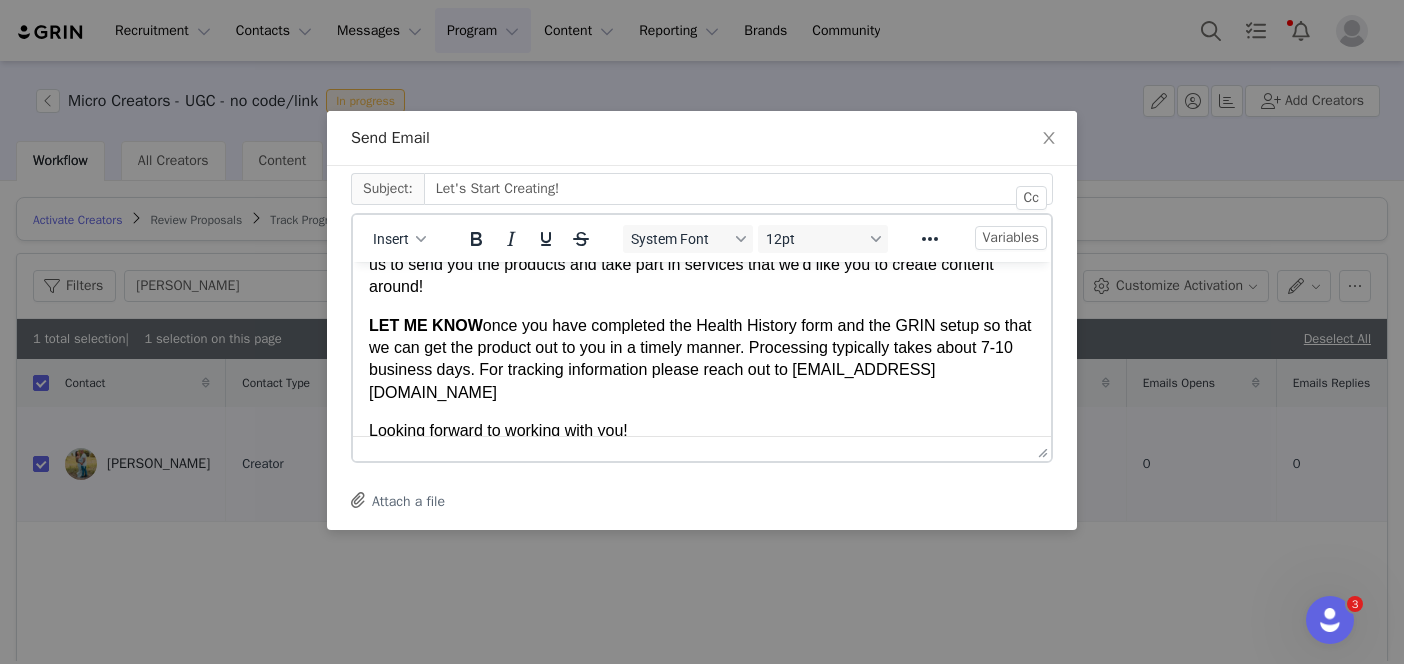 click on "Looking forward to working with you!" at bounding box center (702, 430) 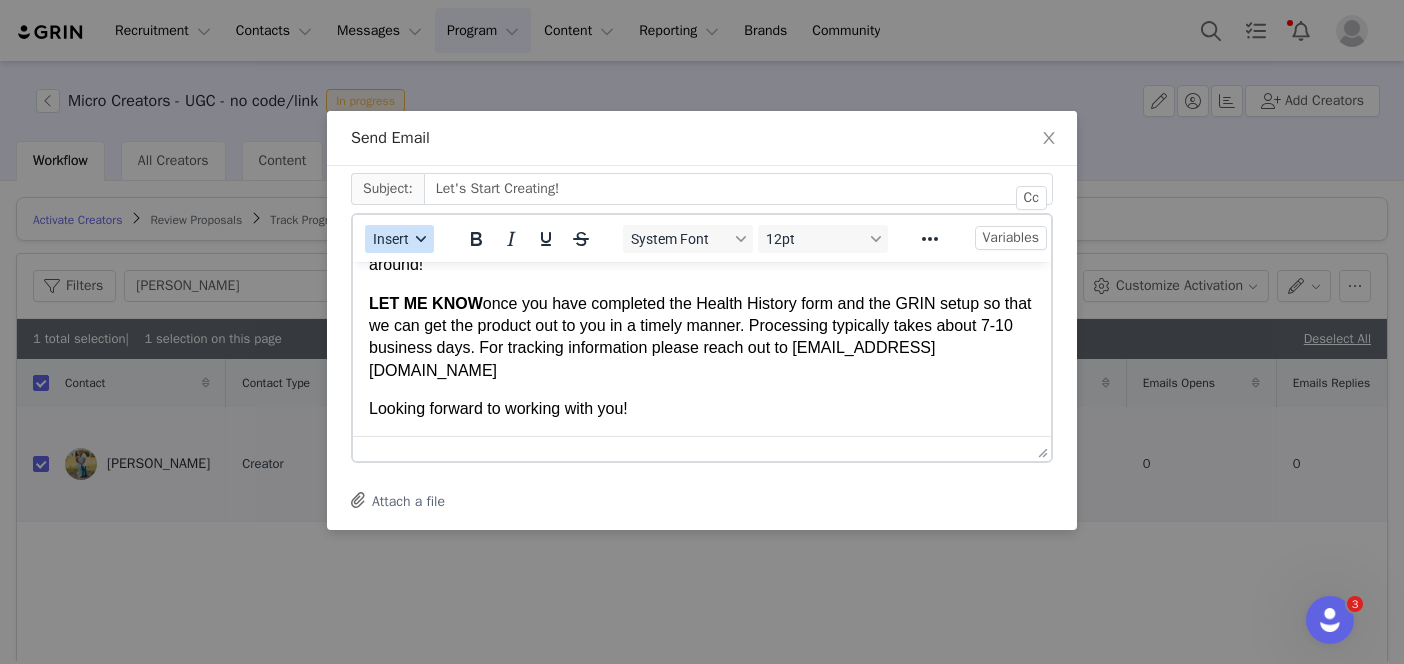 click on "Insert" at bounding box center [399, 239] 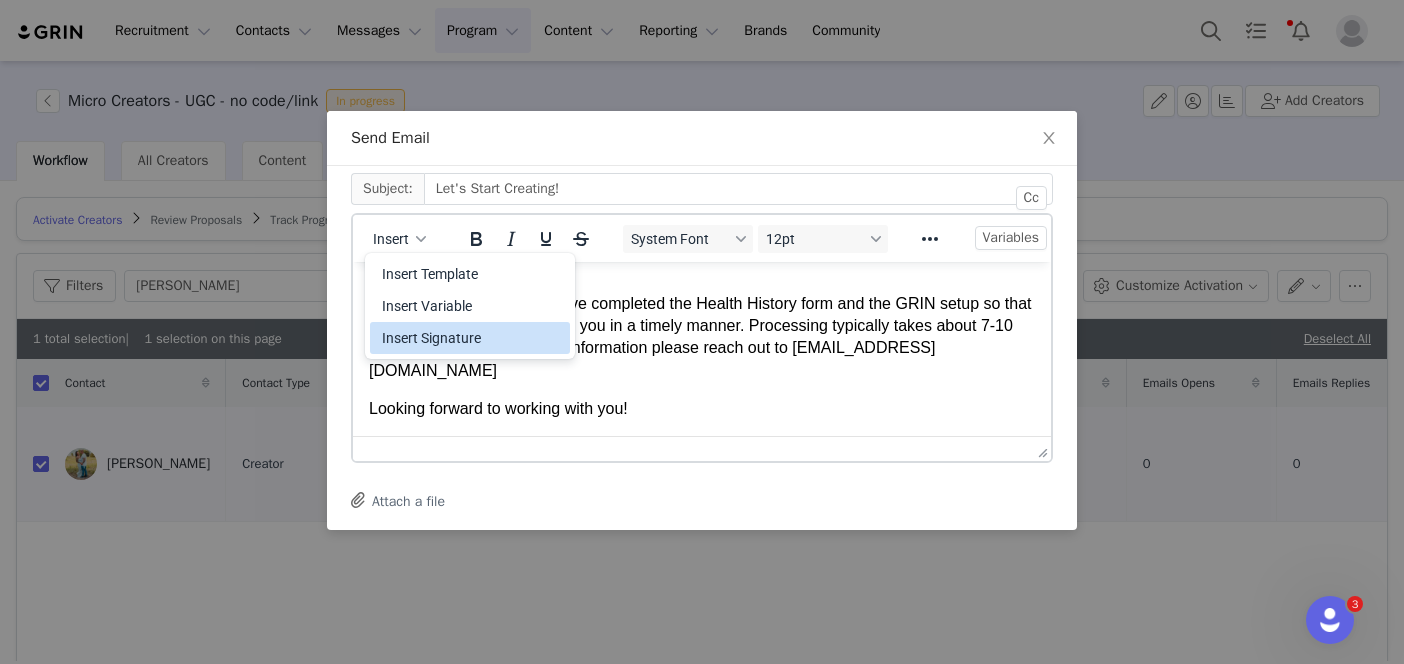click on "Insert Signature" at bounding box center [472, 338] 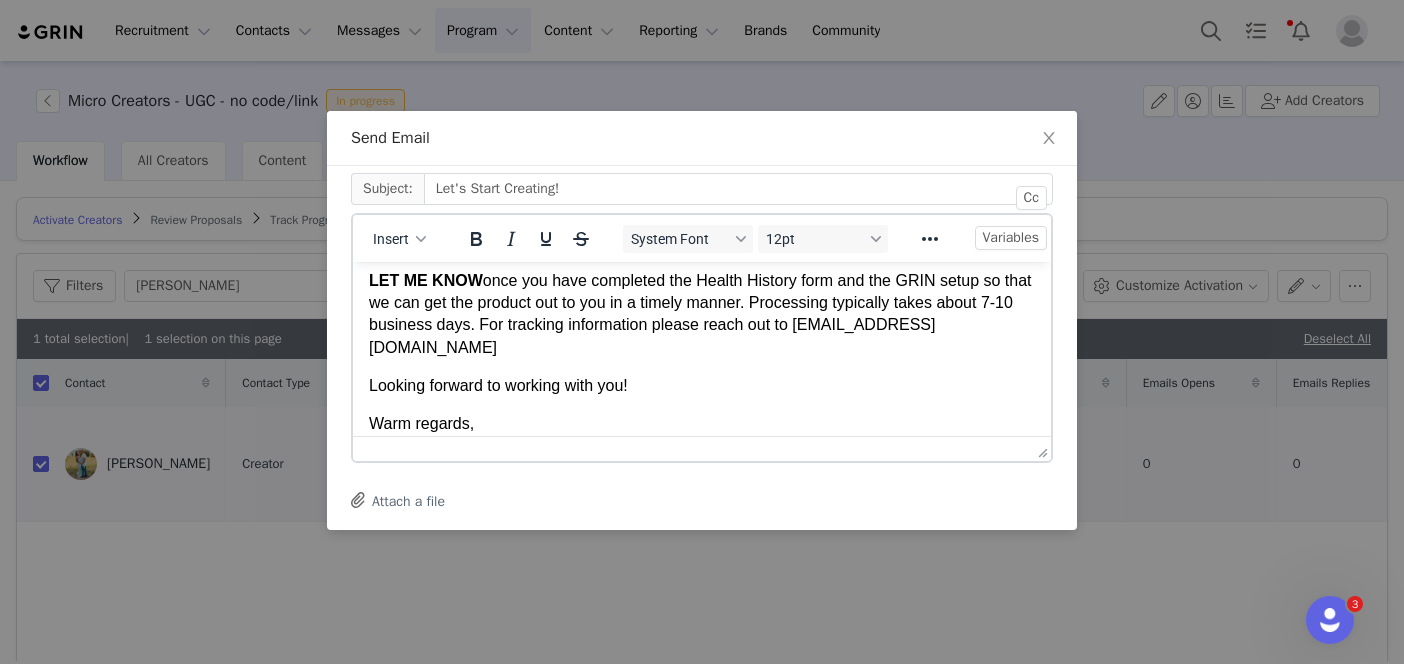 scroll, scrollTop: 328, scrollLeft: 0, axis: vertical 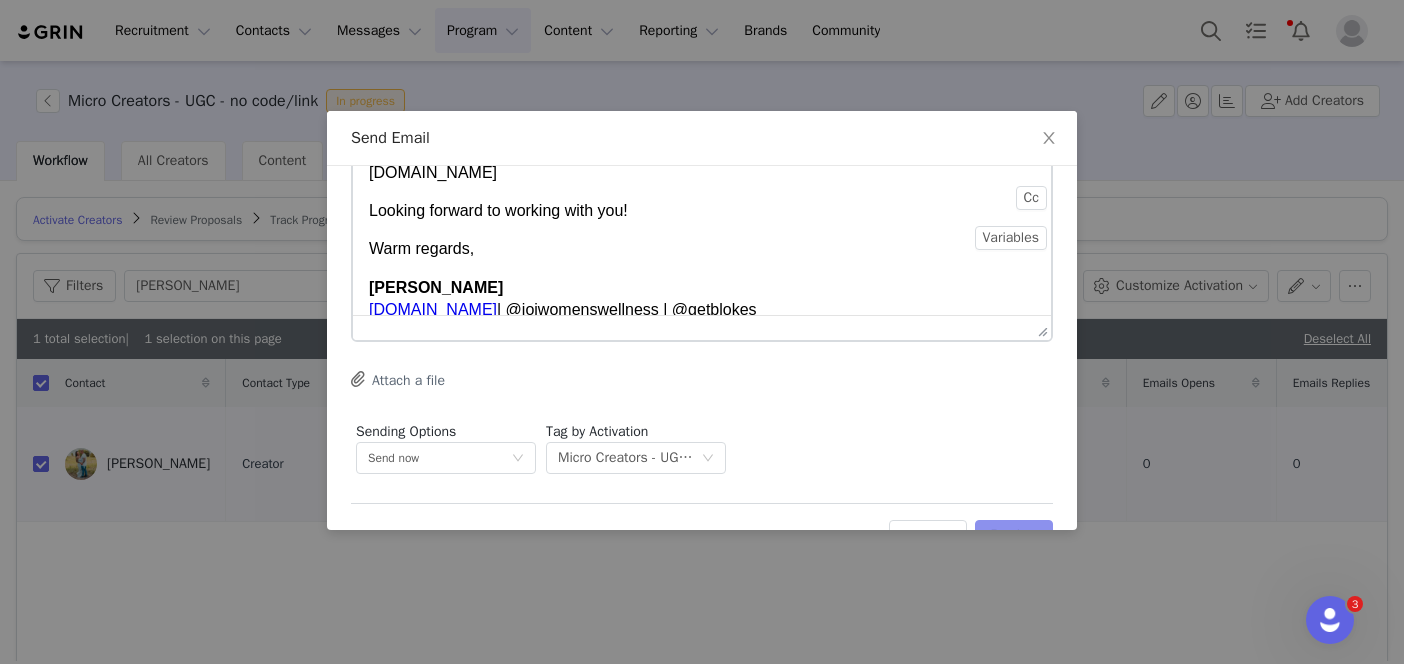 click on "Preview" at bounding box center (1014, 536) 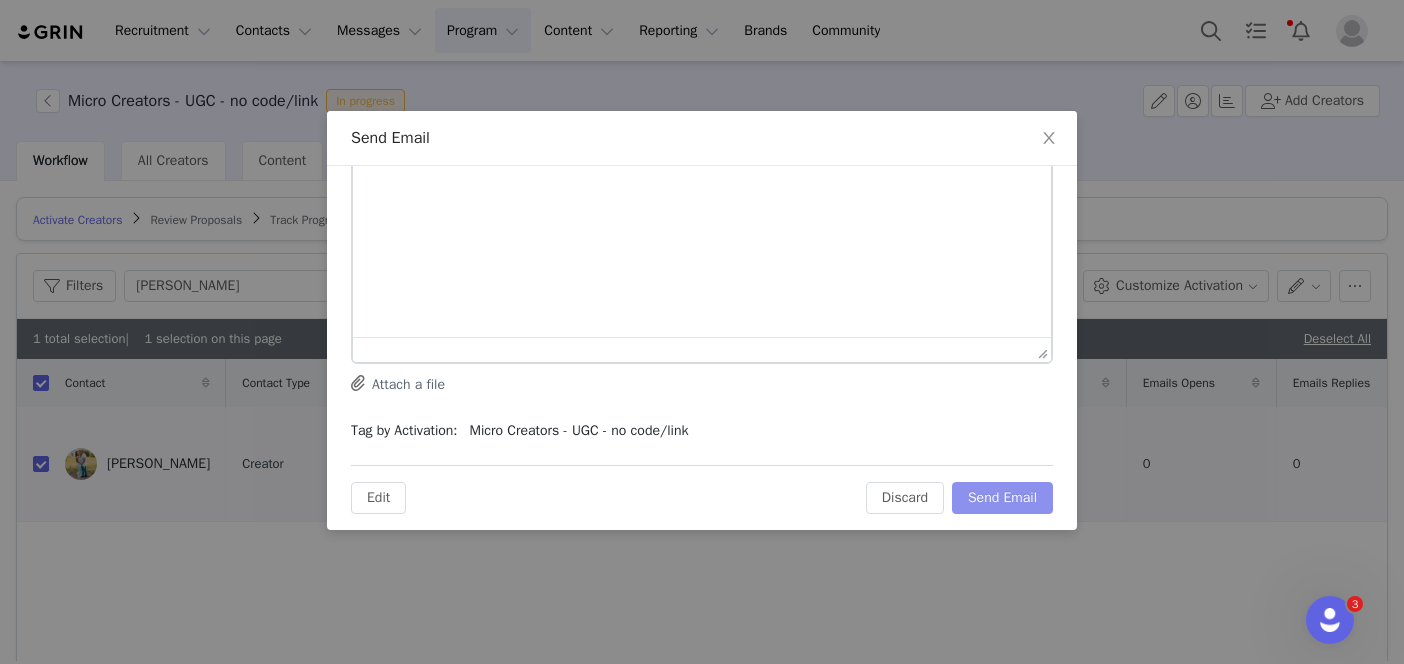 scroll, scrollTop: 0, scrollLeft: 0, axis: both 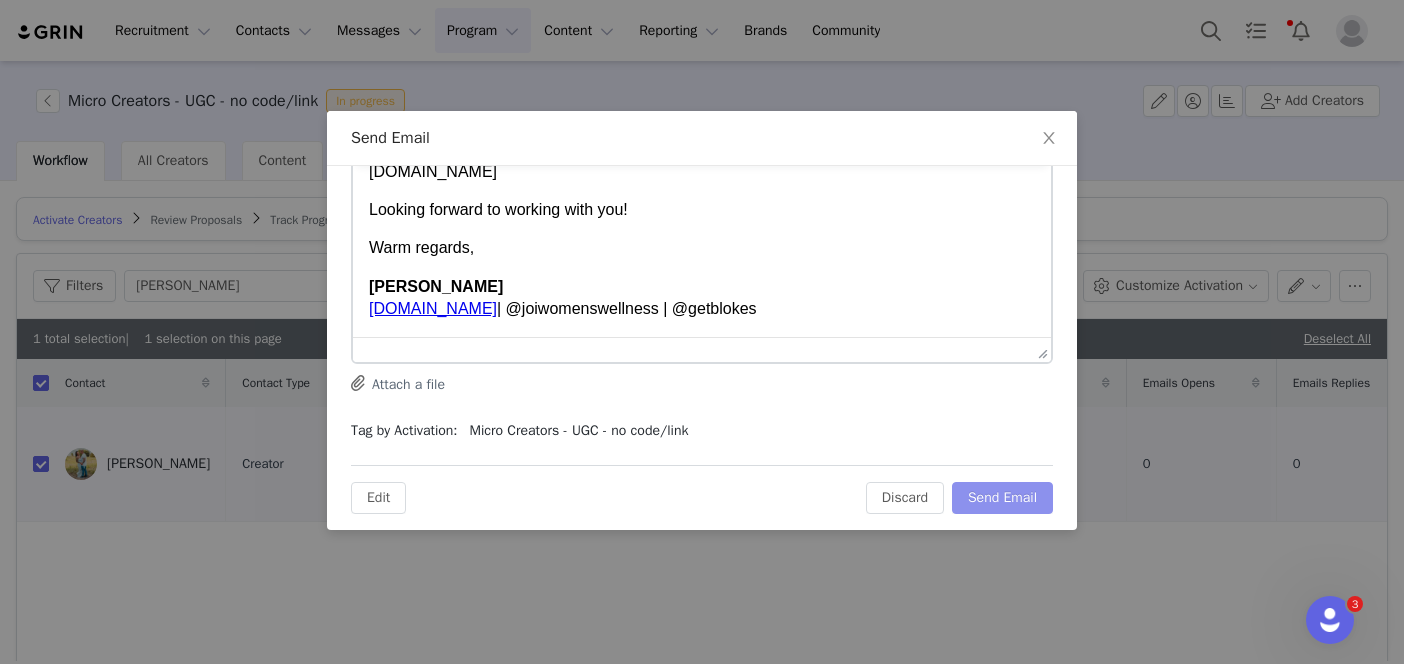 click on "Send Email" at bounding box center [1002, 498] 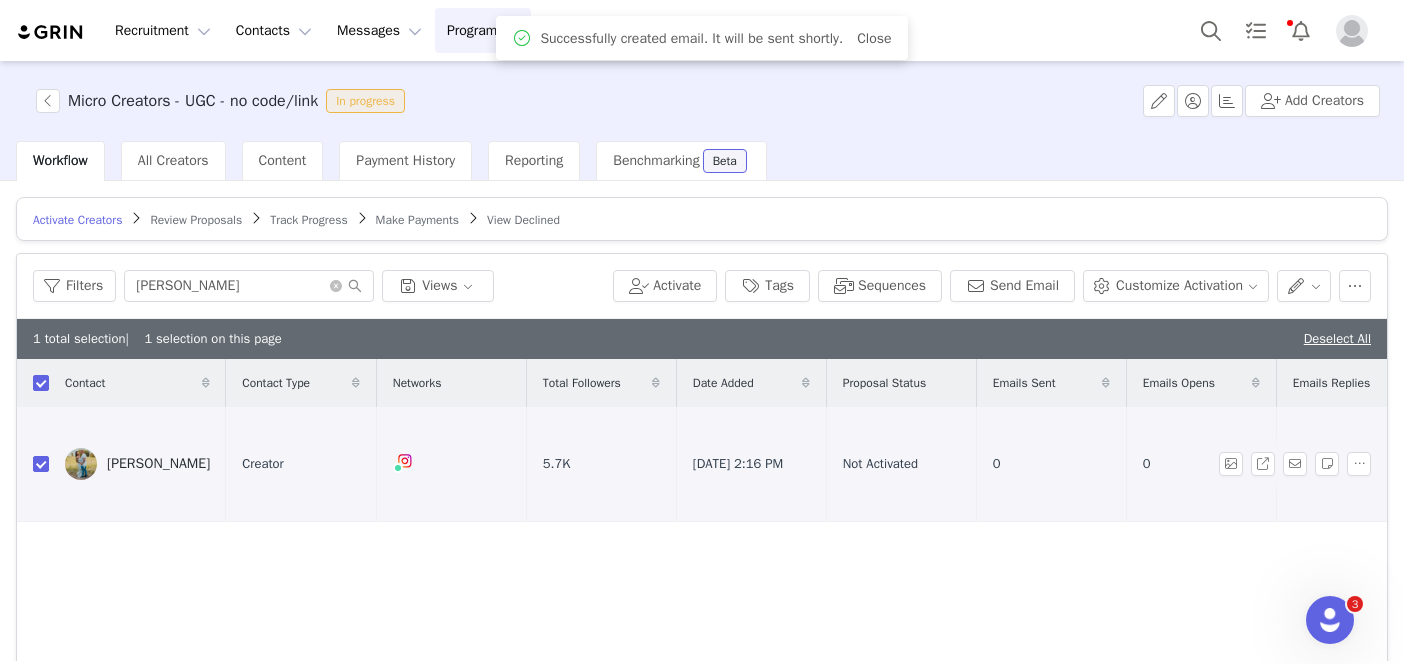 click on "[PERSON_NAME]" at bounding box center (158, 464) 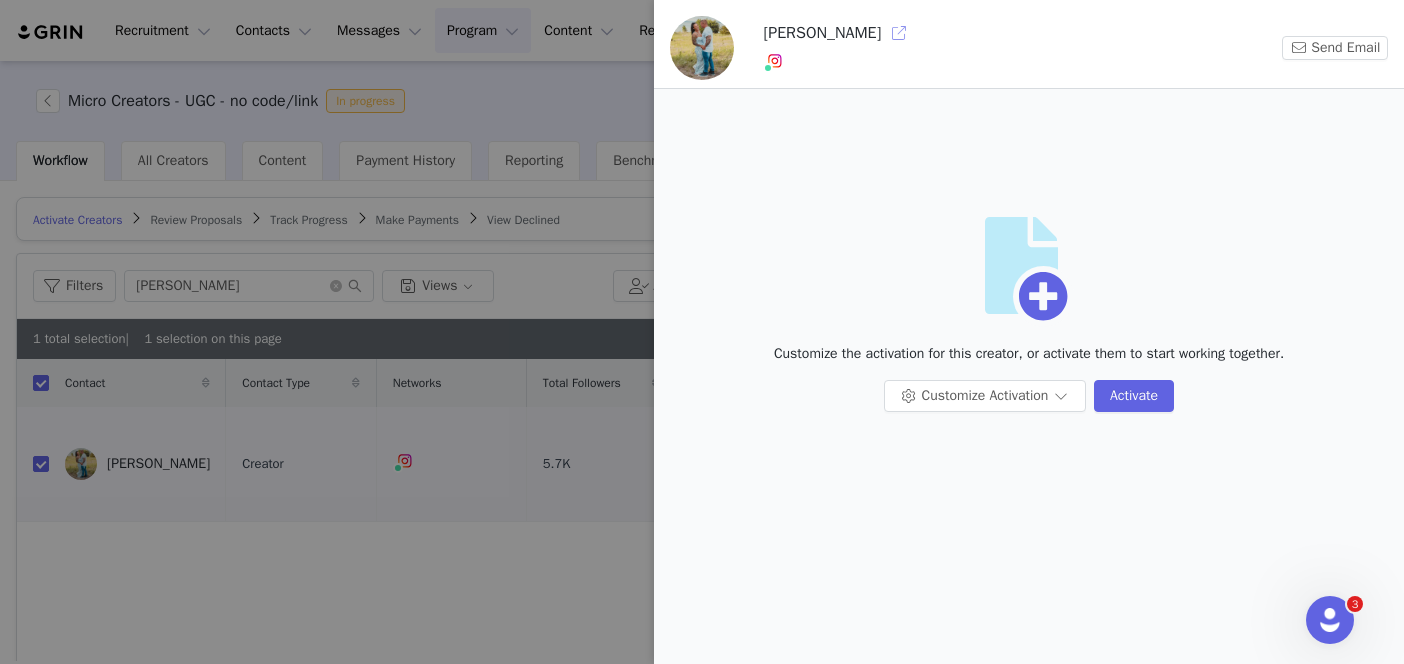 click at bounding box center [899, 33] 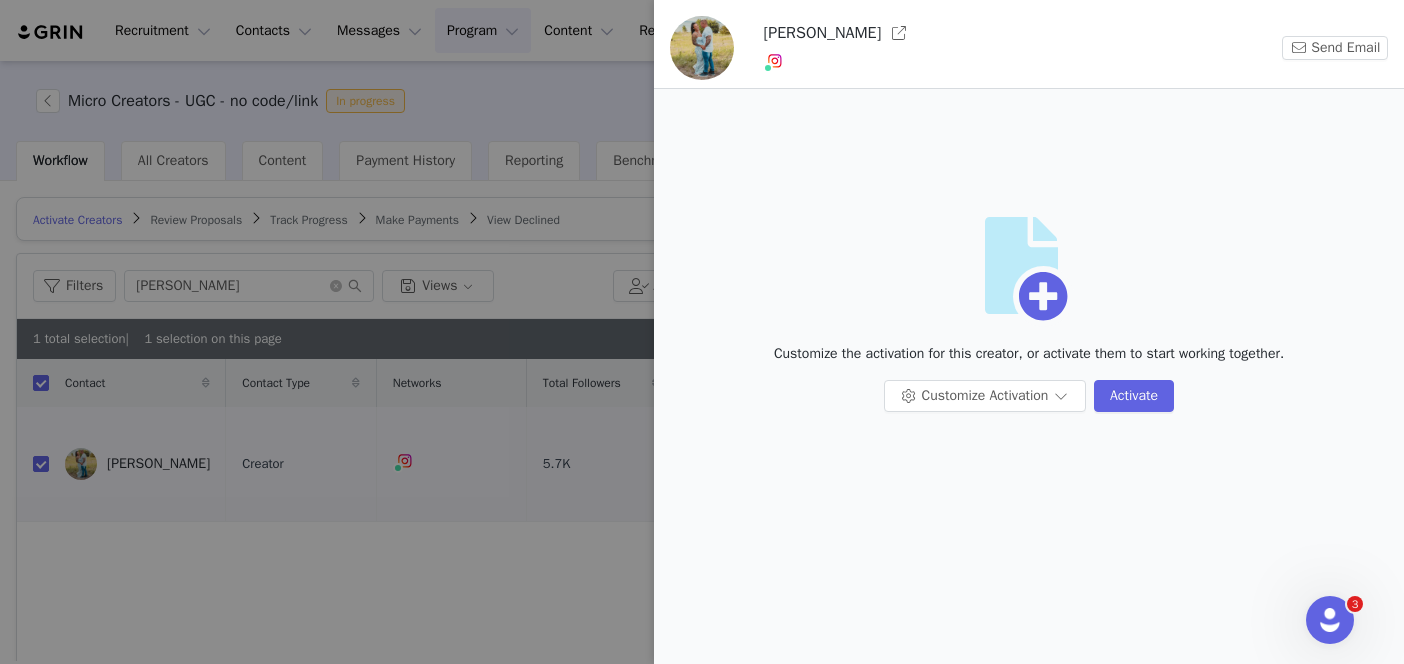 click at bounding box center (702, 332) 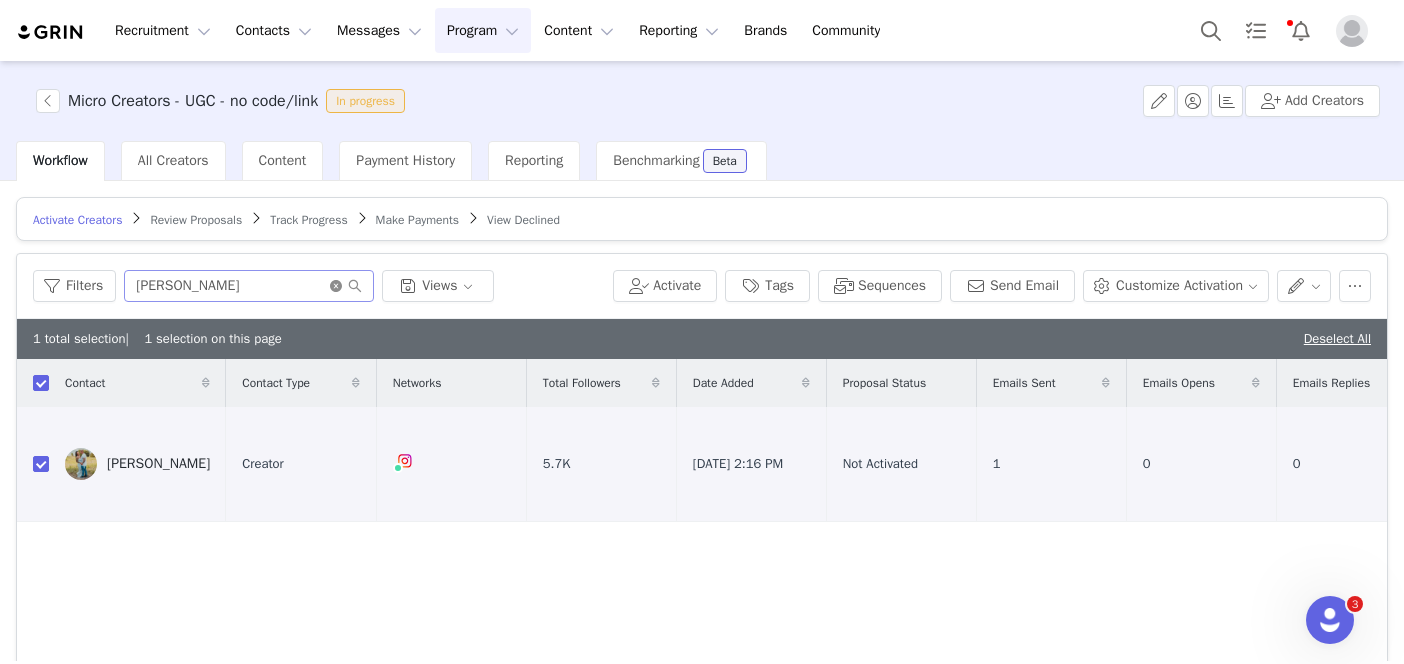 click 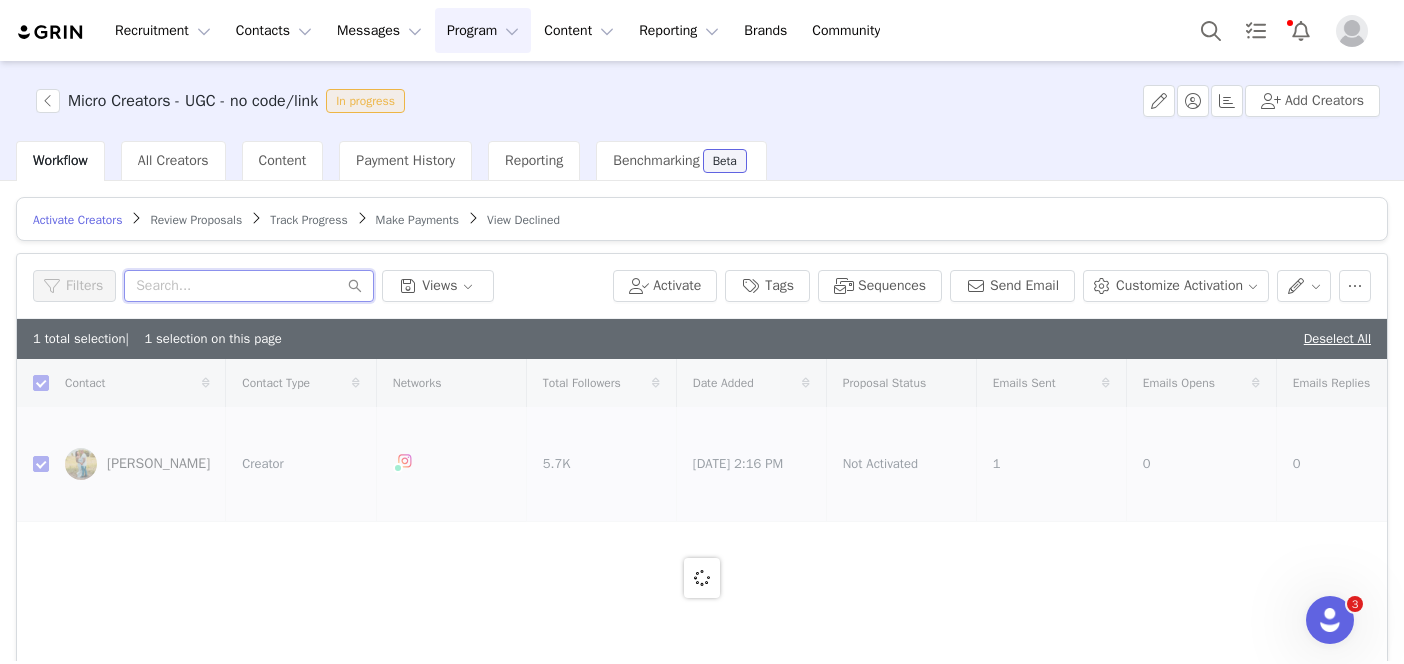 click at bounding box center (249, 286) 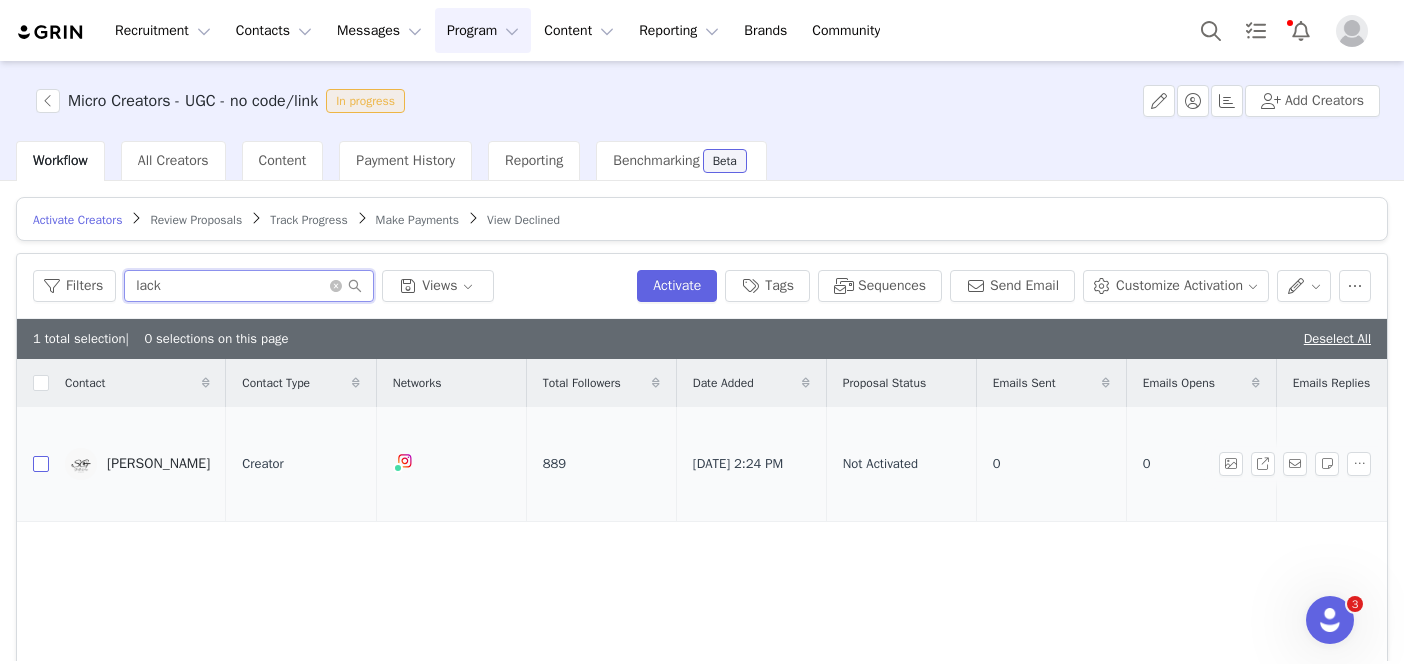 type on "lack" 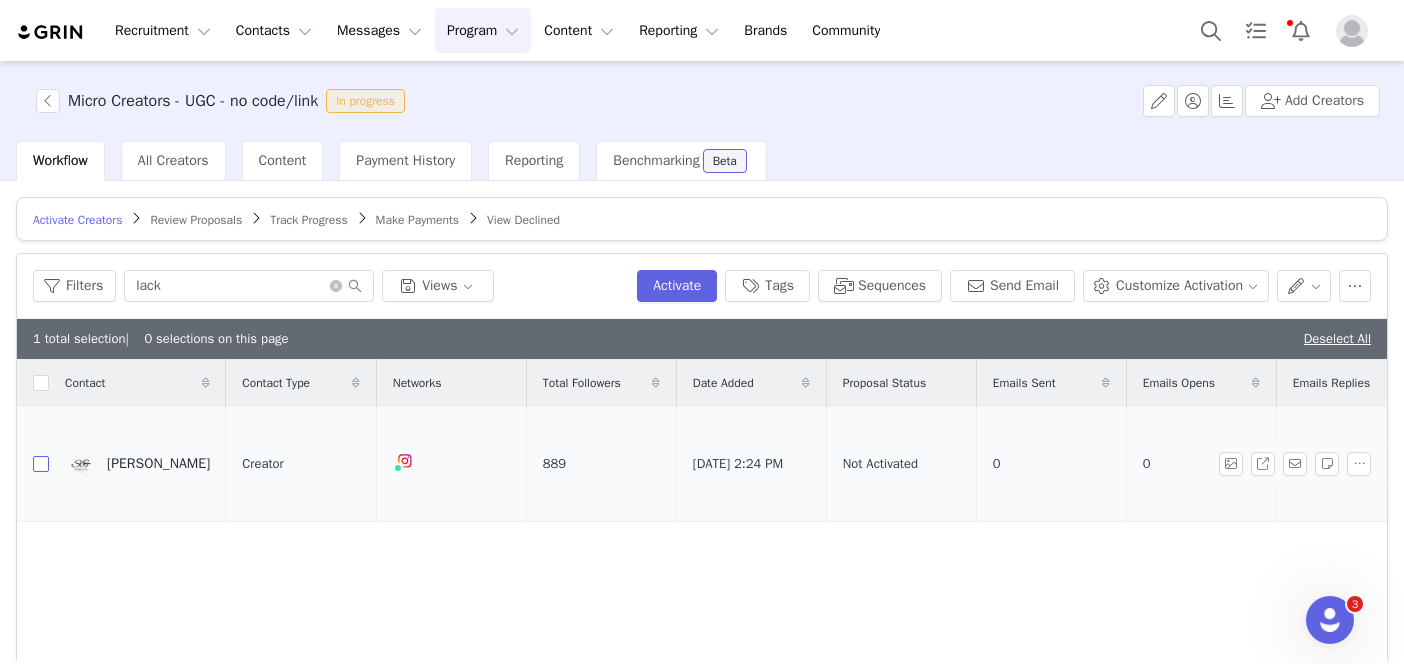 click at bounding box center (41, 464) 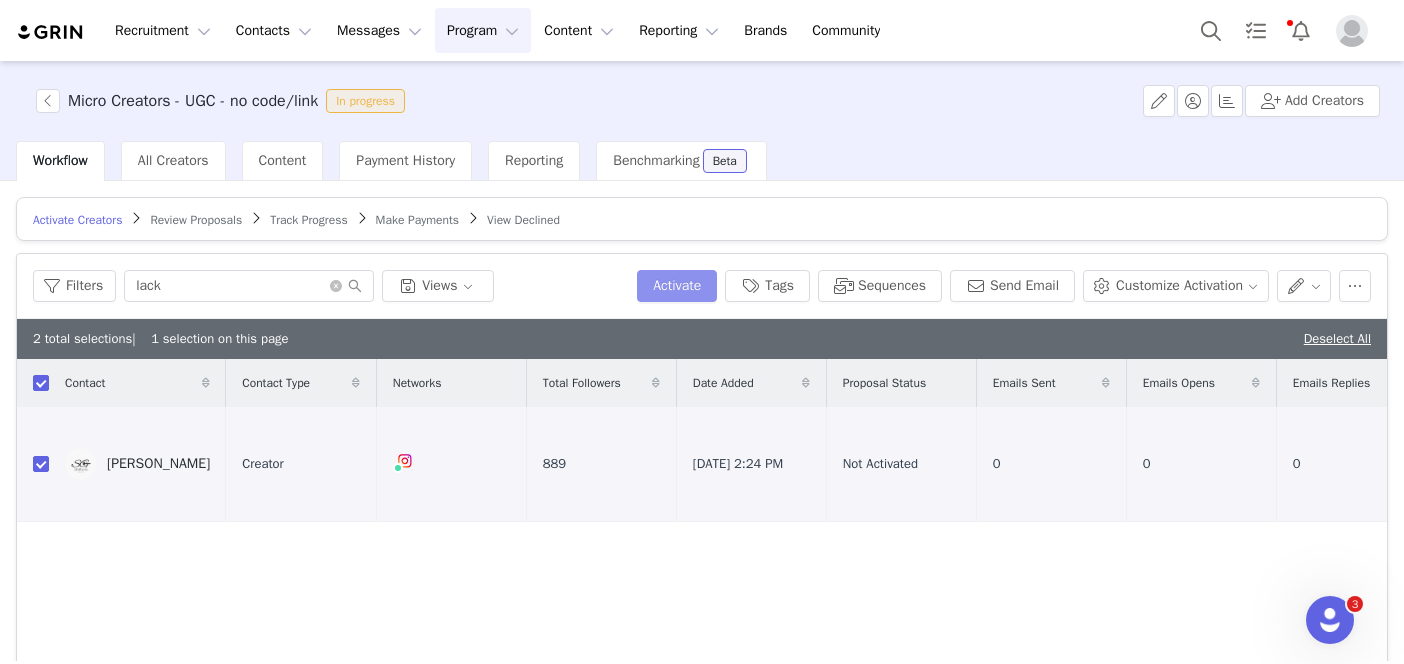 click on "Activate" at bounding box center [677, 286] 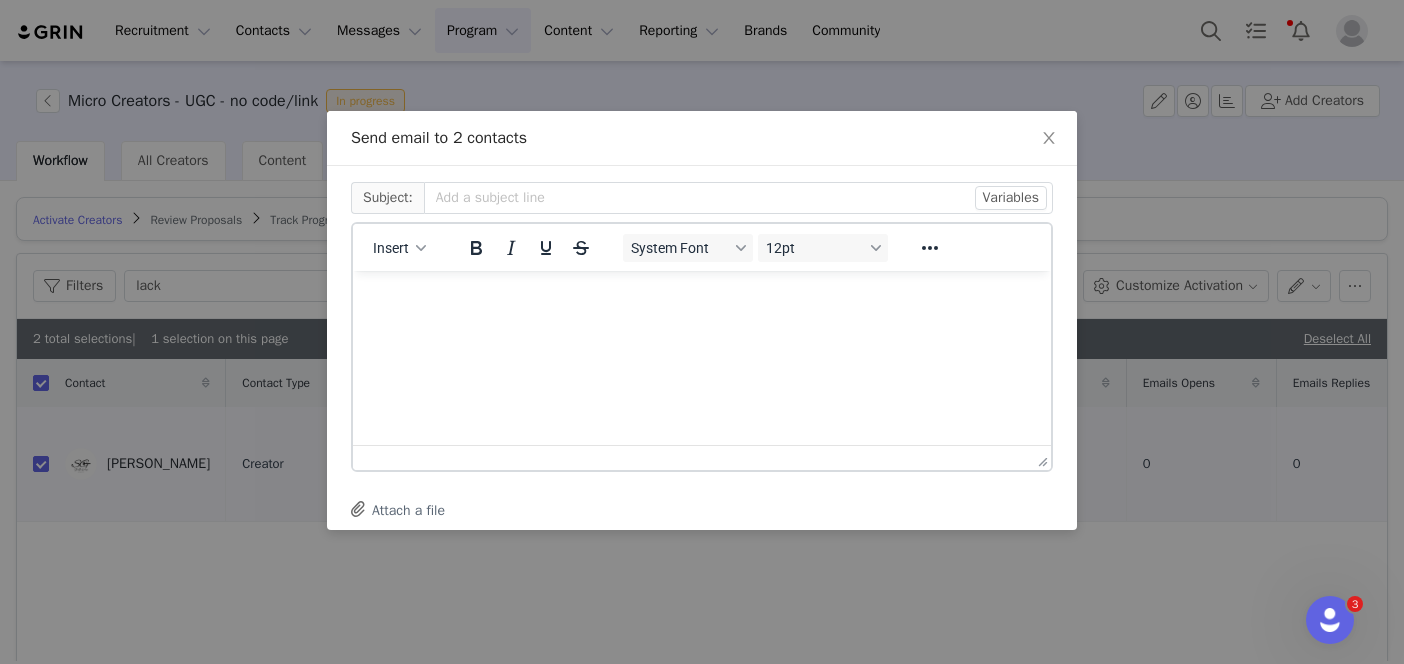 scroll, scrollTop: 0, scrollLeft: 0, axis: both 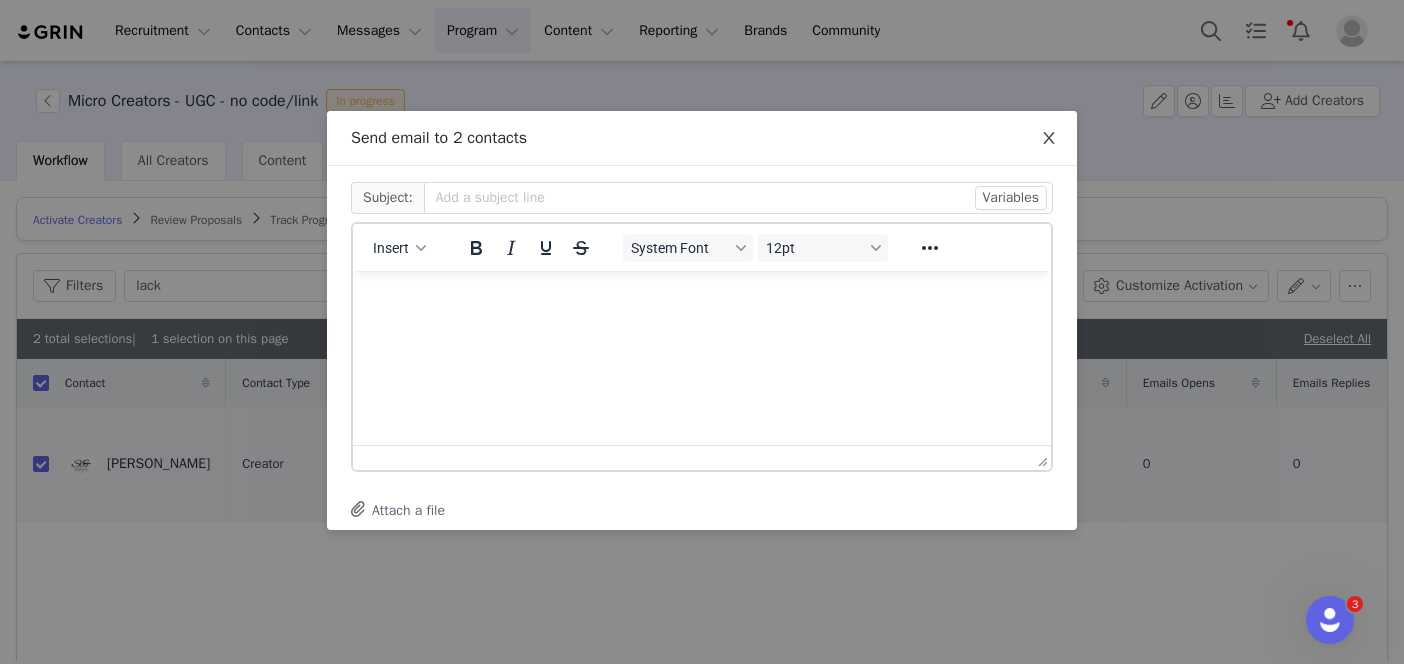 click 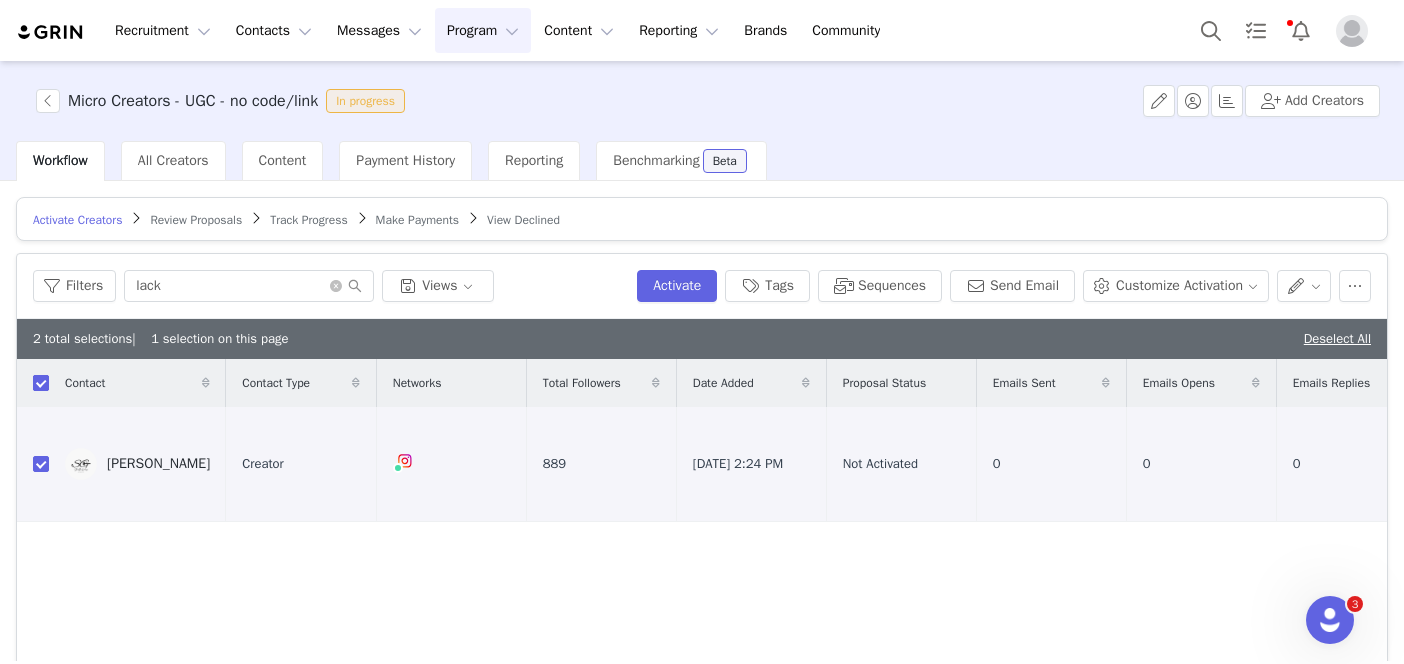 click at bounding box center [41, 383] 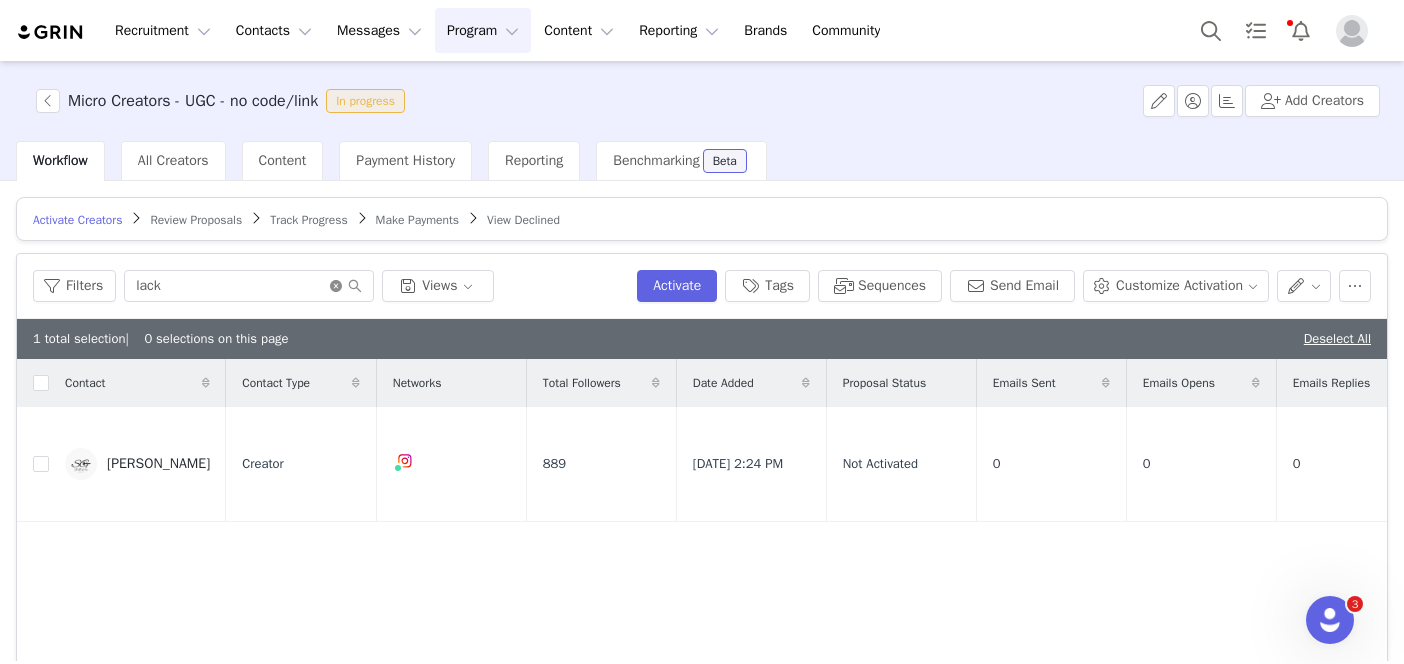 click 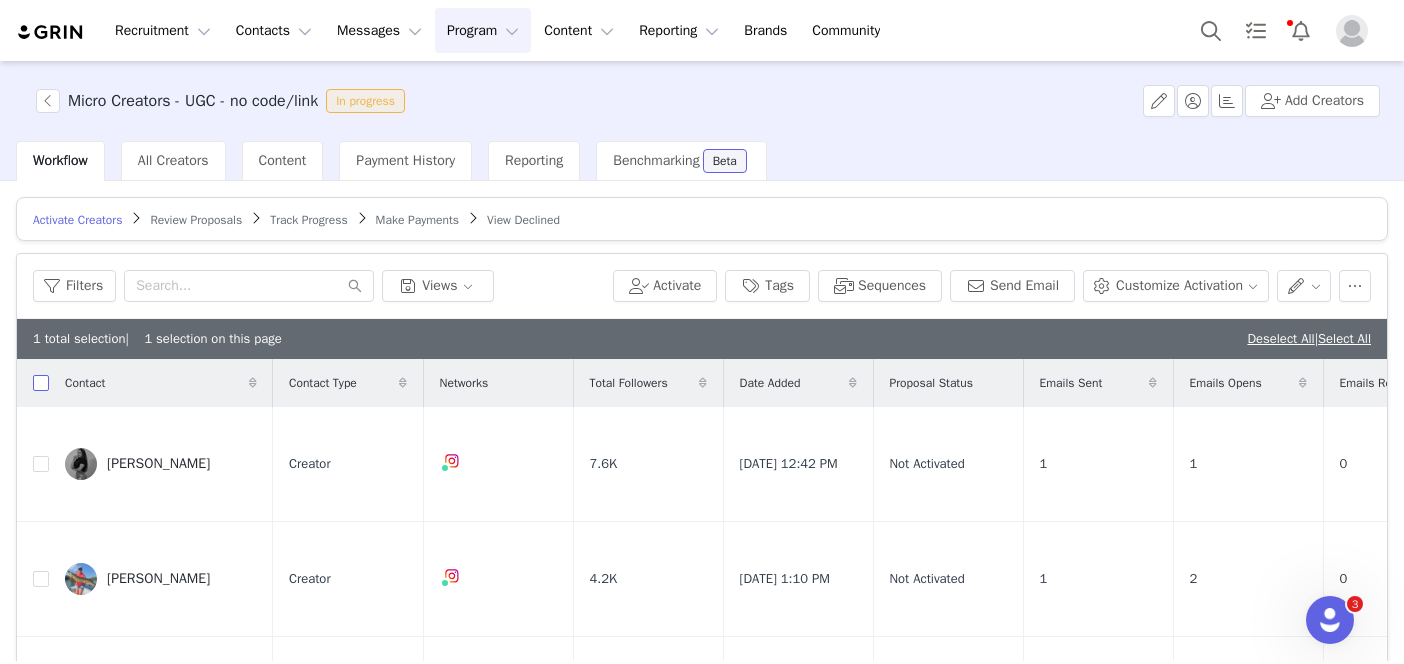 click at bounding box center [41, 383] 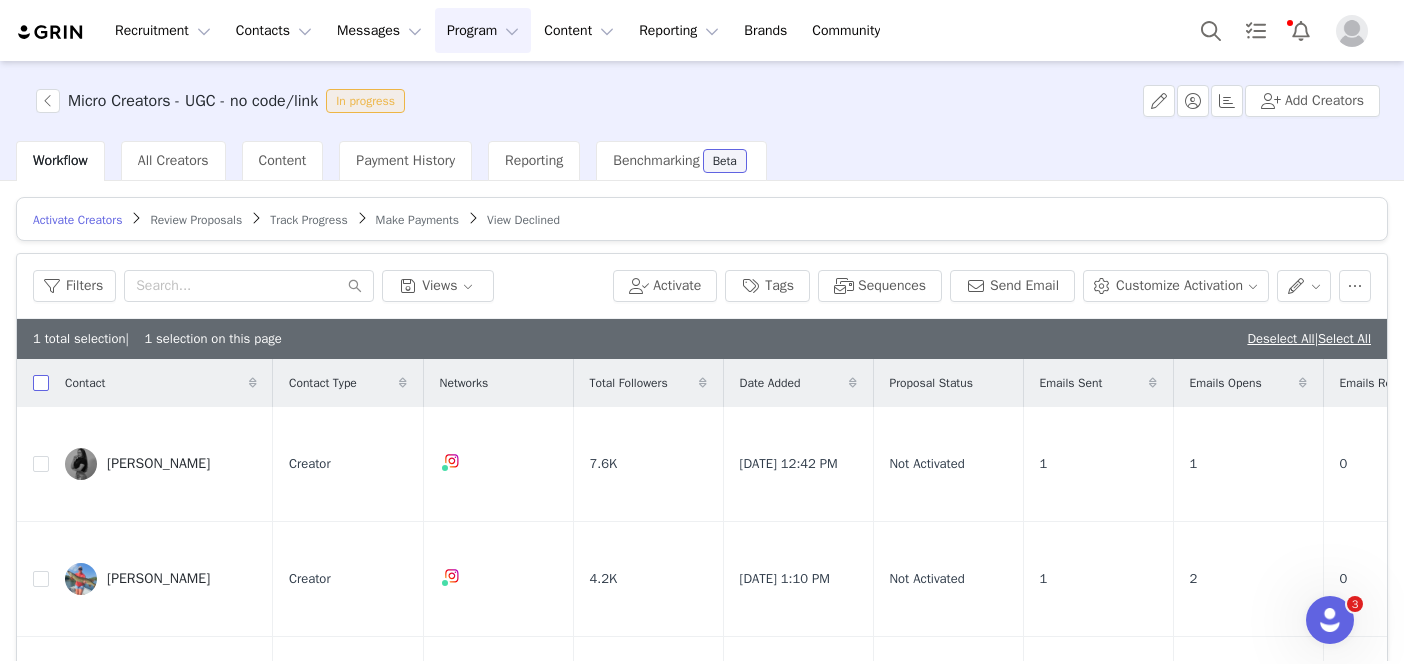 checkbox on "true" 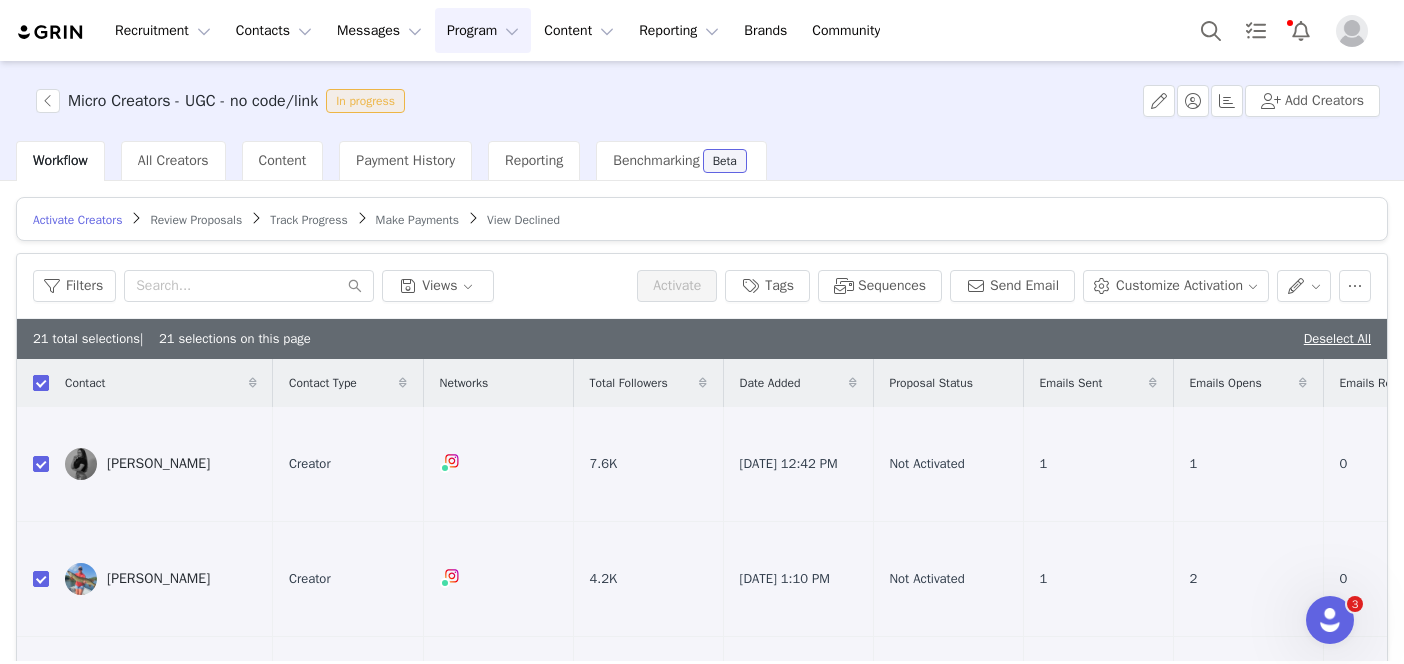 click at bounding box center [41, 383] 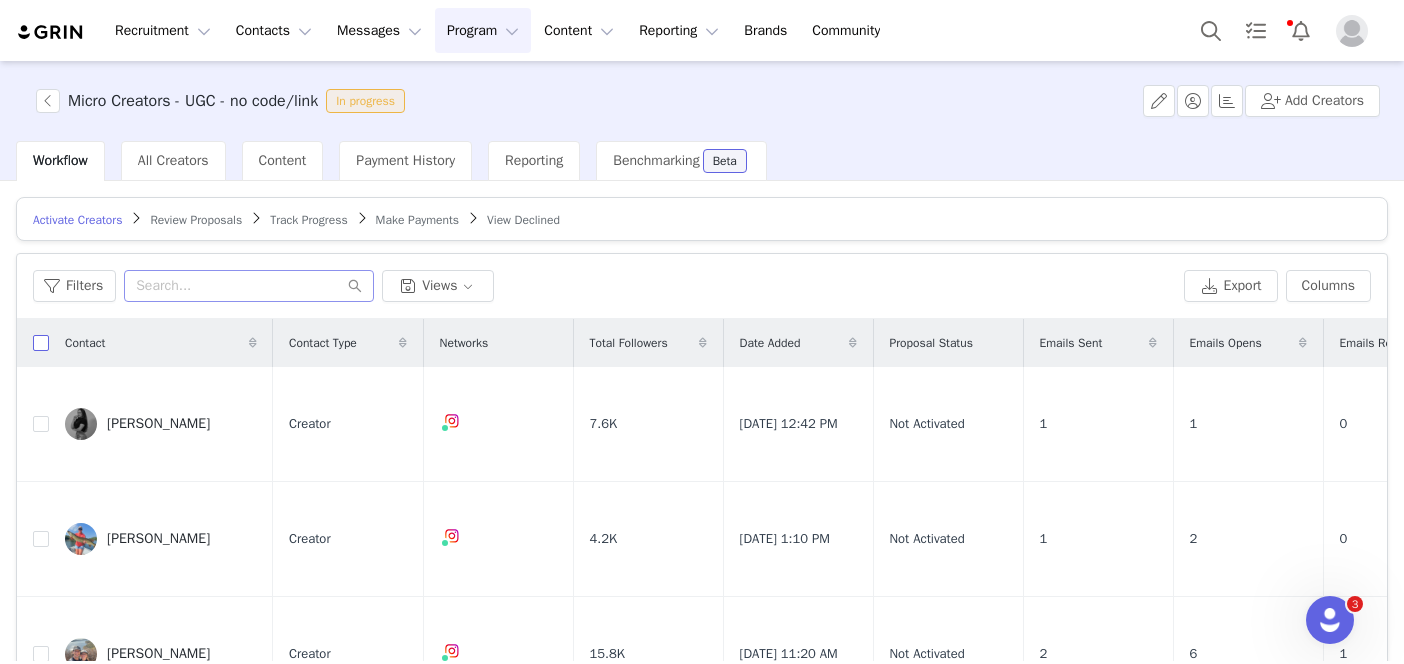 checkbox on "false" 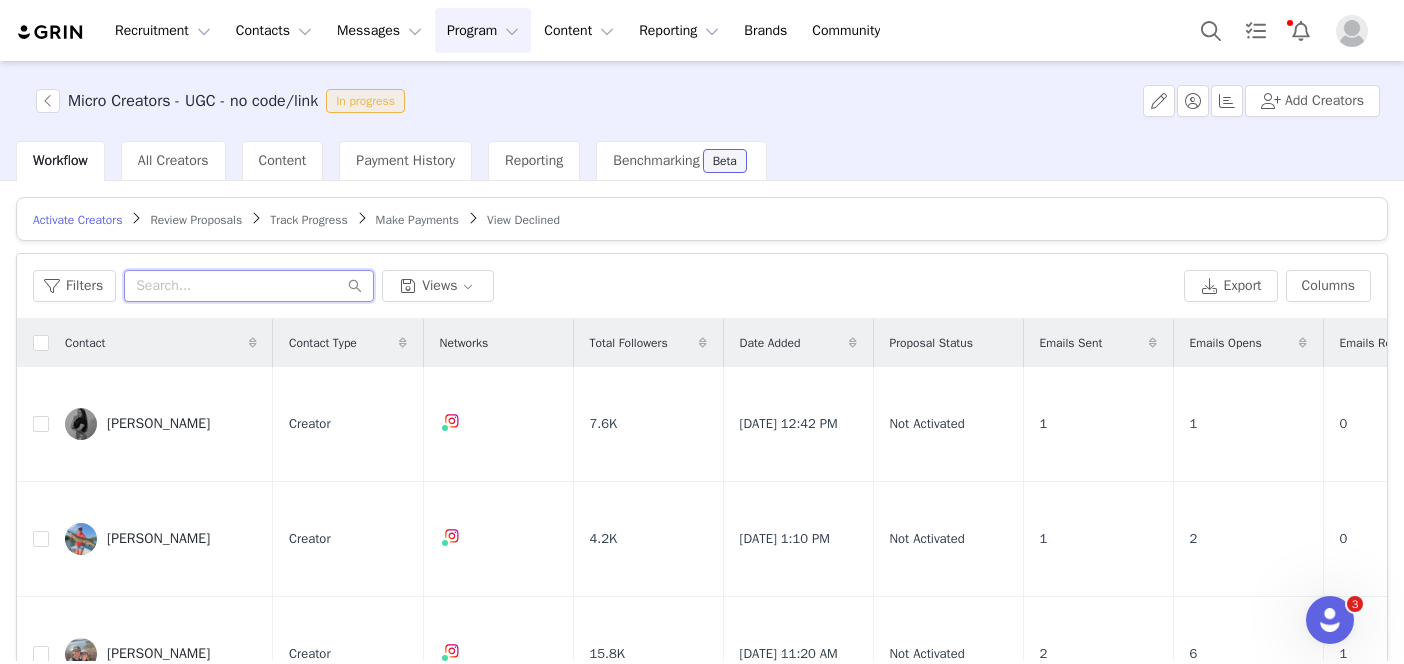 click at bounding box center (249, 286) 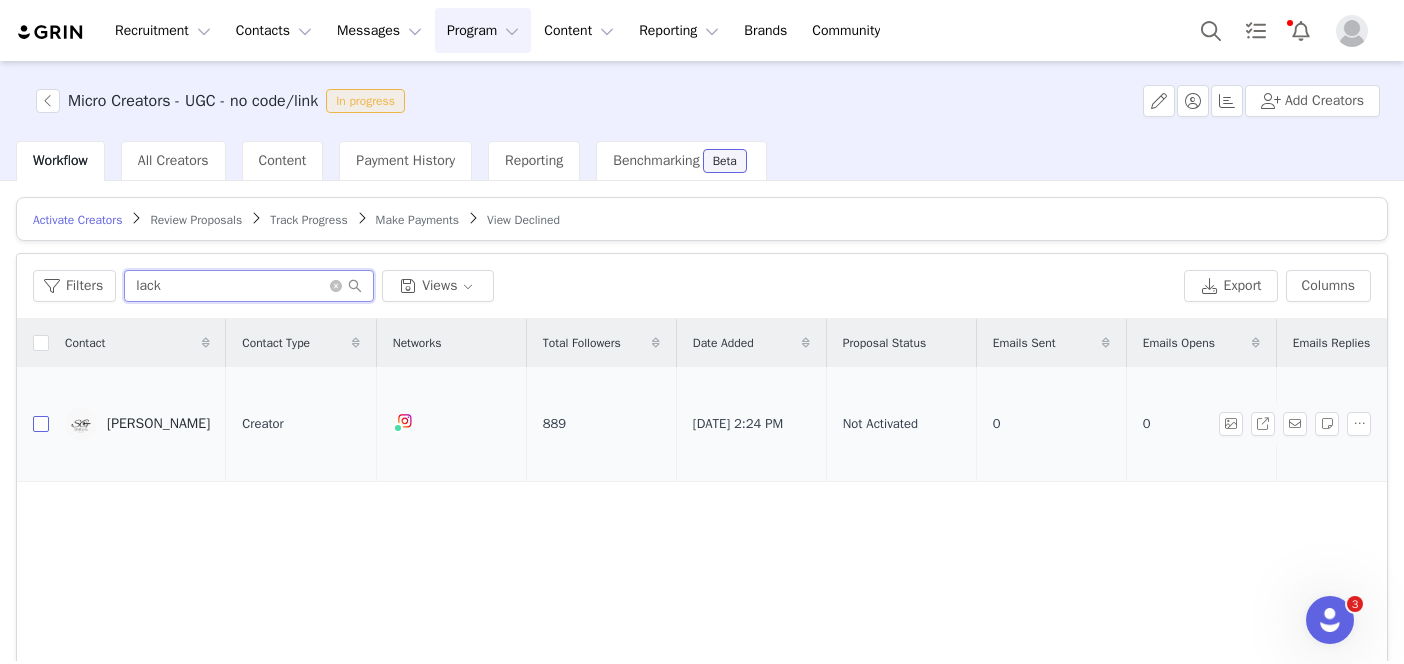 type on "lack" 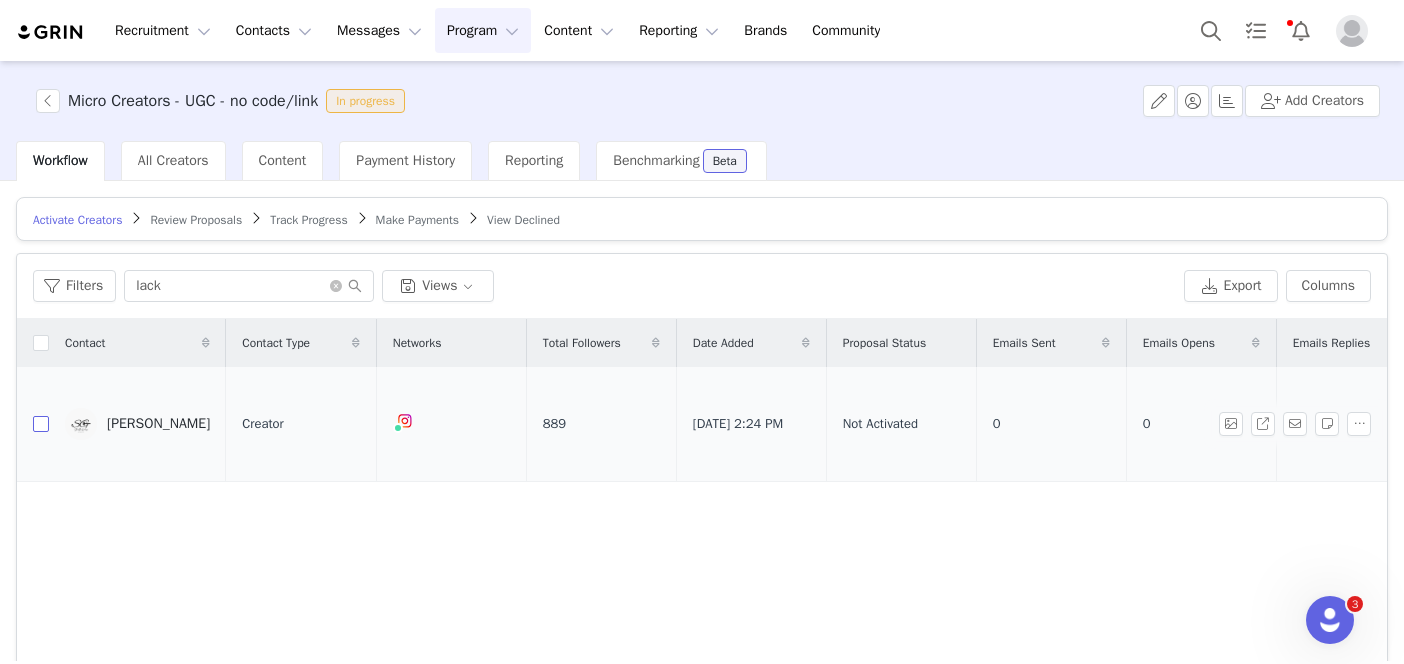 click at bounding box center (41, 424) 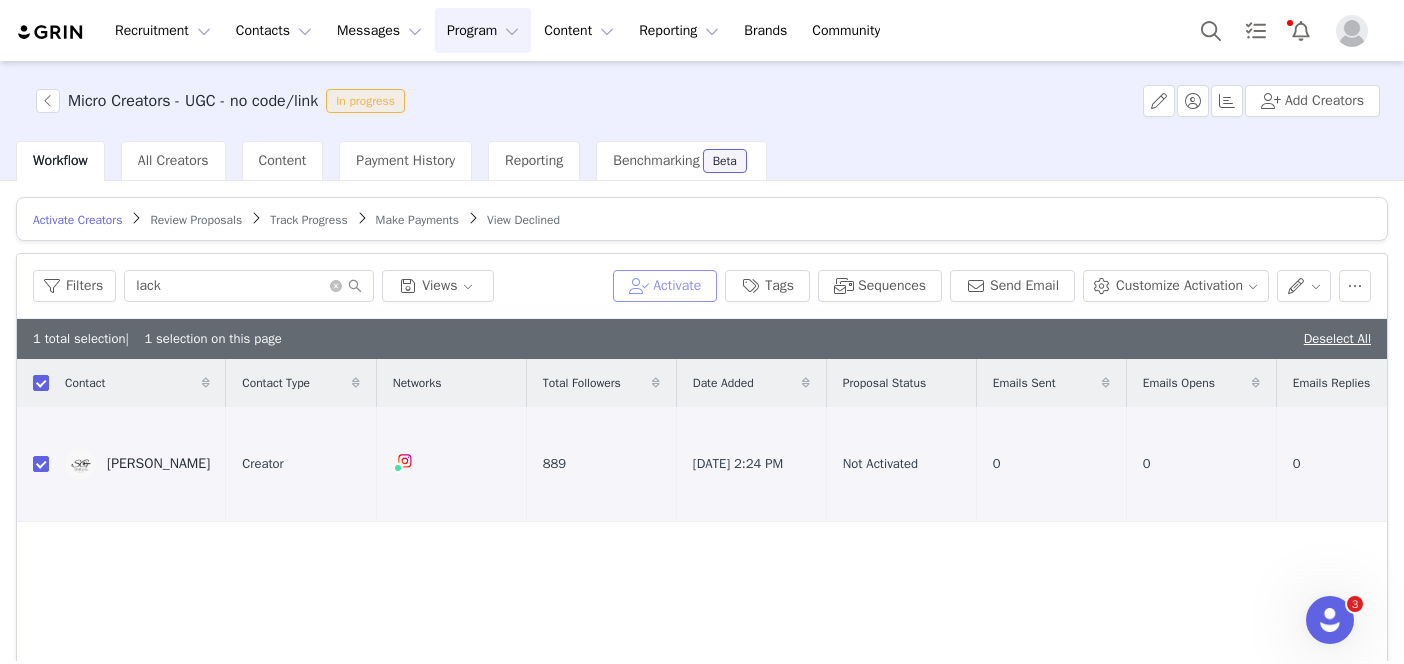 click on "Activate" at bounding box center [665, 286] 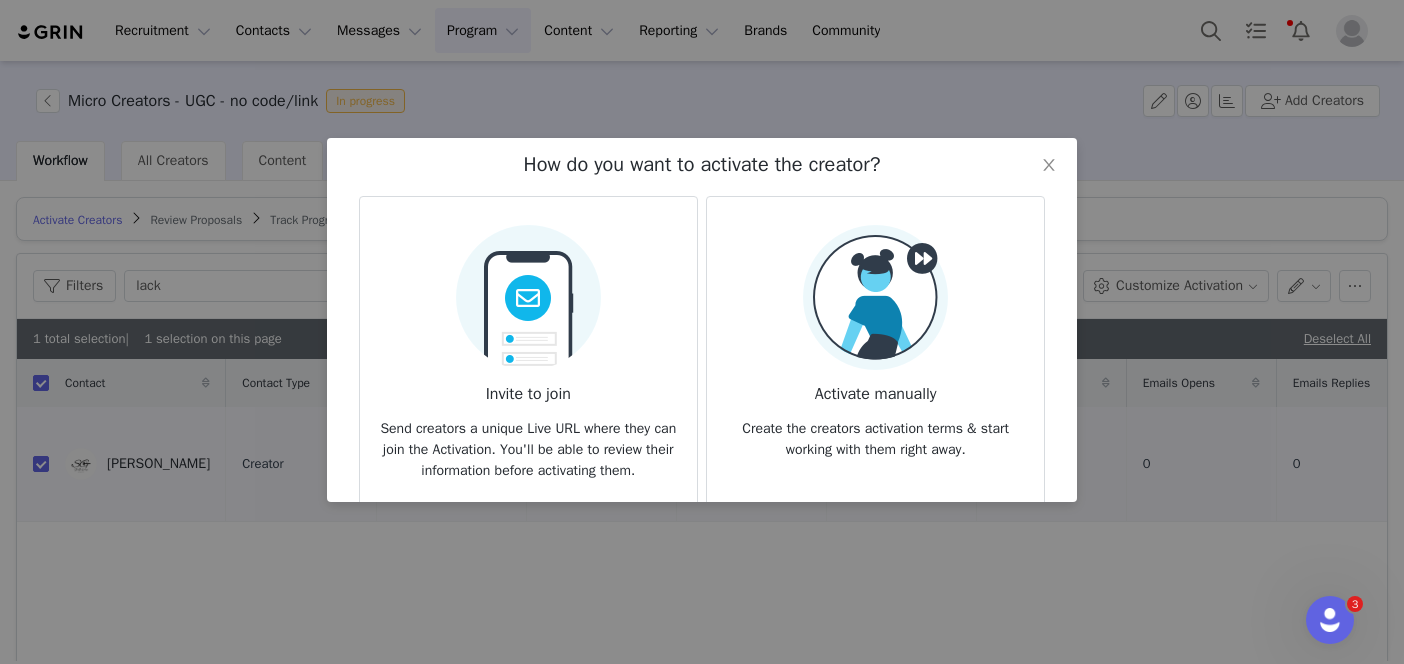 click at bounding box center [528, 291] 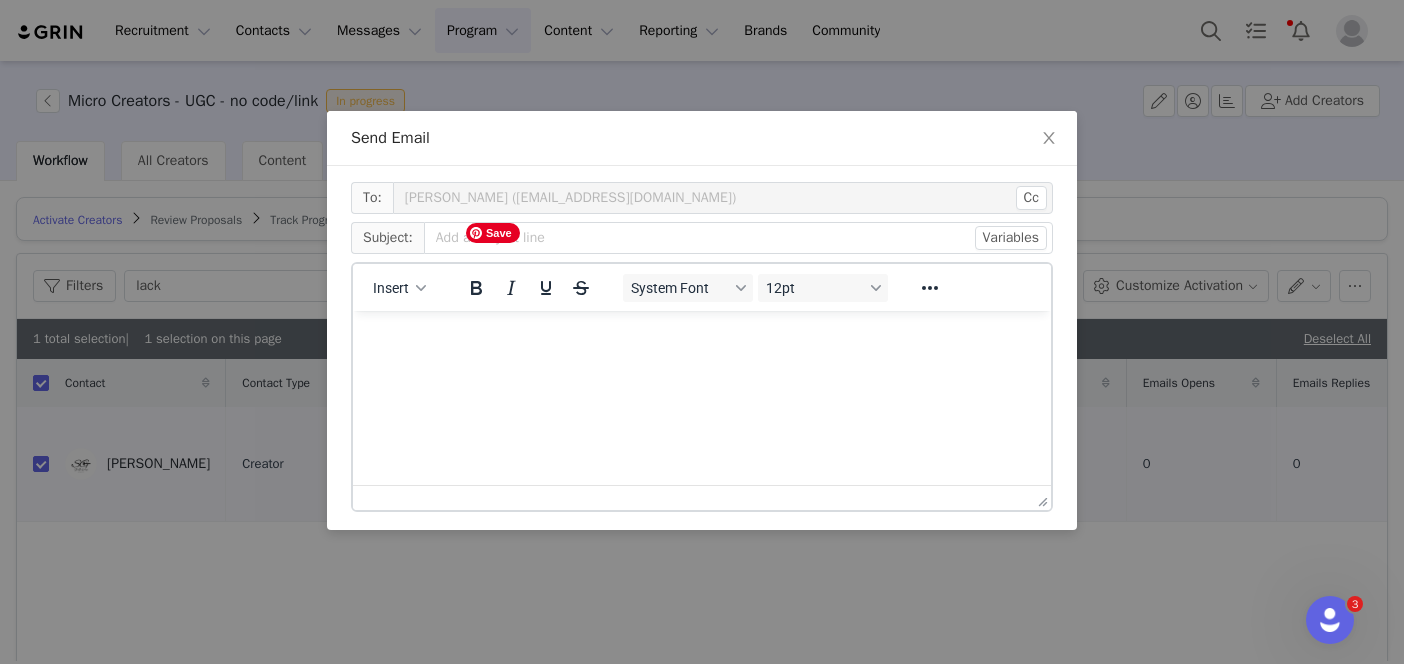 scroll, scrollTop: 0, scrollLeft: 0, axis: both 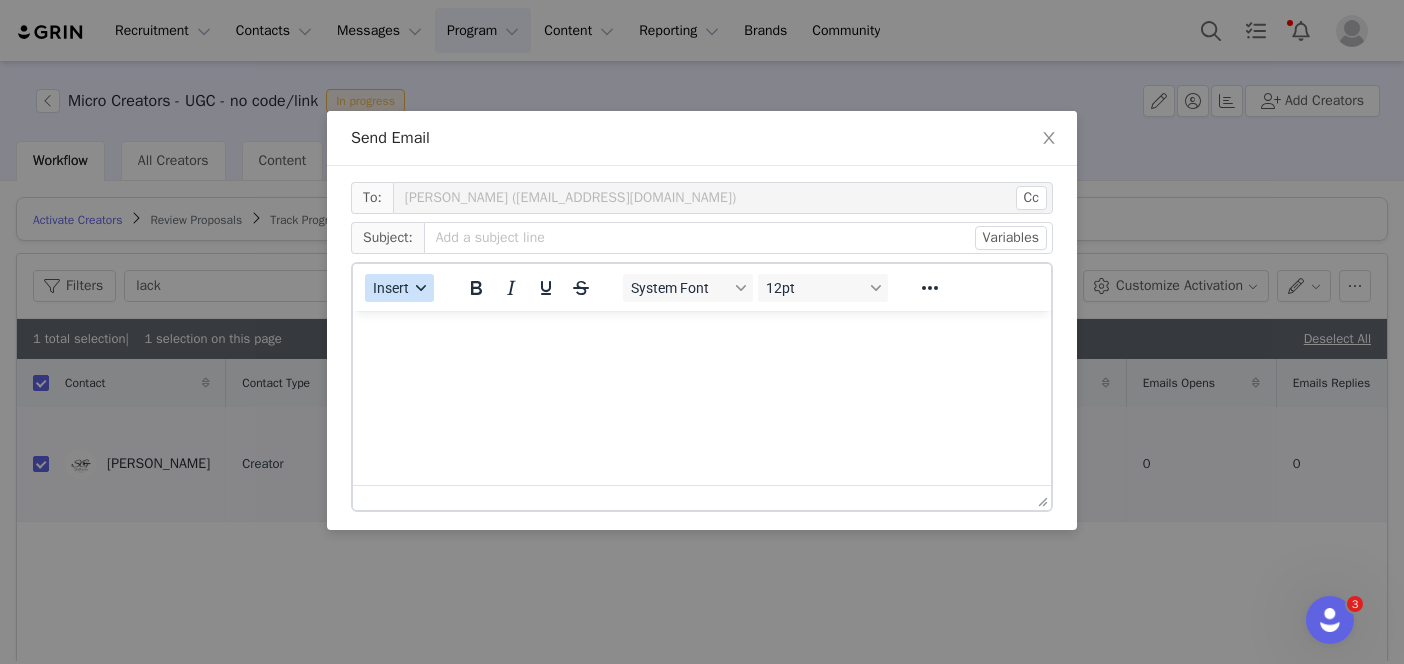 click on "Insert" at bounding box center (399, 288) 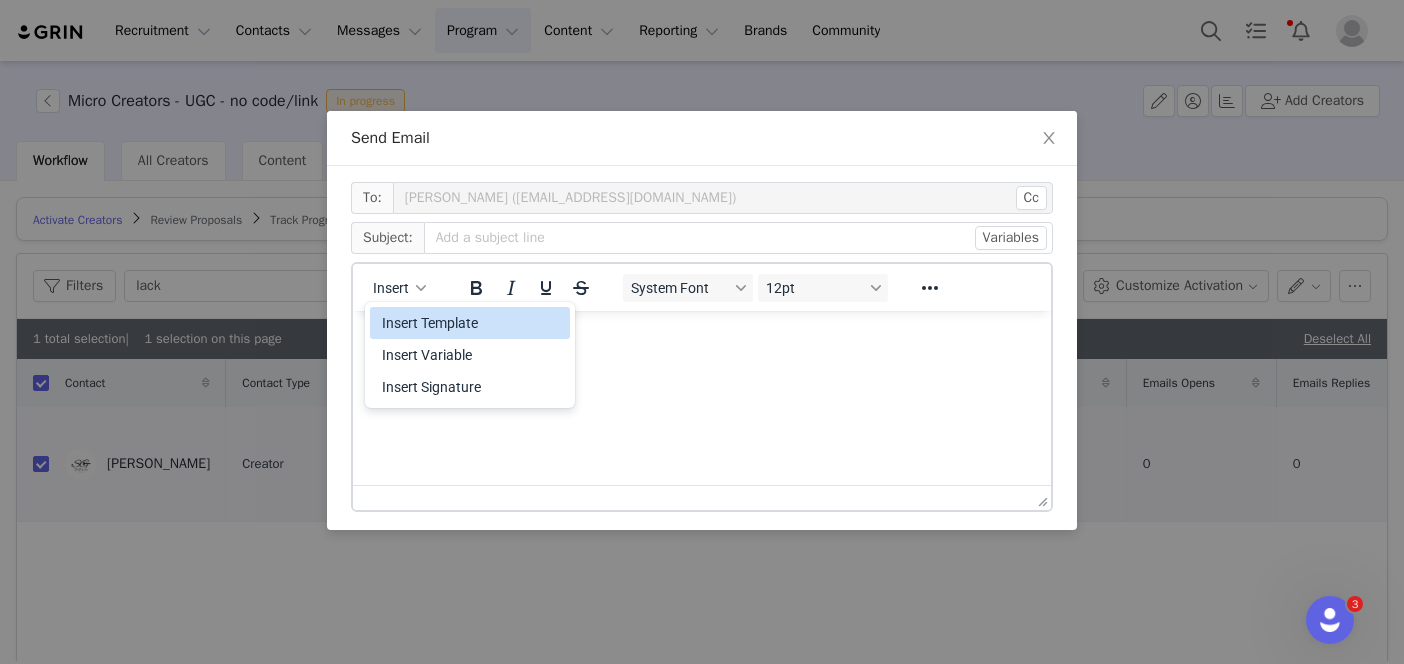 click on "Insert Template" at bounding box center (472, 323) 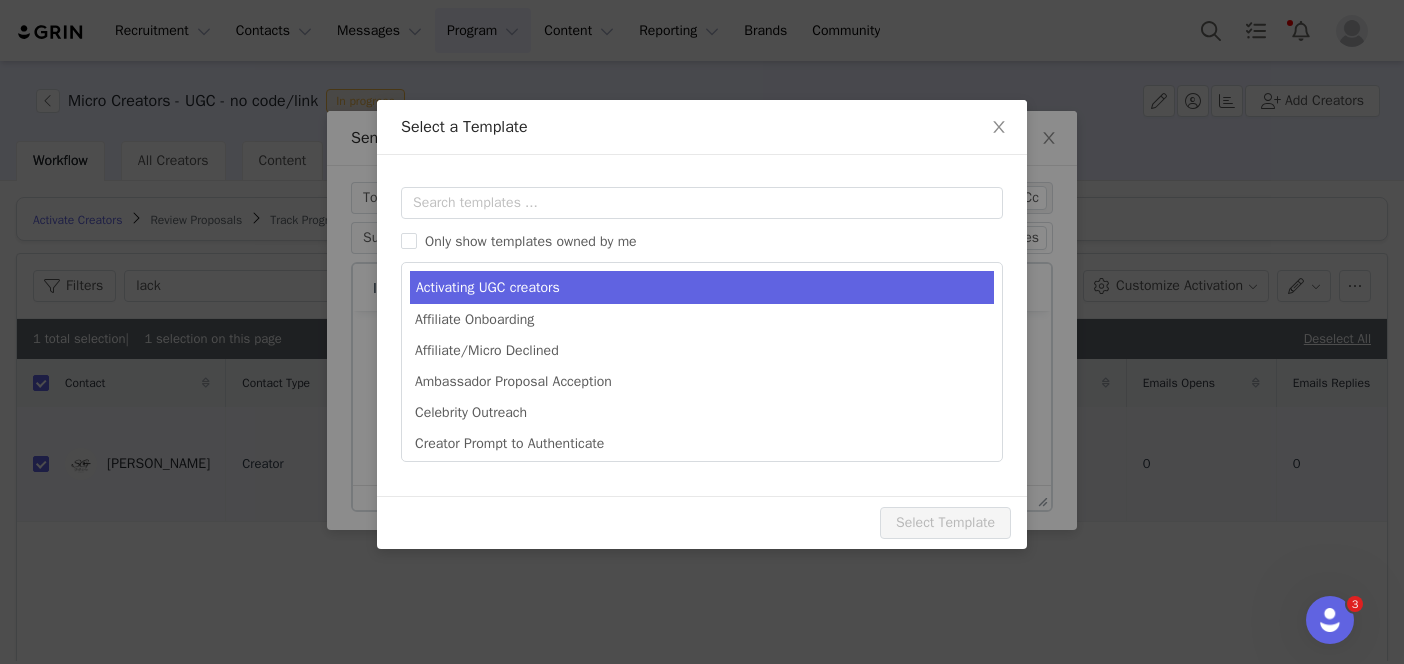 scroll, scrollTop: 0, scrollLeft: 0, axis: both 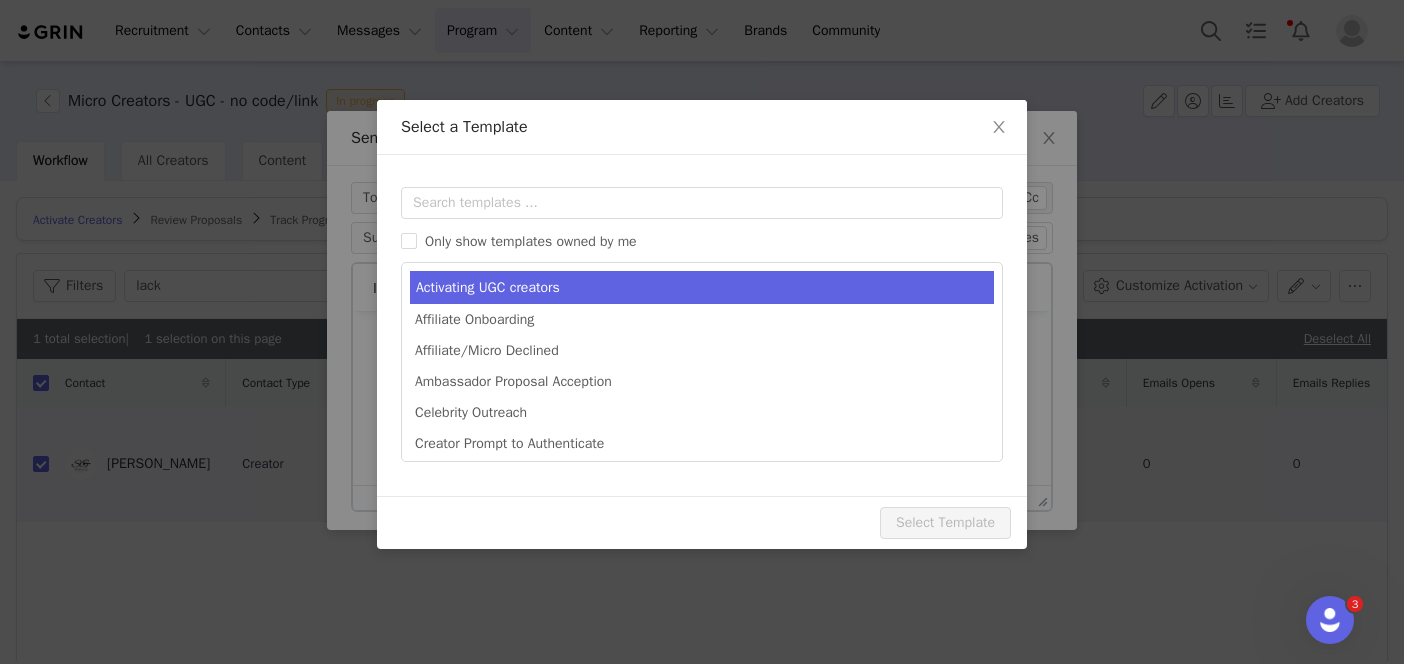 click on "Activating UGC creators" at bounding box center [702, 287] 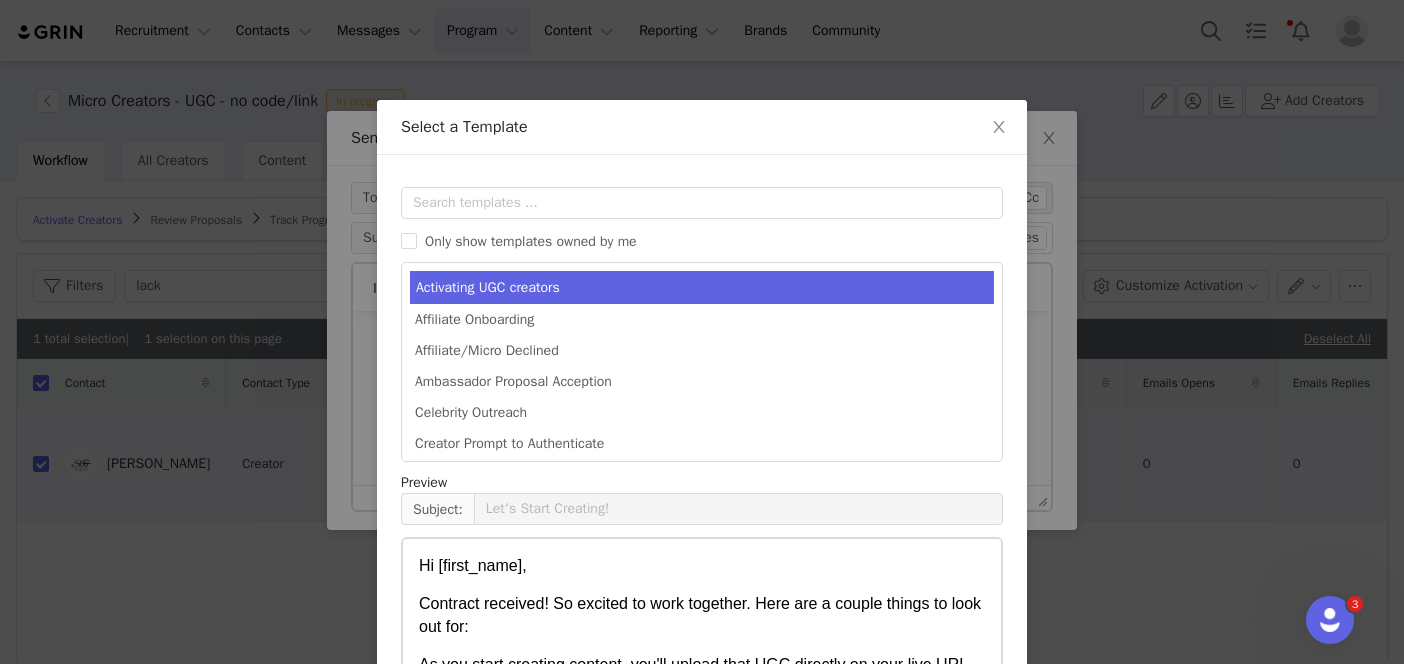 scroll, scrollTop: 224, scrollLeft: 0, axis: vertical 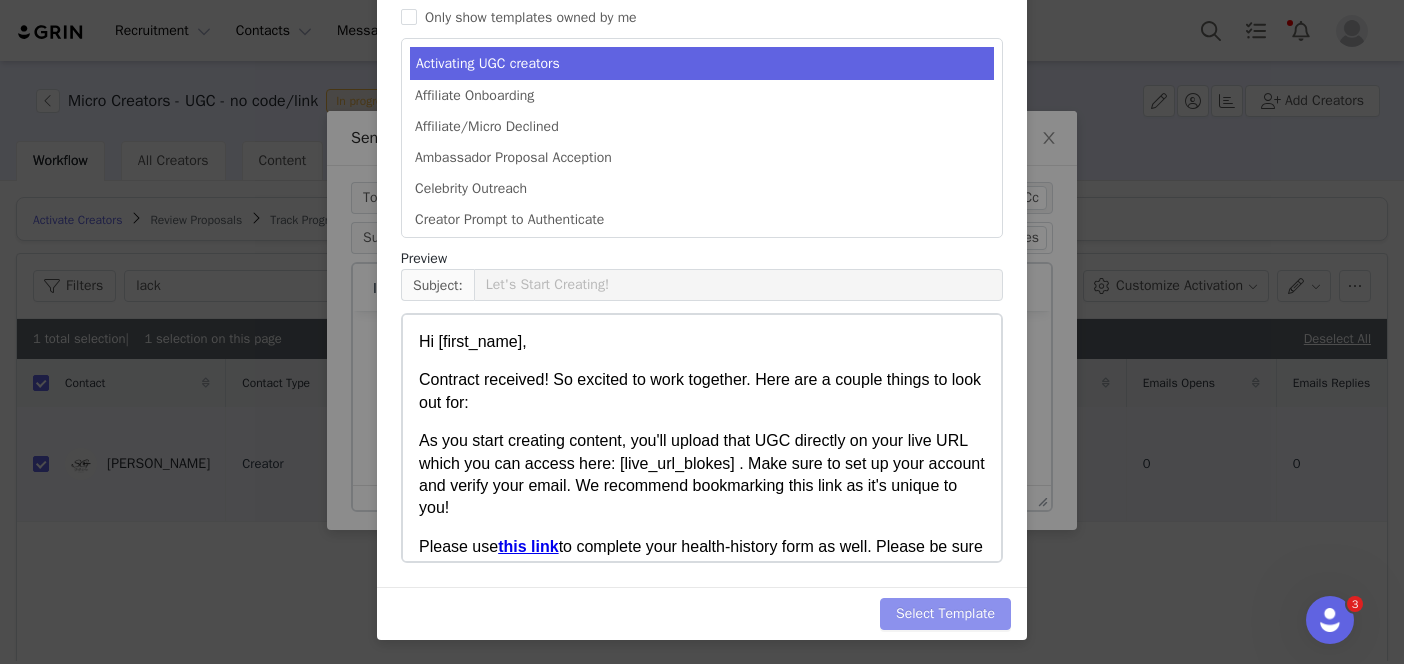 click on "Select Template" at bounding box center [945, 614] 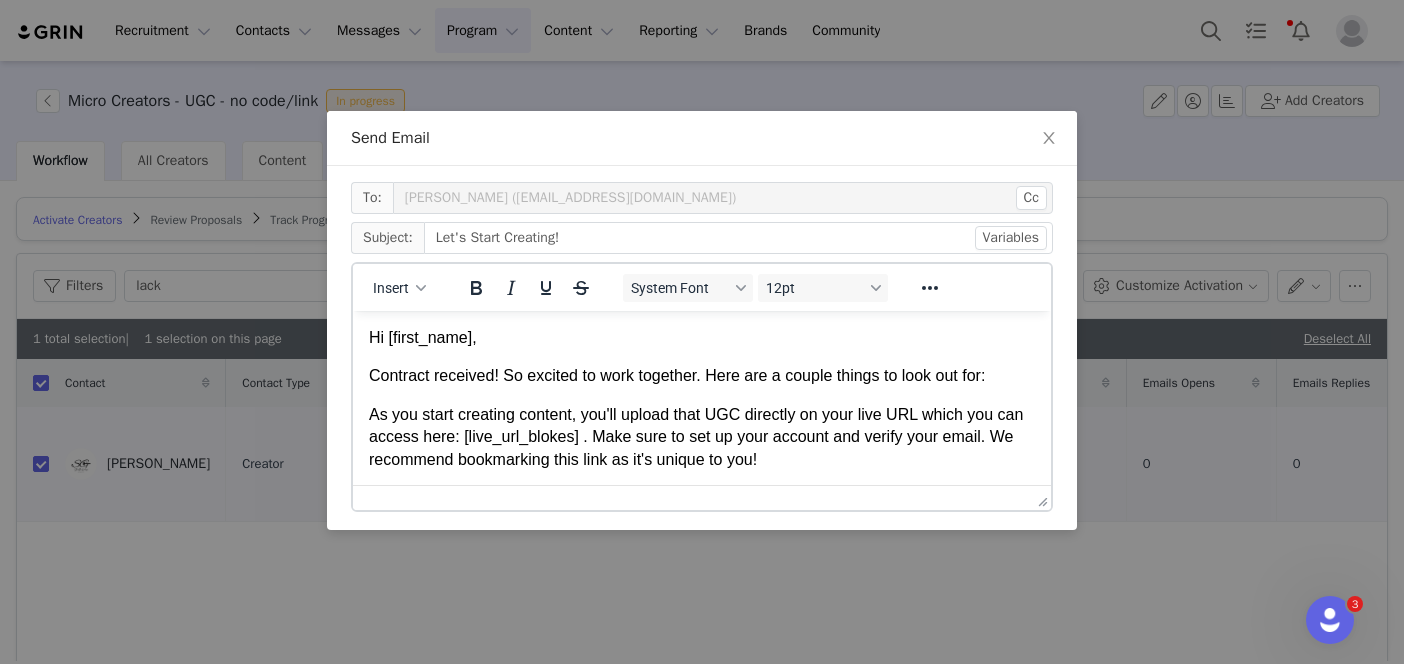 scroll, scrollTop: 0, scrollLeft: 0, axis: both 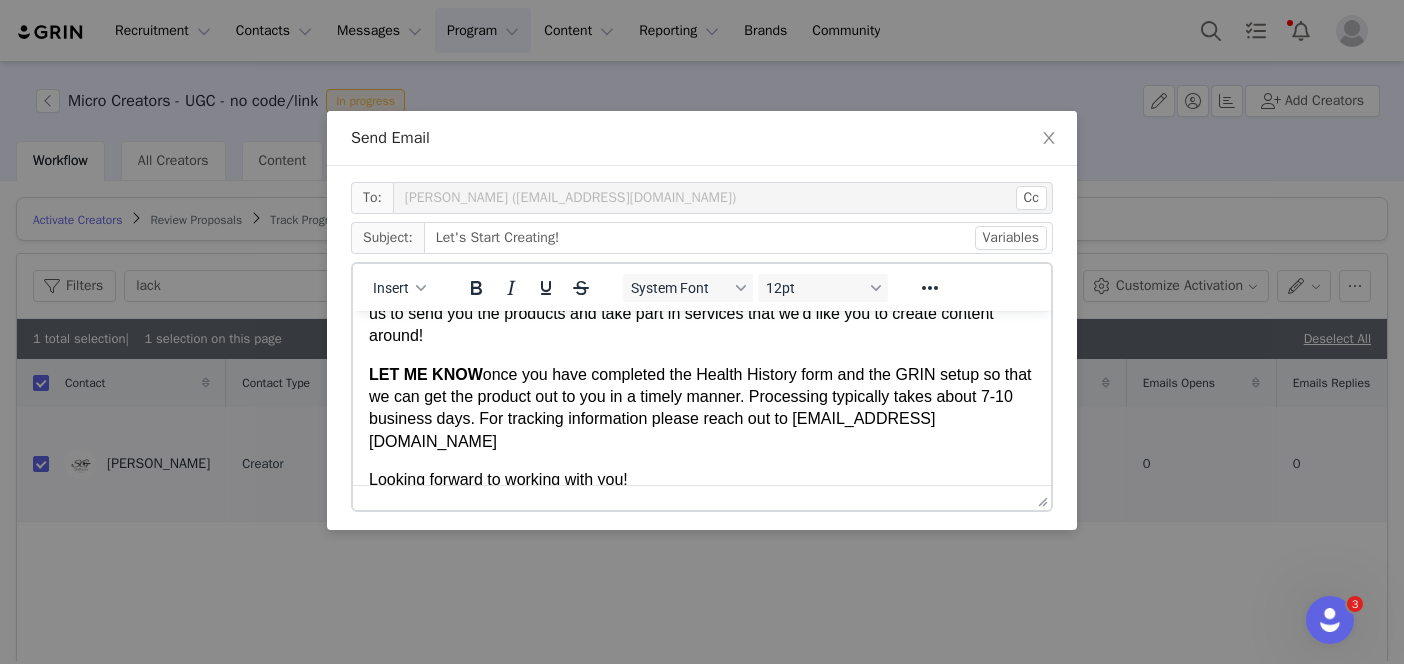 click on "Looking forward to working with you!" at bounding box center [702, 479] 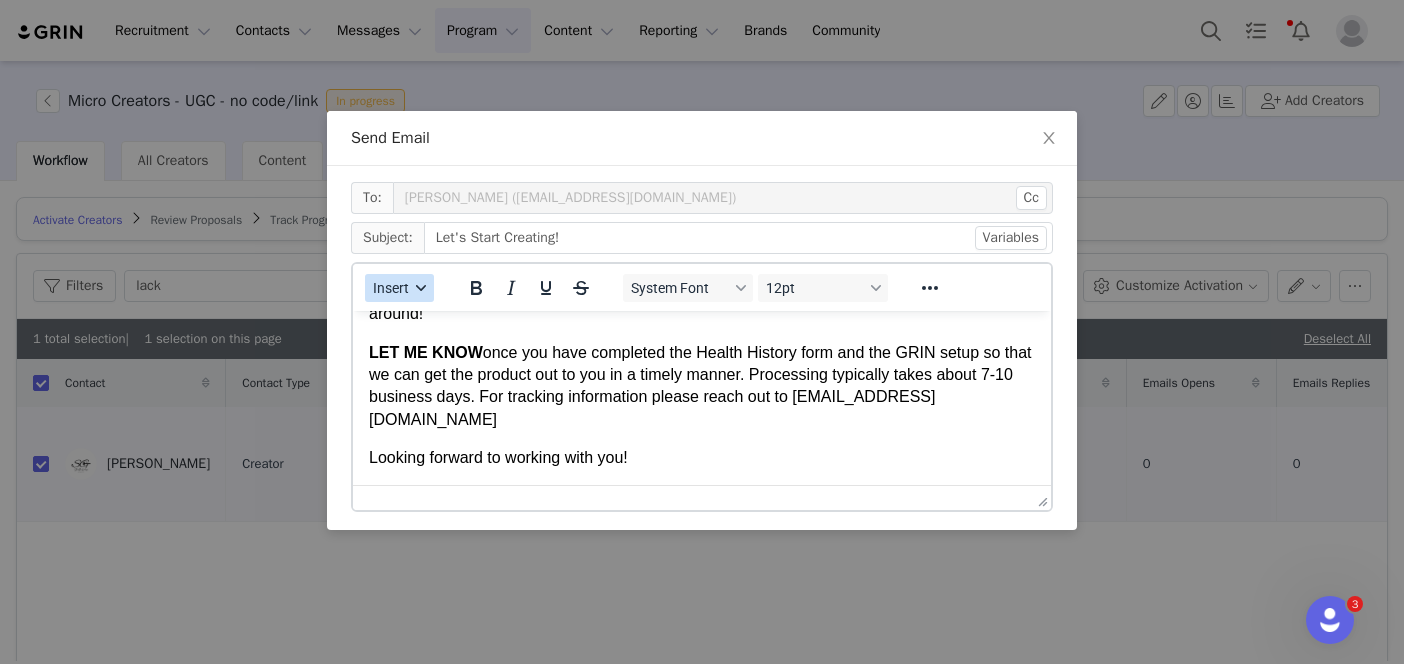 click on "Insert" at bounding box center [391, 288] 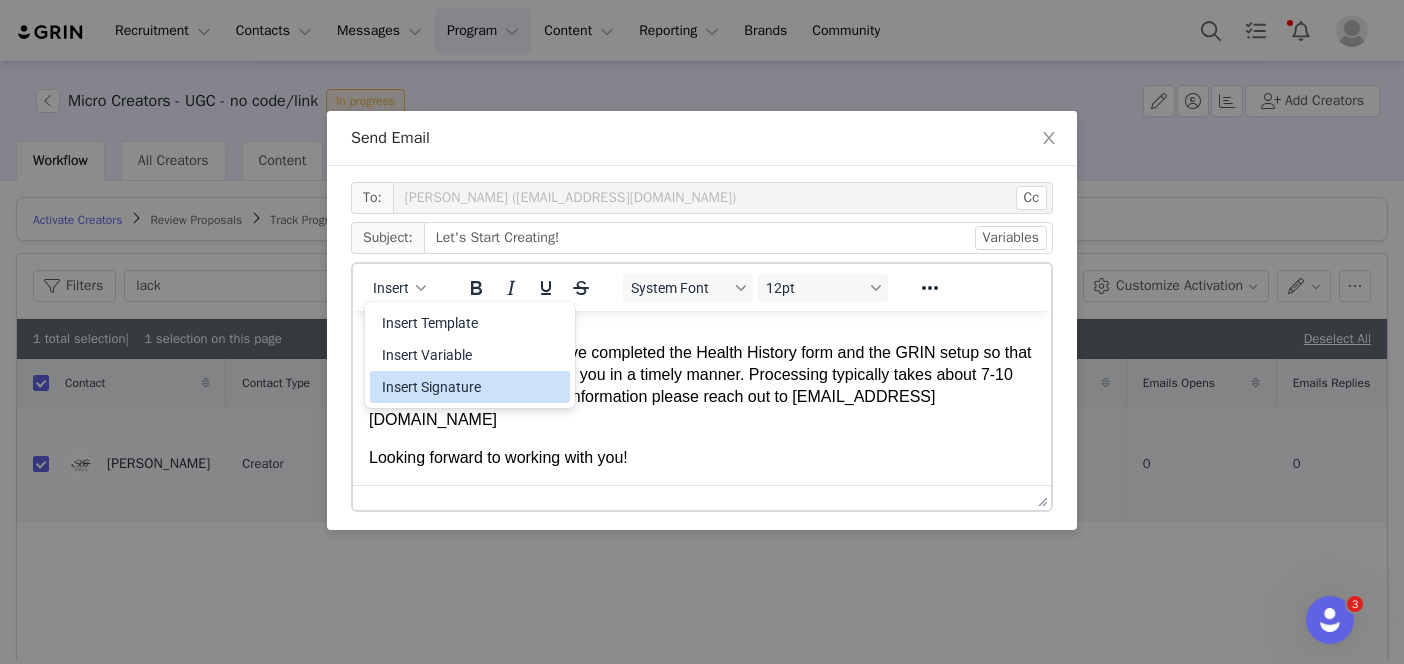 click on "Insert Signature" at bounding box center [472, 387] 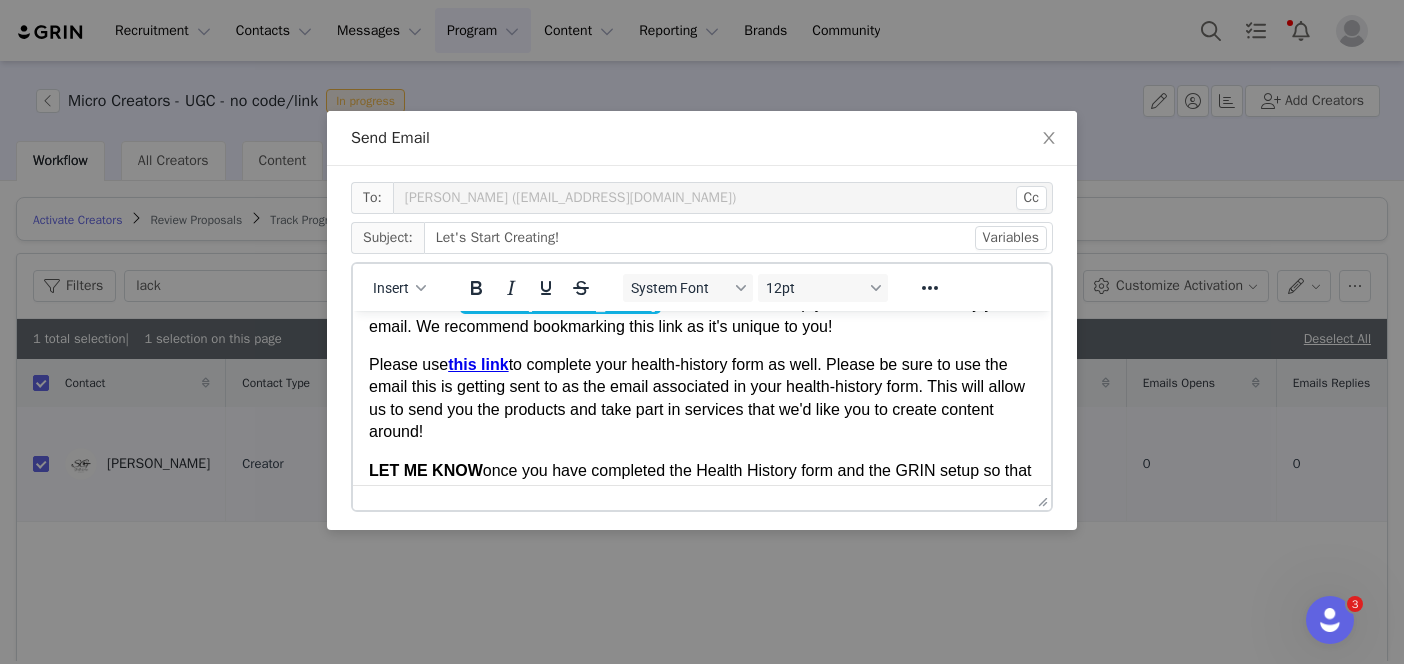 scroll, scrollTop: 328, scrollLeft: 0, axis: vertical 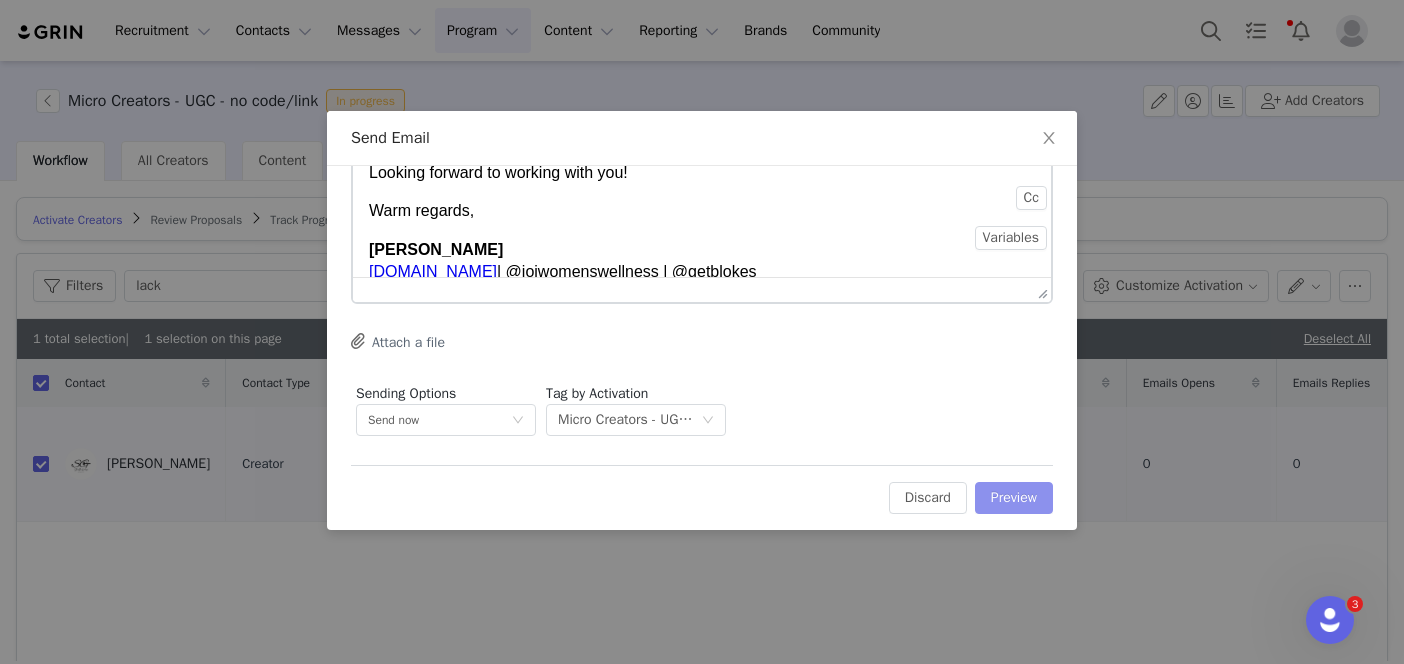 click on "Preview" at bounding box center (1014, 498) 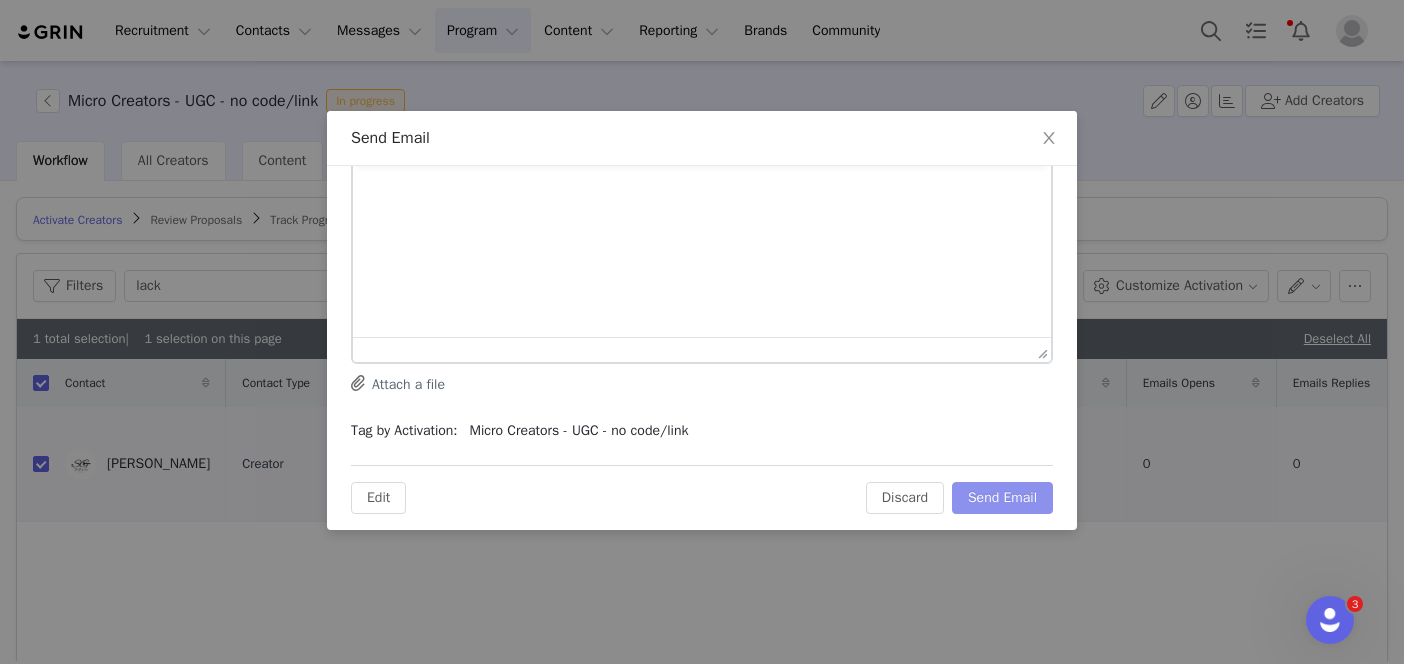 scroll, scrollTop: 0, scrollLeft: 0, axis: both 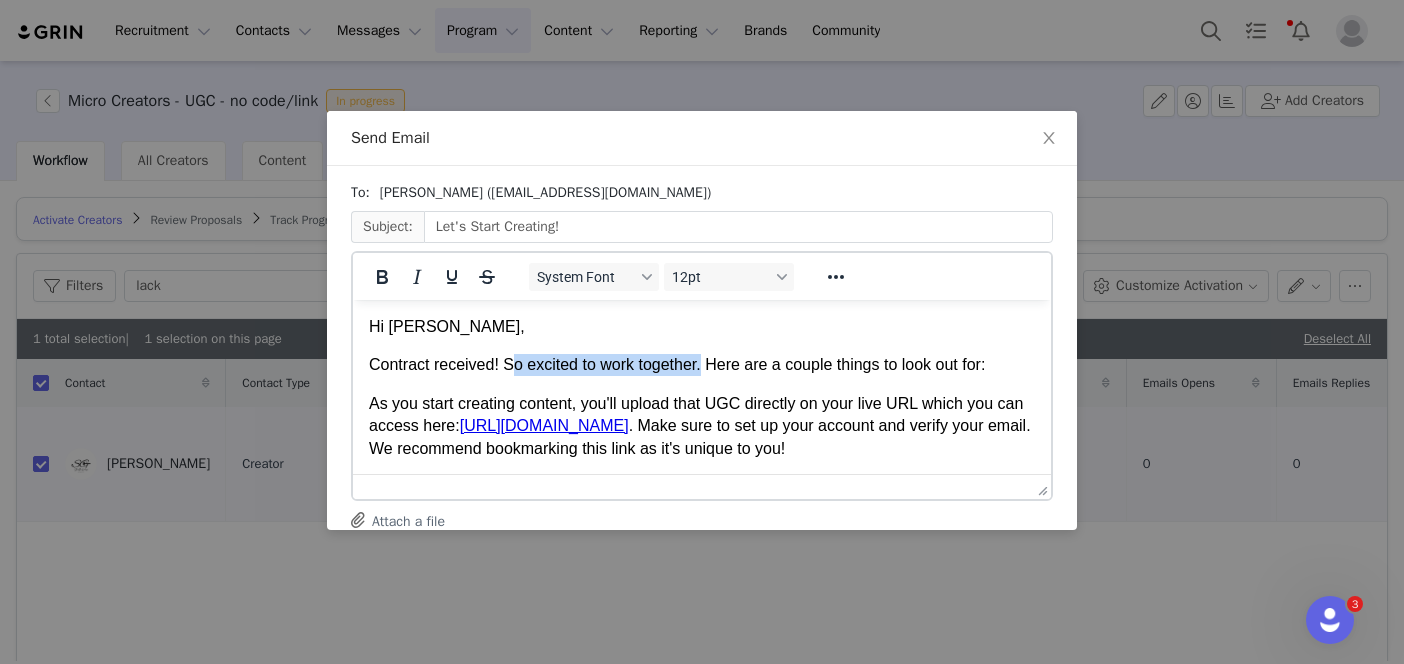drag, startPoint x: 711, startPoint y: 365, endPoint x: 513, endPoint y: 359, distance: 198.09088 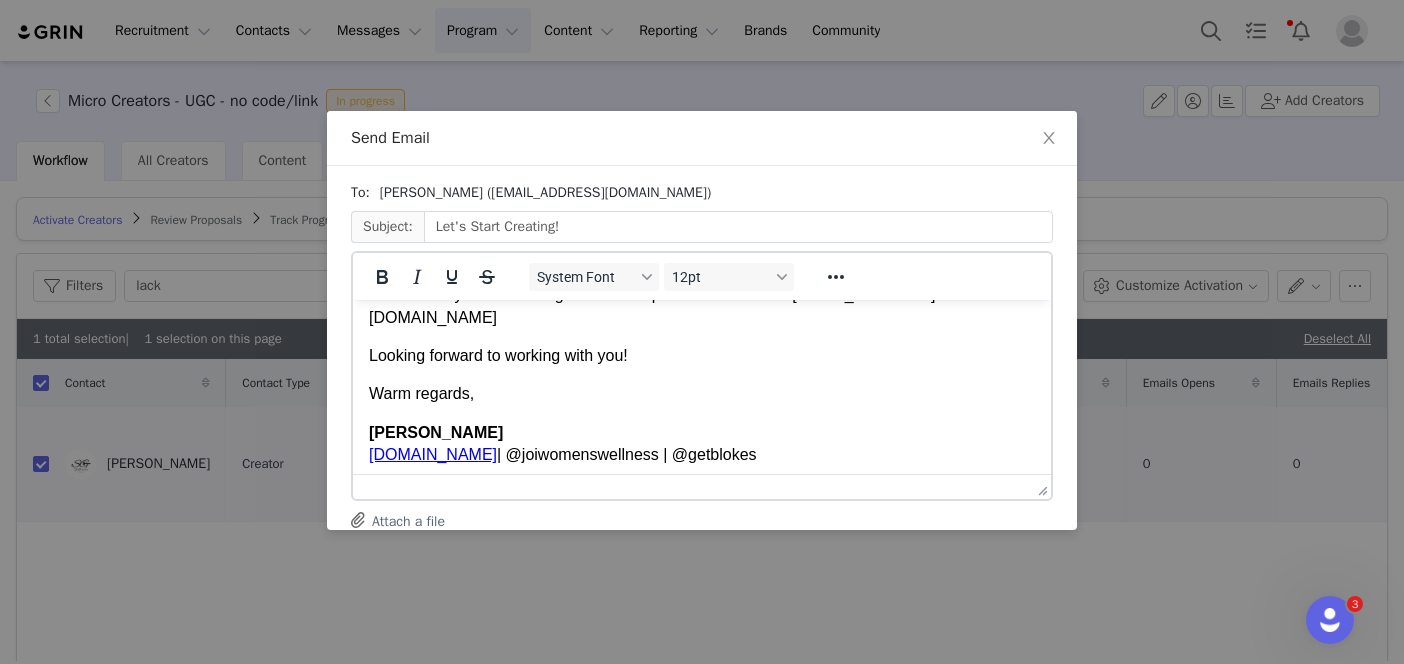scroll, scrollTop: 351, scrollLeft: 0, axis: vertical 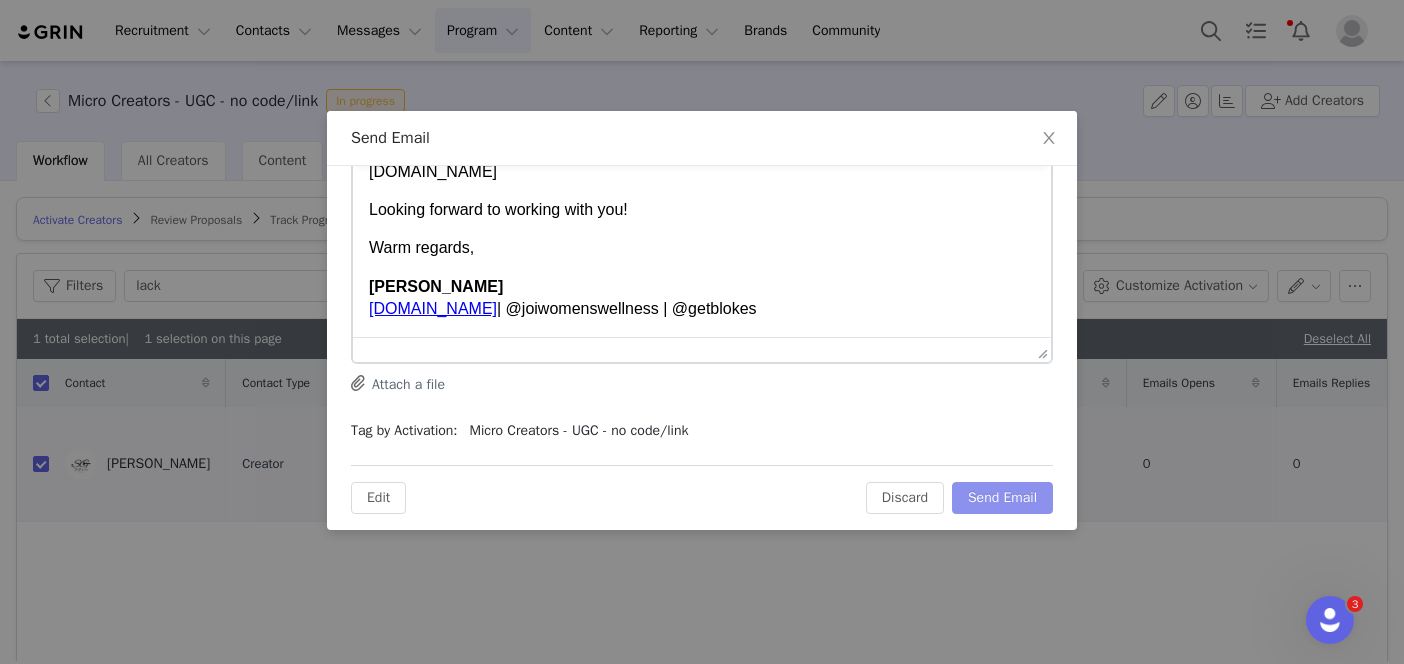 click on "Send Email" at bounding box center (1002, 498) 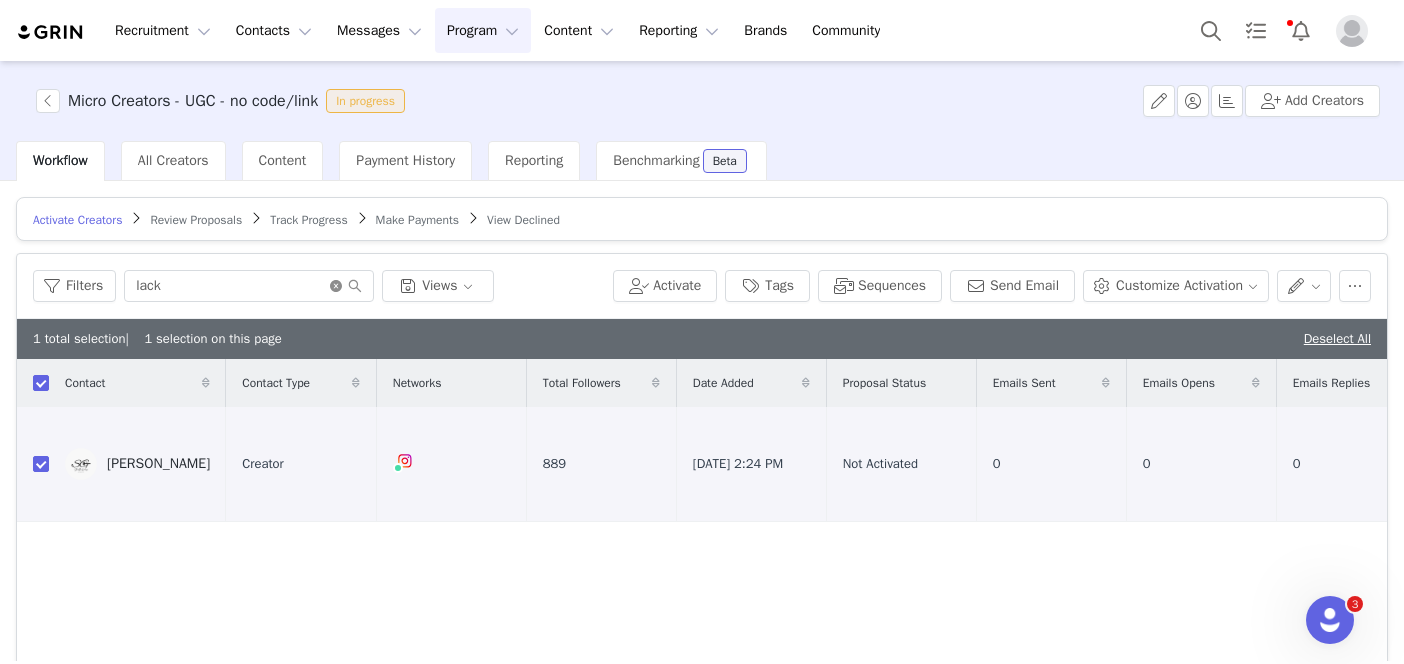 click 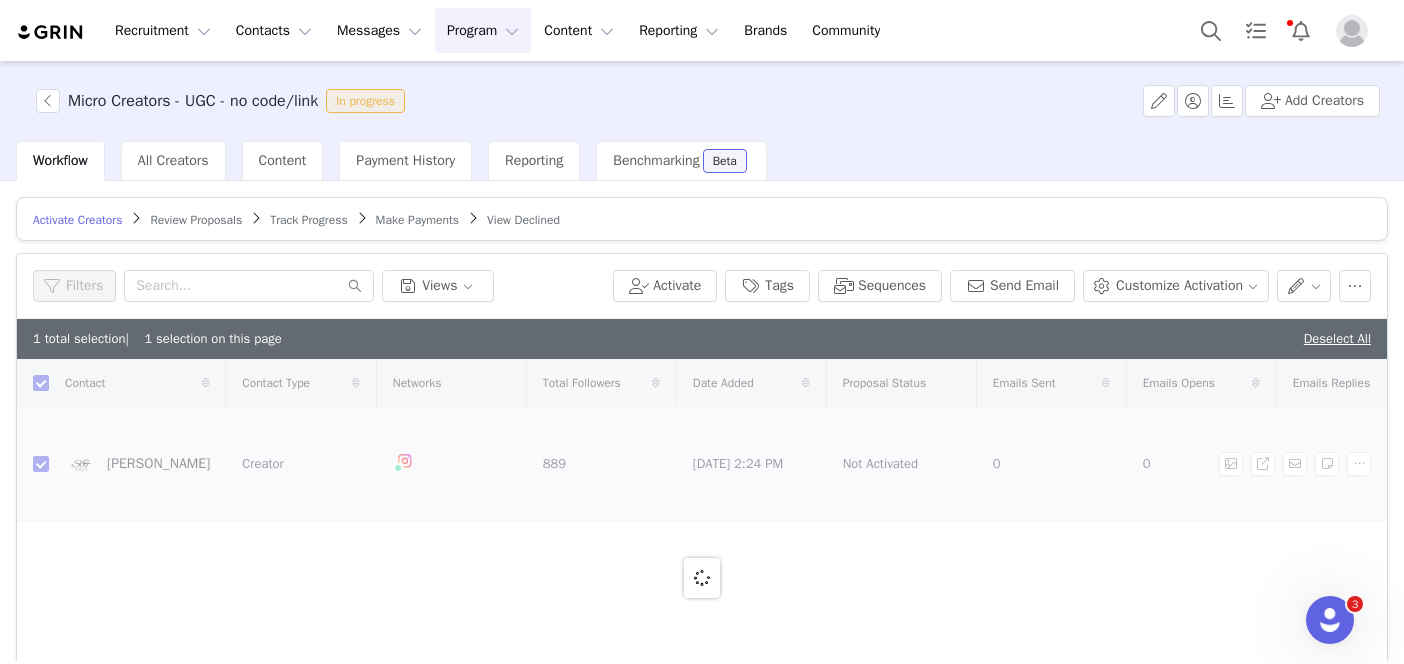checkbox on "false" 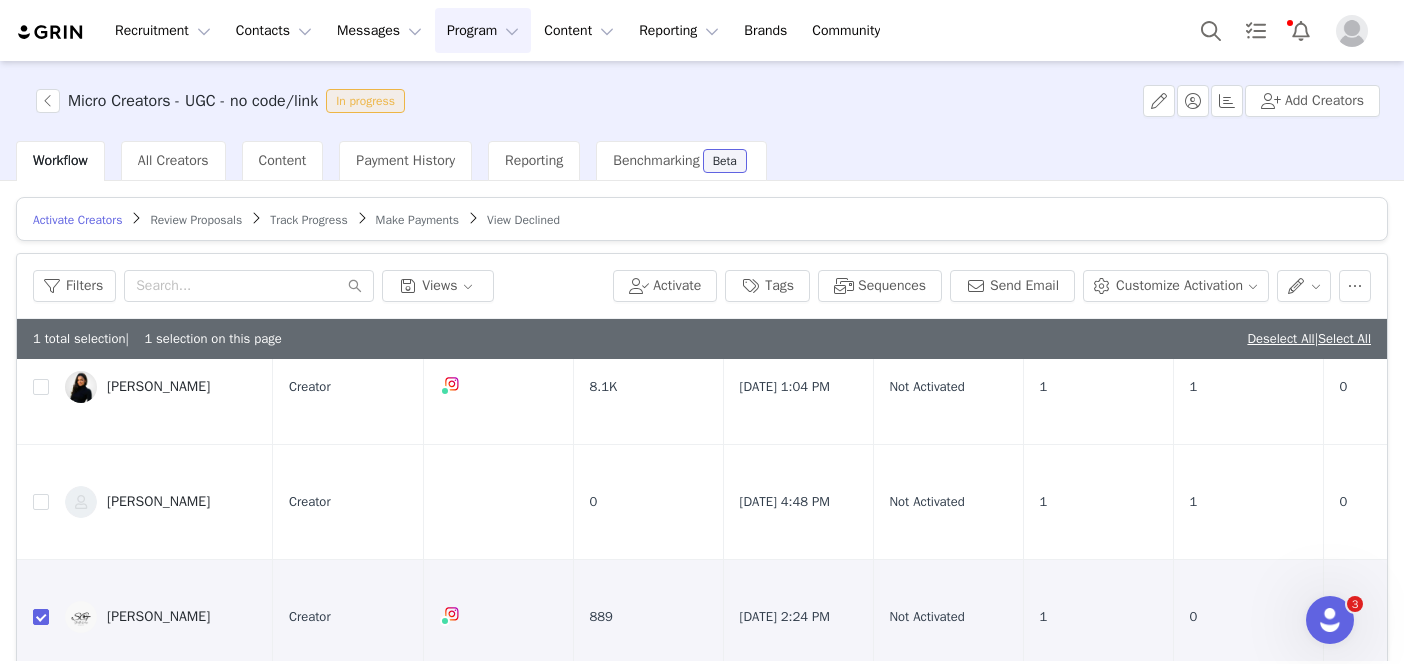 scroll, scrollTop: 1363, scrollLeft: 0, axis: vertical 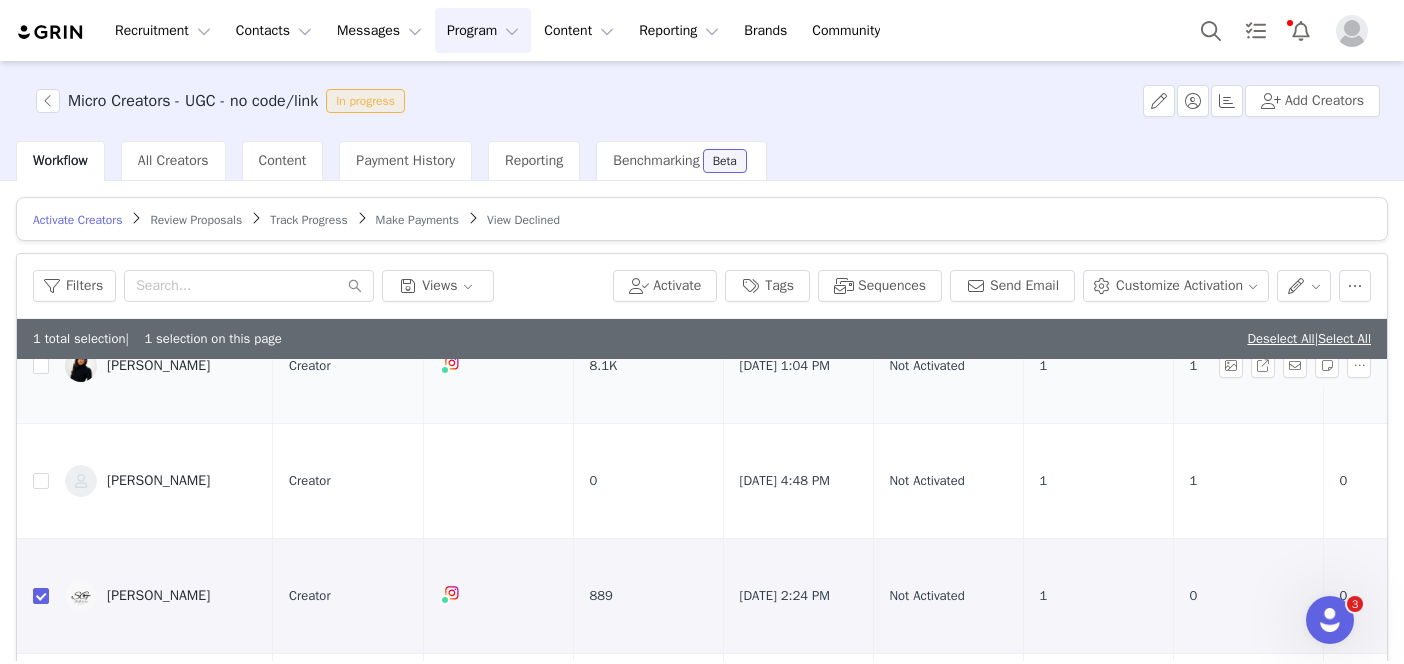 click on "[PERSON_NAME]" at bounding box center (158, 366) 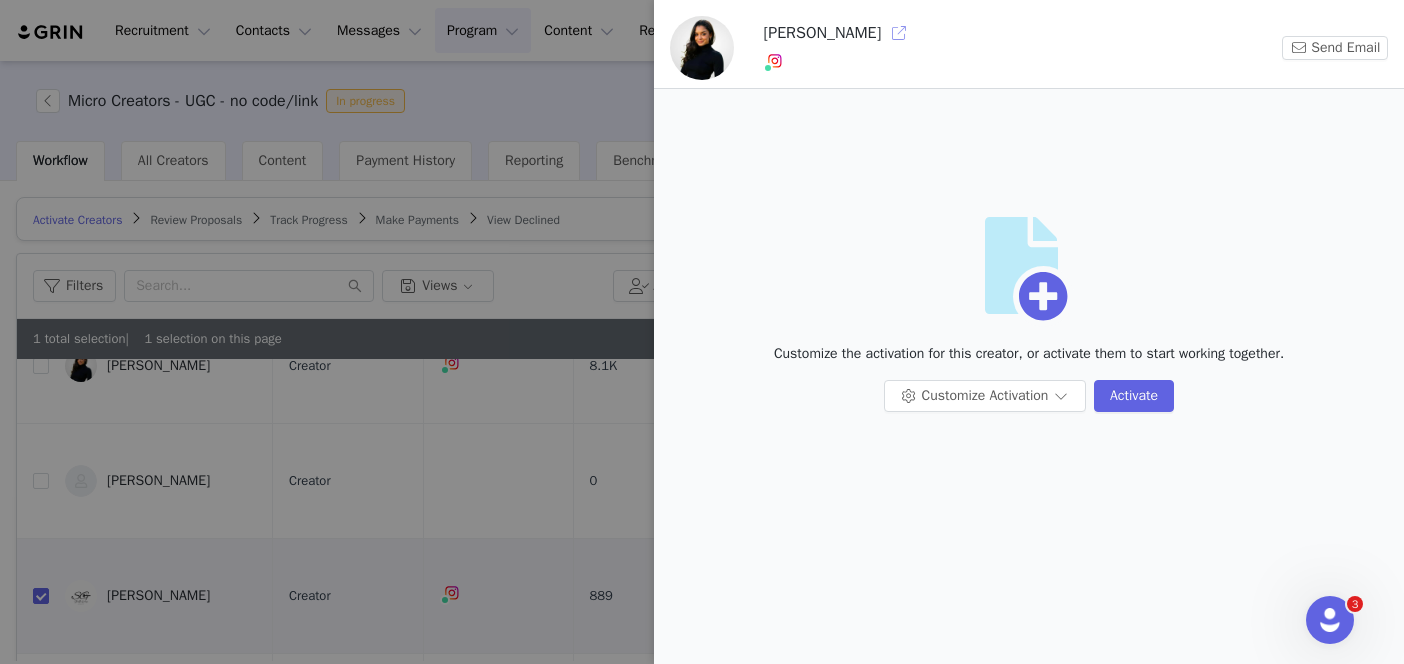 click at bounding box center [899, 33] 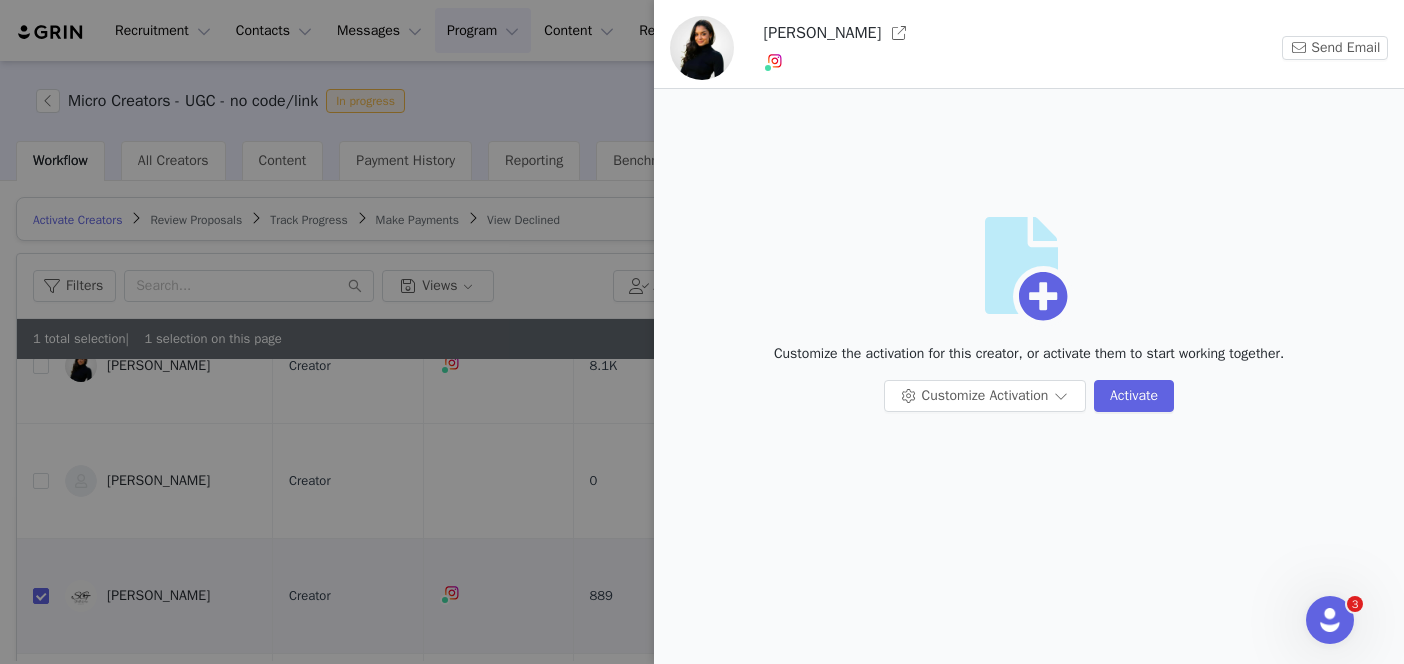click at bounding box center [702, 332] 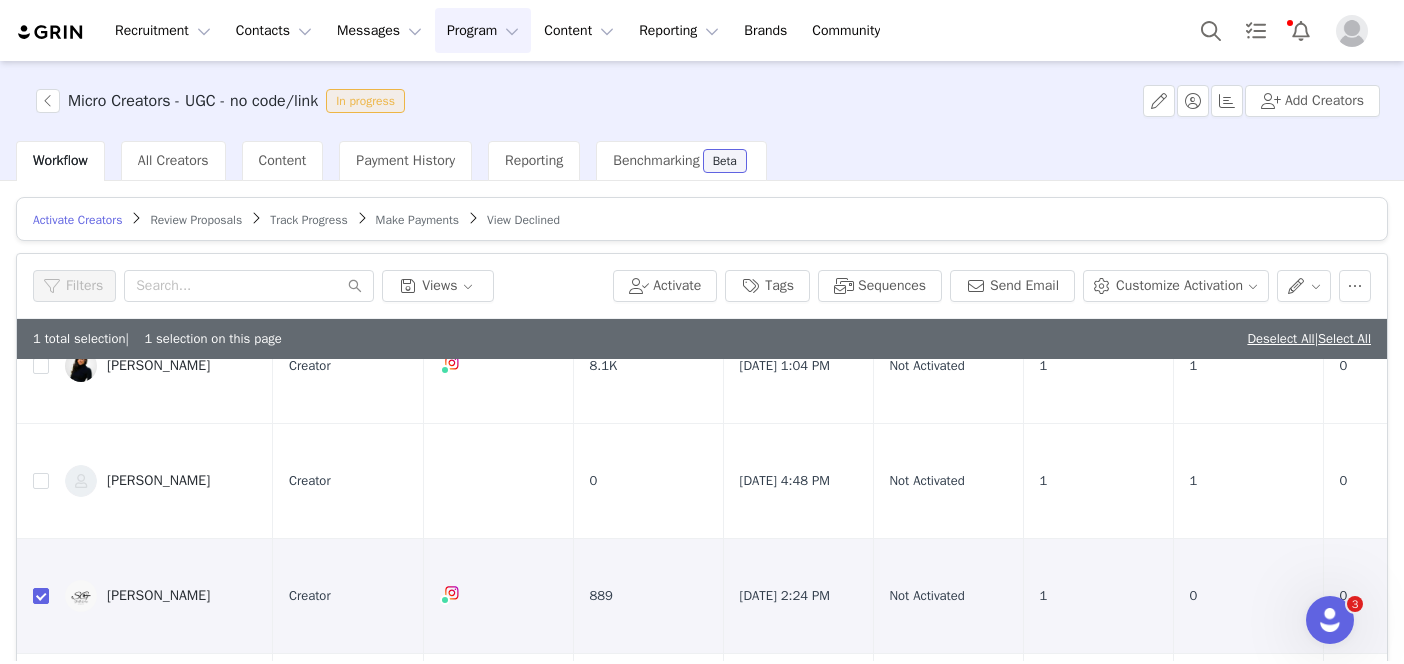 scroll, scrollTop: 0, scrollLeft: 0, axis: both 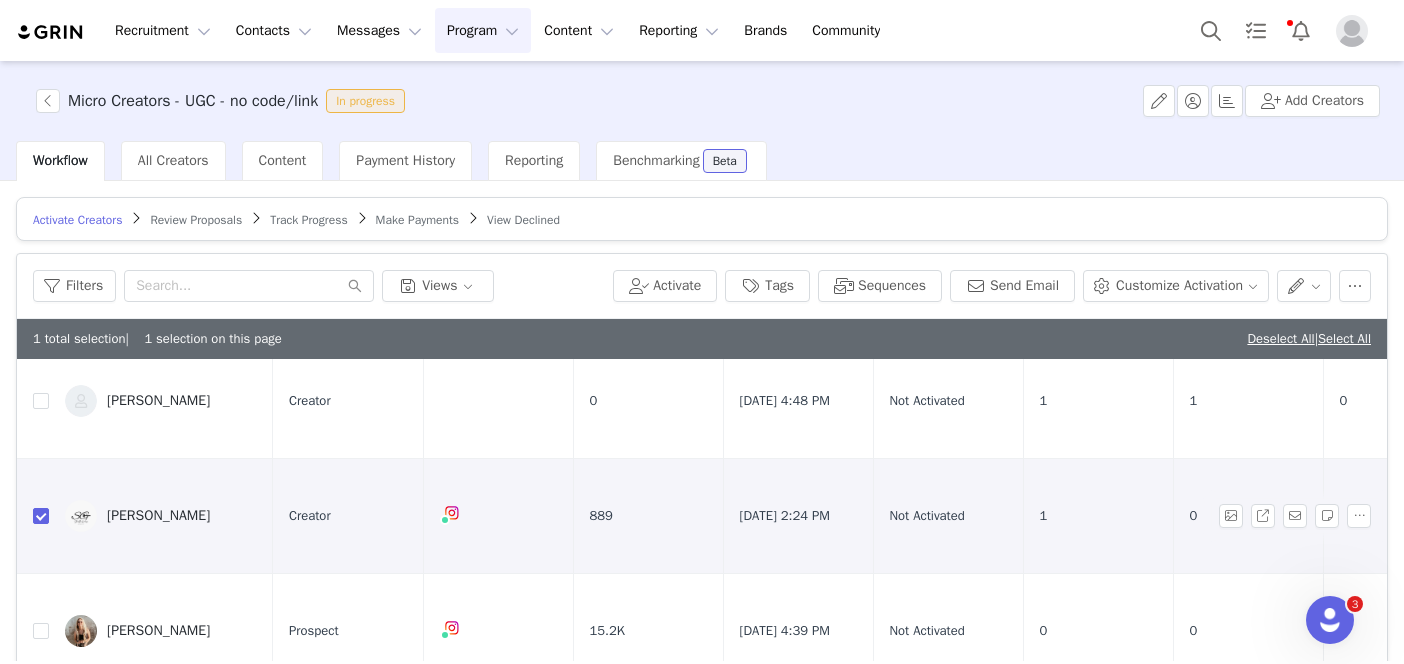 click on "Caitlin Lackaye" at bounding box center [158, 516] 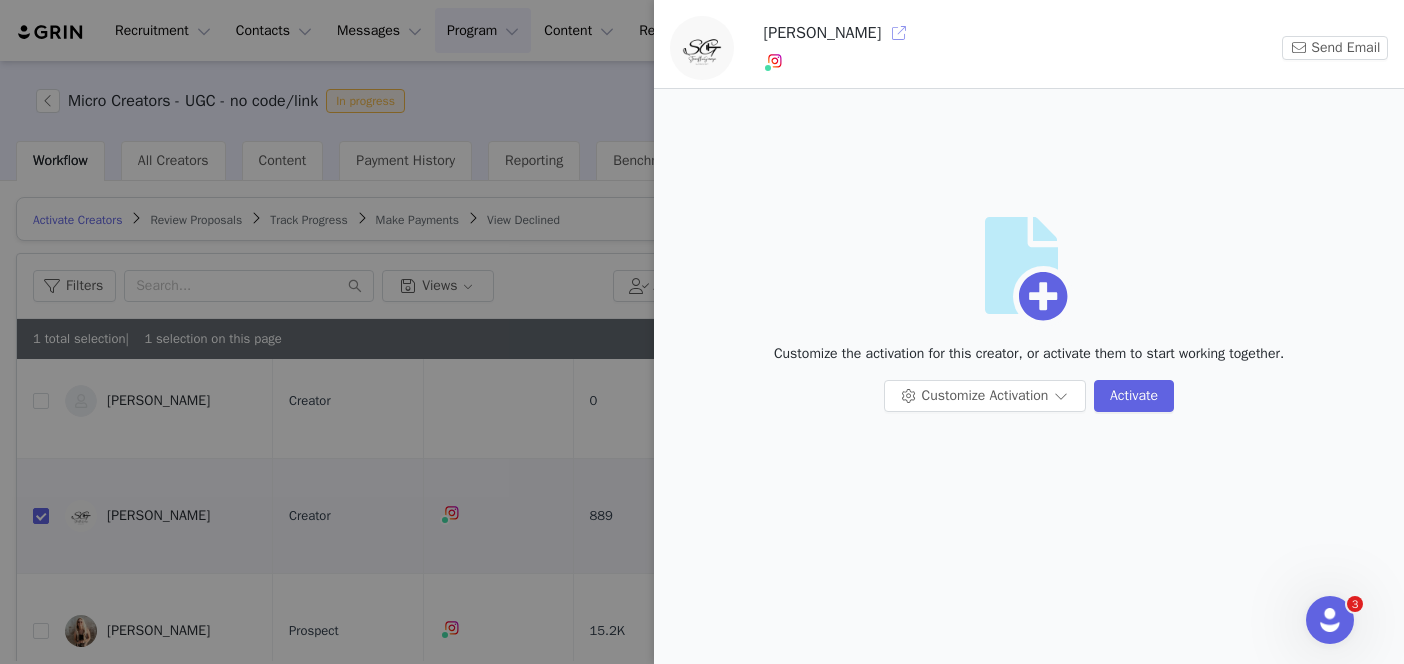 click at bounding box center (899, 33) 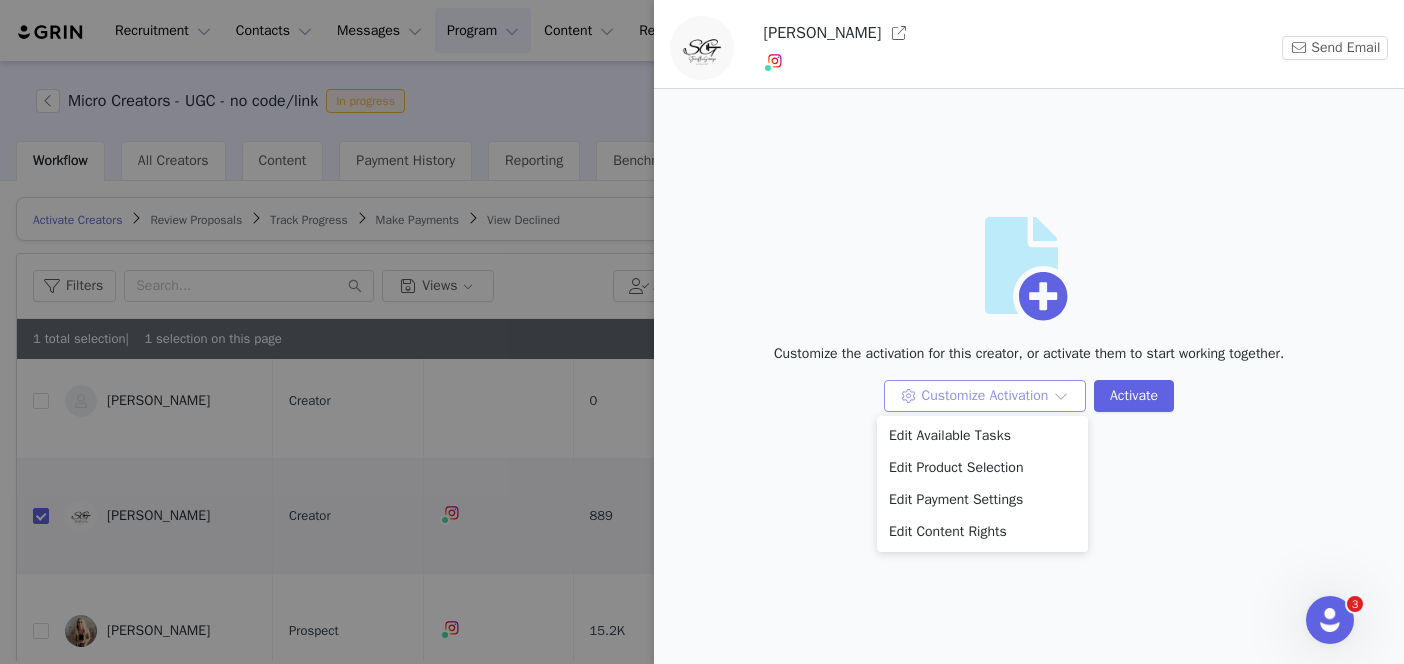 click on "Customize Activation" at bounding box center (985, 396) 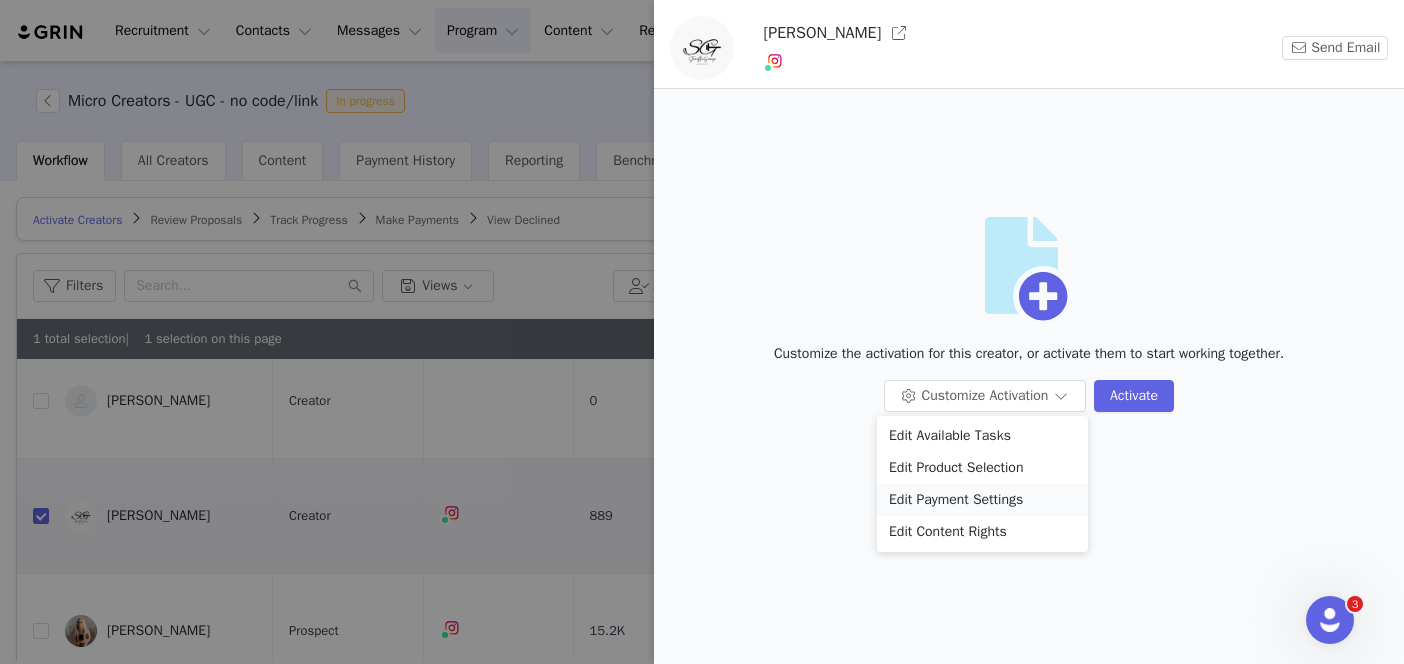 click on "Edit Payment Settings" at bounding box center [982, 500] 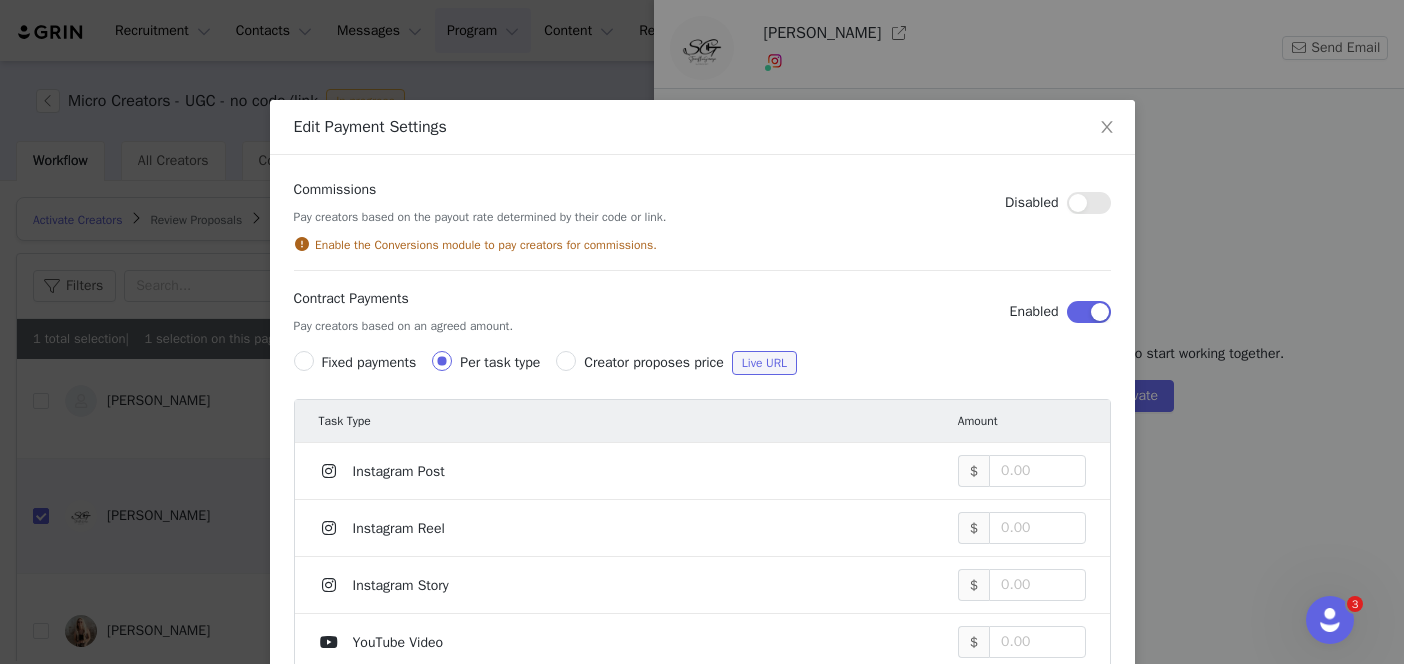 scroll, scrollTop: 450, scrollLeft: 0, axis: vertical 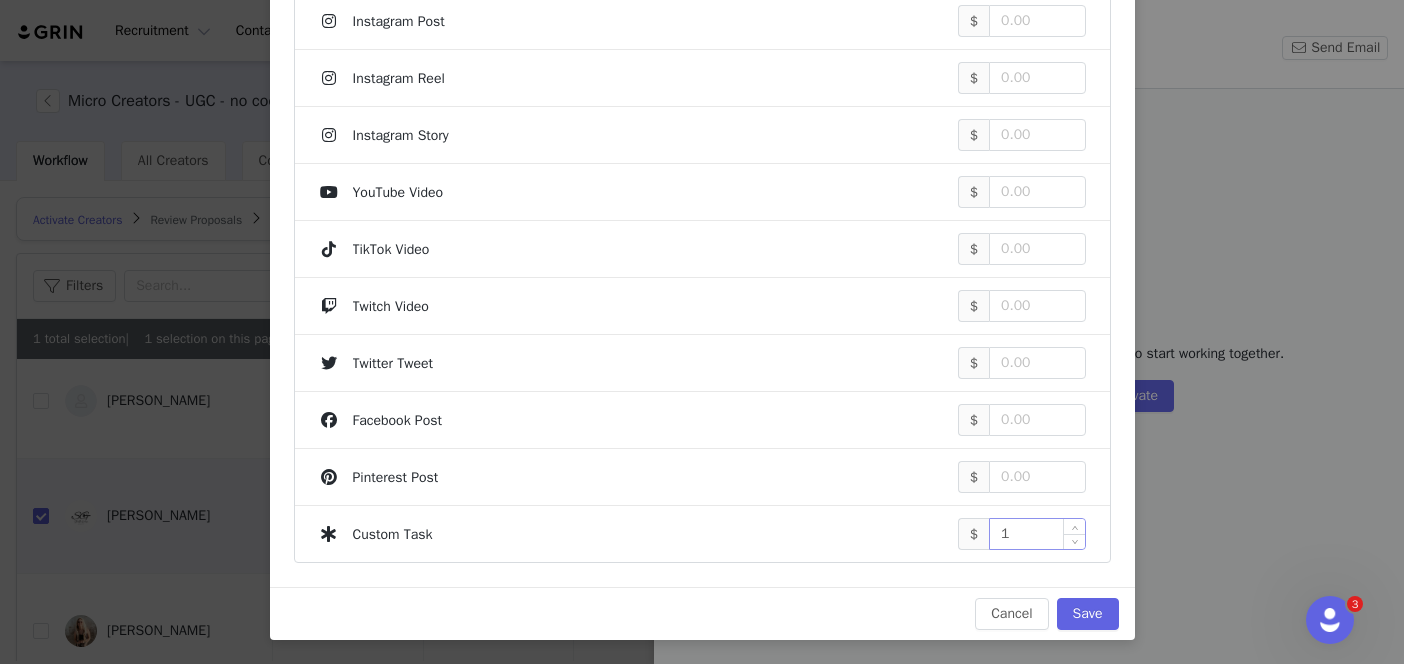 click on "1" at bounding box center [1037, 534] 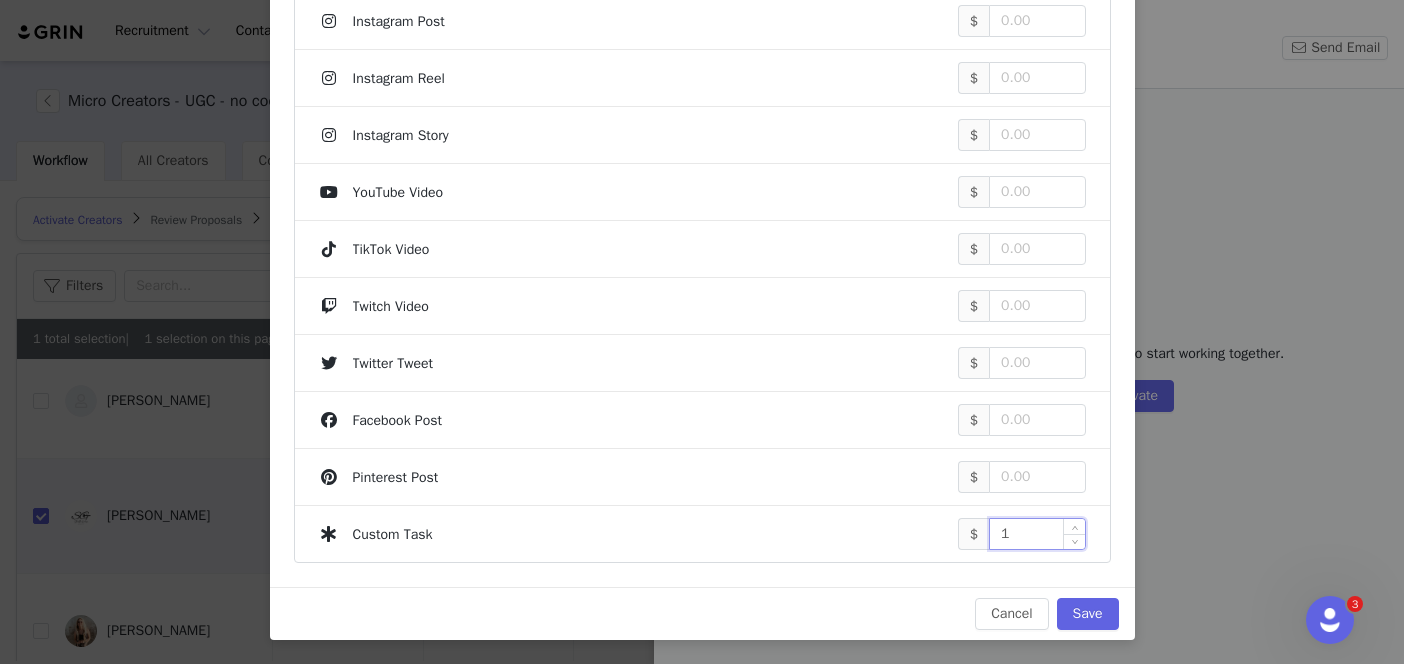click on "1" at bounding box center (1037, 534) 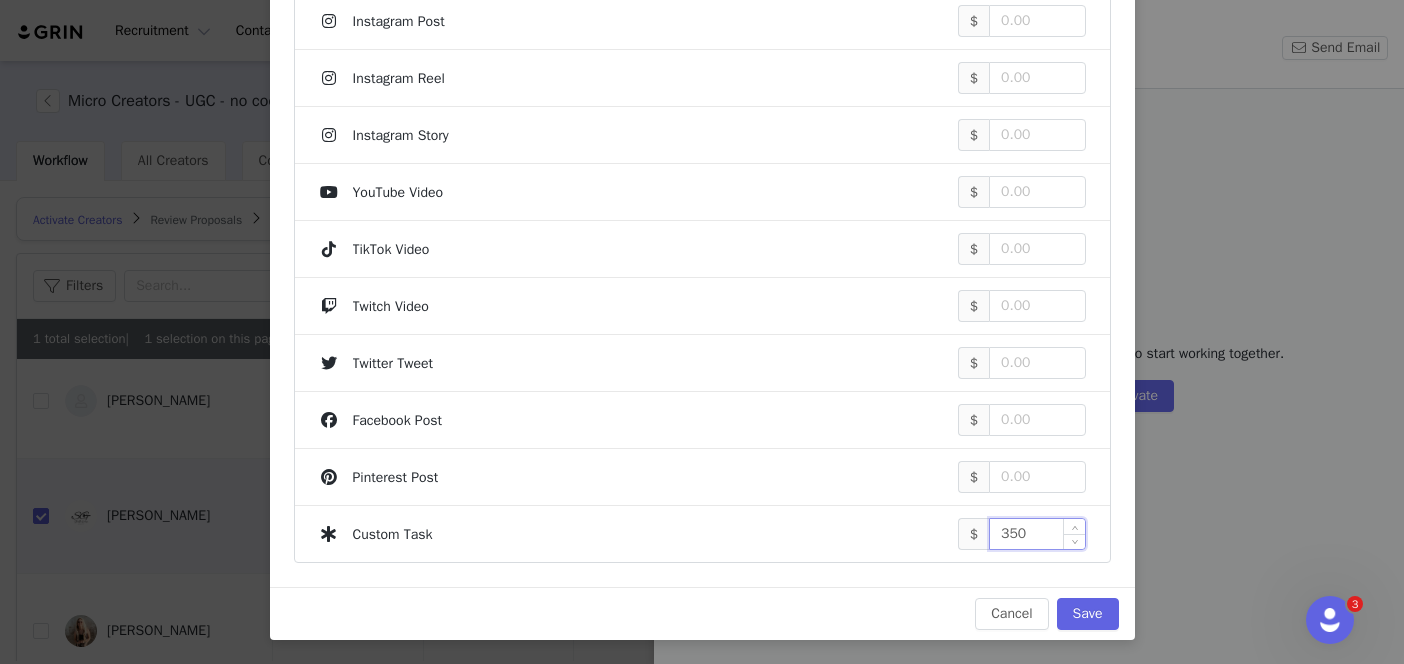 type on "350" 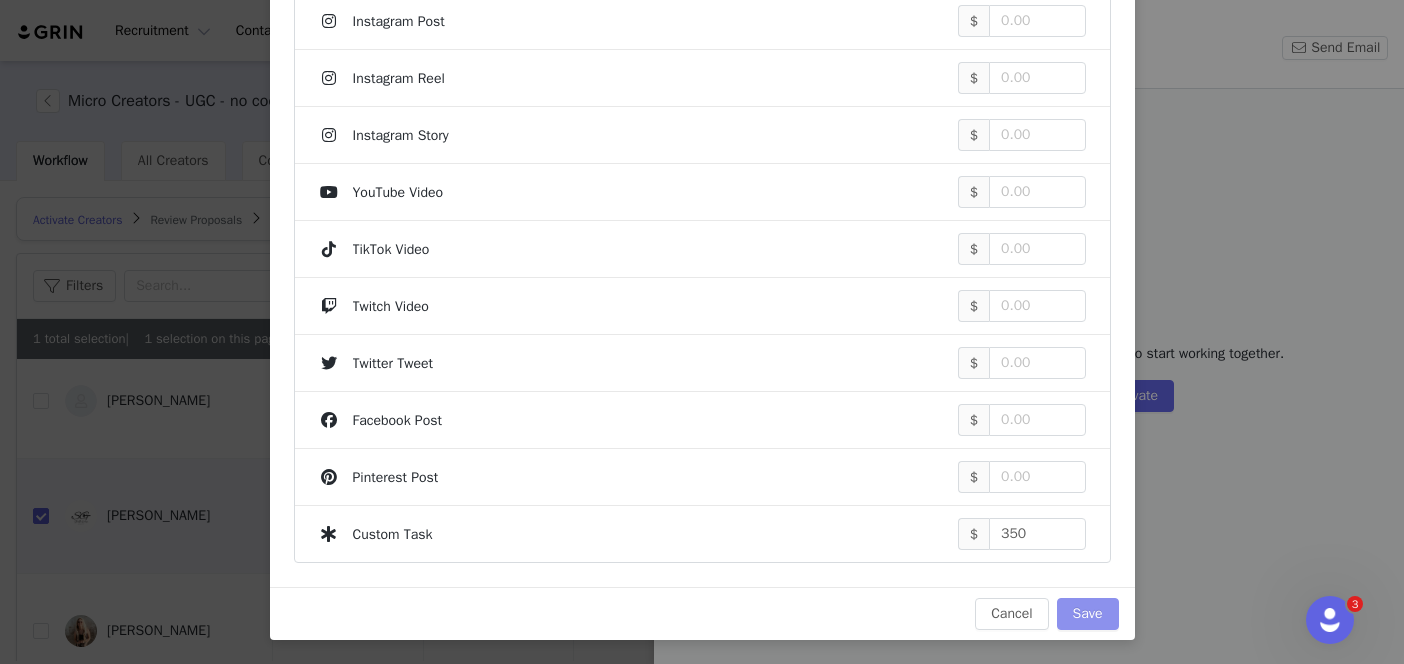 click on "Save" at bounding box center [1088, 614] 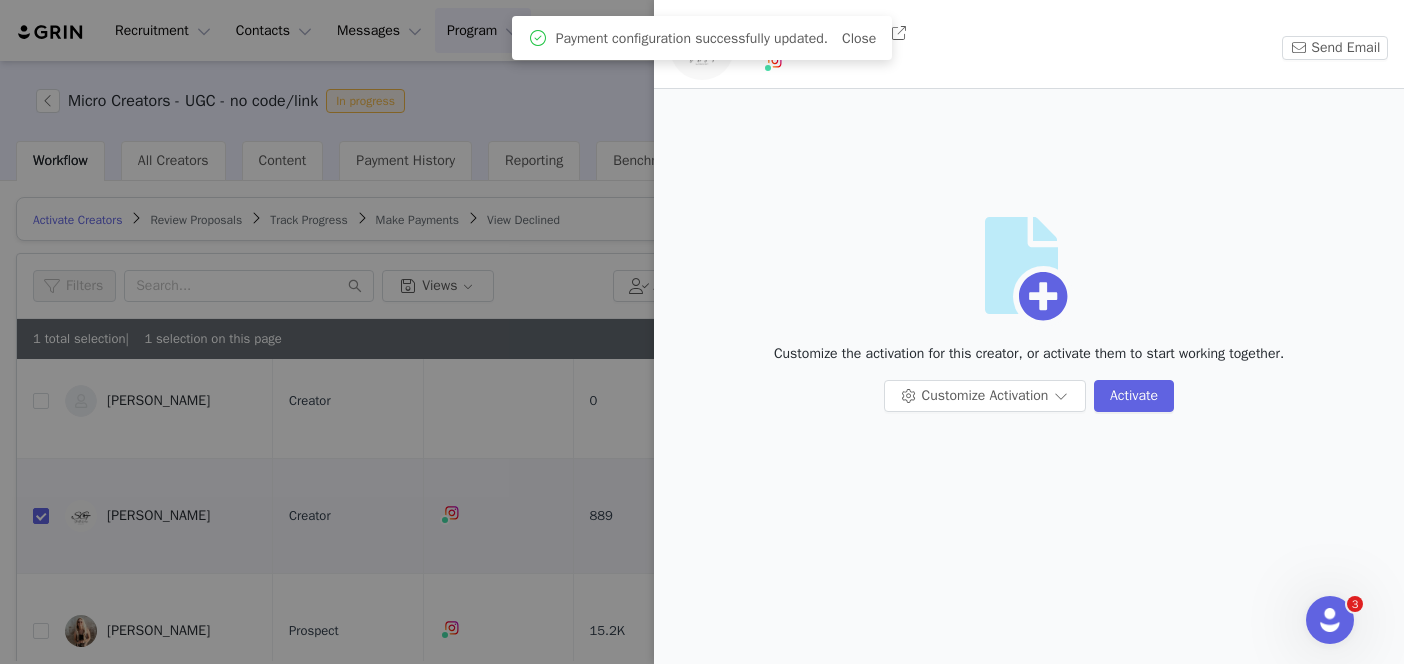 scroll, scrollTop: 0, scrollLeft: 0, axis: both 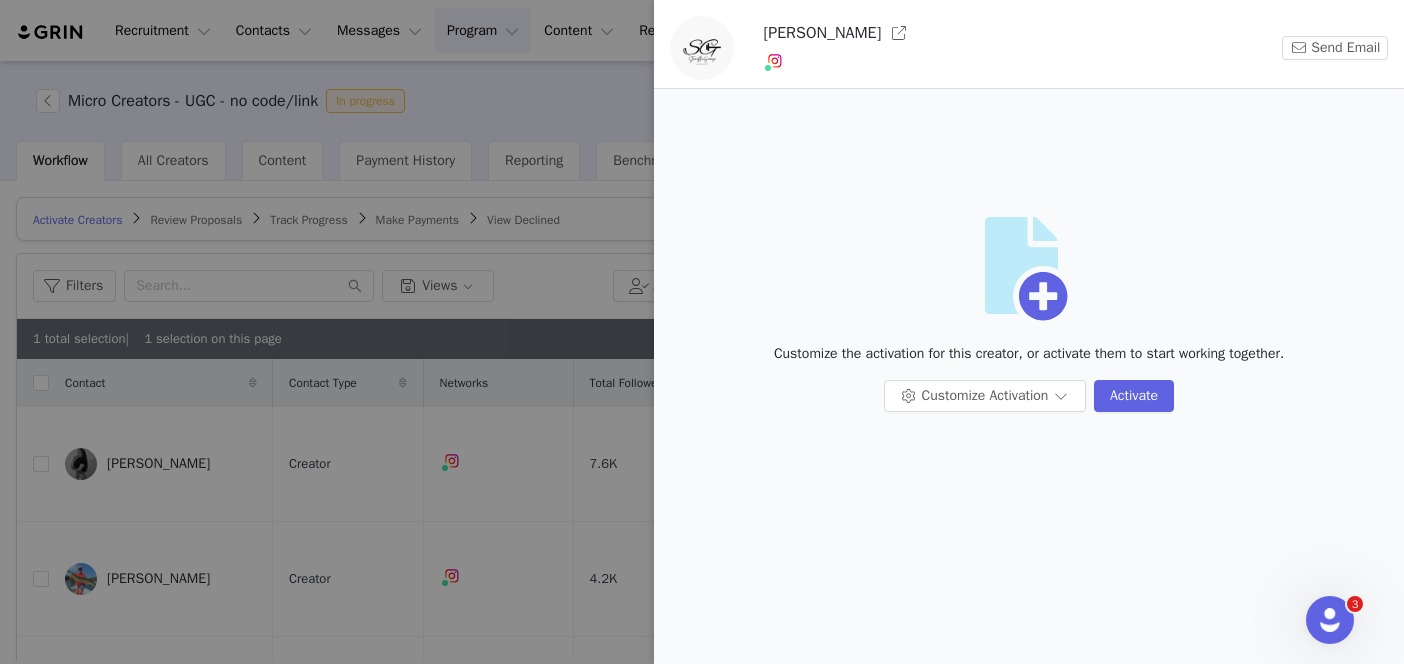 click at bounding box center (702, 332) 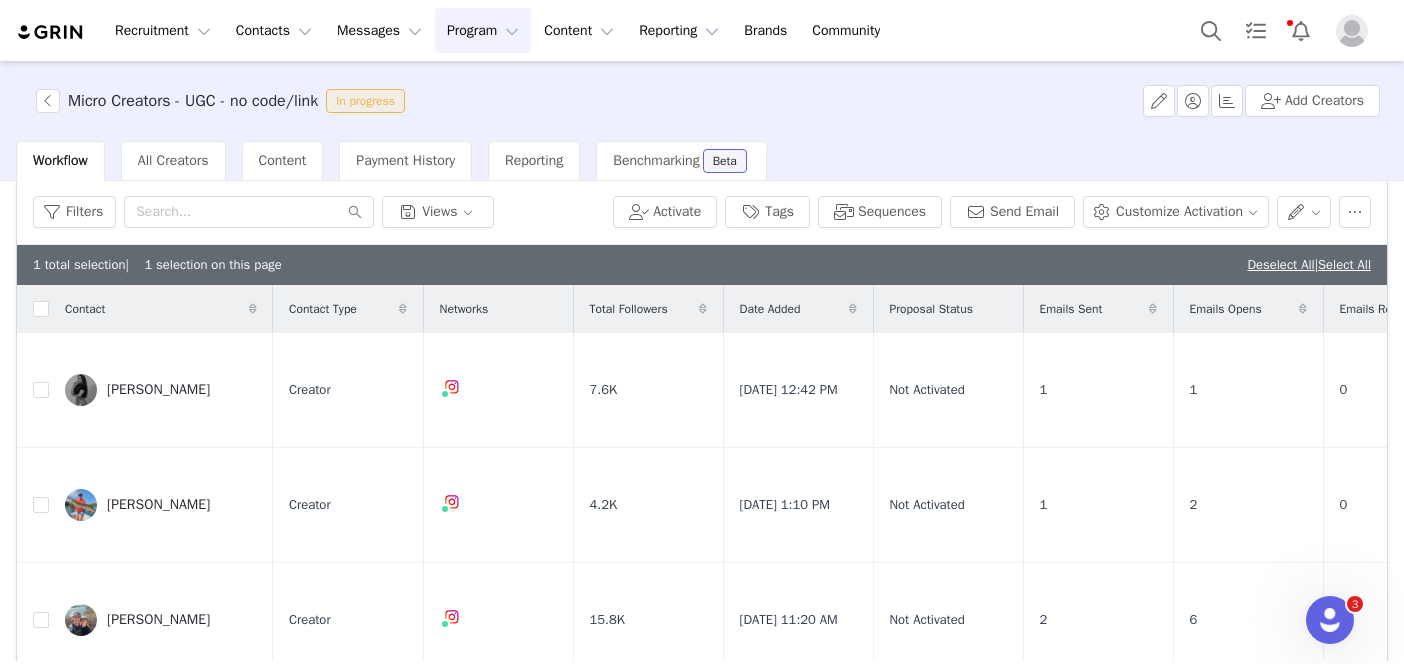 scroll, scrollTop: 208, scrollLeft: 0, axis: vertical 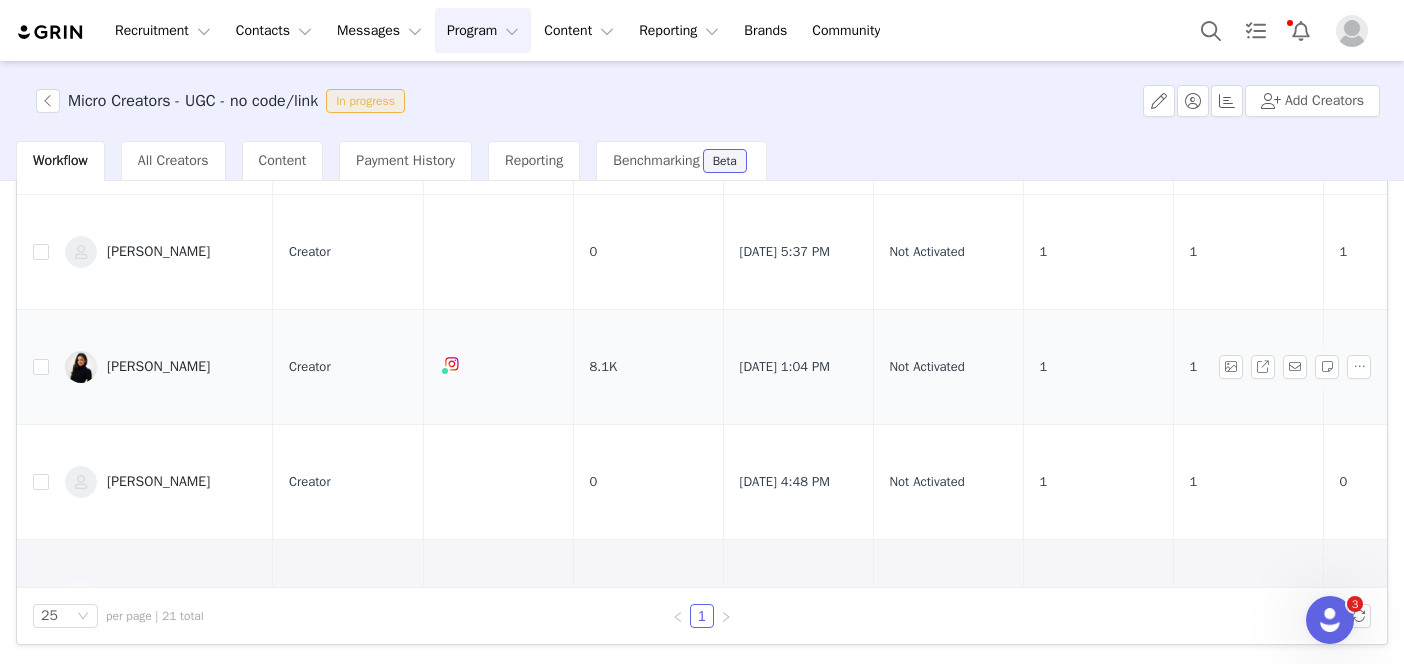 click on "Chloe Woods" at bounding box center [158, 367] 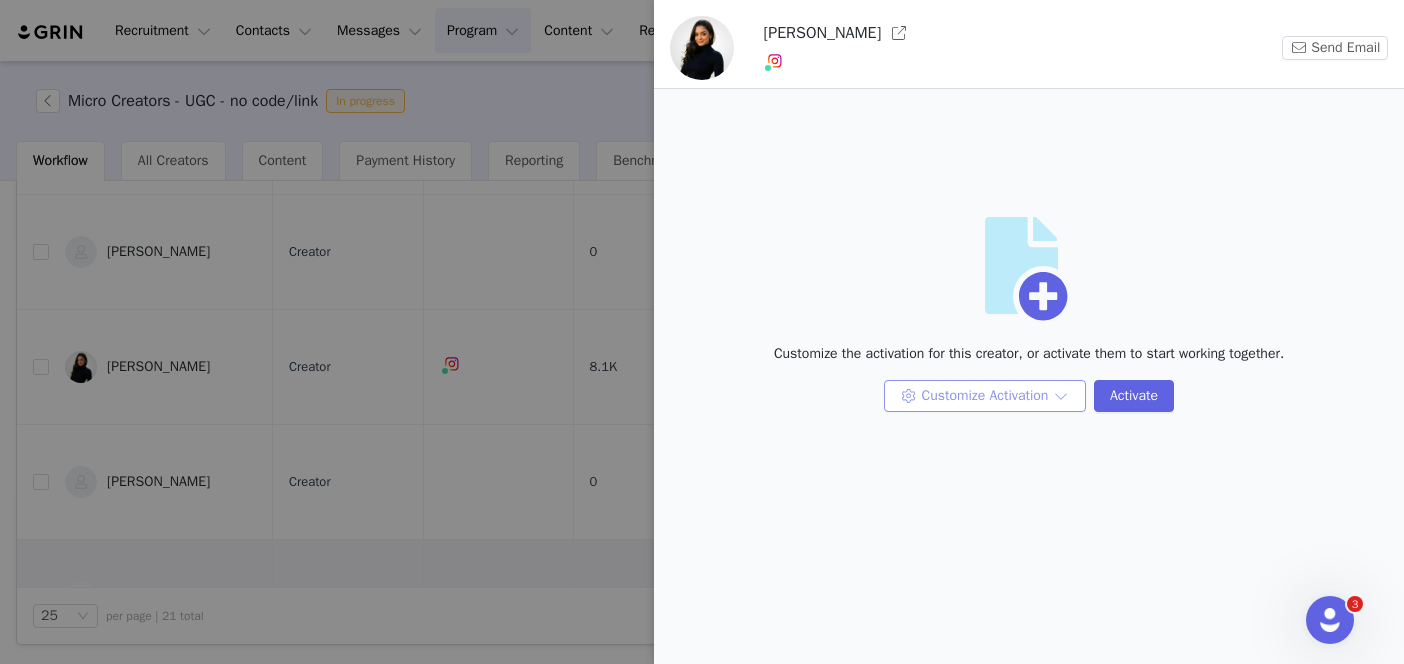 click on "Customize Activation" at bounding box center [985, 396] 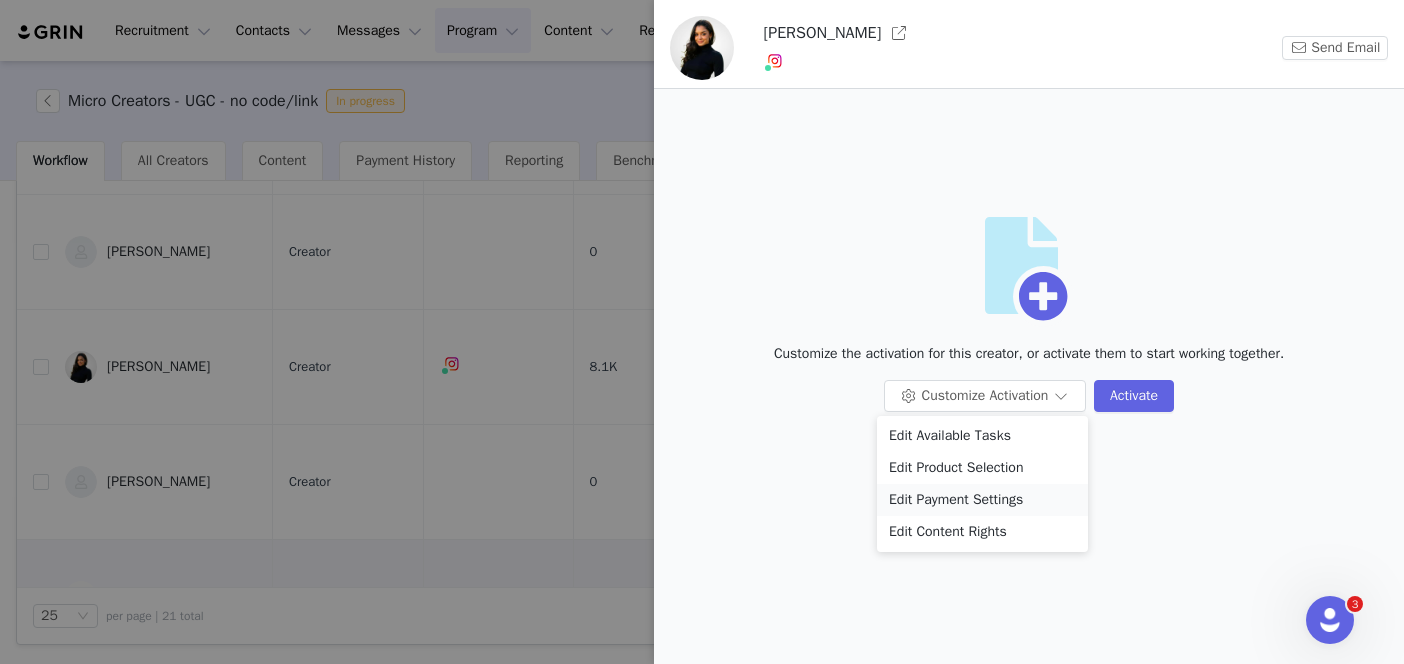 click on "Edit Payment Settings" at bounding box center [982, 500] 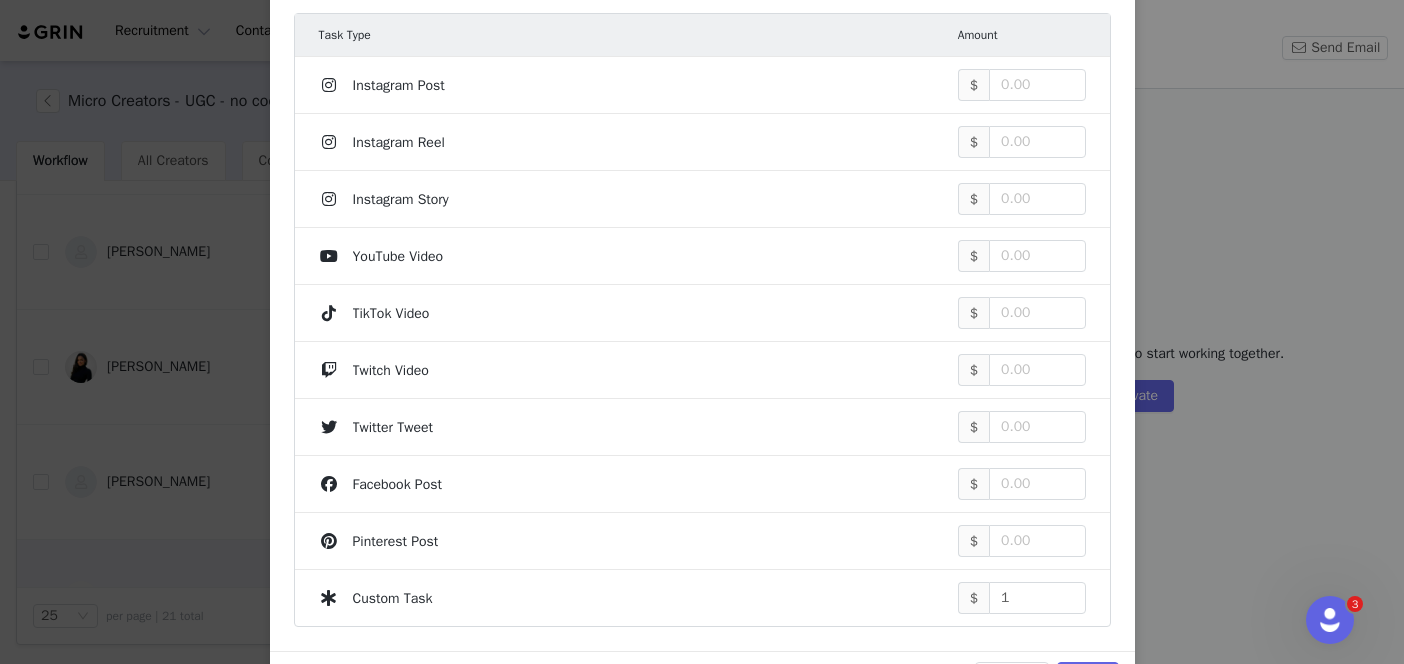 scroll, scrollTop: 450, scrollLeft: 0, axis: vertical 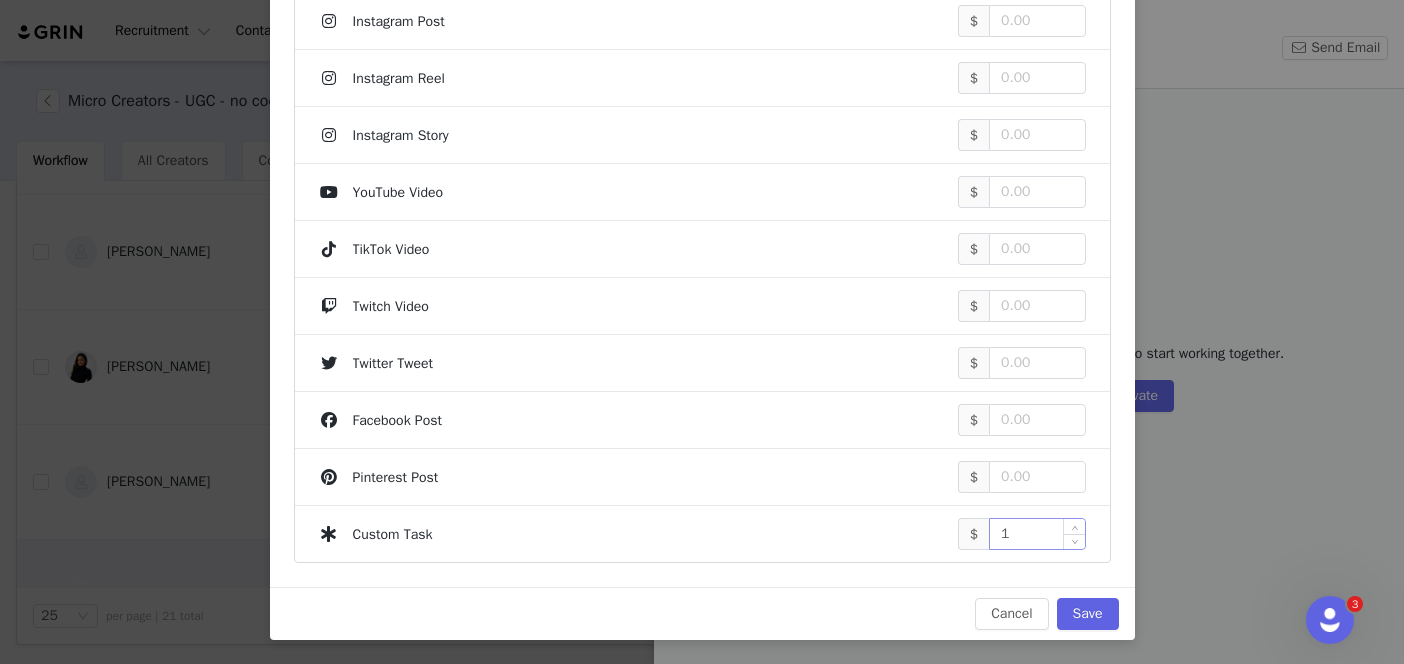 click on "1" at bounding box center (1037, 534) 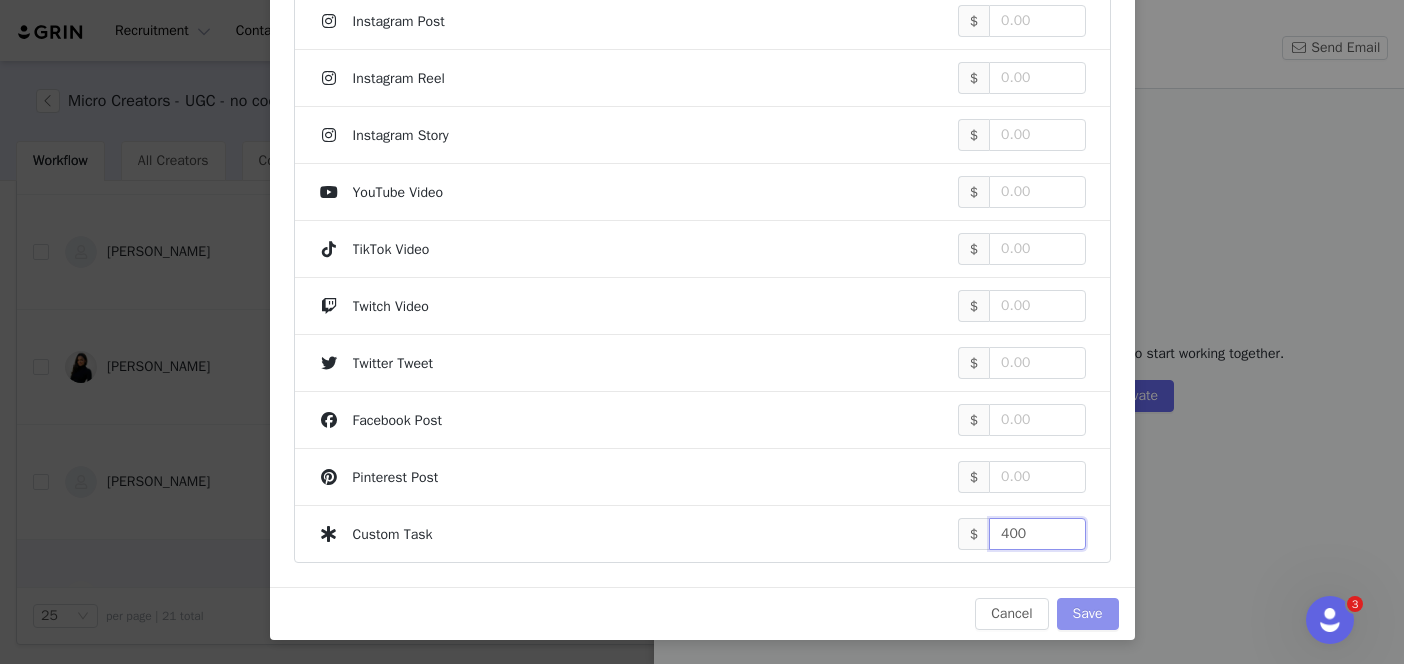 type on "400" 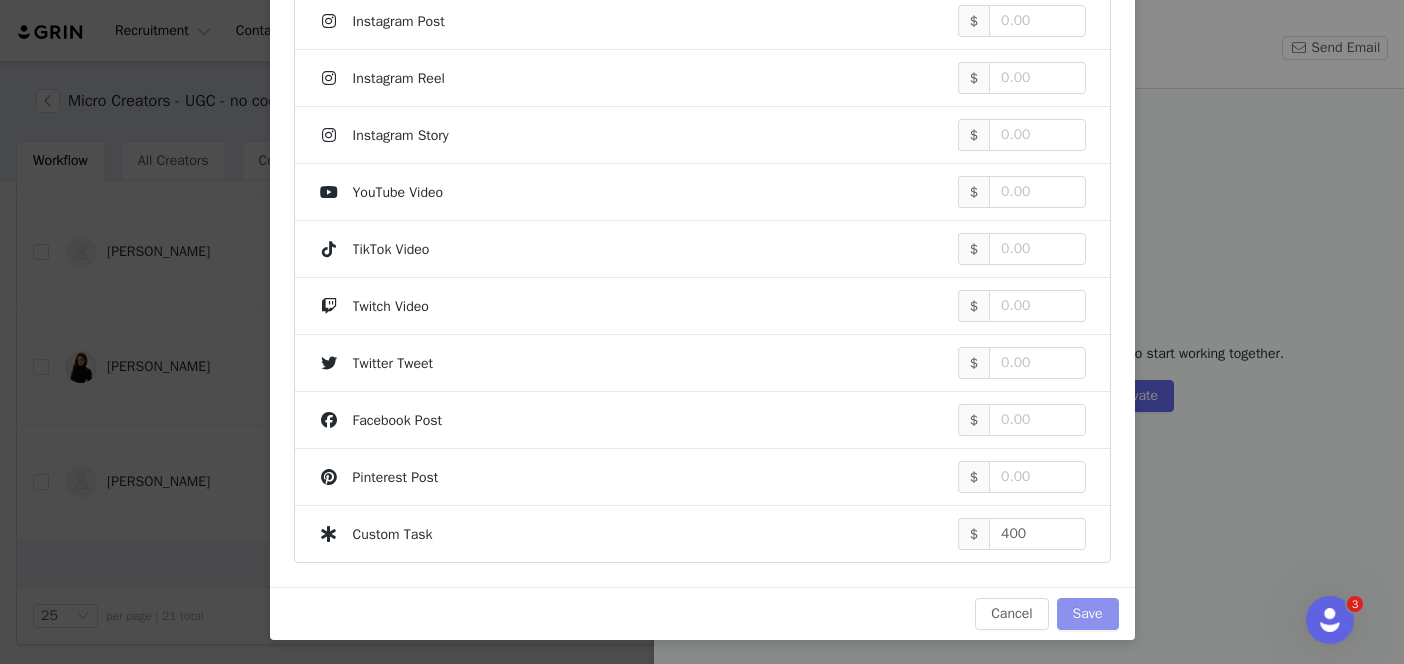 click on "Save" at bounding box center [1088, 614] 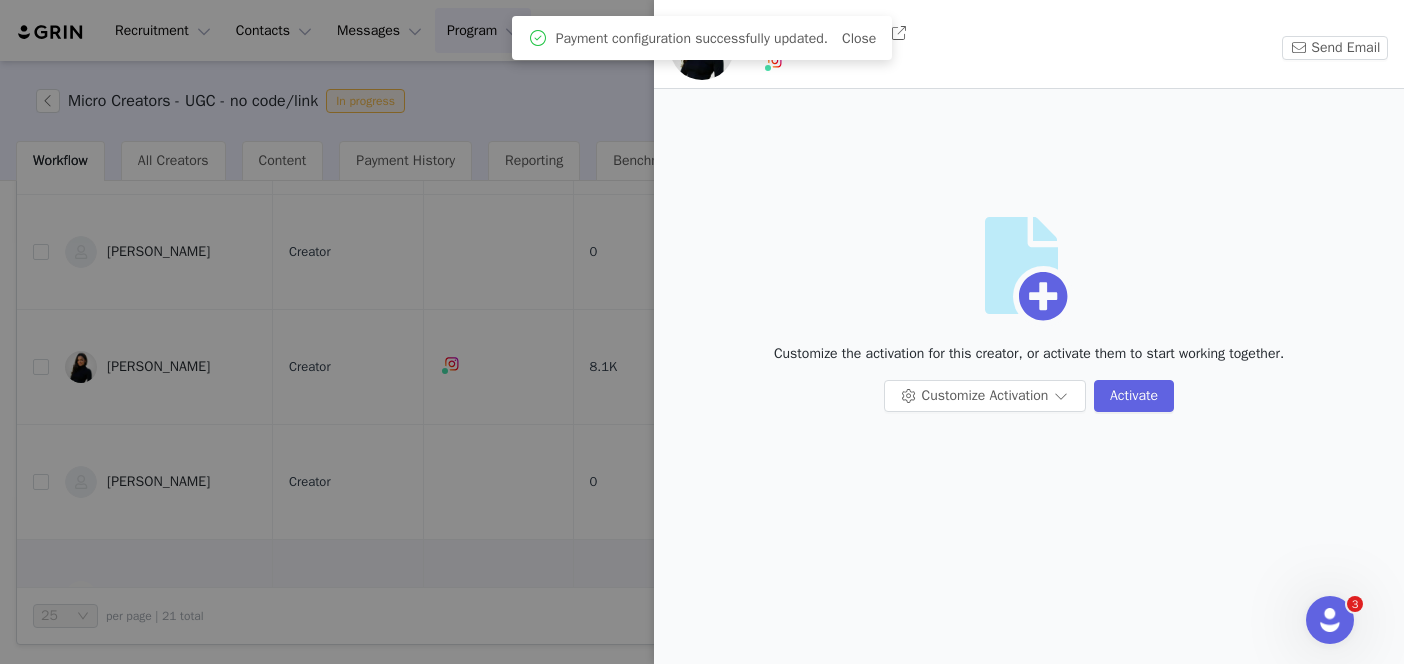 scroll, scrollTop: 0, scrollLeft: 0, axis: both 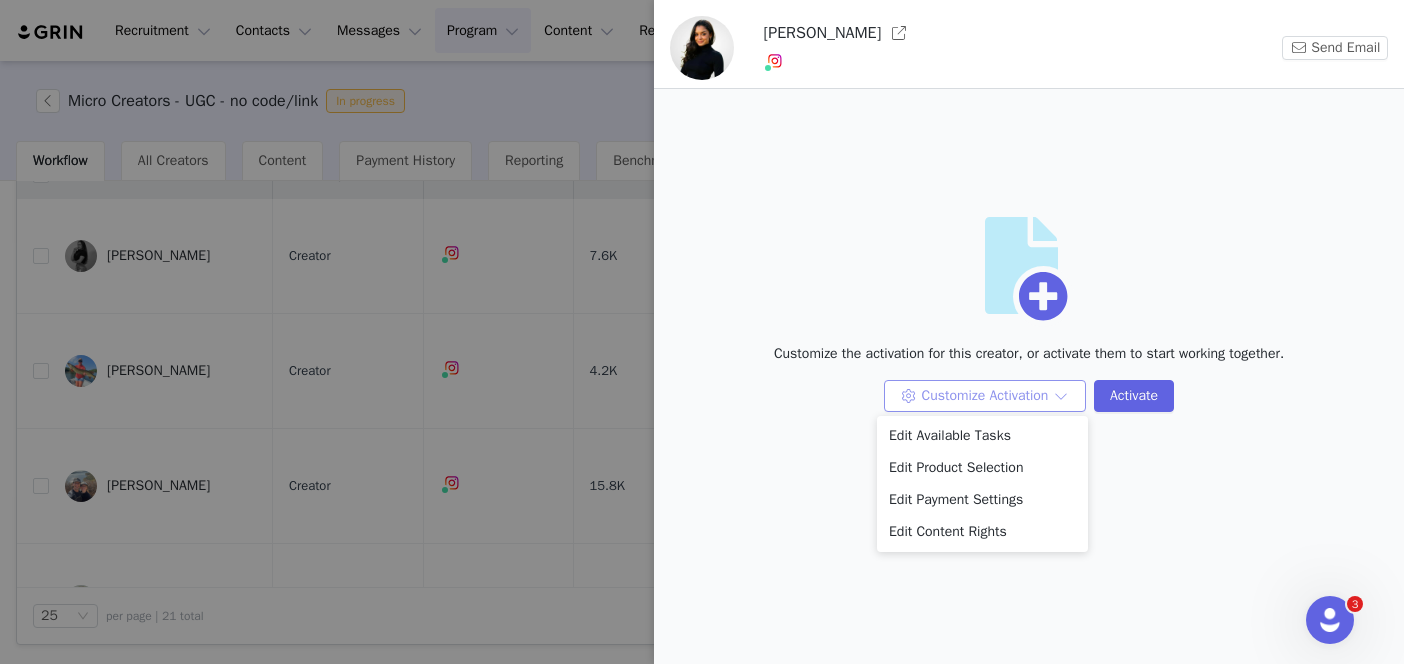 click on "Customize Activation" at bounding box center [985, 396] 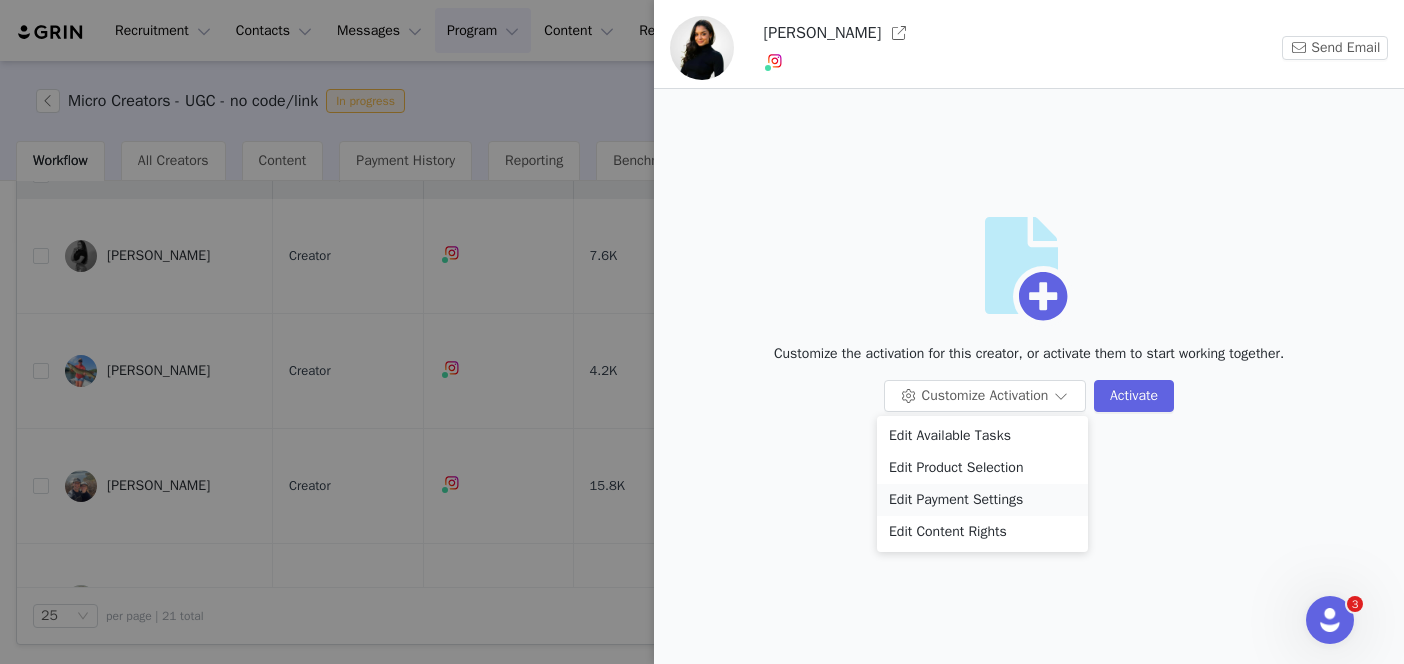 click on "Edit Payment Settings" at bounding box center (982, 500) 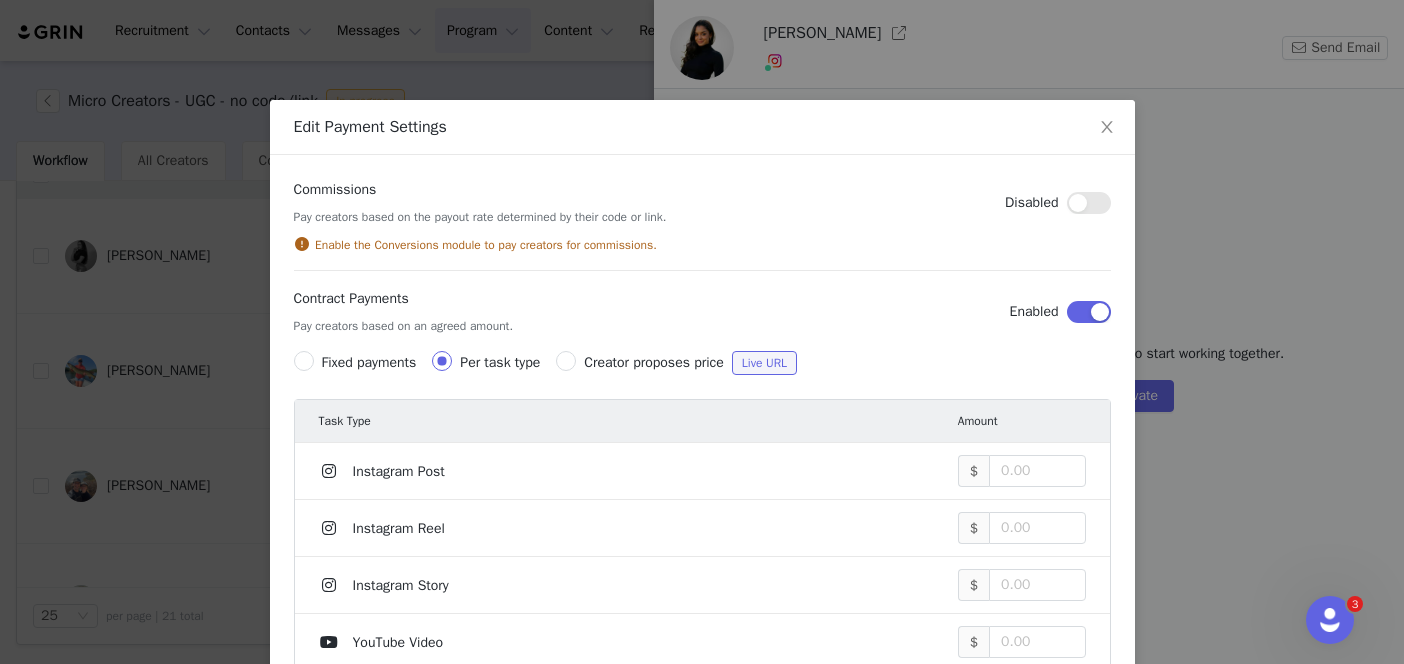 scroll, scrollTop: 450, scrollLeft: 0, axis: vertical 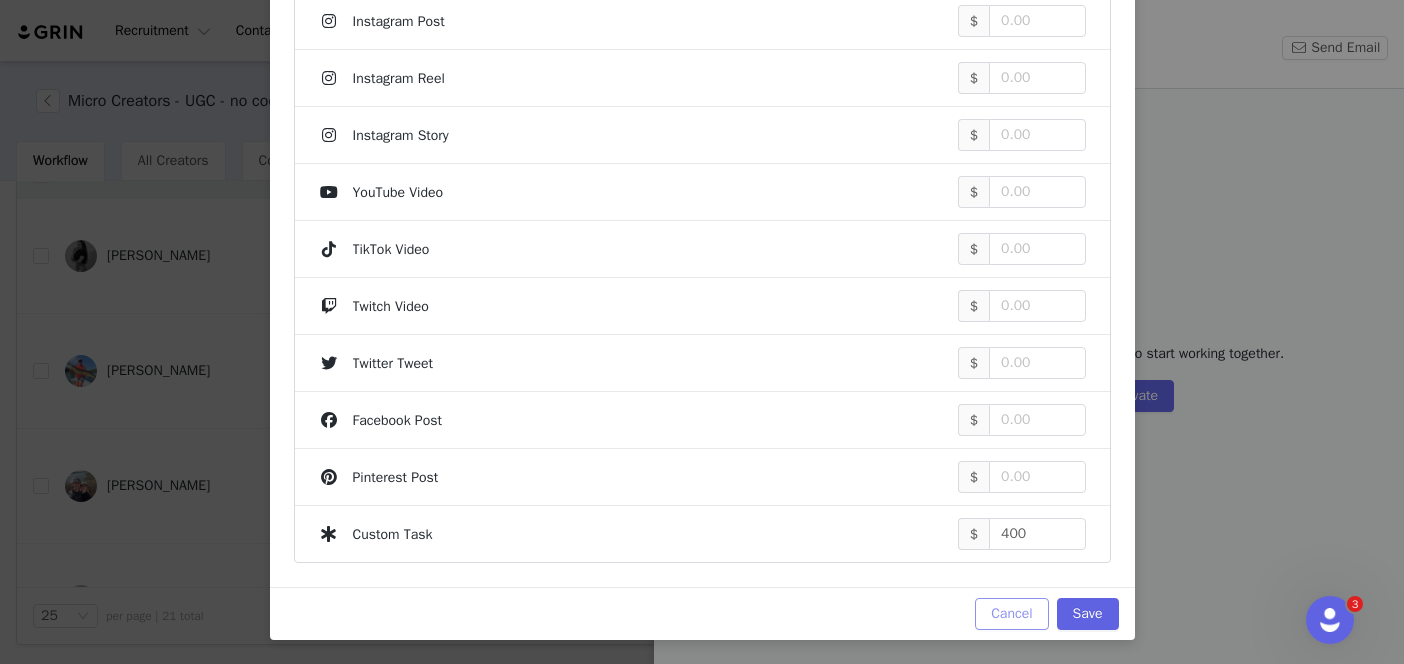 click on "Cancel" at bounding box center [1011, 614] 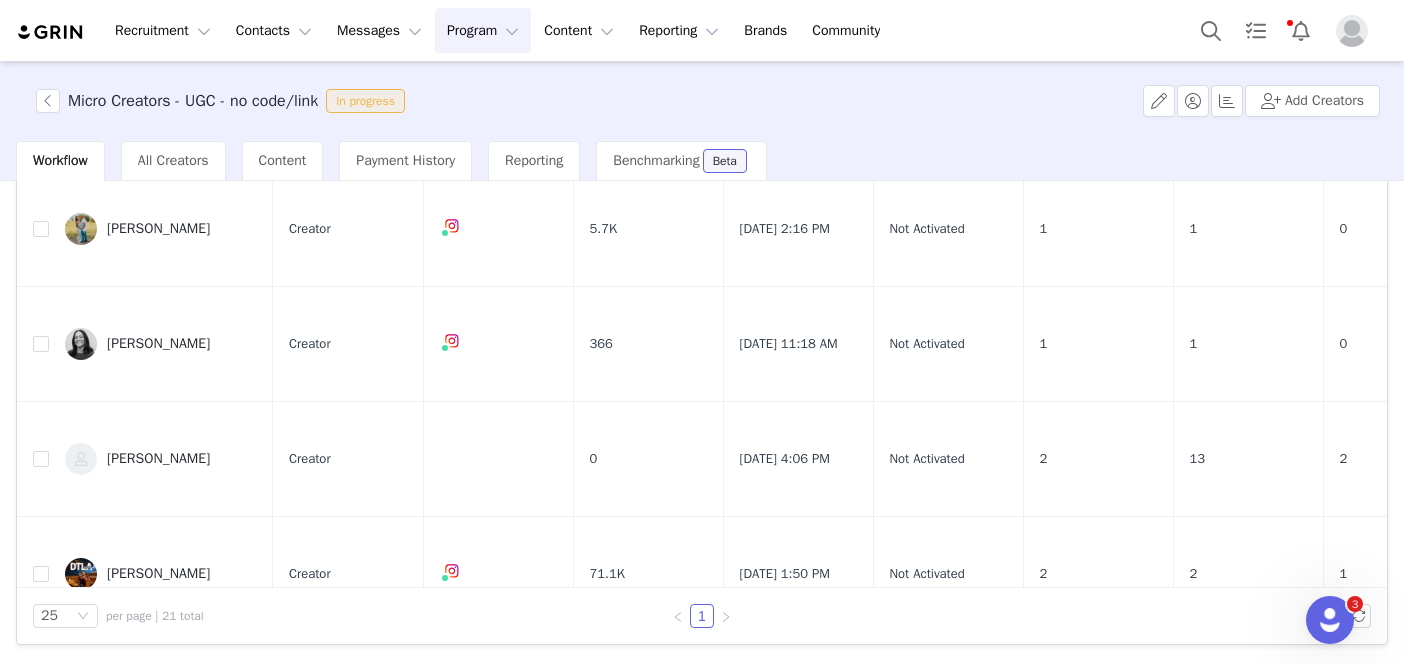 scroll, scrollTop: 365, scrollLeft: 0, axis: vertical 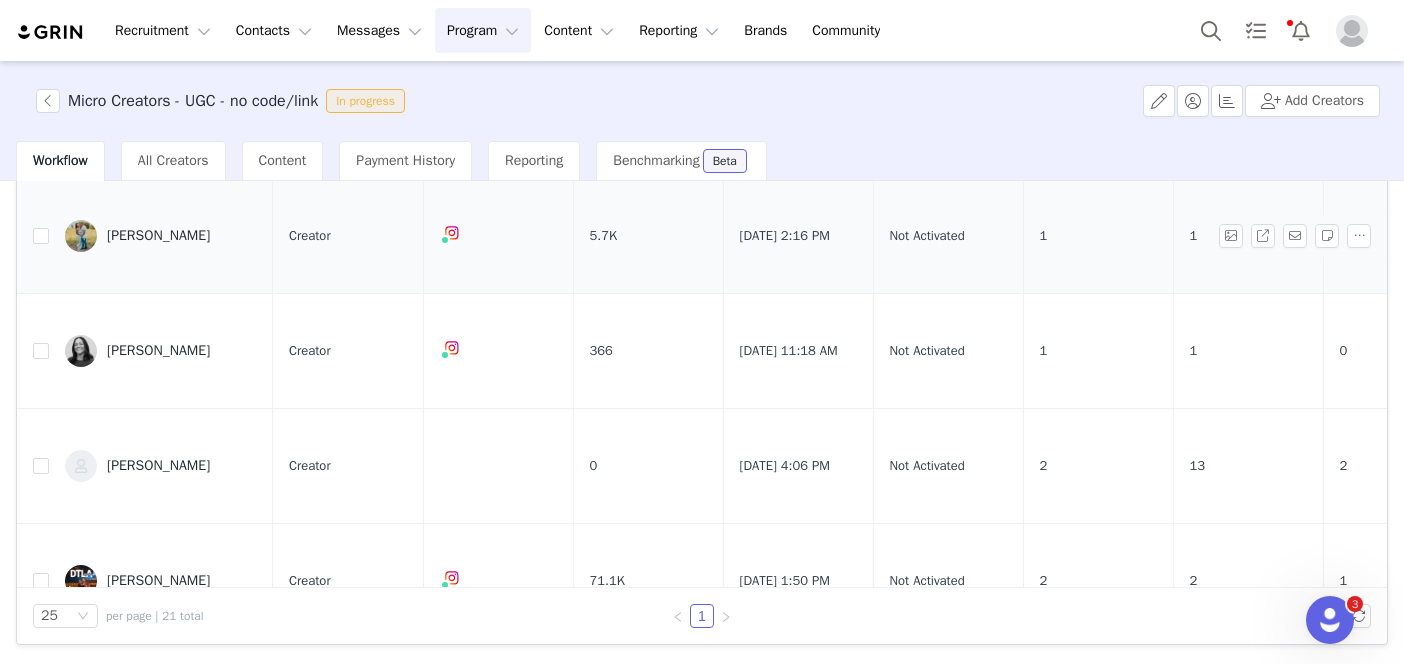 click on "Marissa Howell" at bounding box center [158, 236] 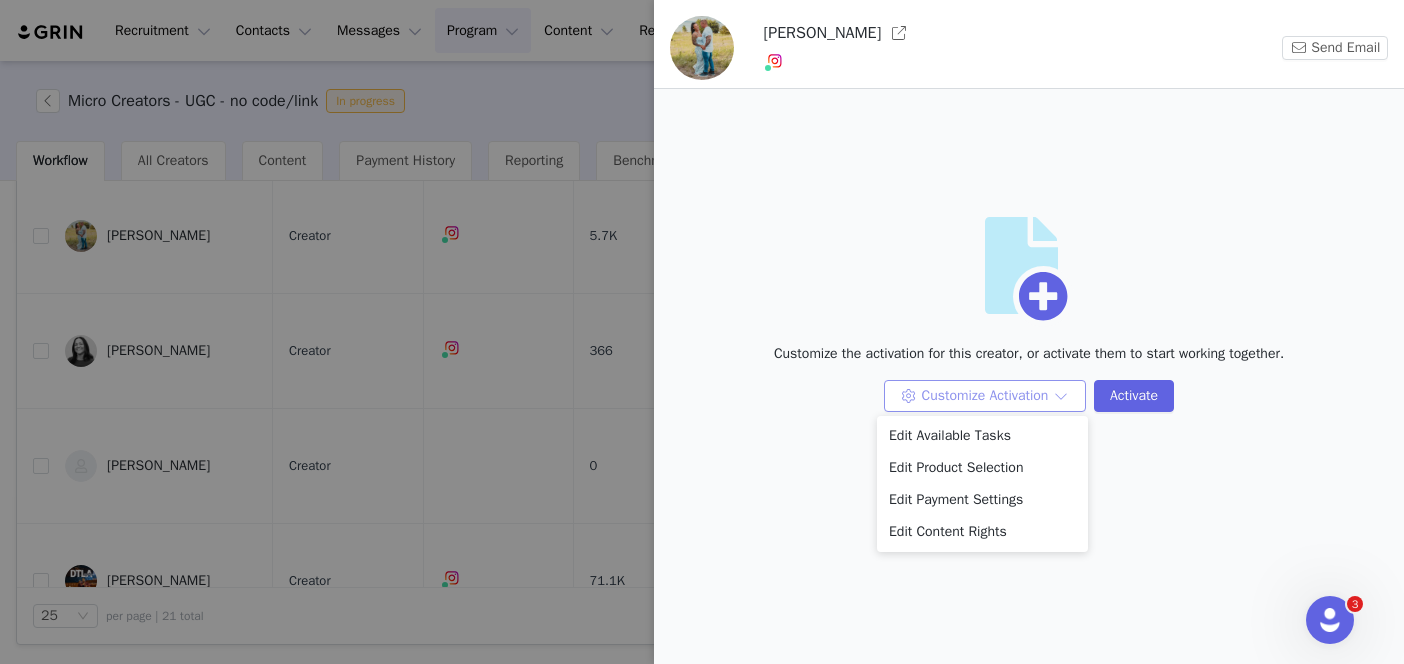 click on "Customize Activation" at bounding box center [985, 396] 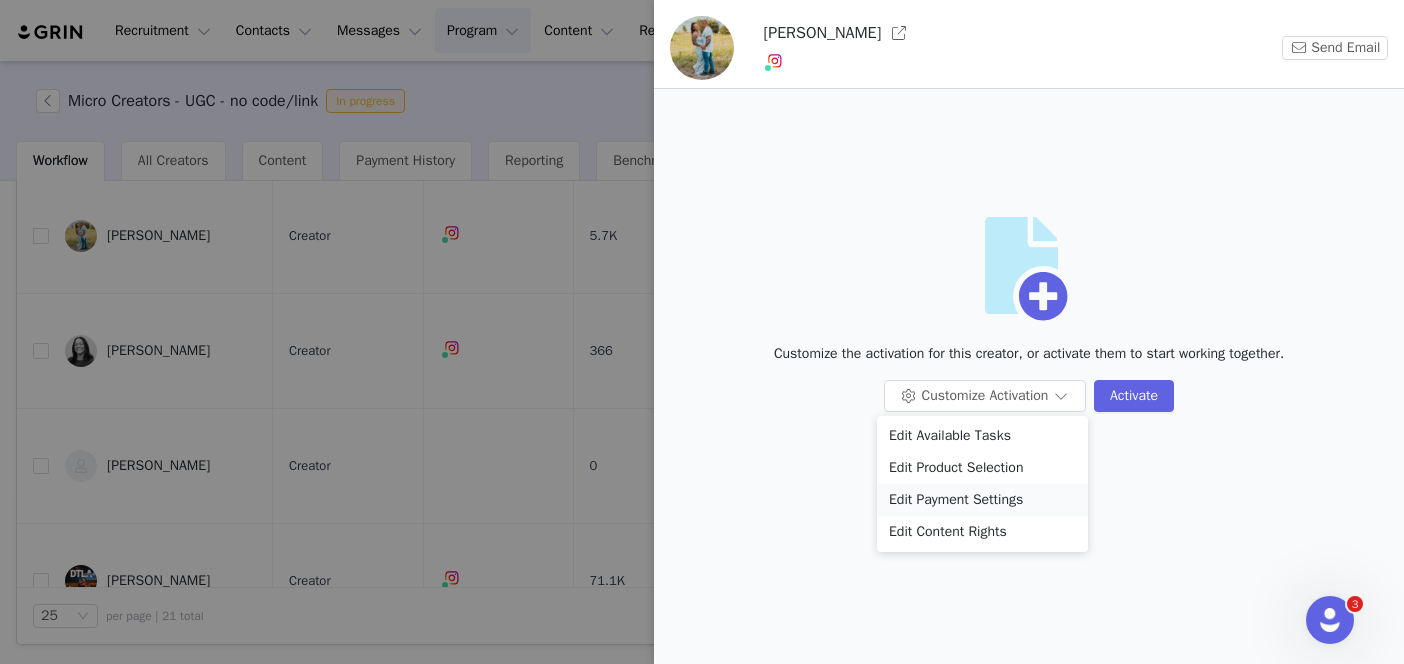click on "Edit Payment Settings" at bounding box center (982, 500) 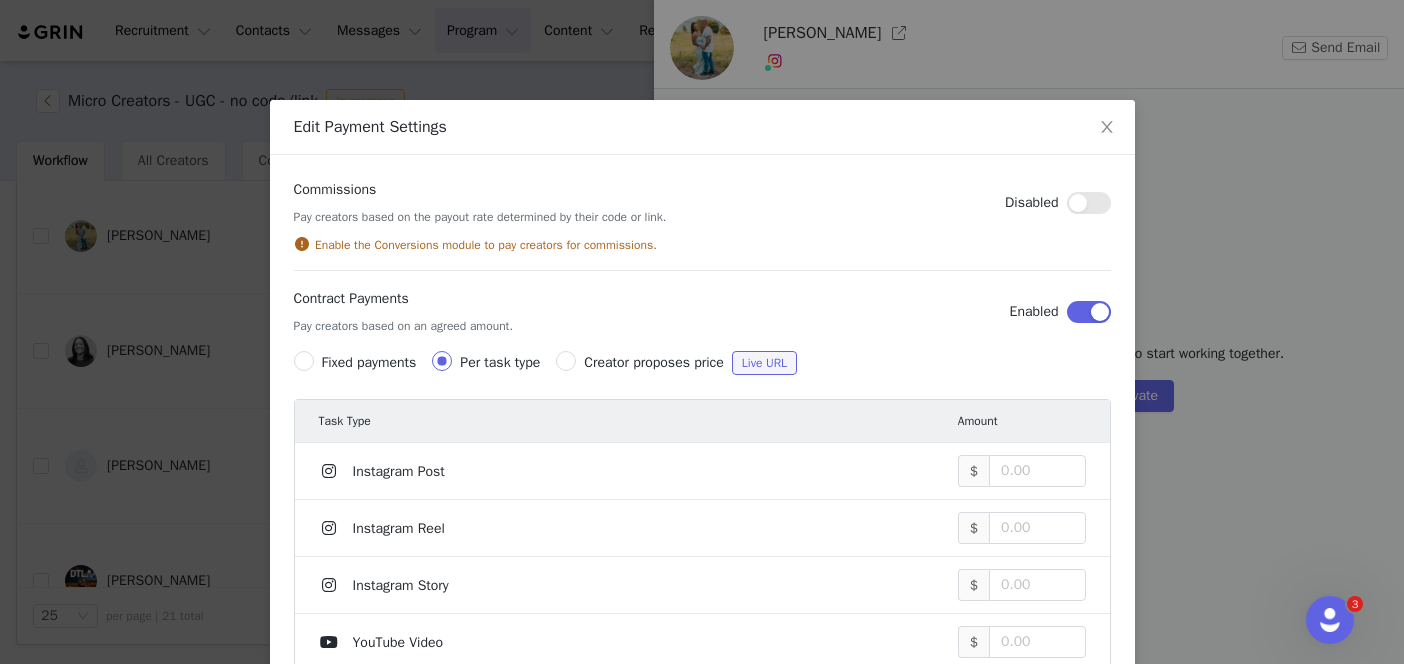 scroll, scrollTop: 450, scrollLeft: 0, axis: vertical 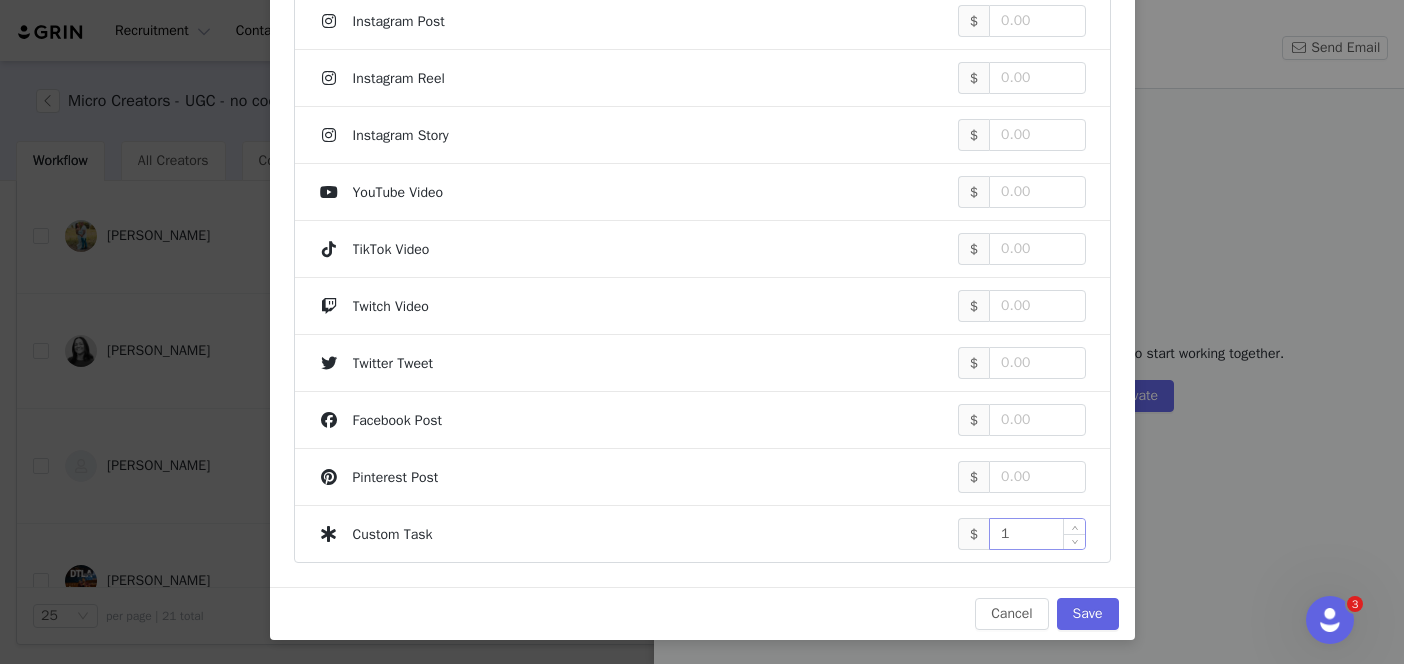 click on "1" at bounding box center [1037, 534] 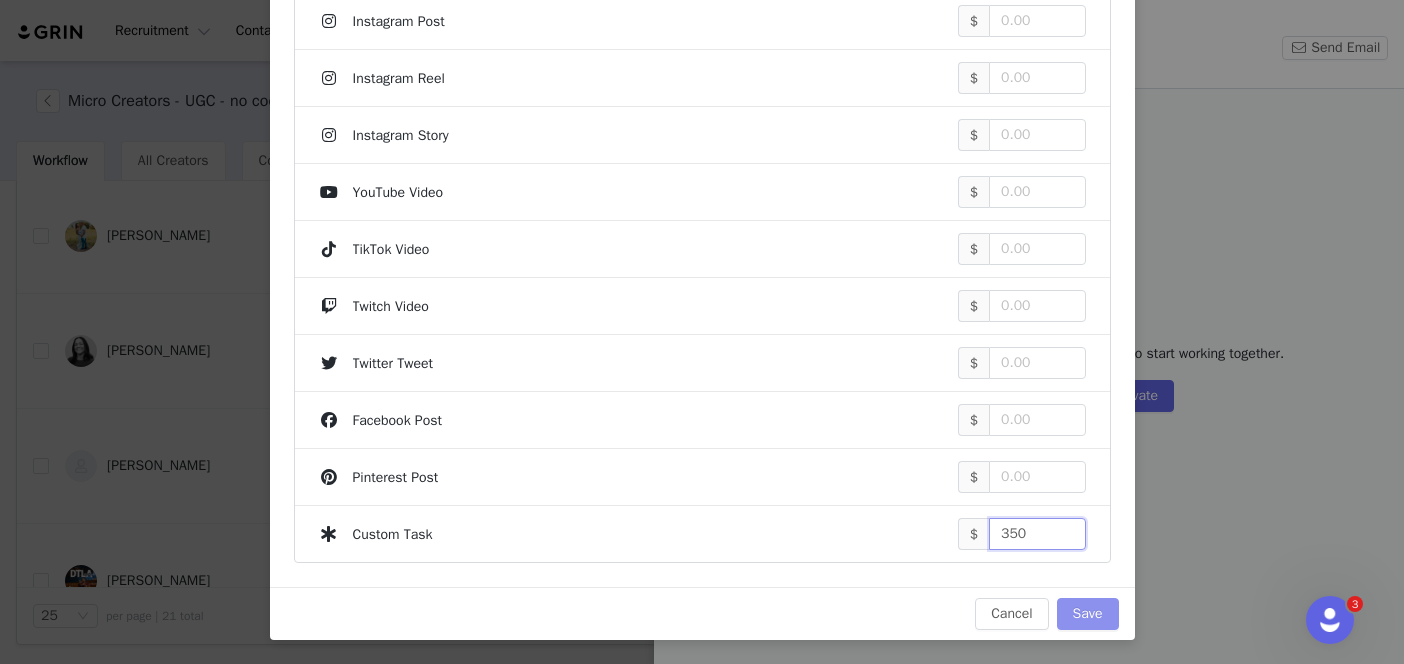 type on "350" 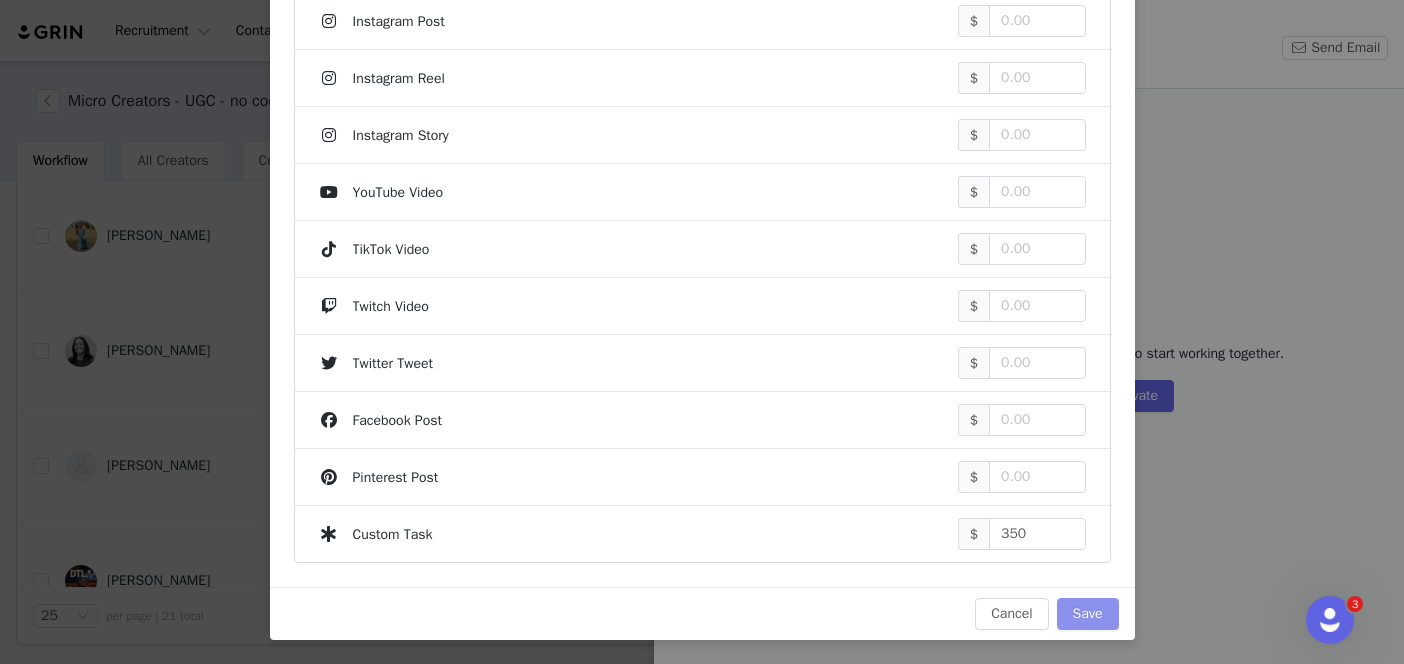 click on "Save" at bounding box center (1088, 614) 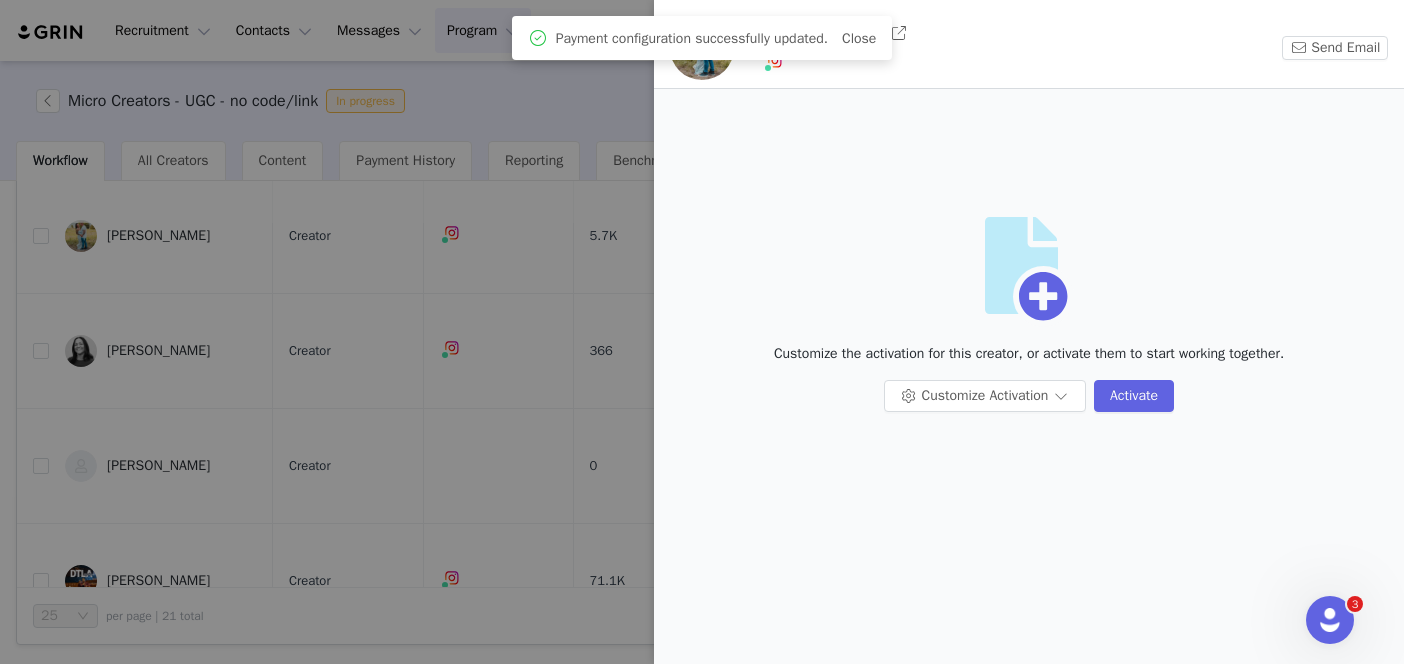 scroll, scrollTop: 0, scrollLeft: 0, axis: both 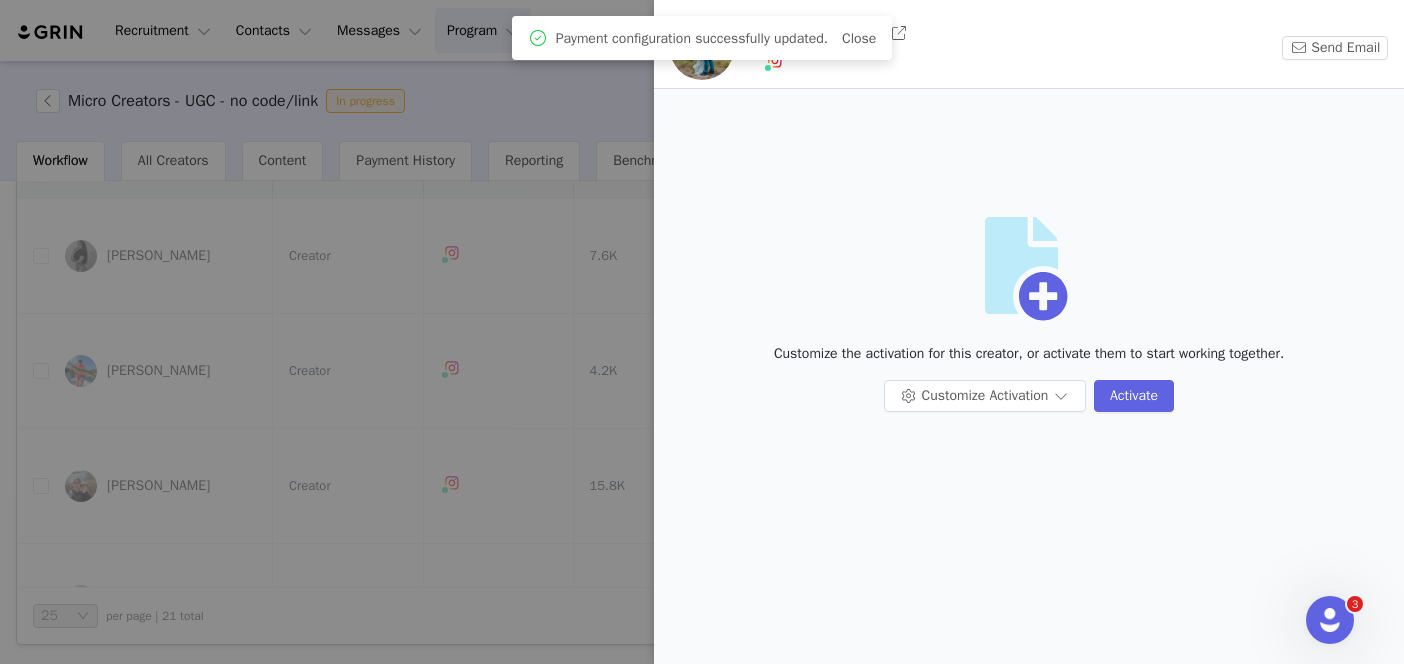 click at bounding box center (702, 332) 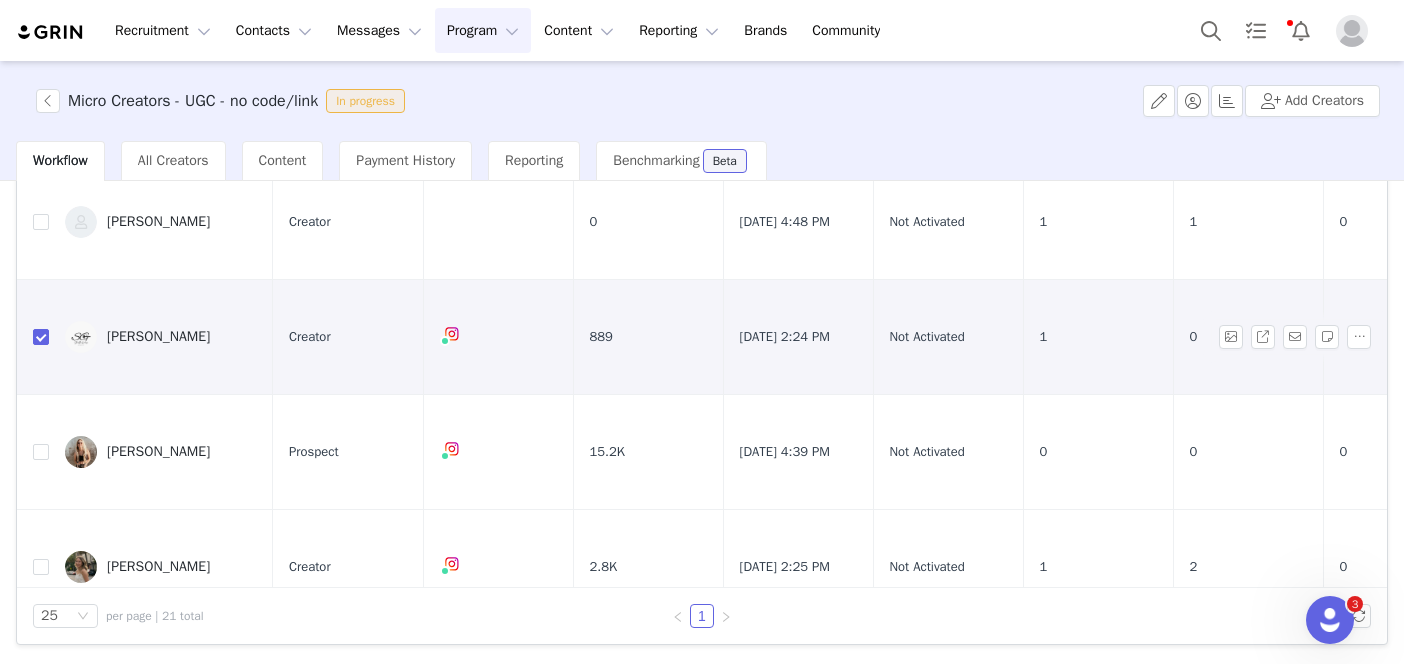 scroll, scrollTop: 1420, scrollLeft: 0, axis: vertical 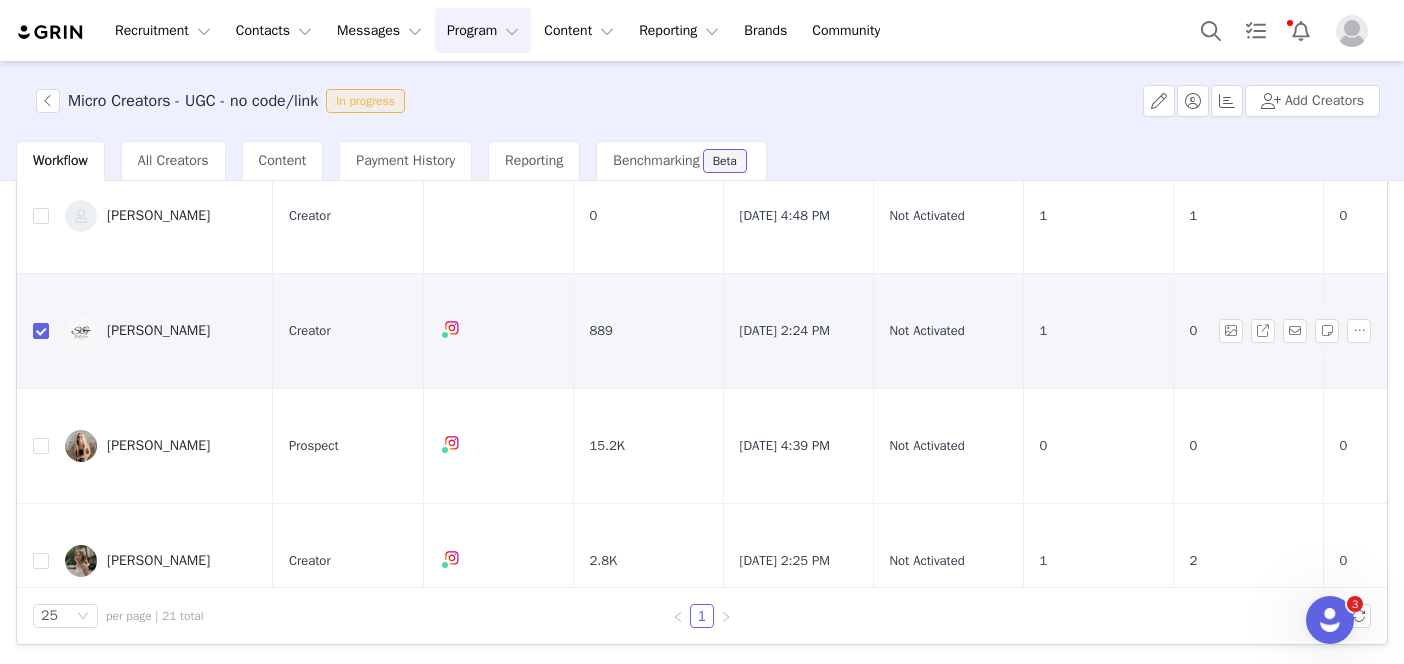 click on "[PERSON_NAME]" at bounding box center [158, 331] 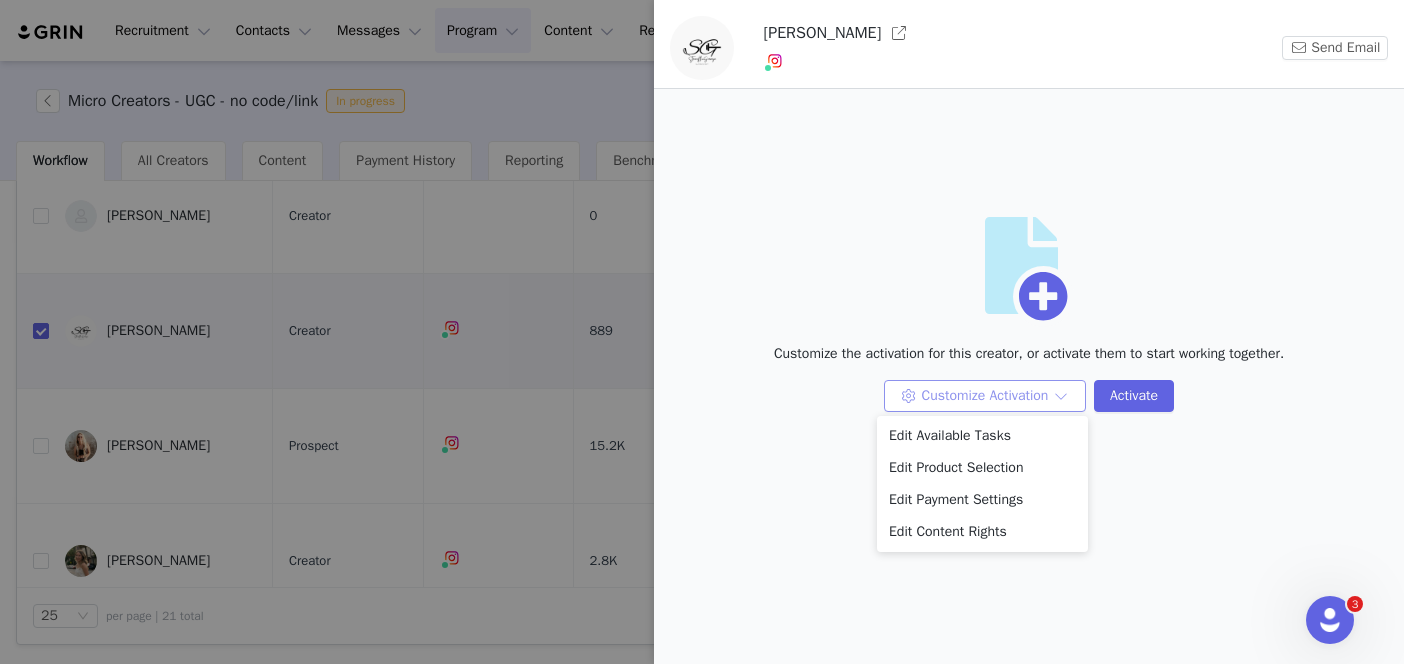 click on "Customize Activation" at bounding box center (985, 396) 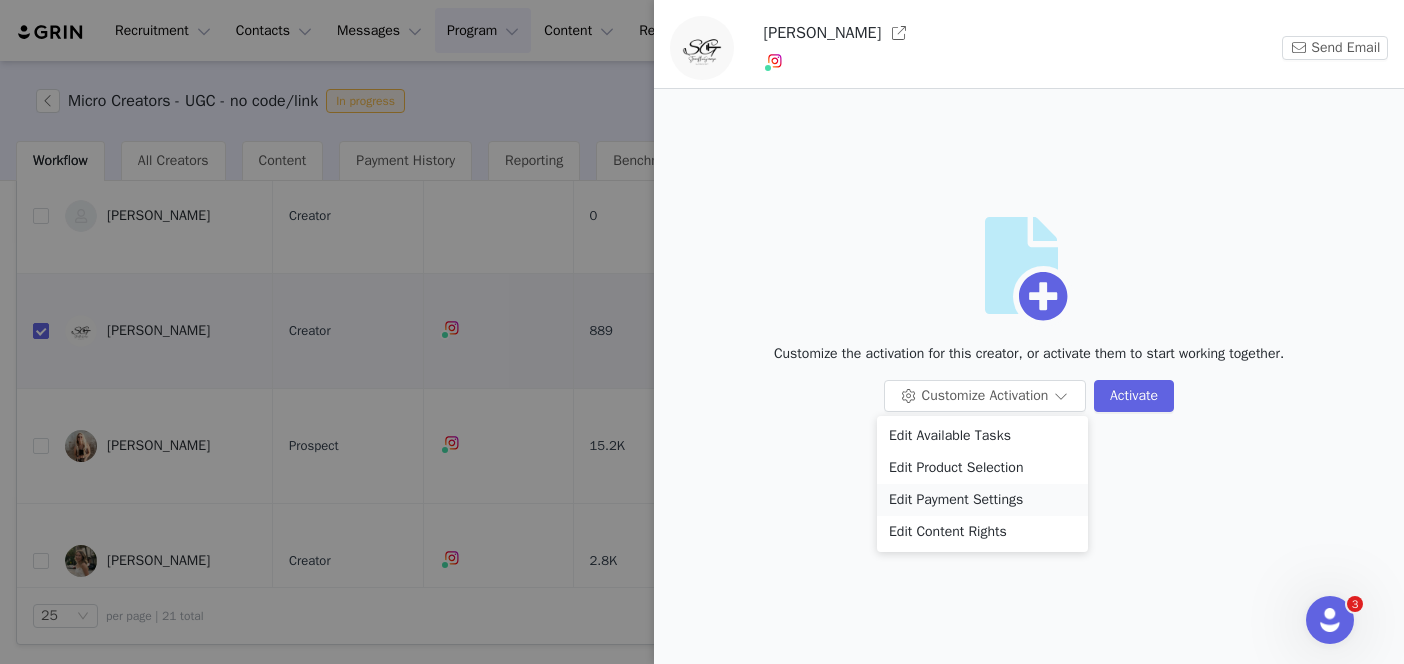 click on "Edit Payment Settings" at bounding box center [982, 500] 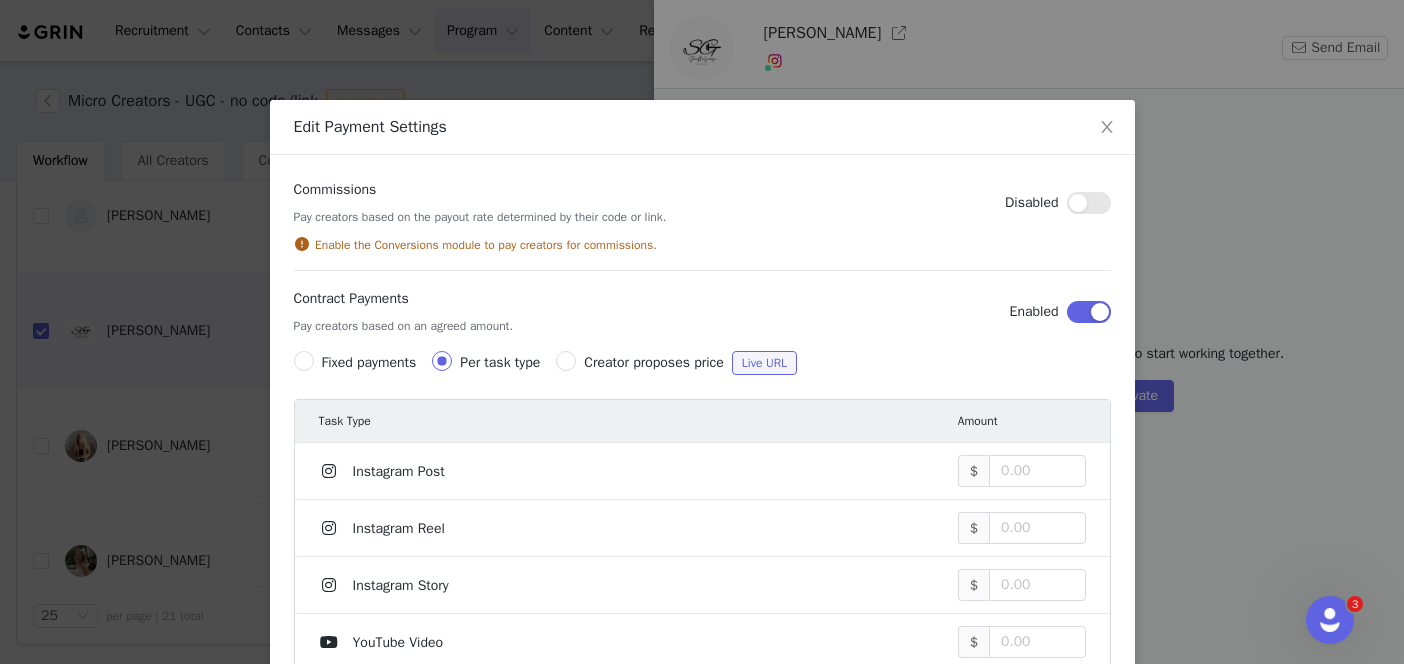 scroll, scrollTop: 450, scrollLeft: 0, axis: vertical 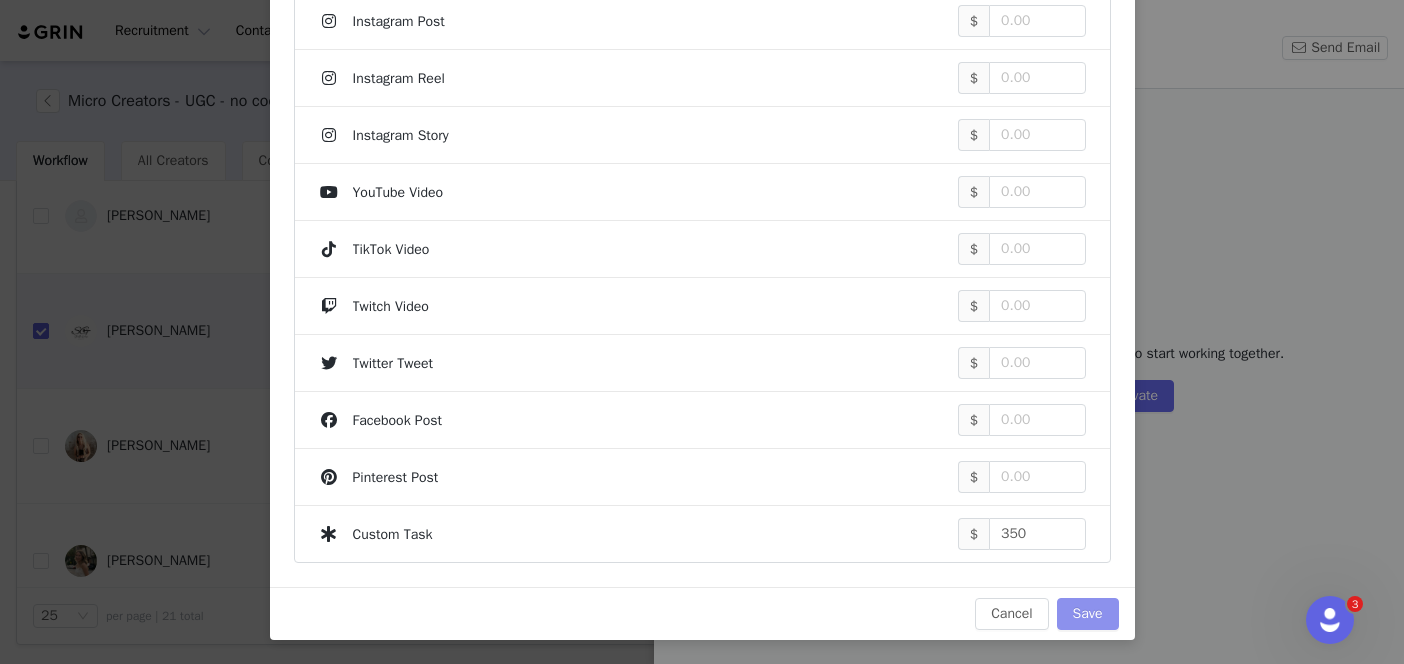 click on "Save" at bounding box center [1088, 614] 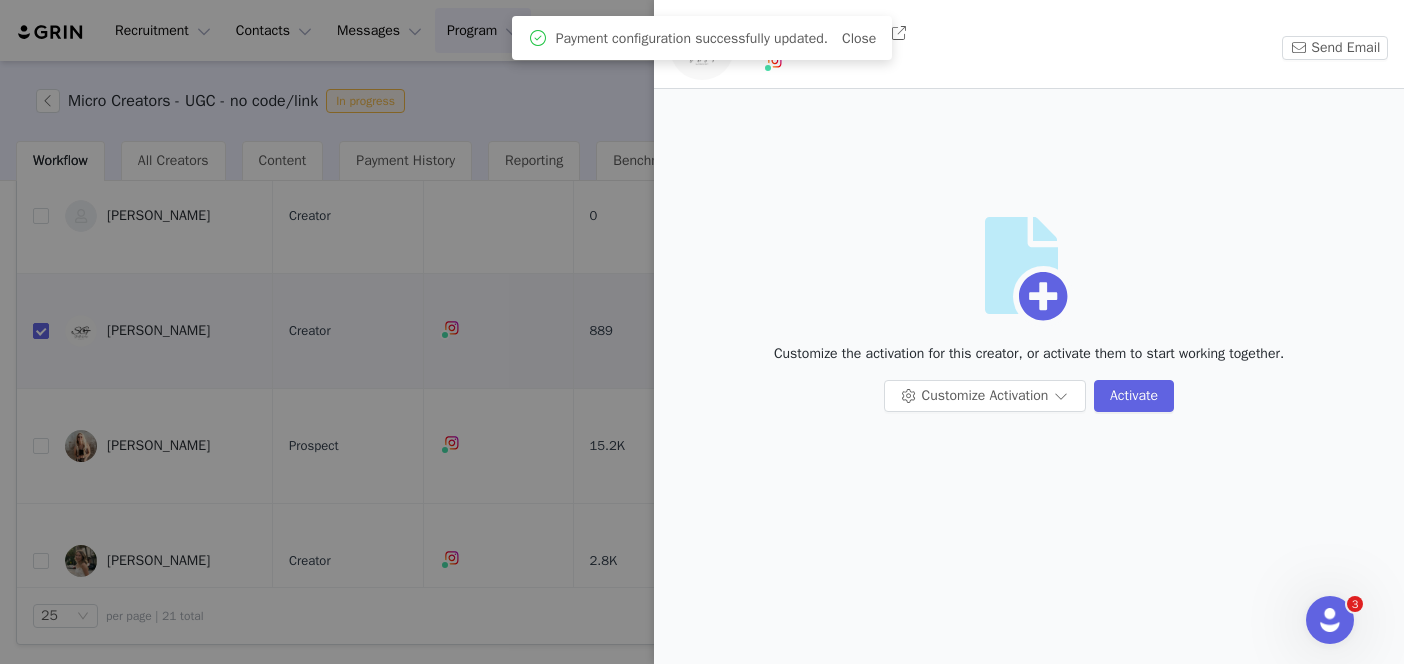 scroll, scrollTop: 0, scrollLeft: 0, axis: both 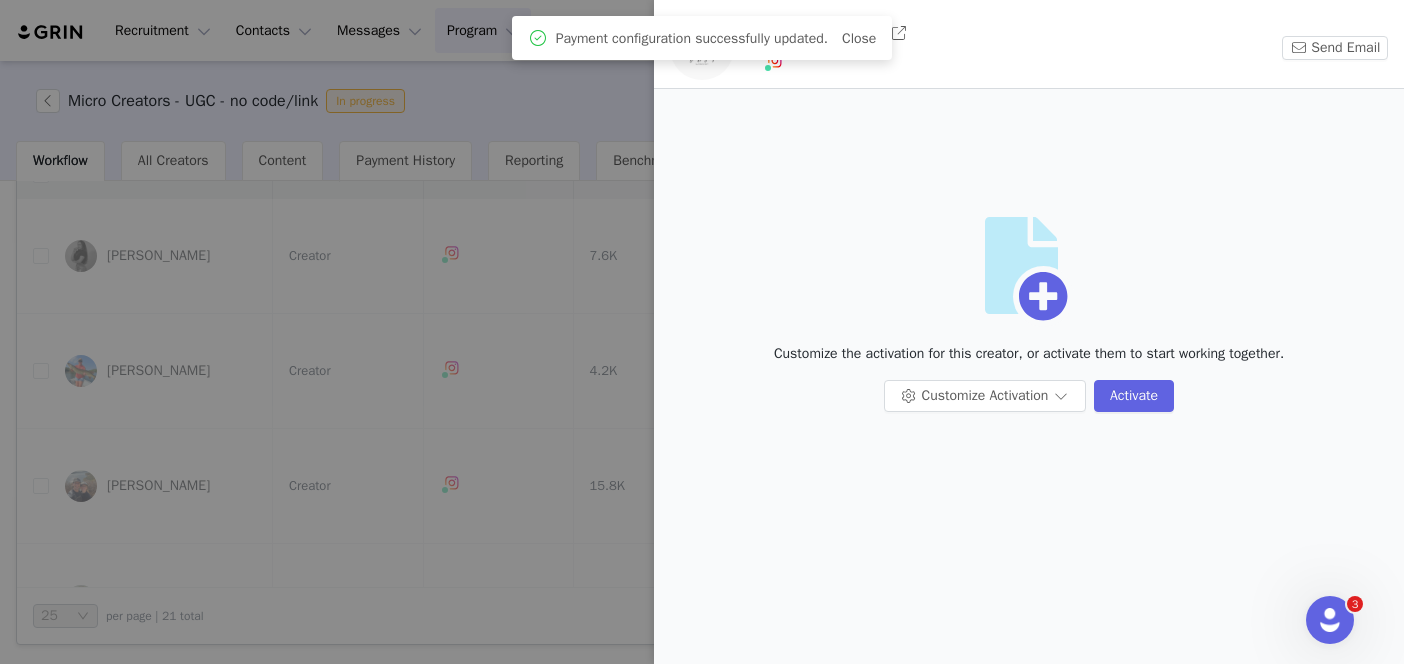 click at bounding box center (702, 332) 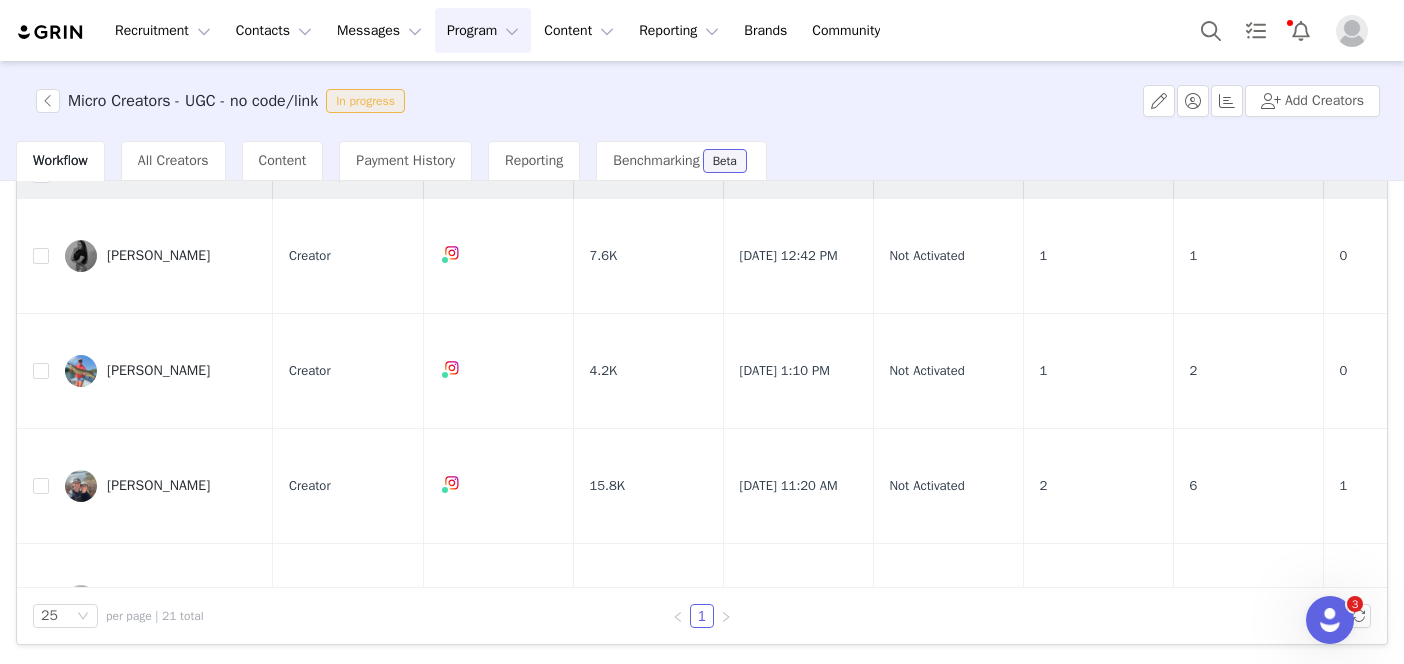 scroll, scrollTop: 2026, scrollLeft: 0, axis: vertical 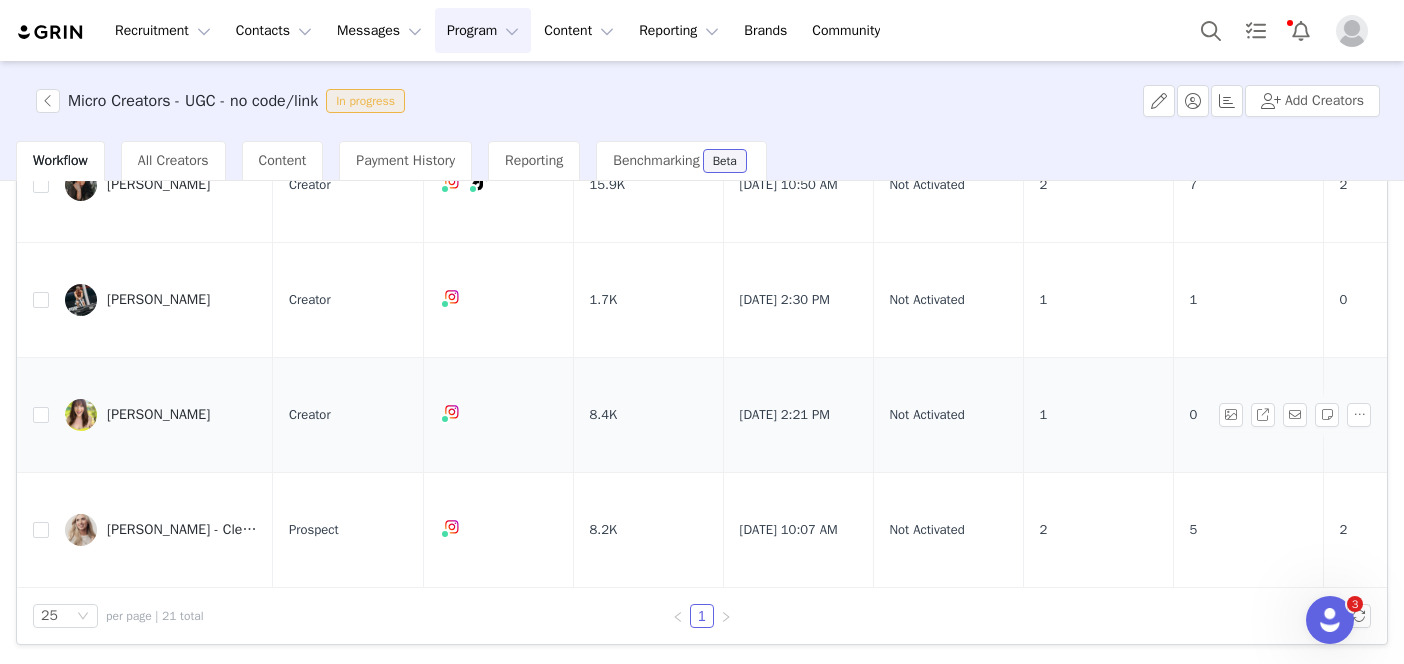 click on "Gina Starbuck" at bounding box center (158, 415) 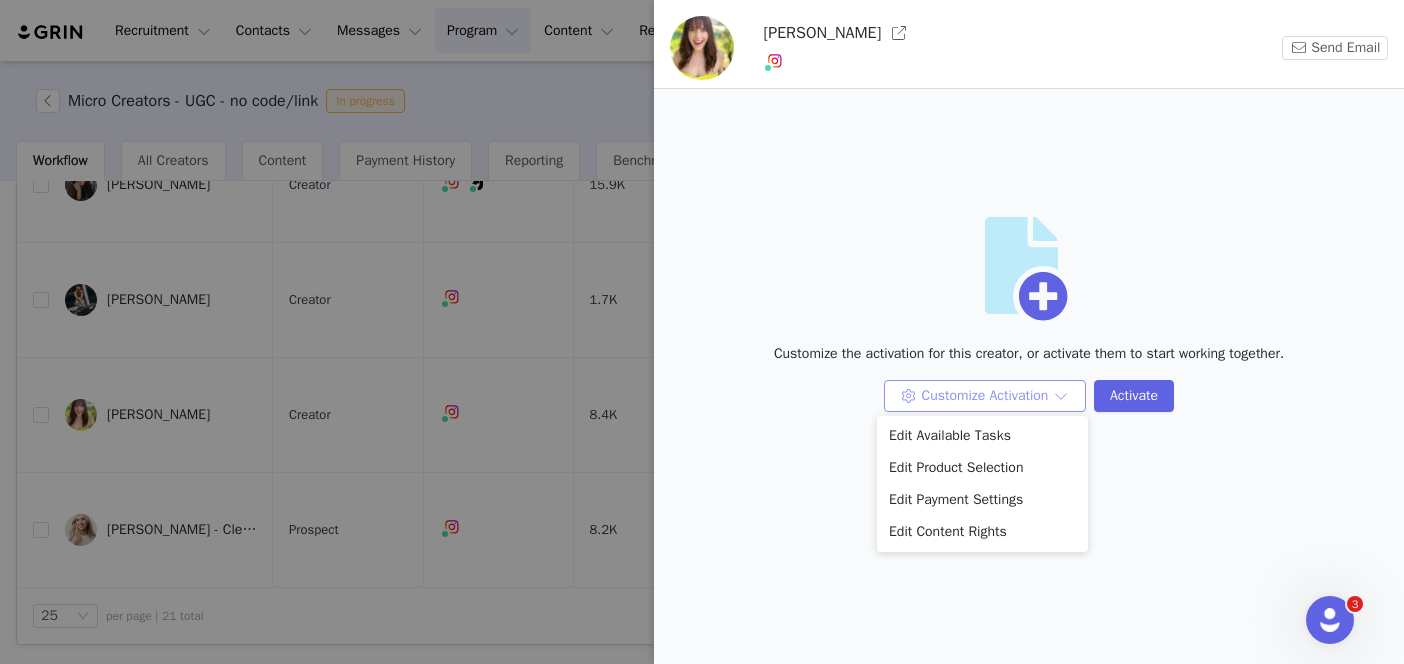 click on "Customize Activation" at bounding box center (985, 396) 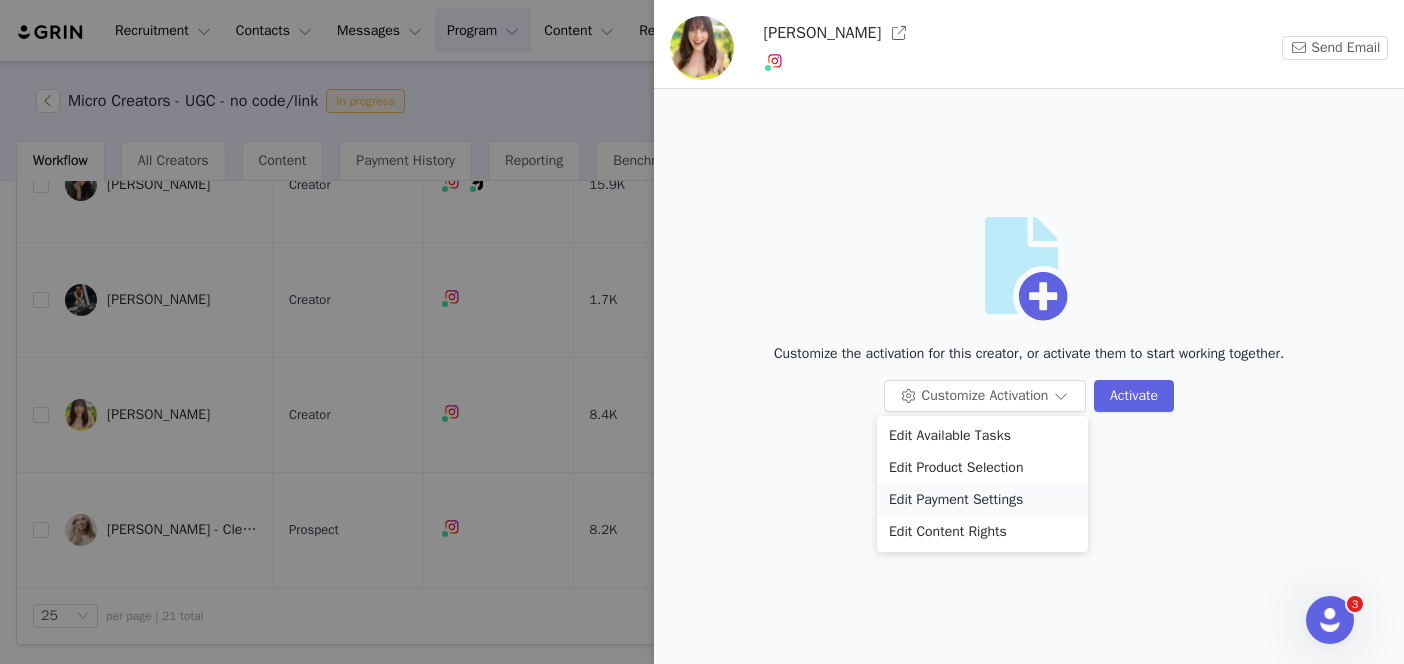 click on "Edit Payment Settings" at bounding box center (982, 500) 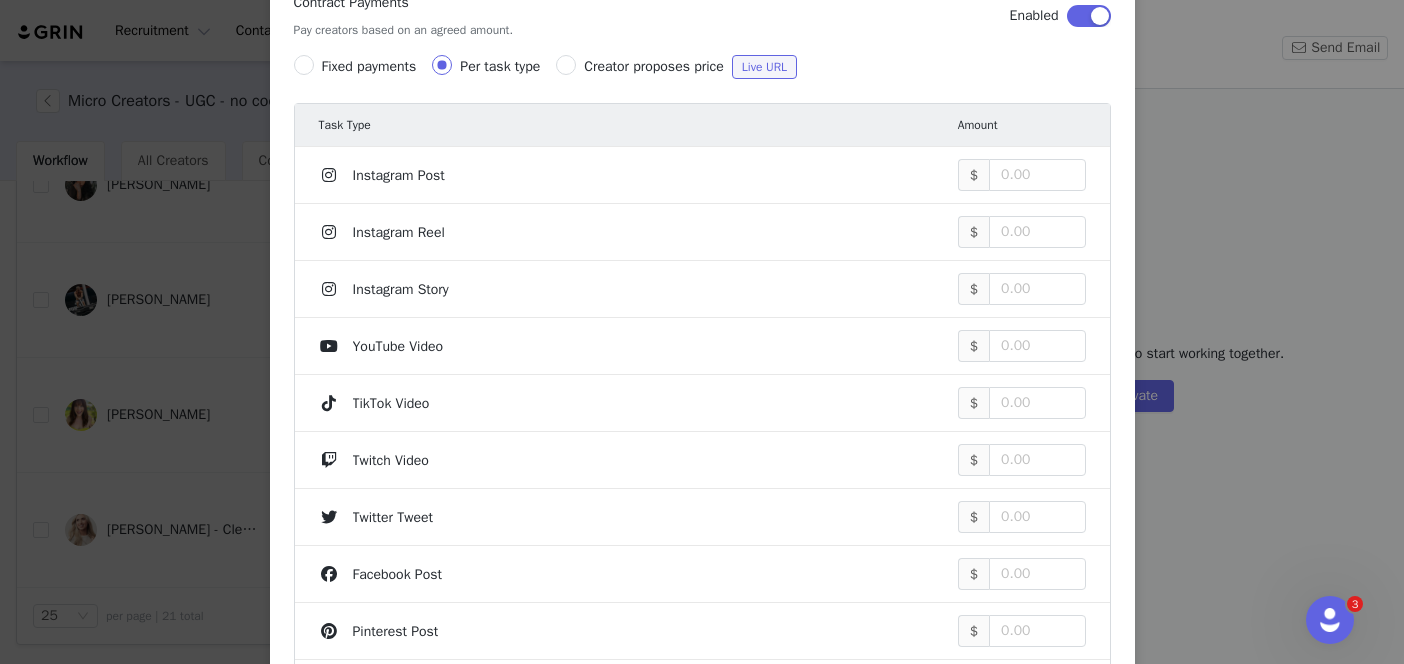 scroll, scrollTop: 450, scrollLeft: 0, axis: vertical 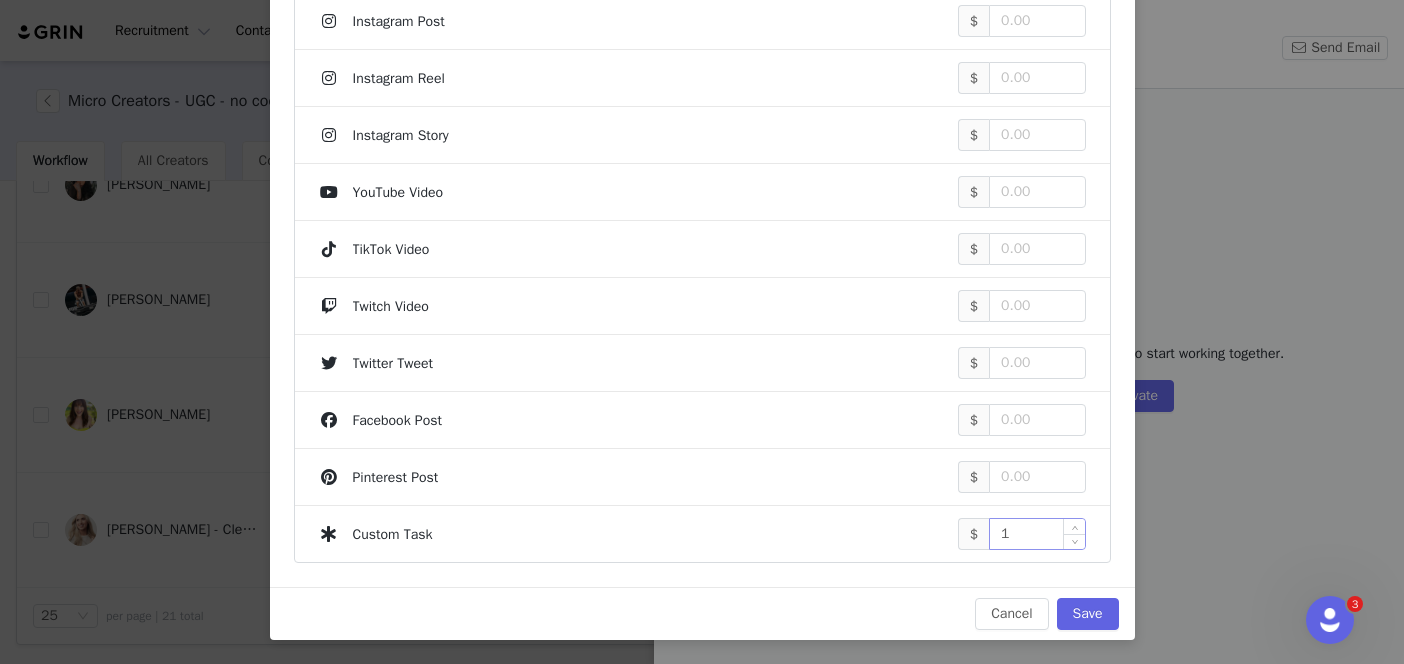 click on "1" at bounding box center (1037, 534) 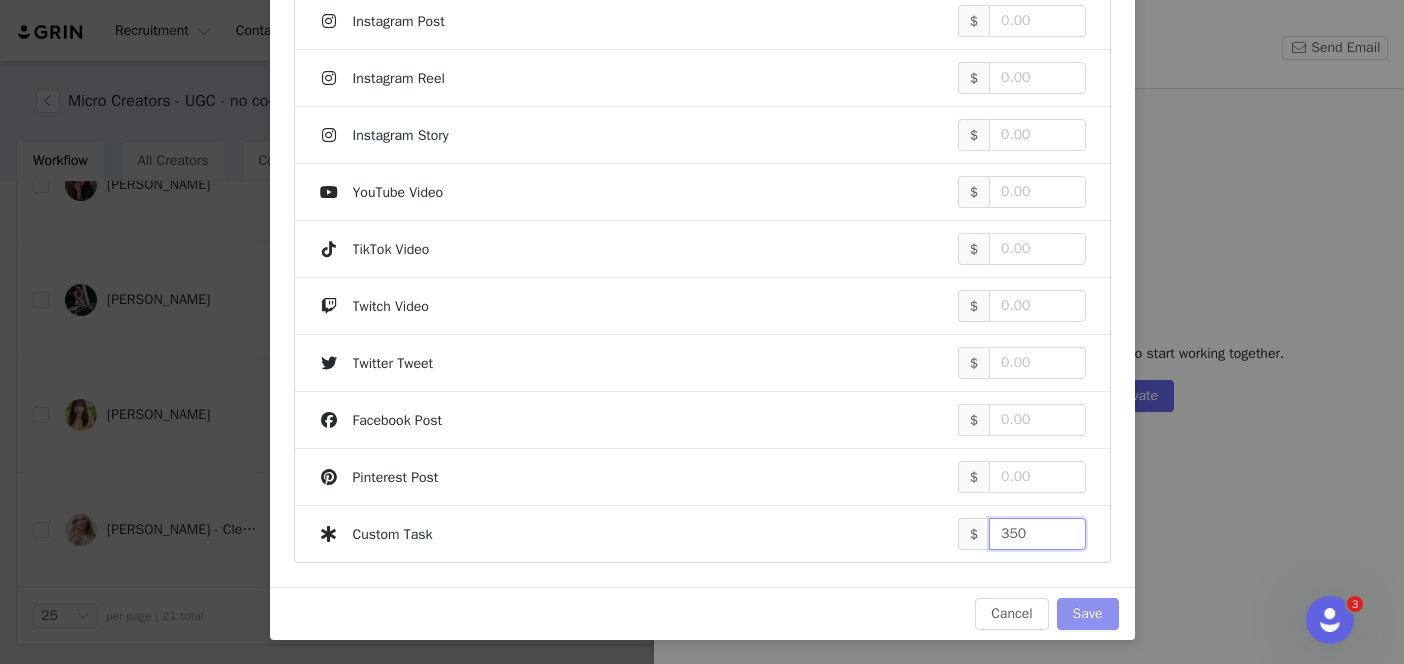 type on "350" 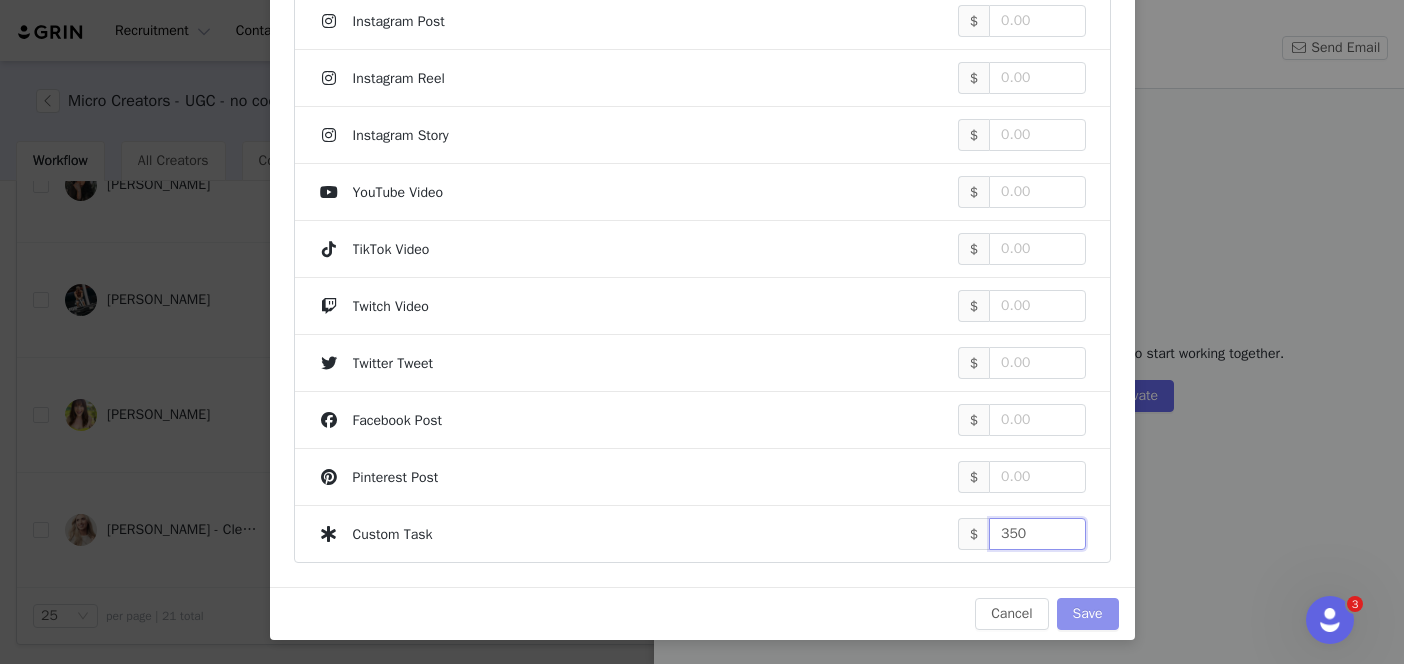click on "Save" at bounding box center (1088, 614) 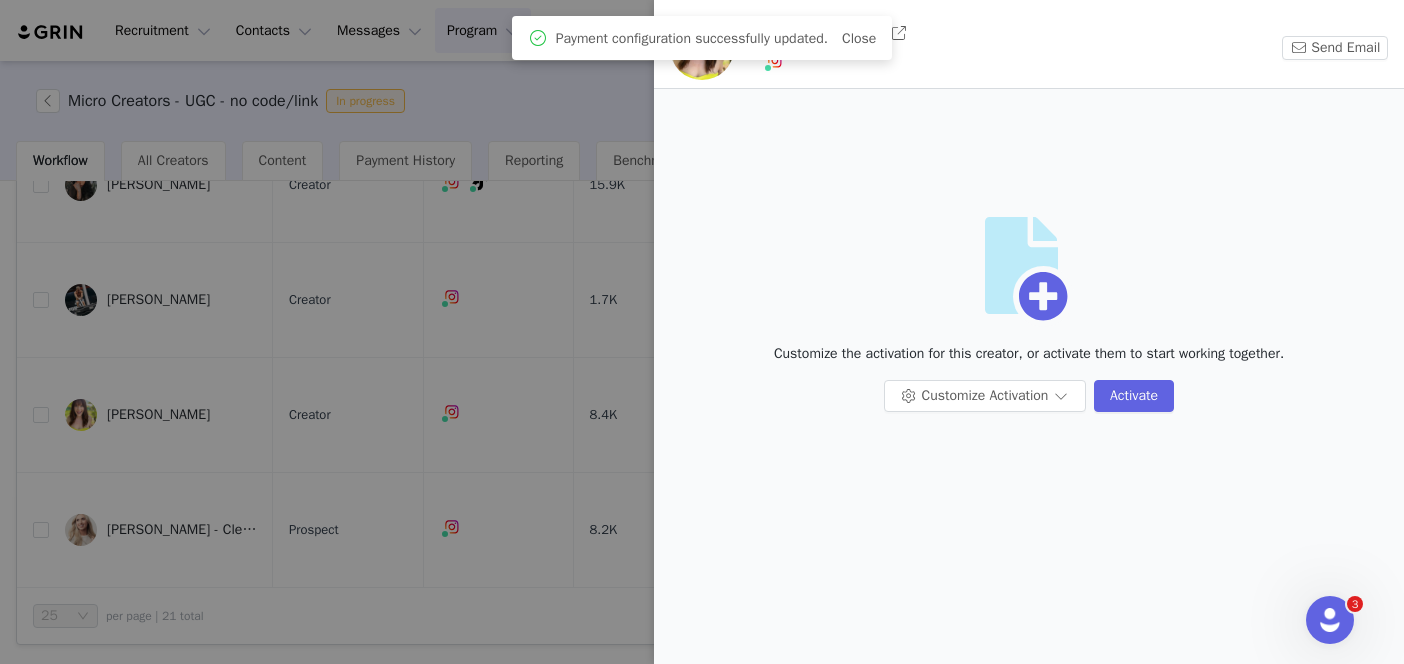 scroll, scrollTop: 0, scrollLeft: 0, axis: both 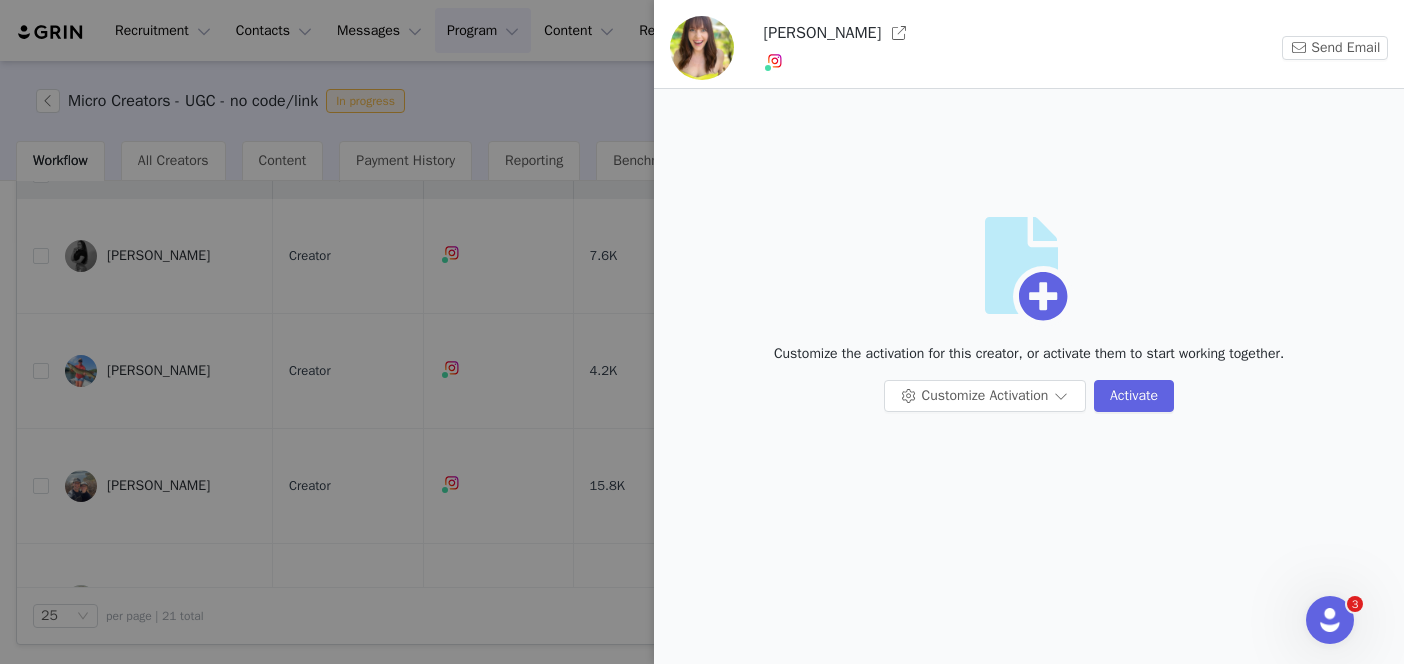 click at bounding box center [702, 332] 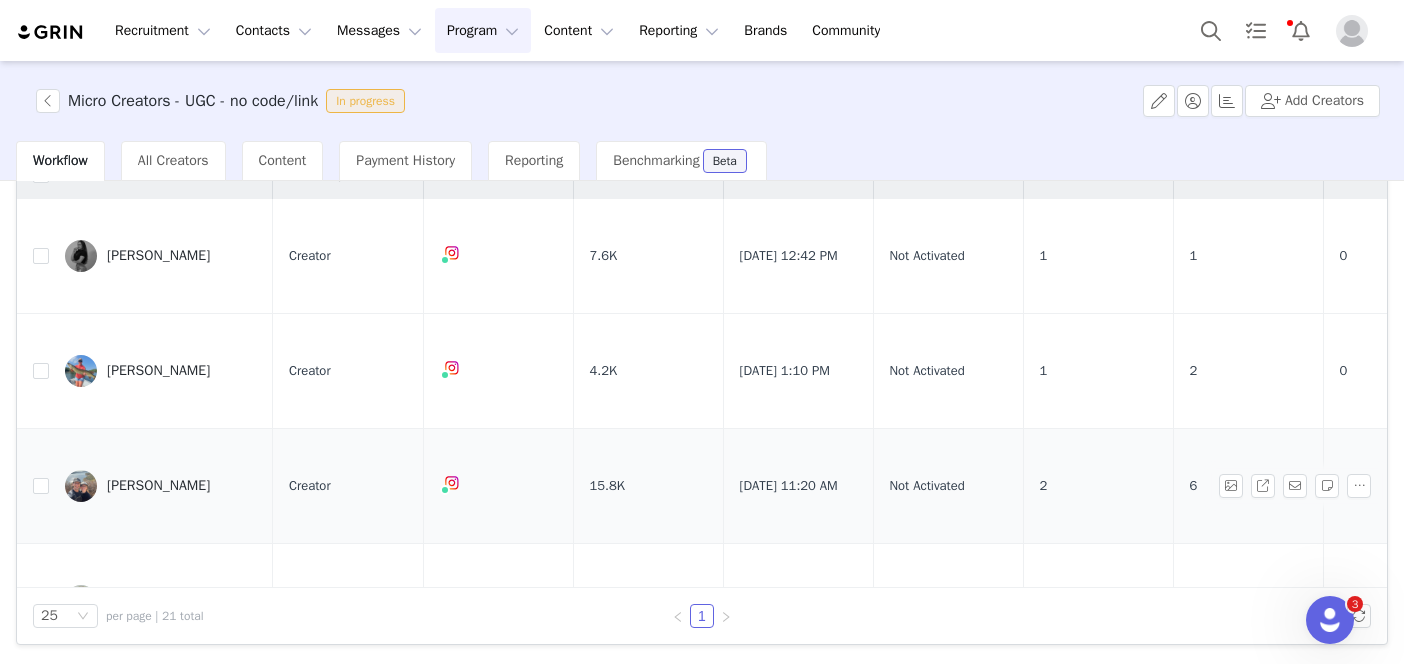 click on "Mariana Dorenbaum" at bounding box center (158, 486) 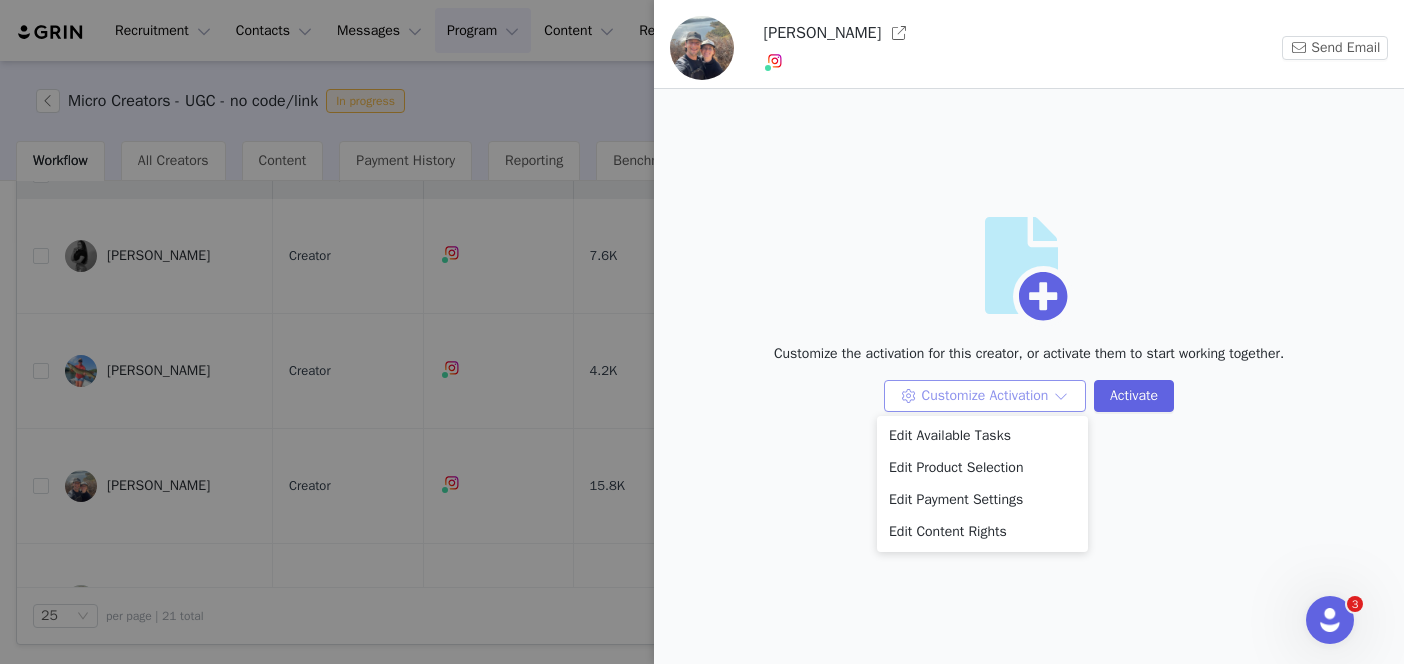 click on "Customize Activation" at bounding box center [985, 396] 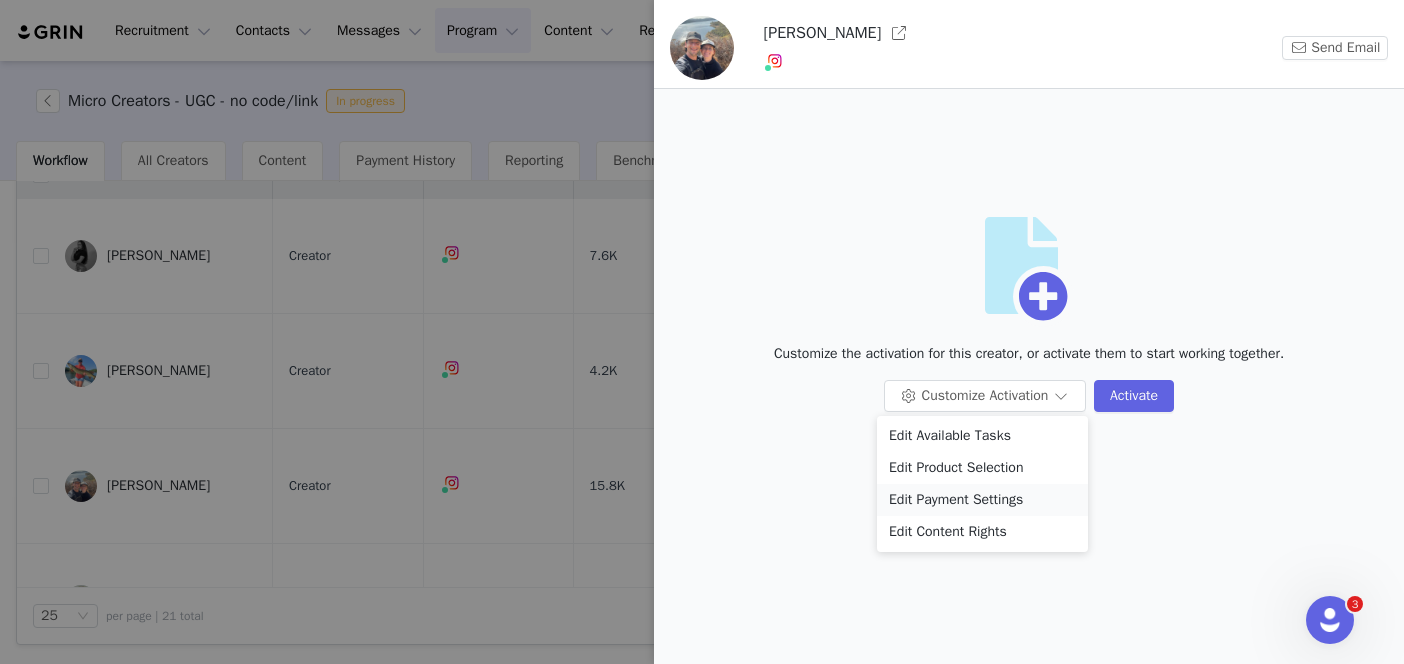 click on "Edit Payment Settings" at bounding box center [982, 500] 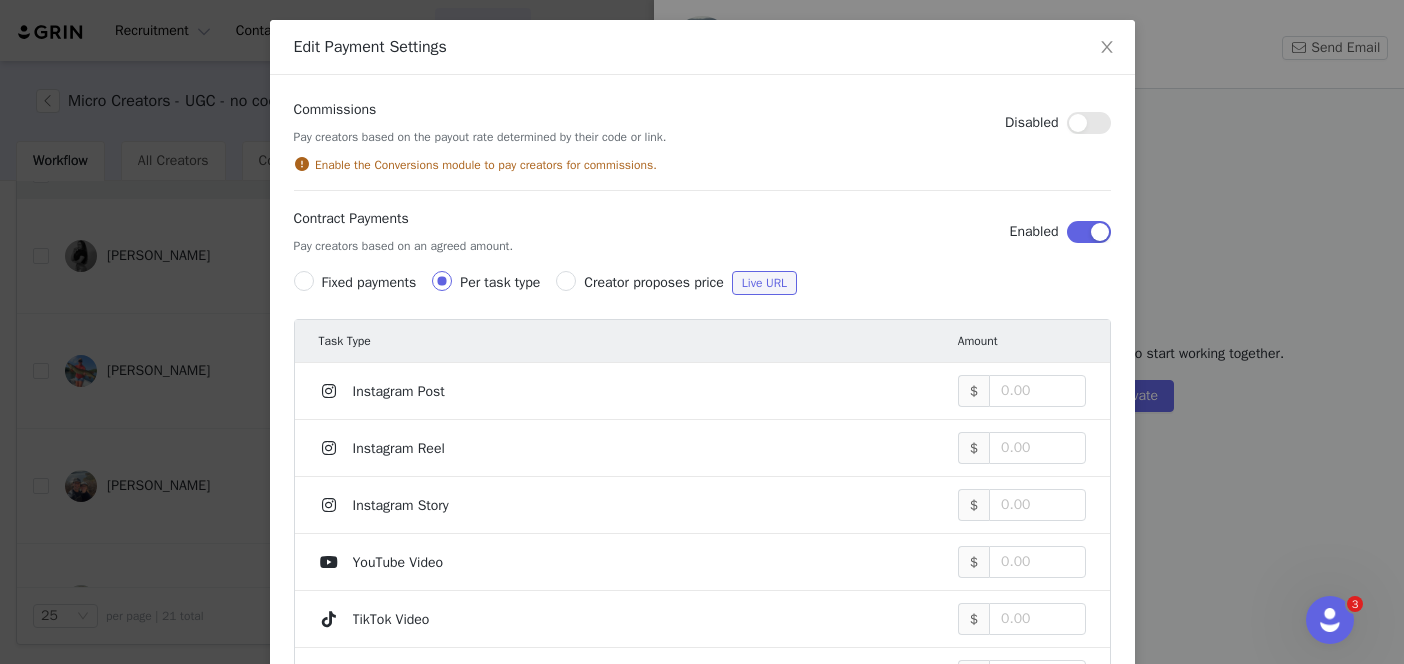 scroll, scrollTop: 450, scrollLeft: 0, axis: vertical 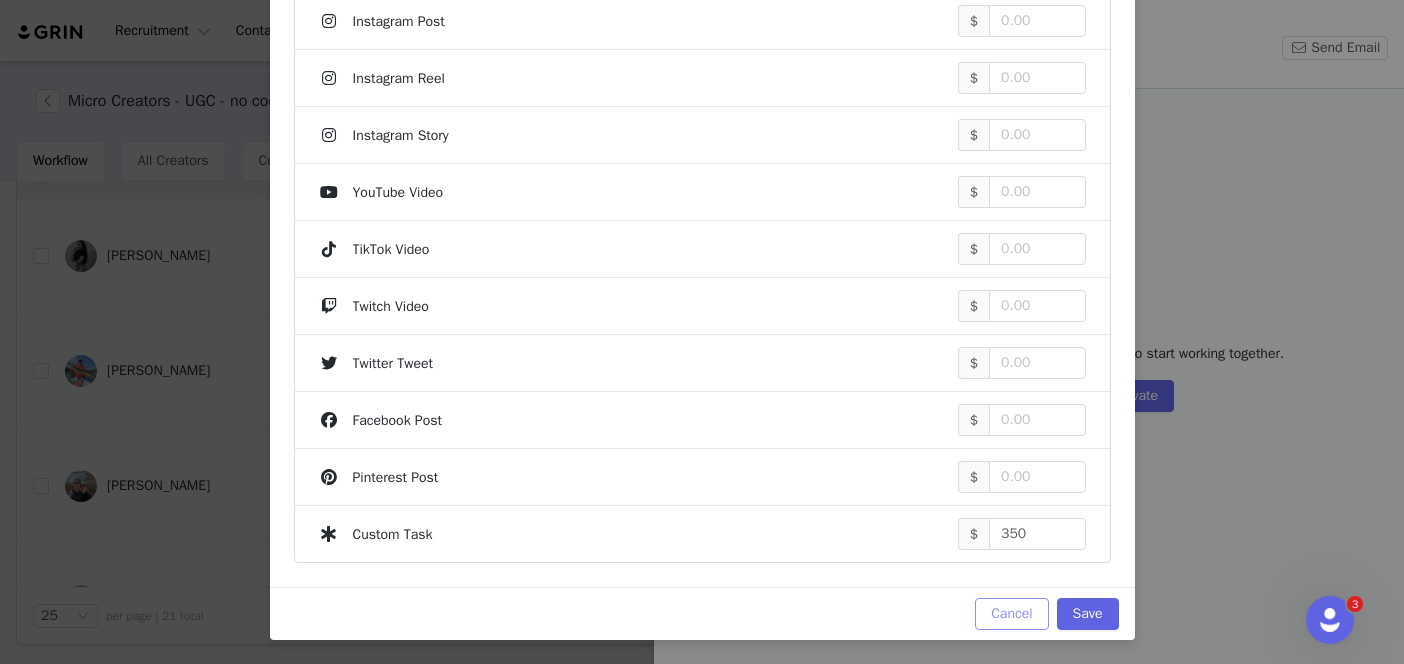click on "Cancel" at bounding box center [1011, 614] 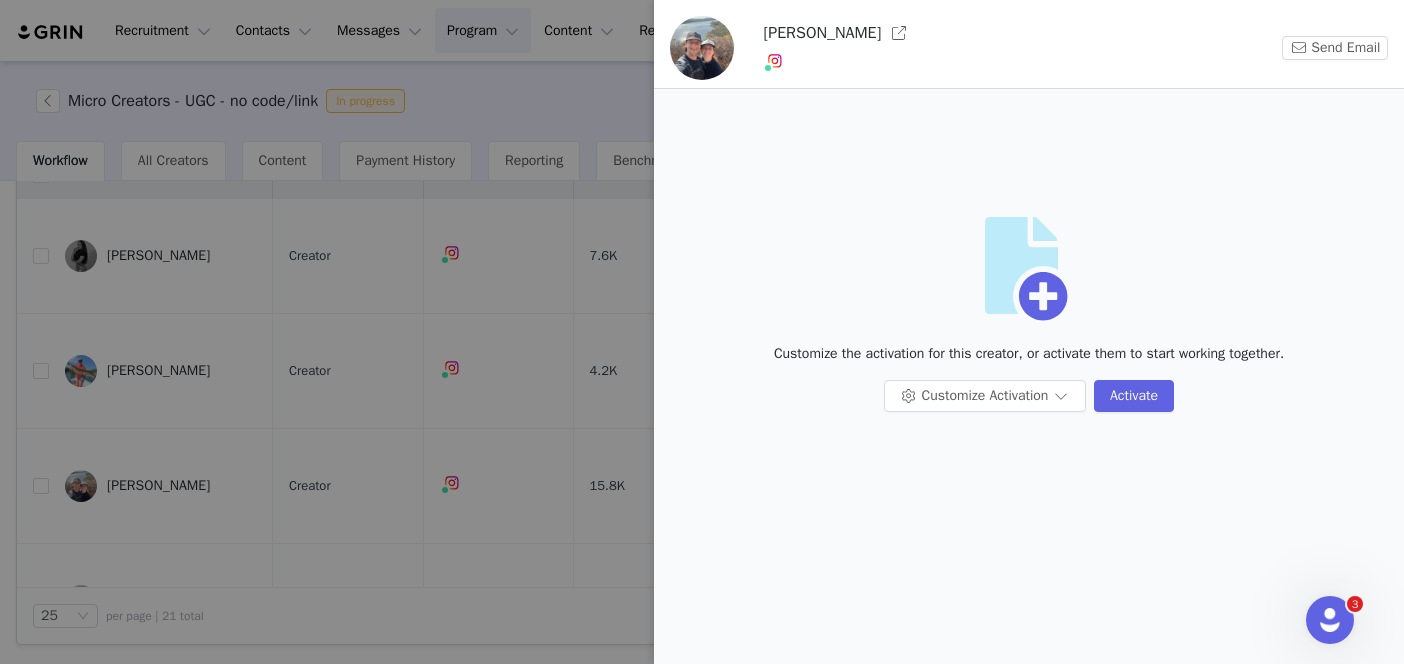 click at bounding box center [702, 332] 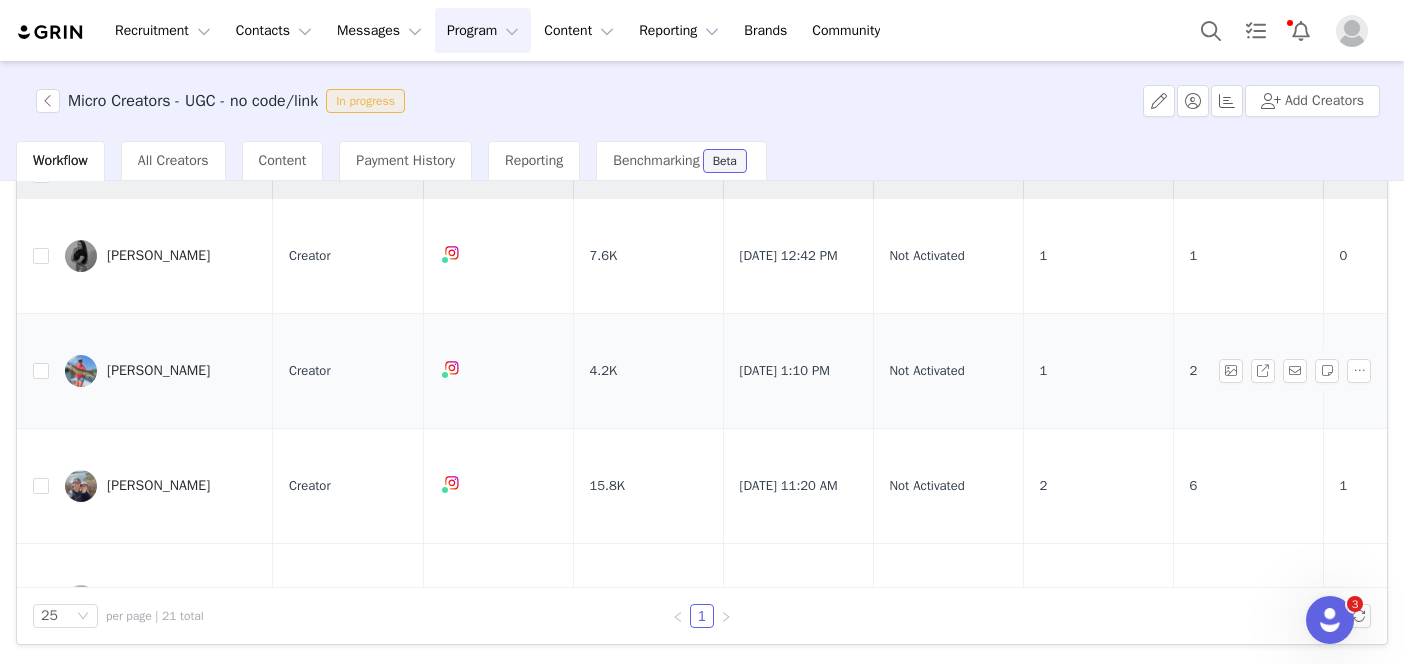 scroll, scrollTop: 0, scrollLeft: 0, axis: both 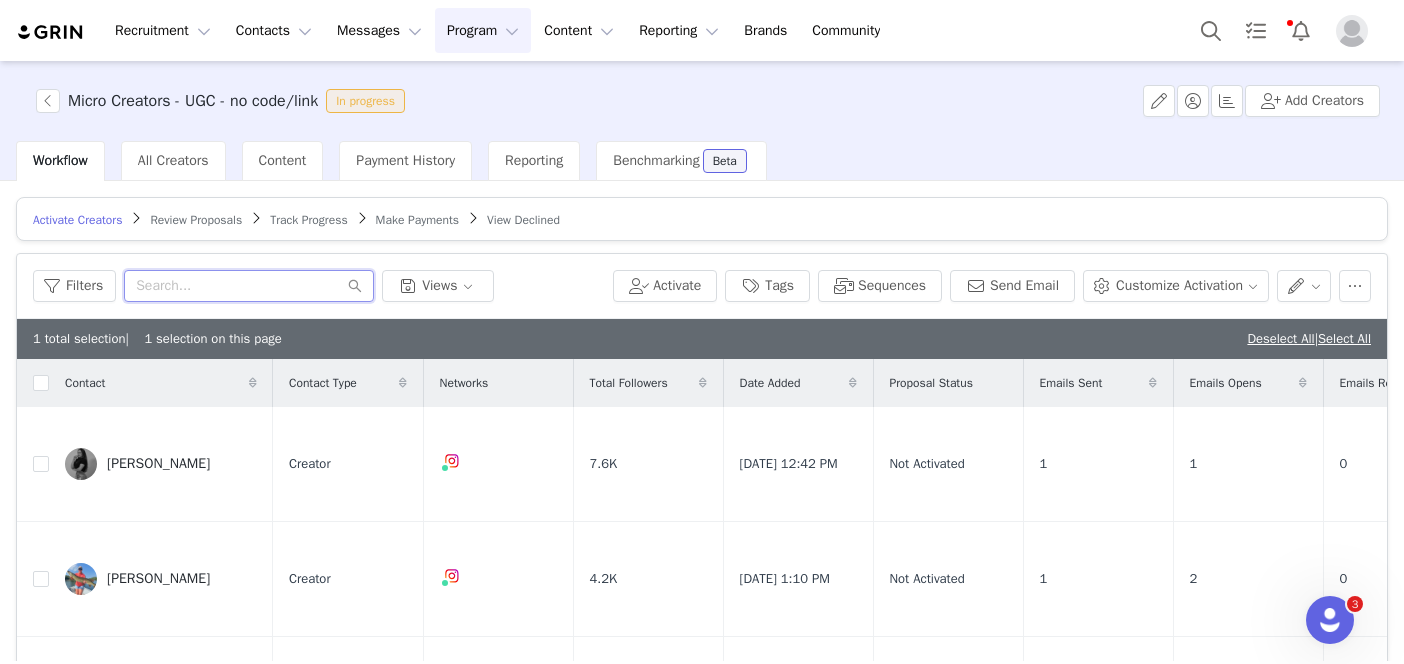 click at bounding box center [249, 286] 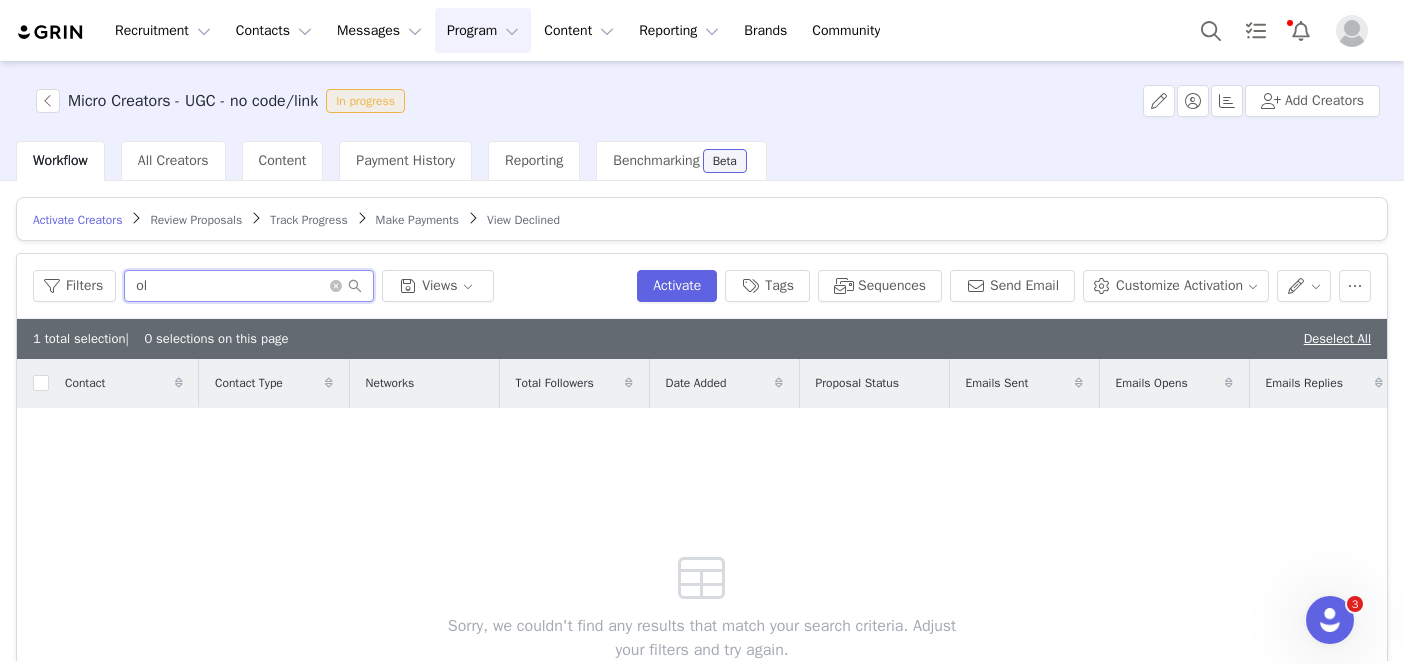 type on "o" 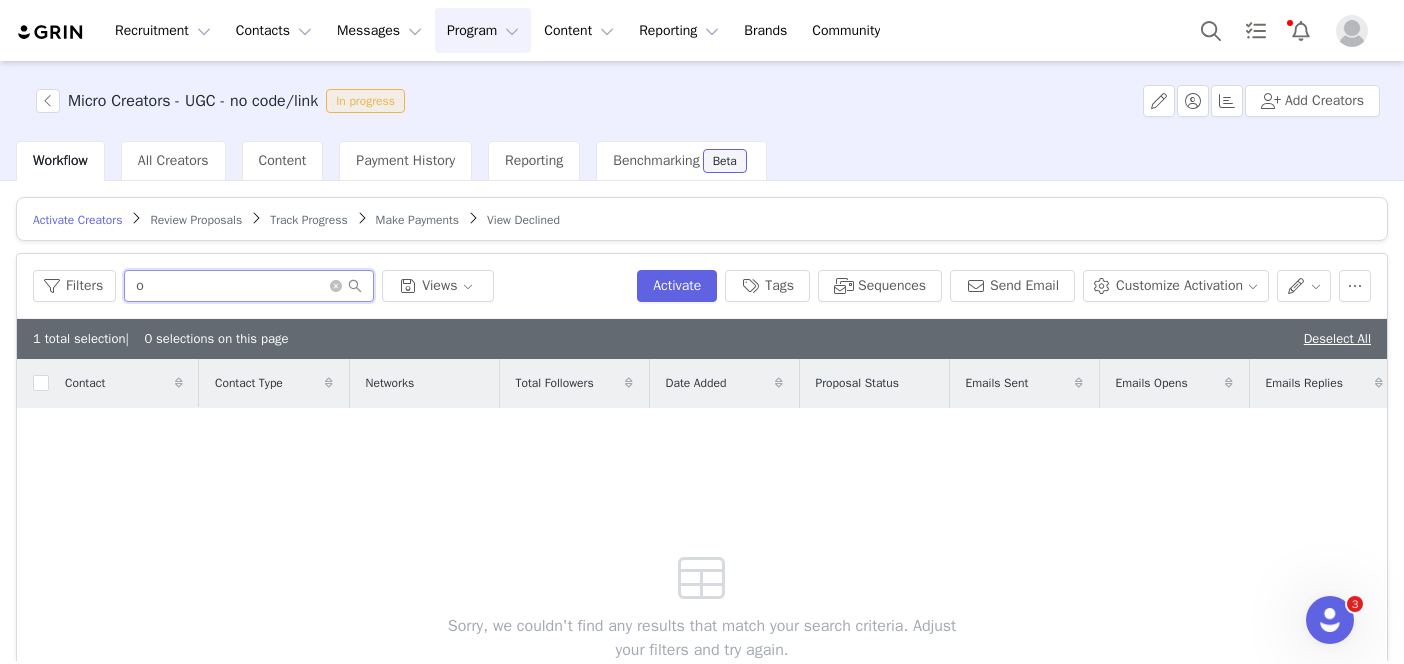type 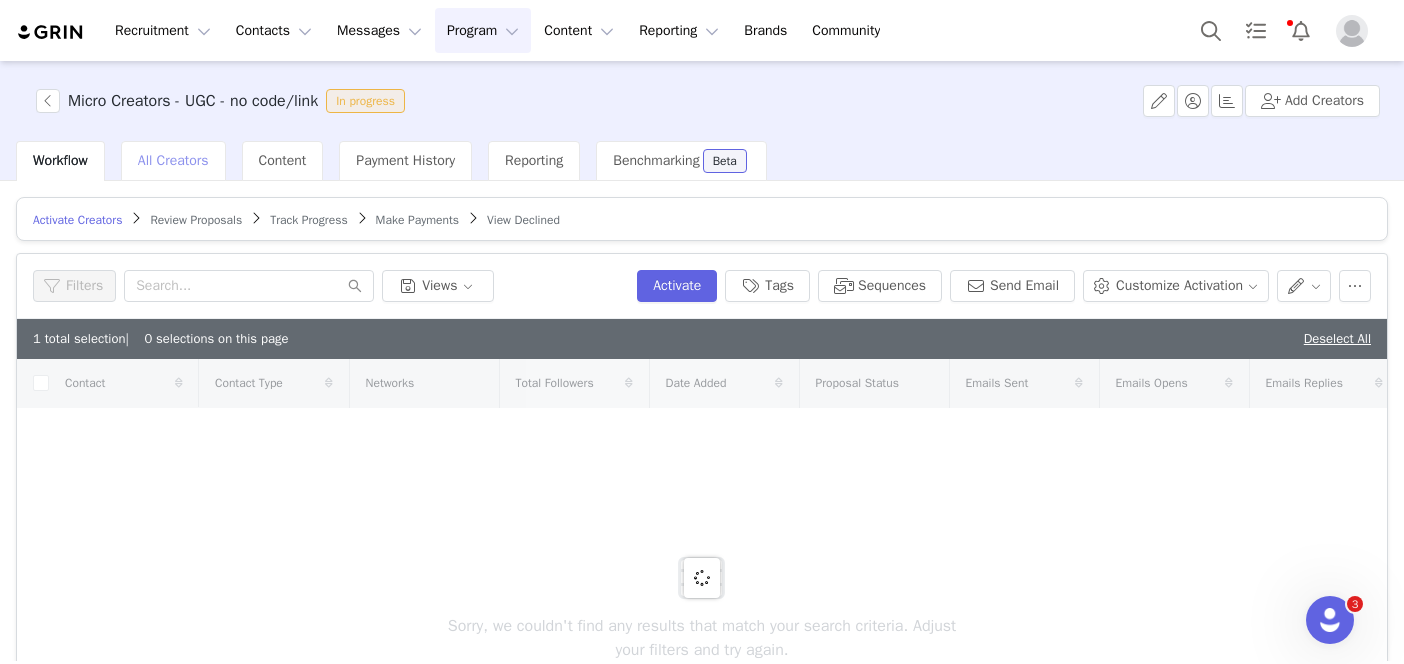 click on "All Creators" at bounding box center (173, 160) 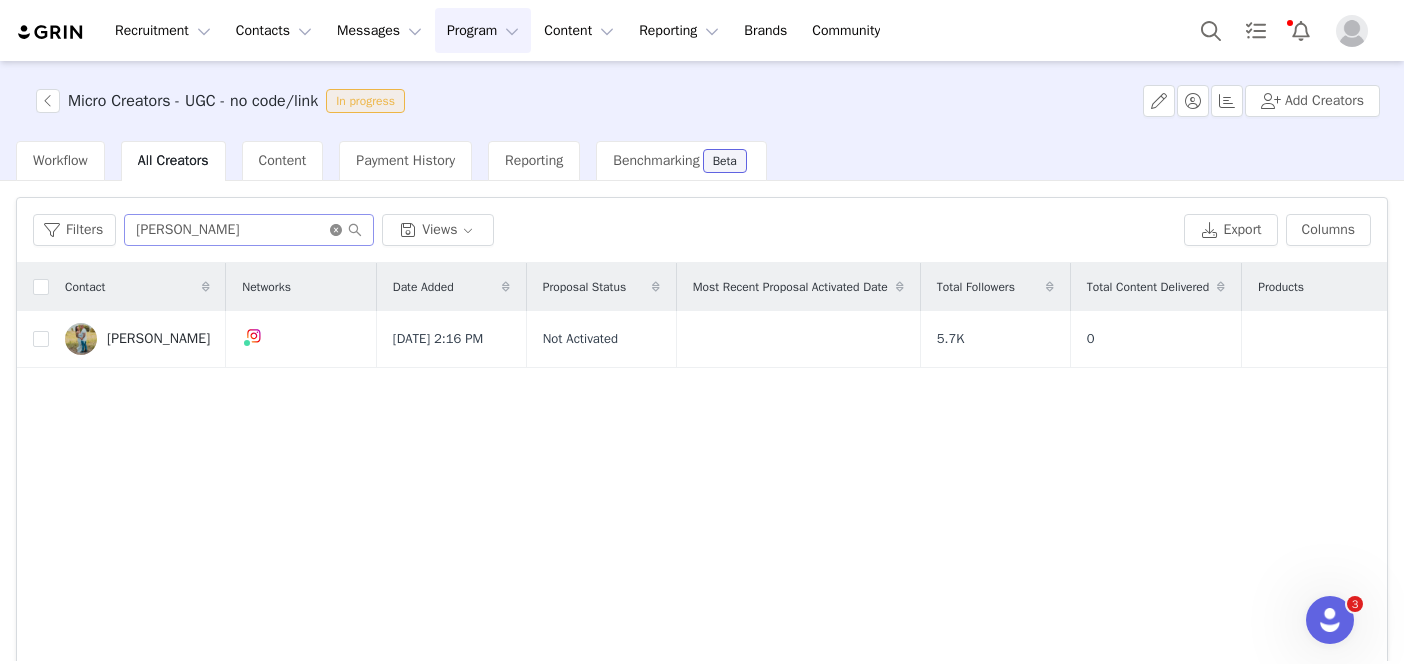 click 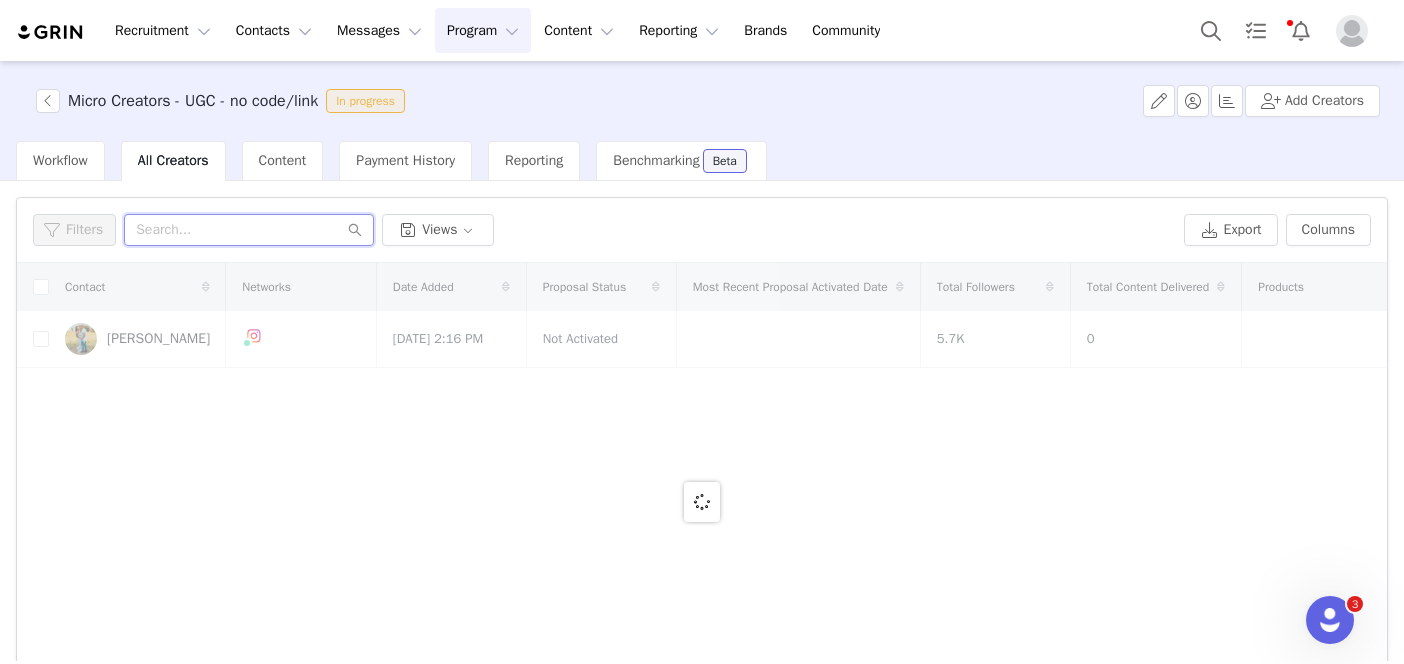 click at bounding box center (249, 230) 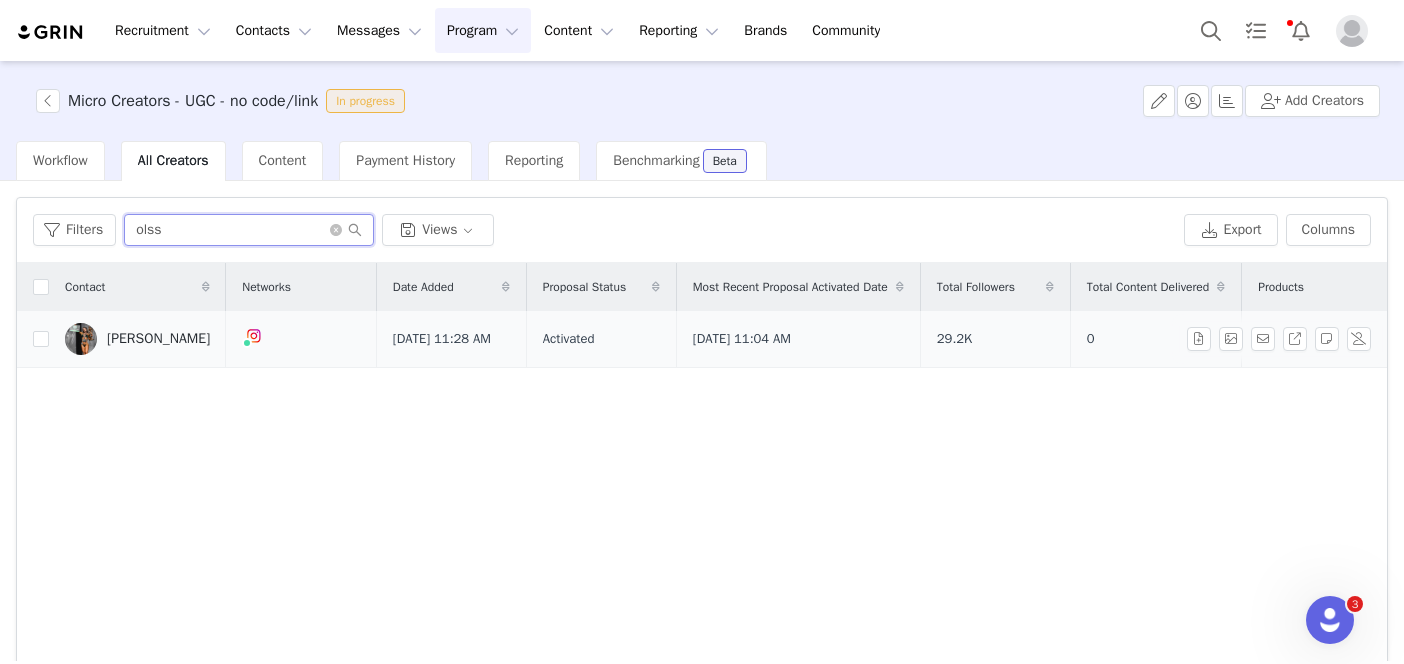 type on "olss" 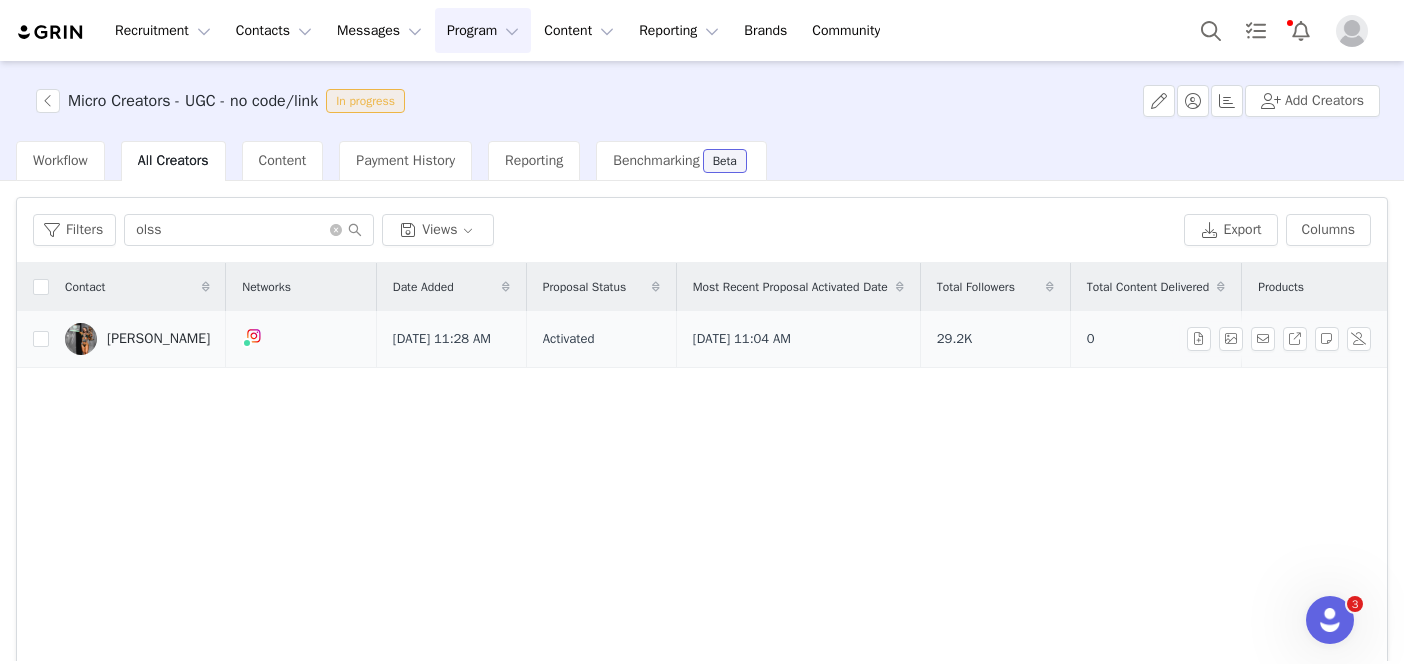 click on "[PERSON_NAME]" at bounding box center [158, 339] 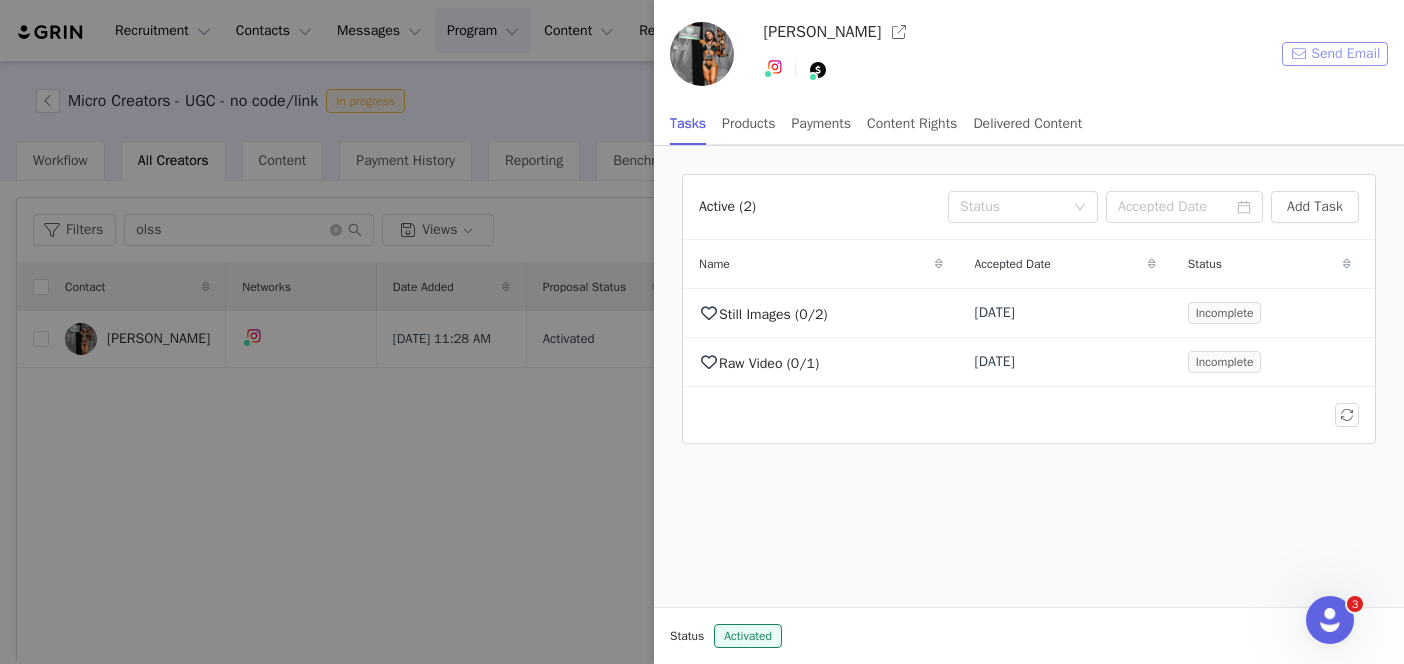 click on "Send Email" at bounding box center (1335, 54) 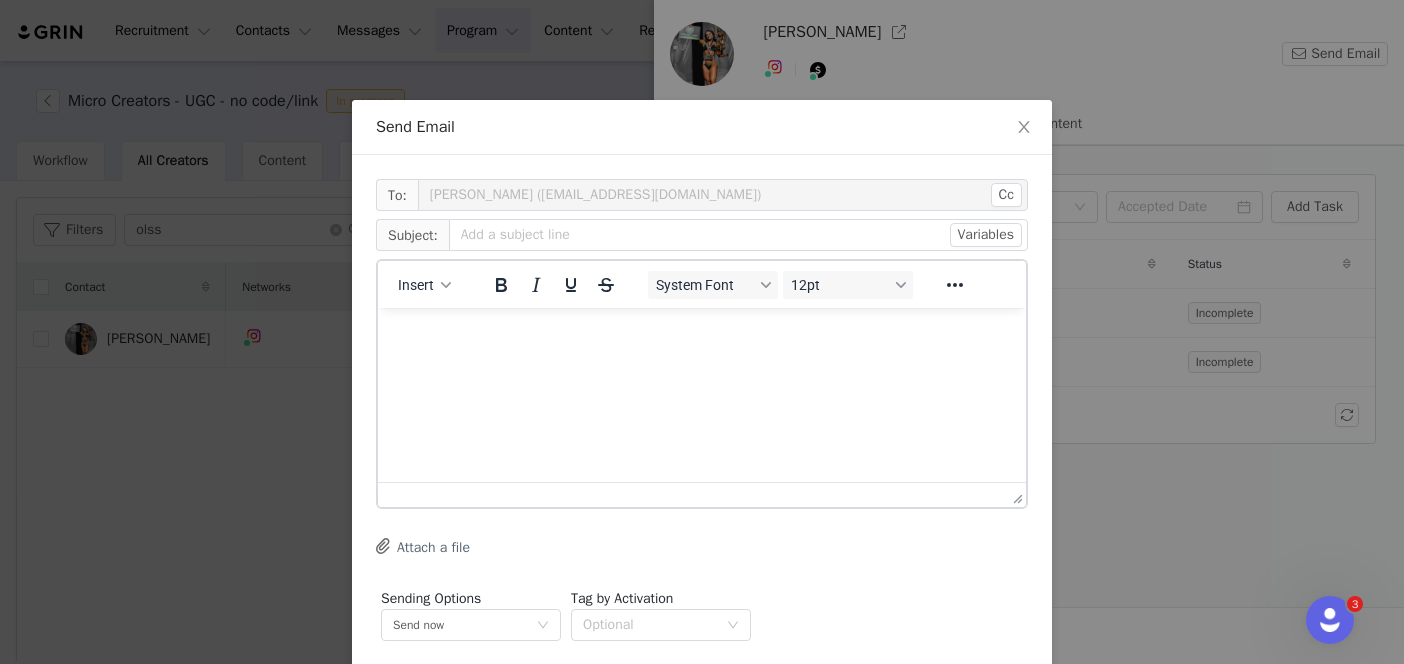 scroll, scrollTop: 0, scrollLeft: 0, axis: both 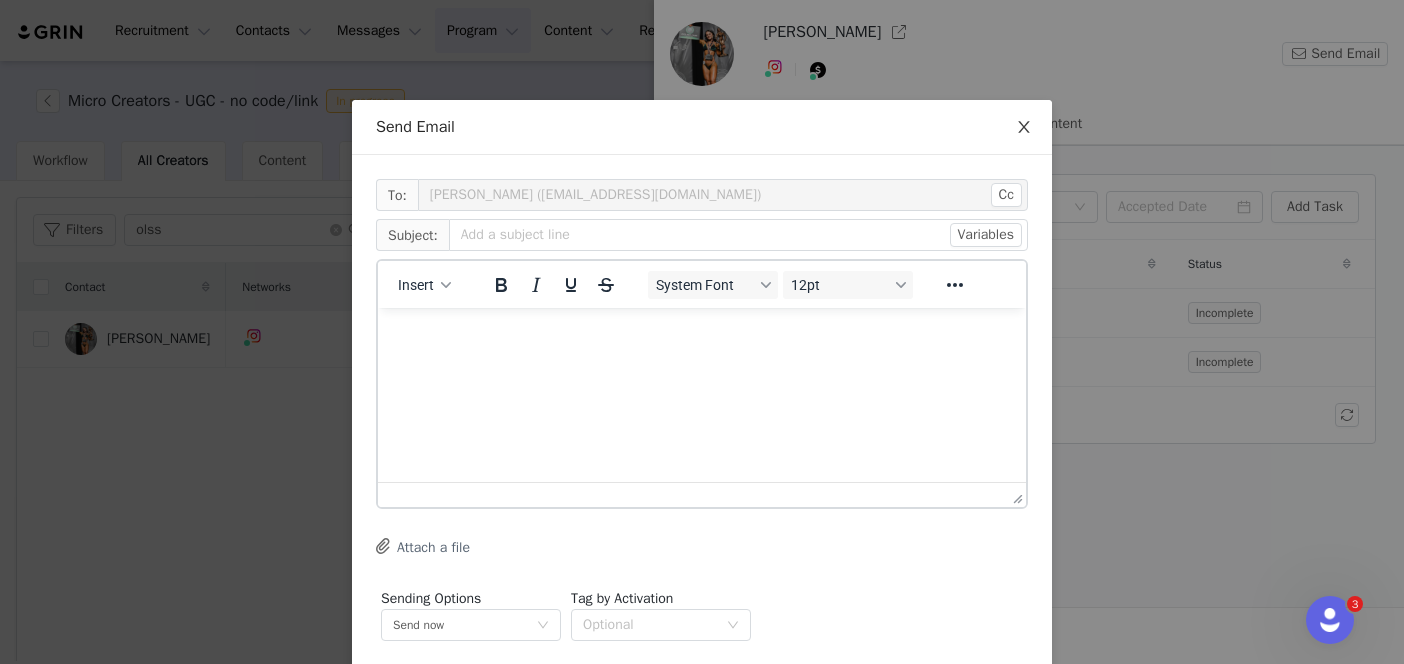 click 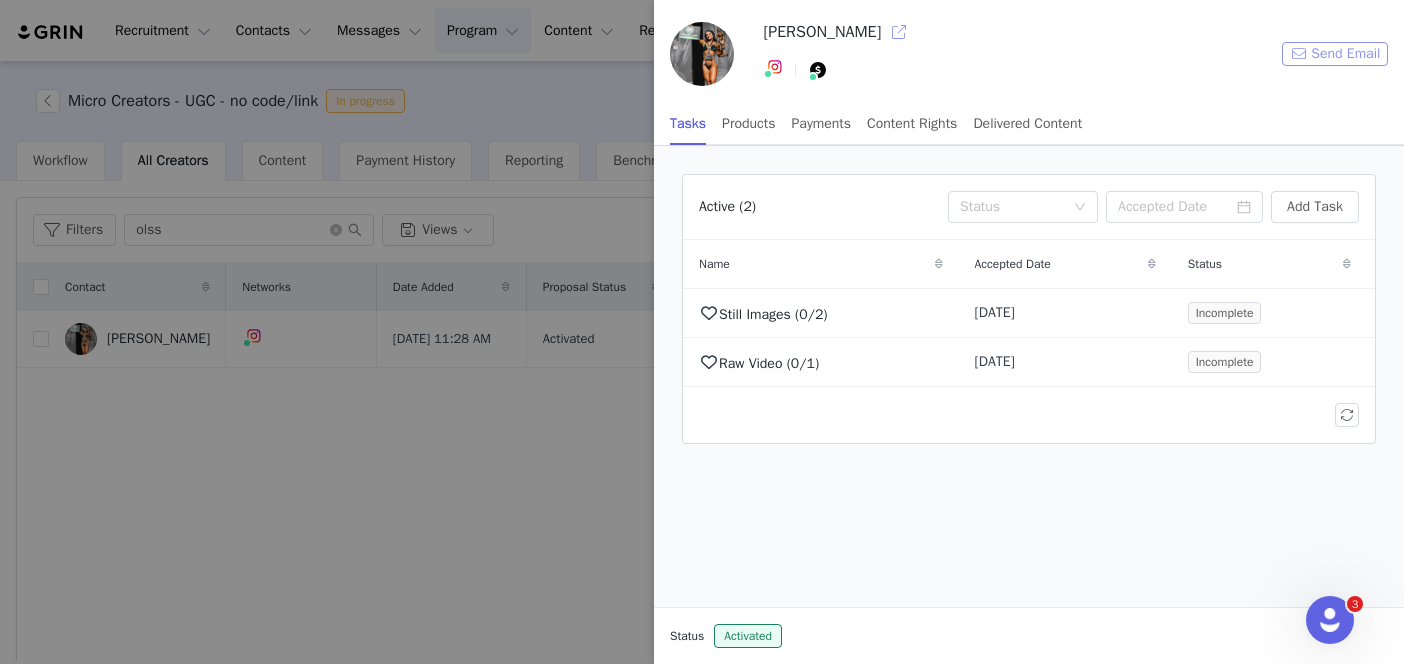 scroll, scrollTop: 0, scrollLeft: 0, axis: both 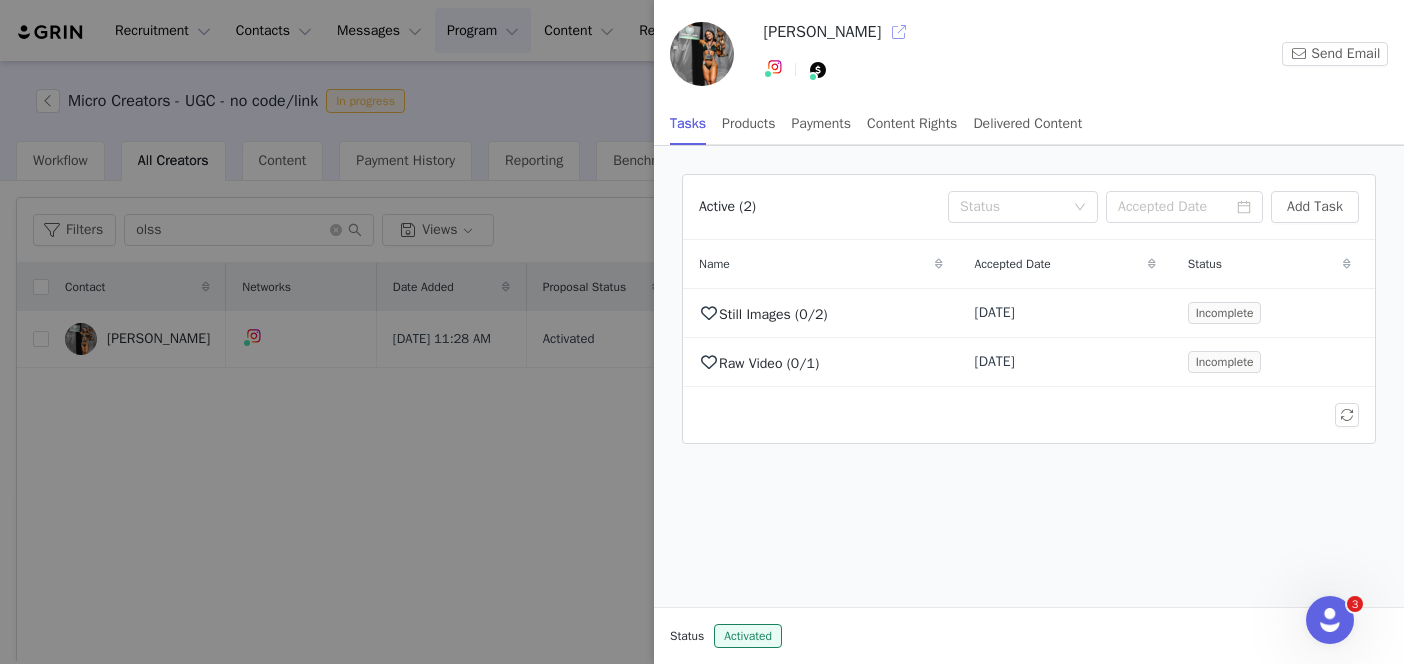 click at bounding box center [899, 32] 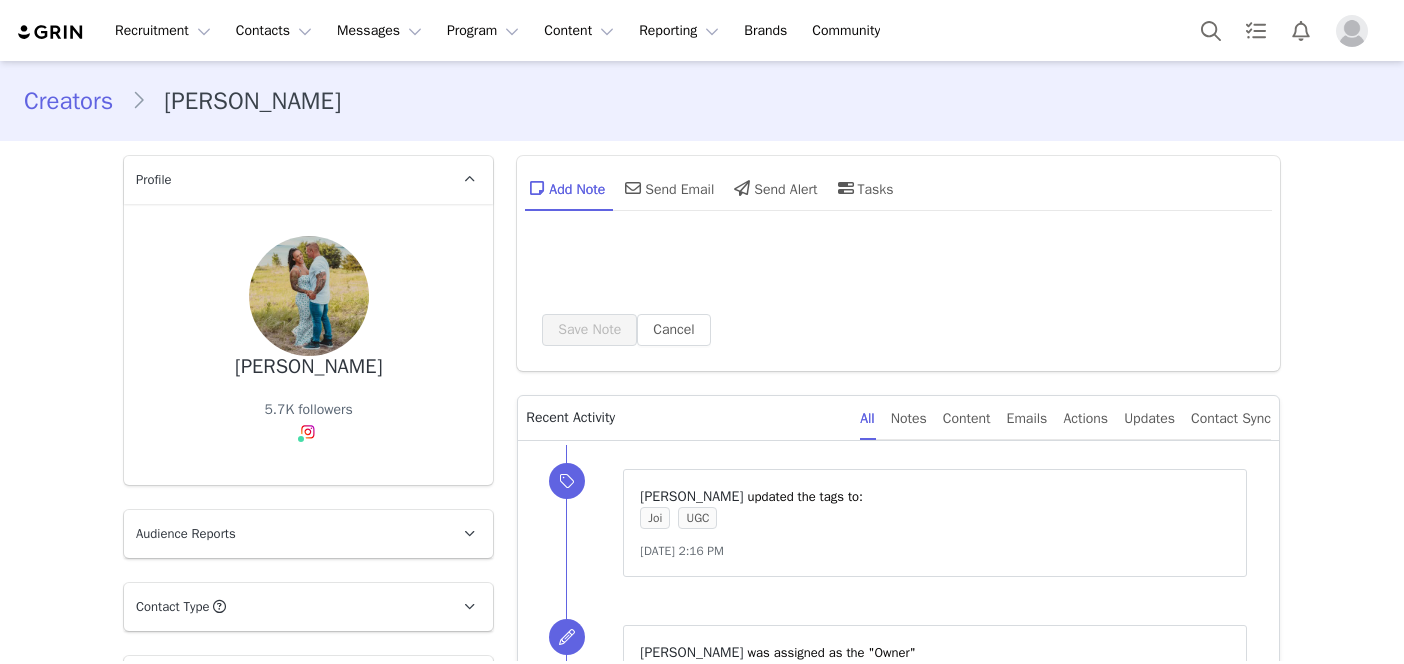 scroll, scrollTop: 0, scrollLeft: 0, axis: both 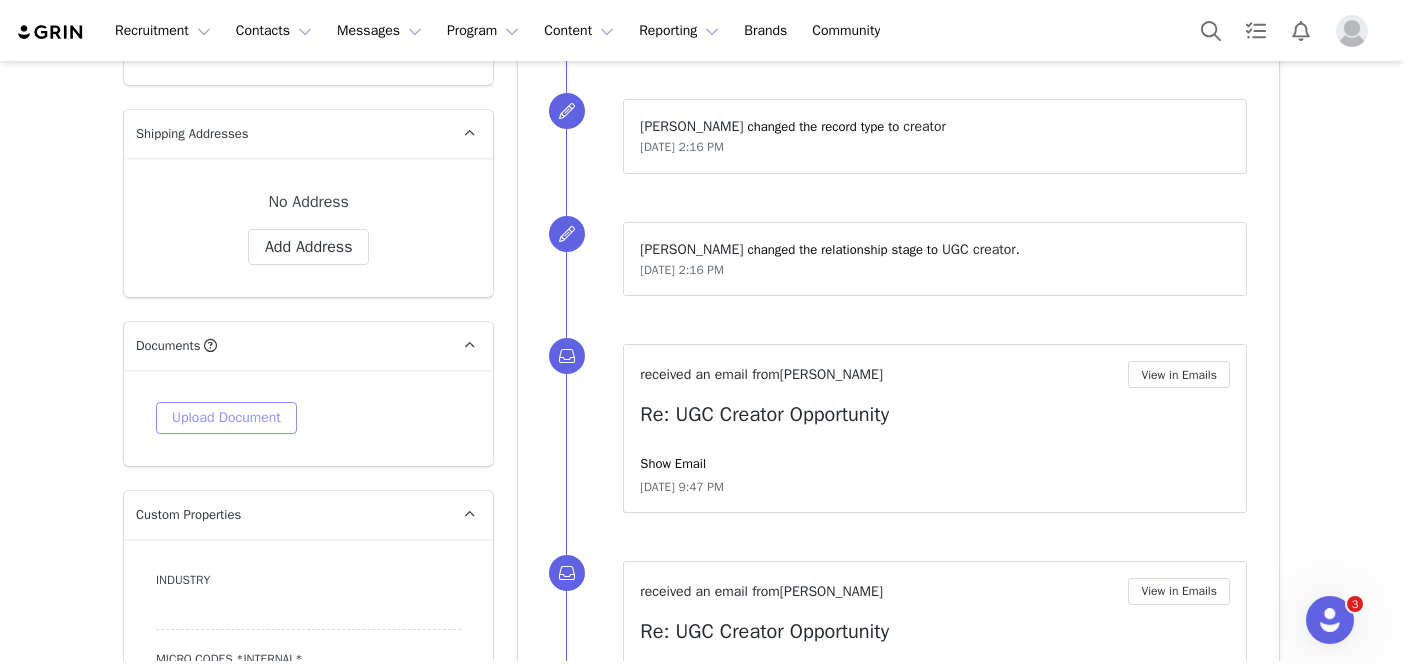 click on "Upload Document" at bounding box center (226, 418) 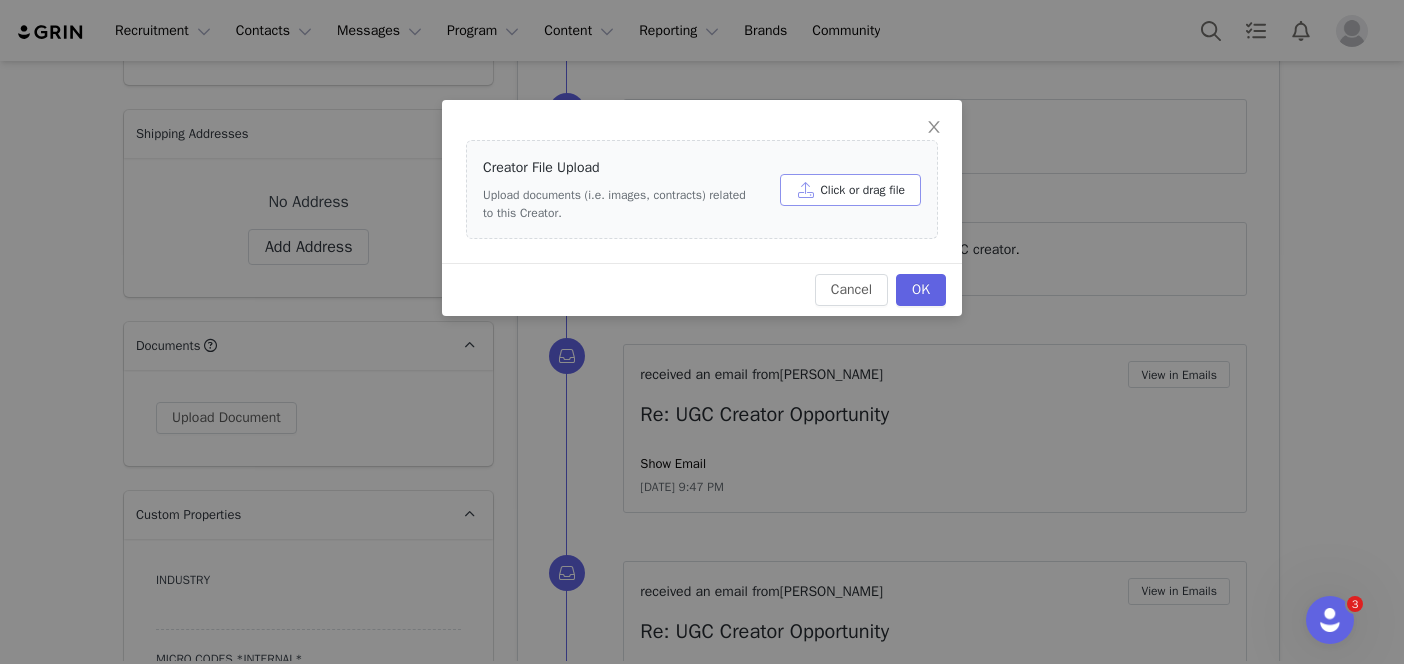 click on "Click or drag file" at bounding box center (850, 190) 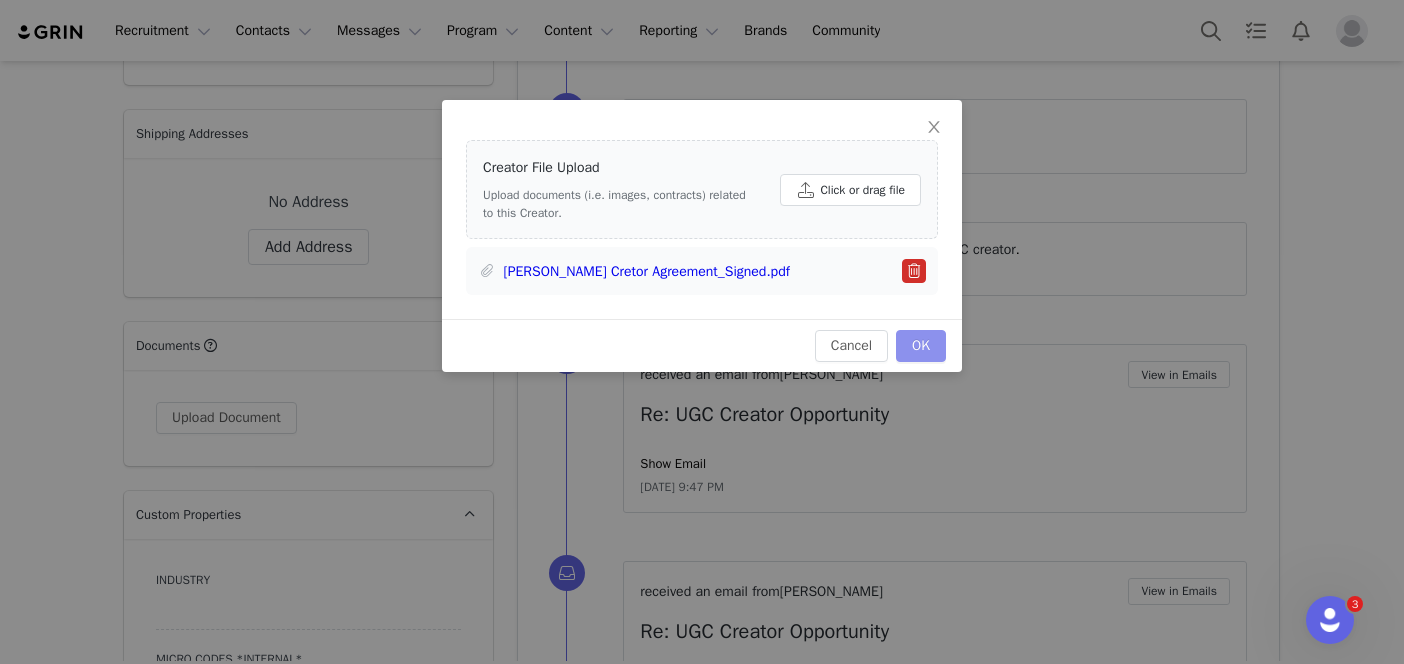 click on "OK" at bounding box center (921, 346) 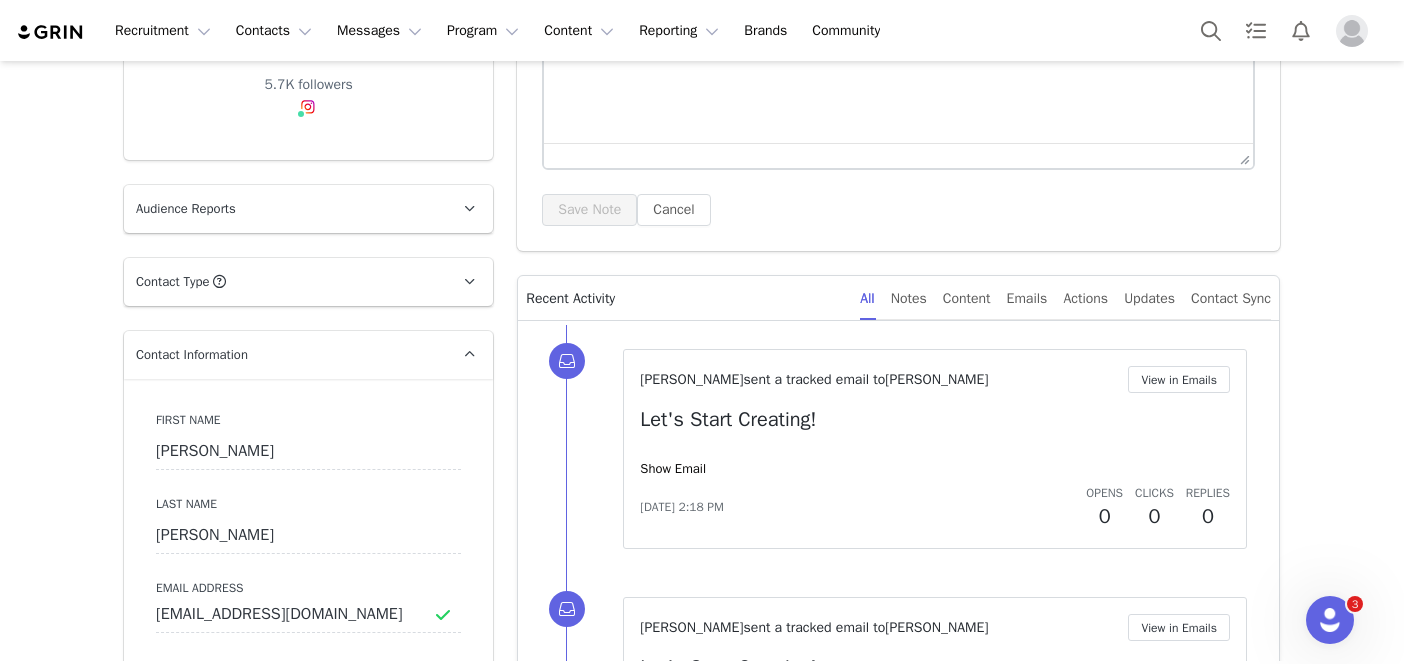 scroll, scrollTop: 0, scrollLeft: 0, axis: both 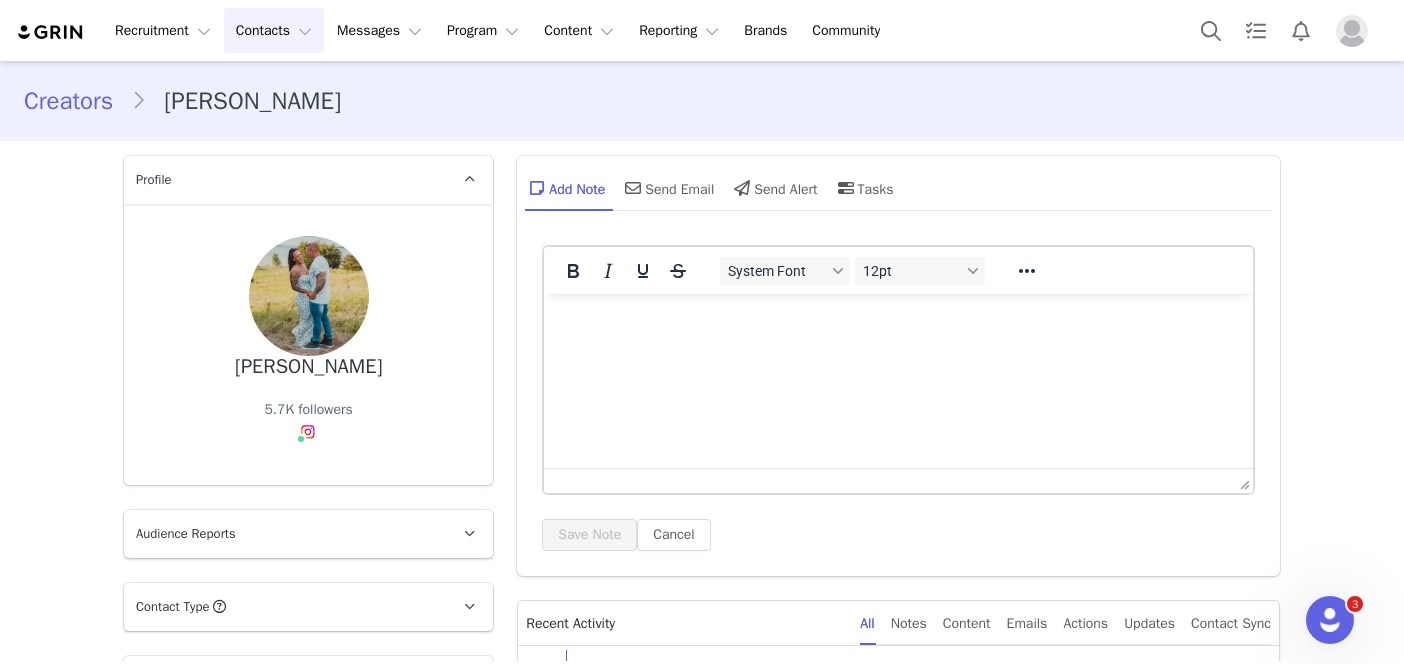 click on "Contacts Contacts" at bounding box center (274, 30) 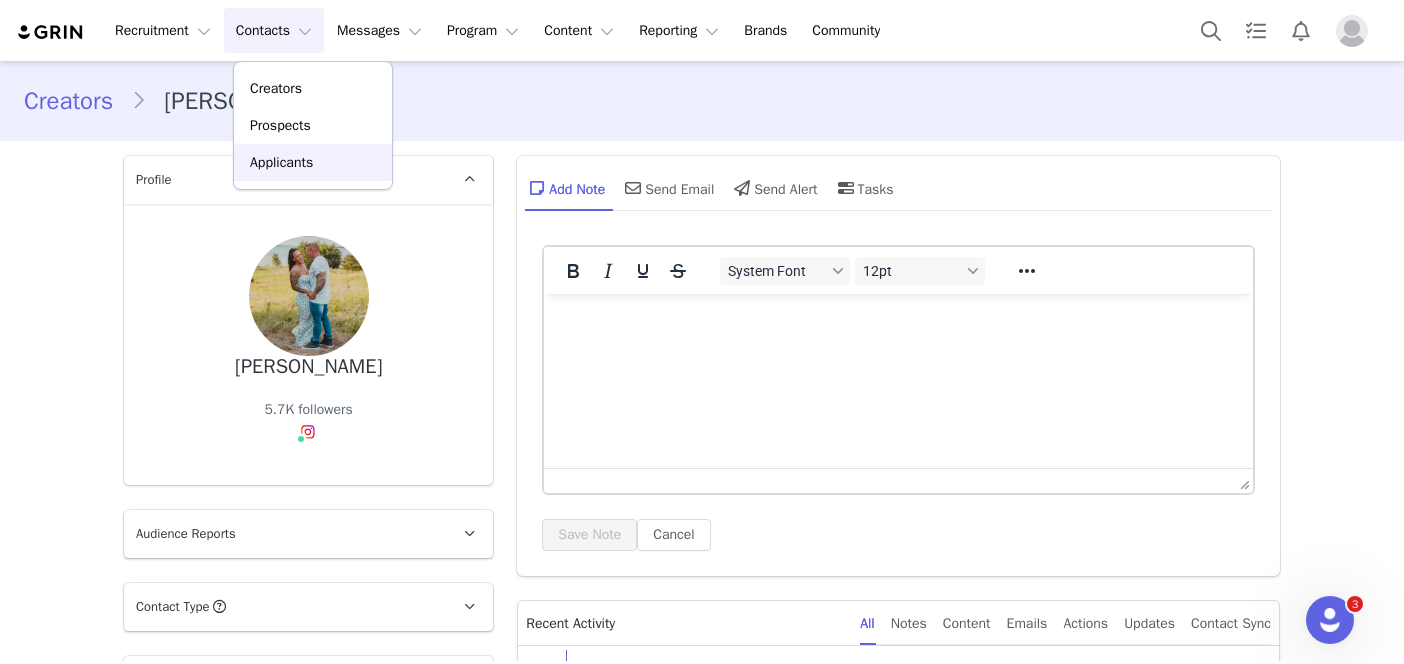 click on "Applicants" at bounding box center (281, 162) 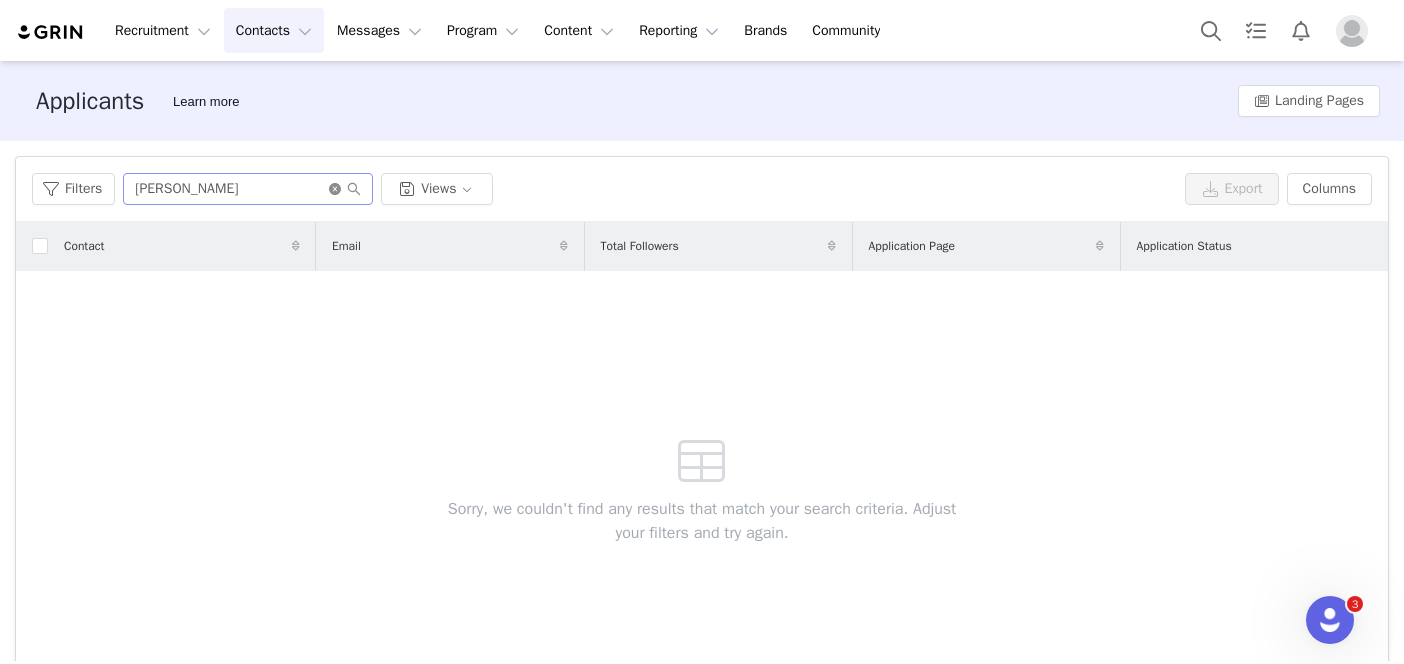 click 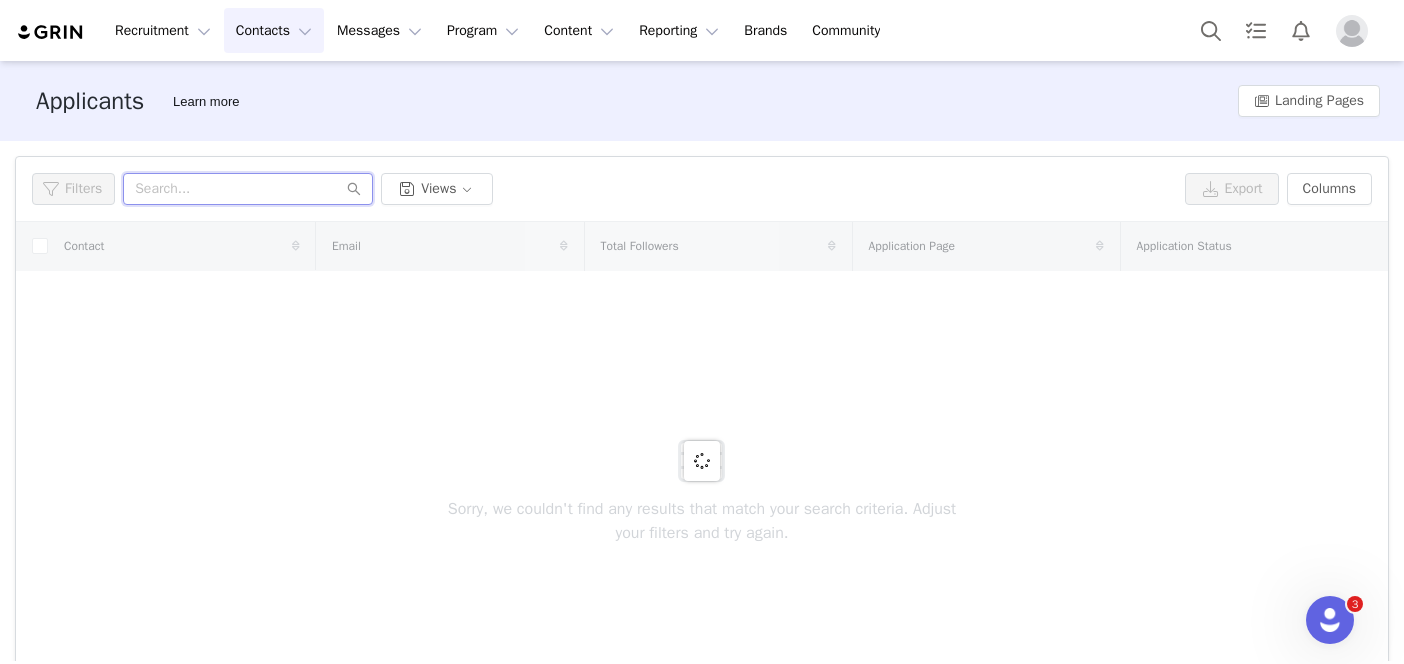 click at bounding box center [248, 189] 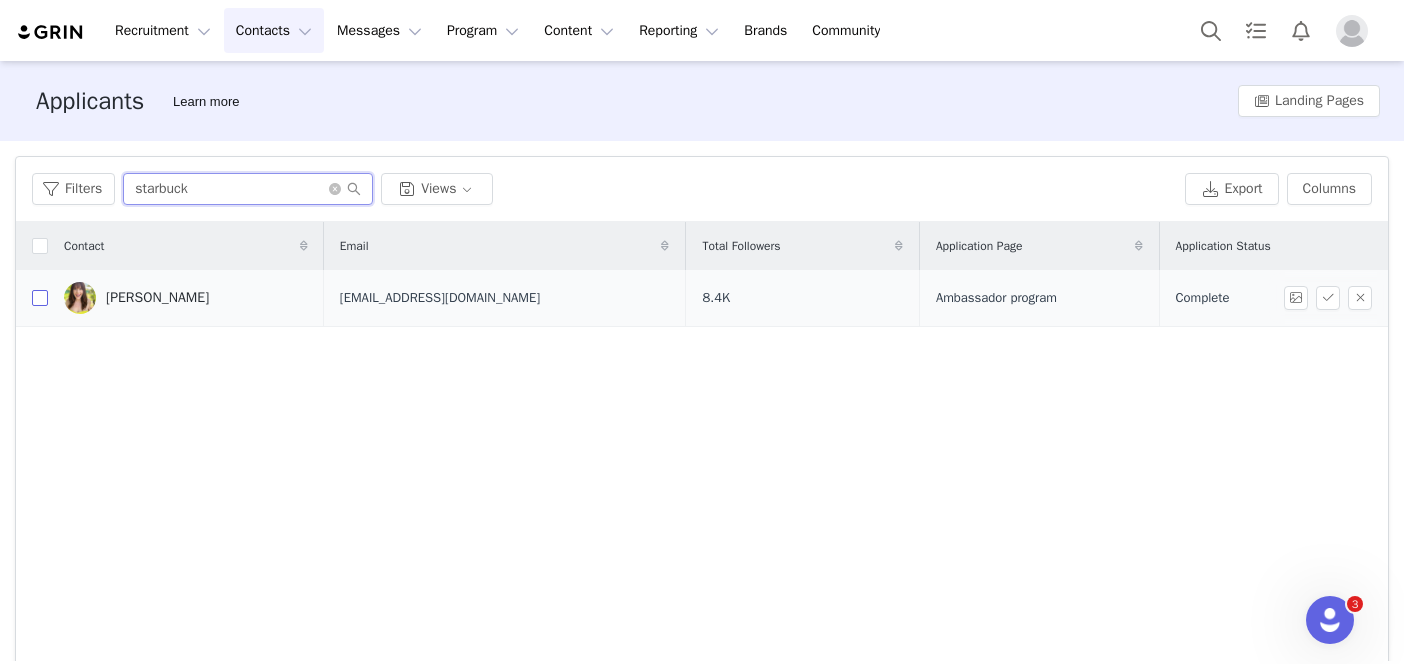 type on "starbuck" 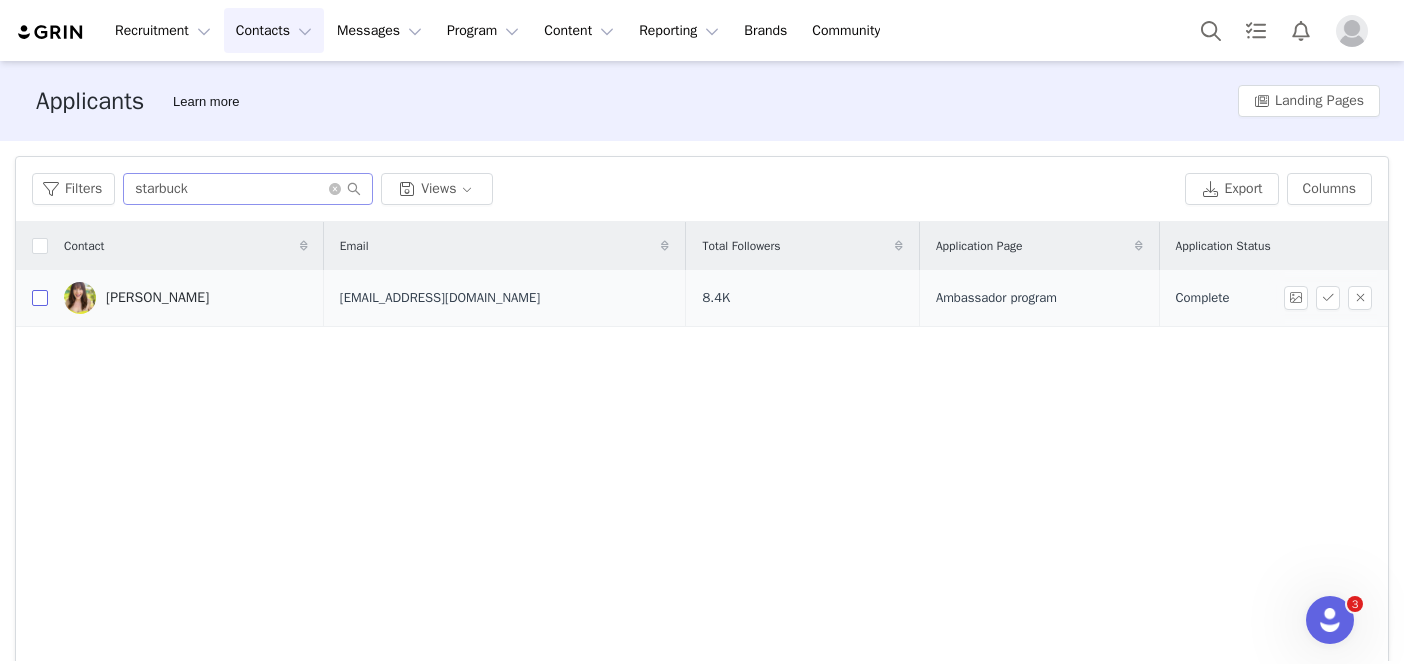 click at bounding box center (40, 298) 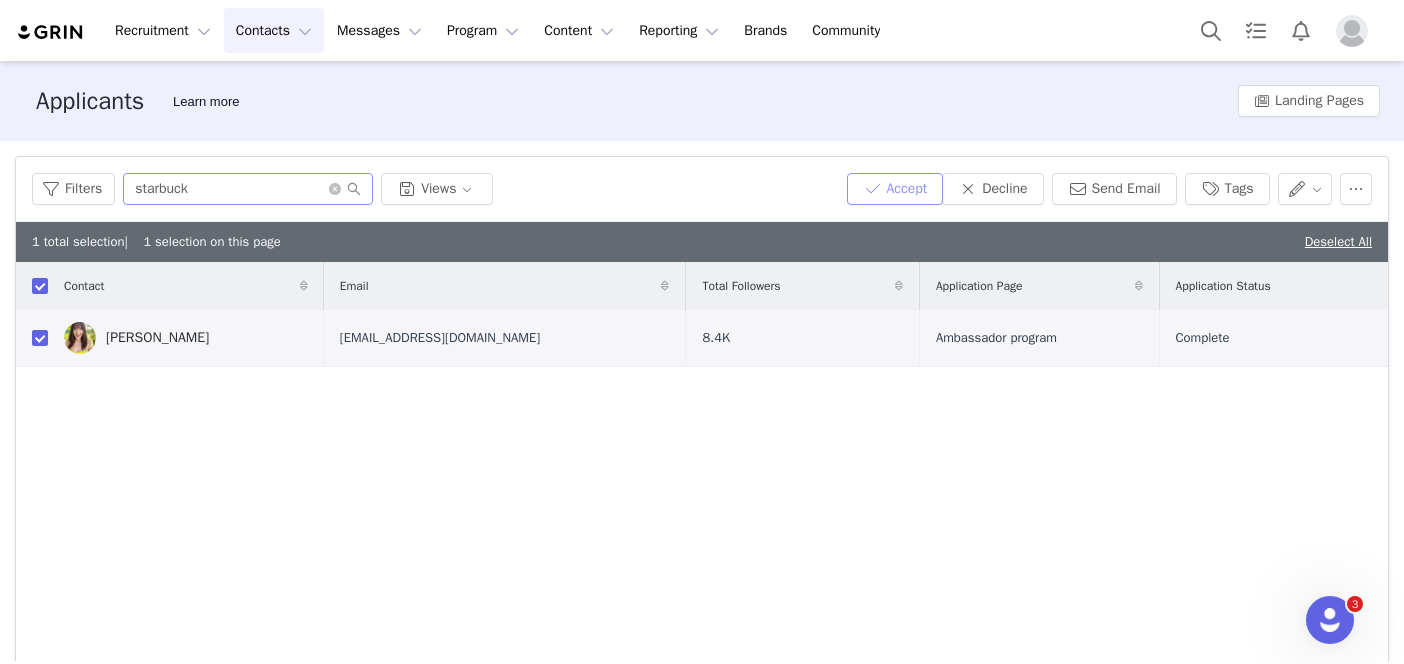 click on "Accept" at bounding box center [895, 189] 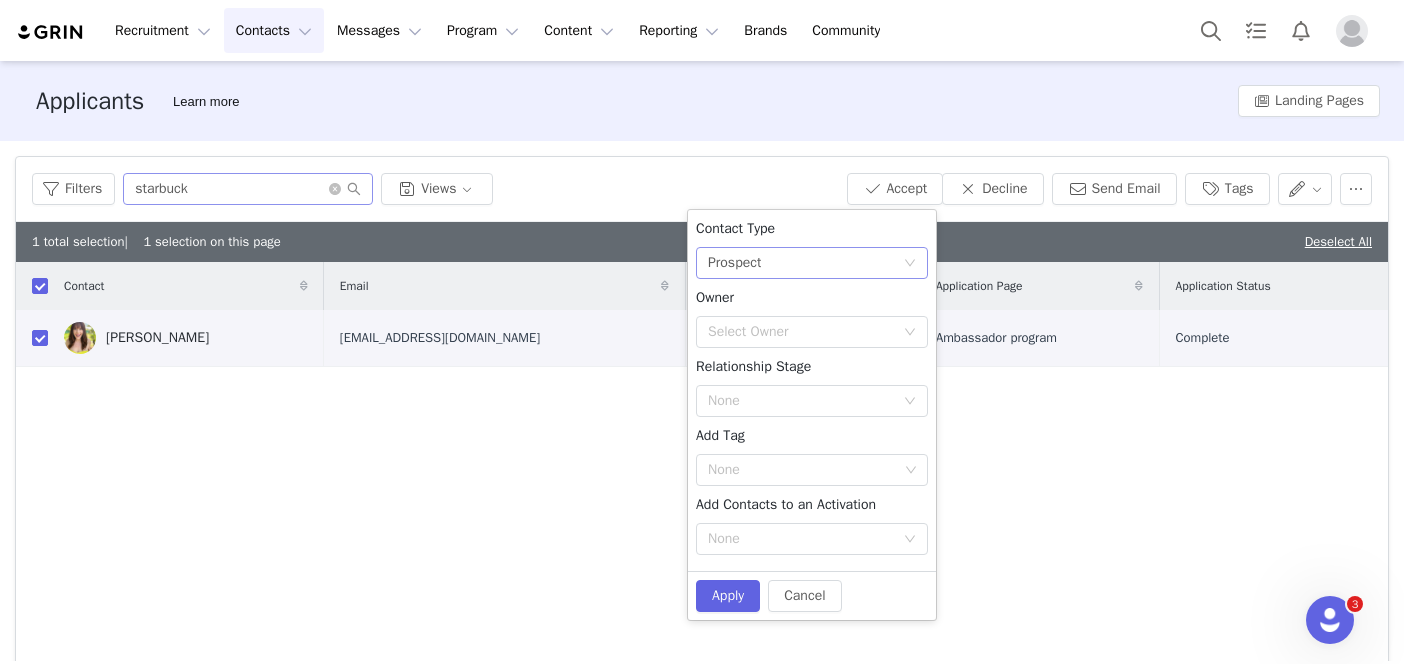 click on "None  Prospect" at bounding box center [805, 263] 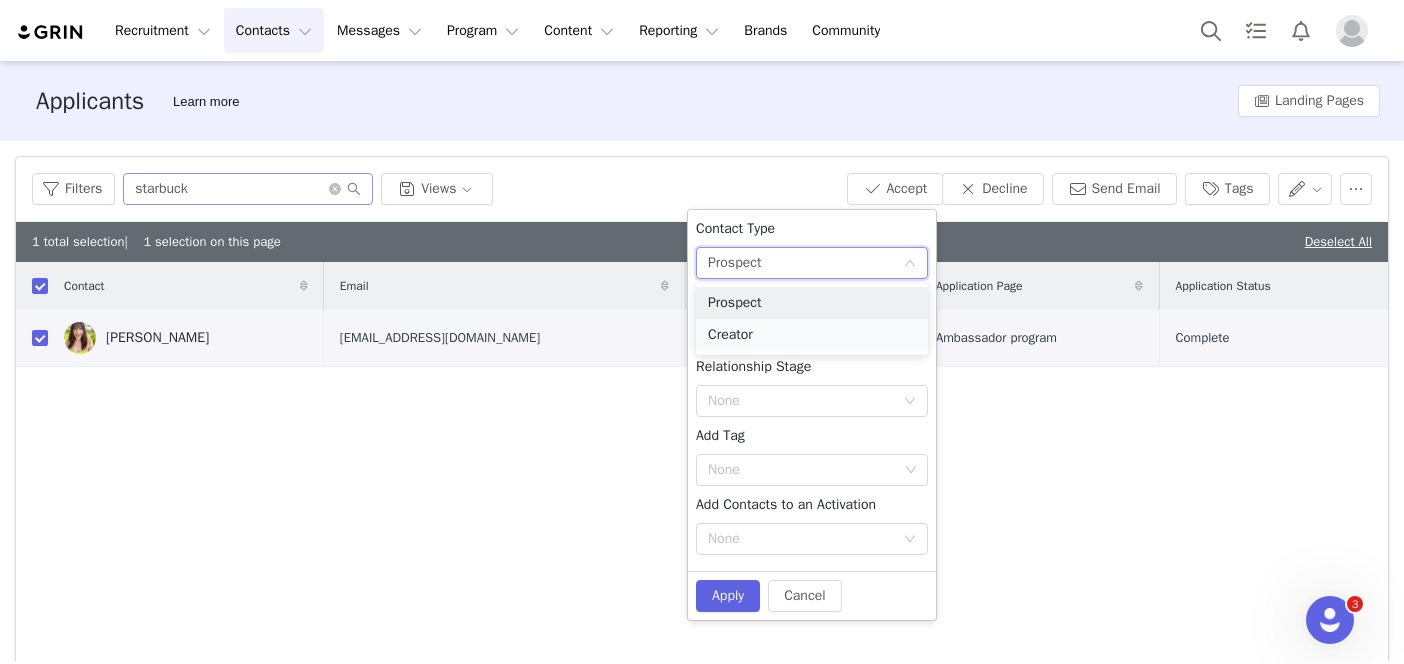 click on "Creator" at bounding box center [812, 335] 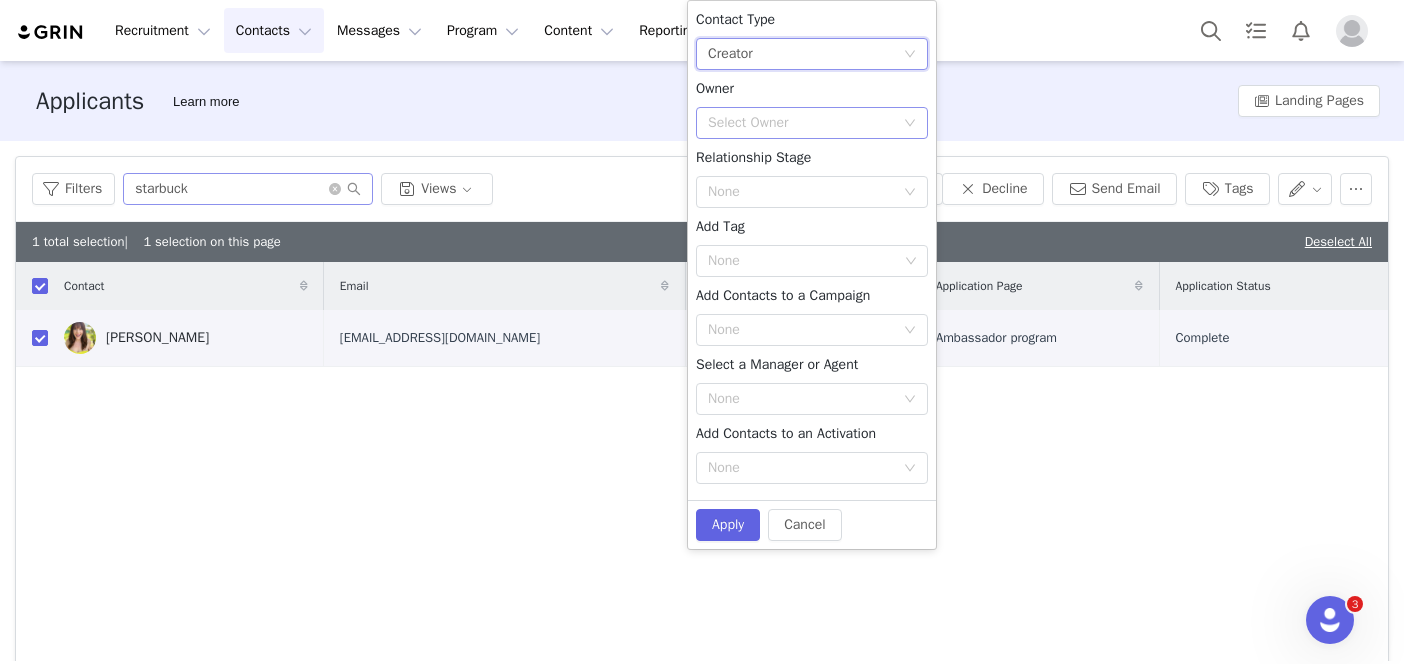 click on "Select Owner" at bounding box center [801, 123] 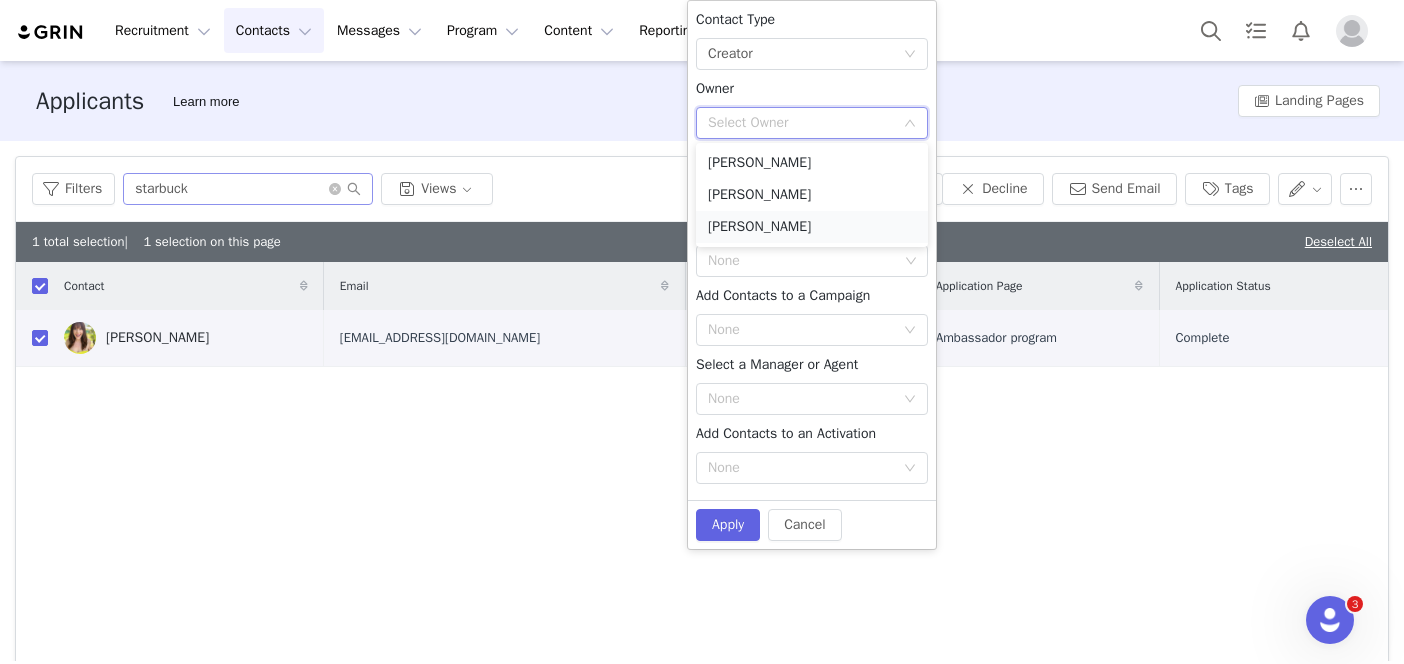 click on "[PERSON_NAME]" at bounding box center [812, 227] 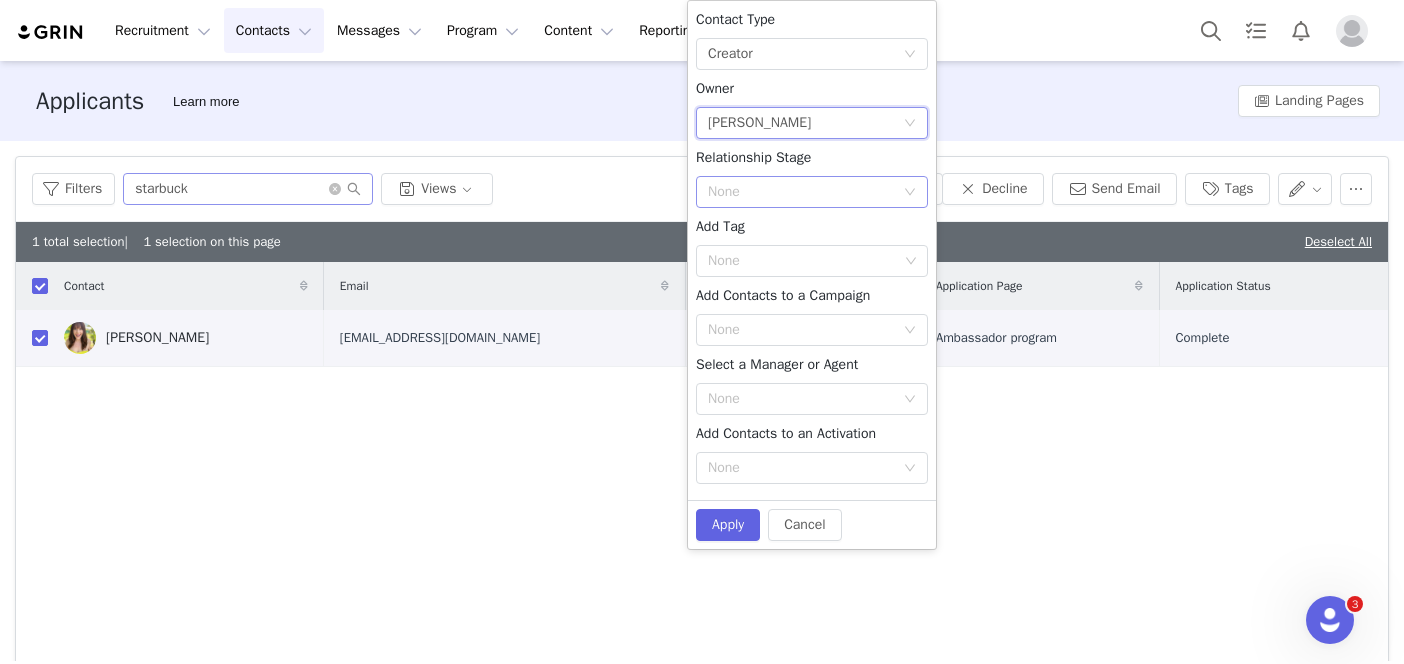 click on "None" at bounding box center [801, 192] 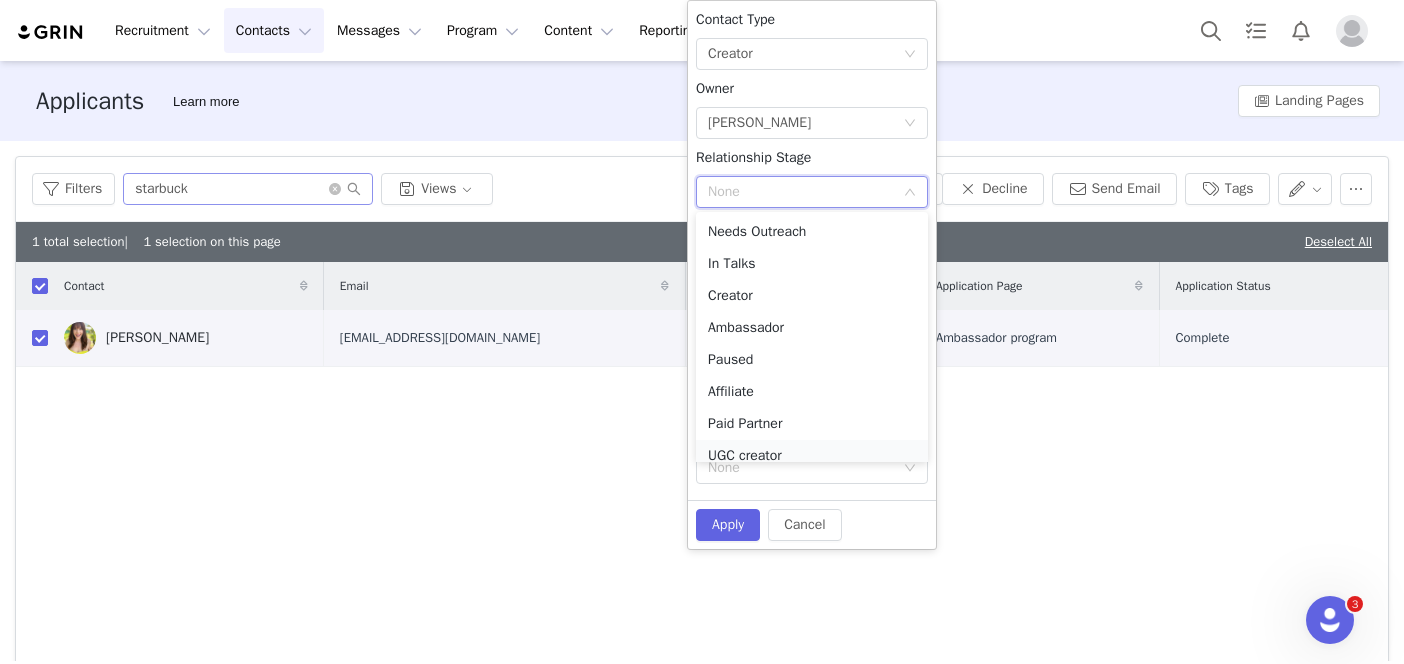 scroll, scrollTop: 10, scrollLeft: 0, axis: vertical 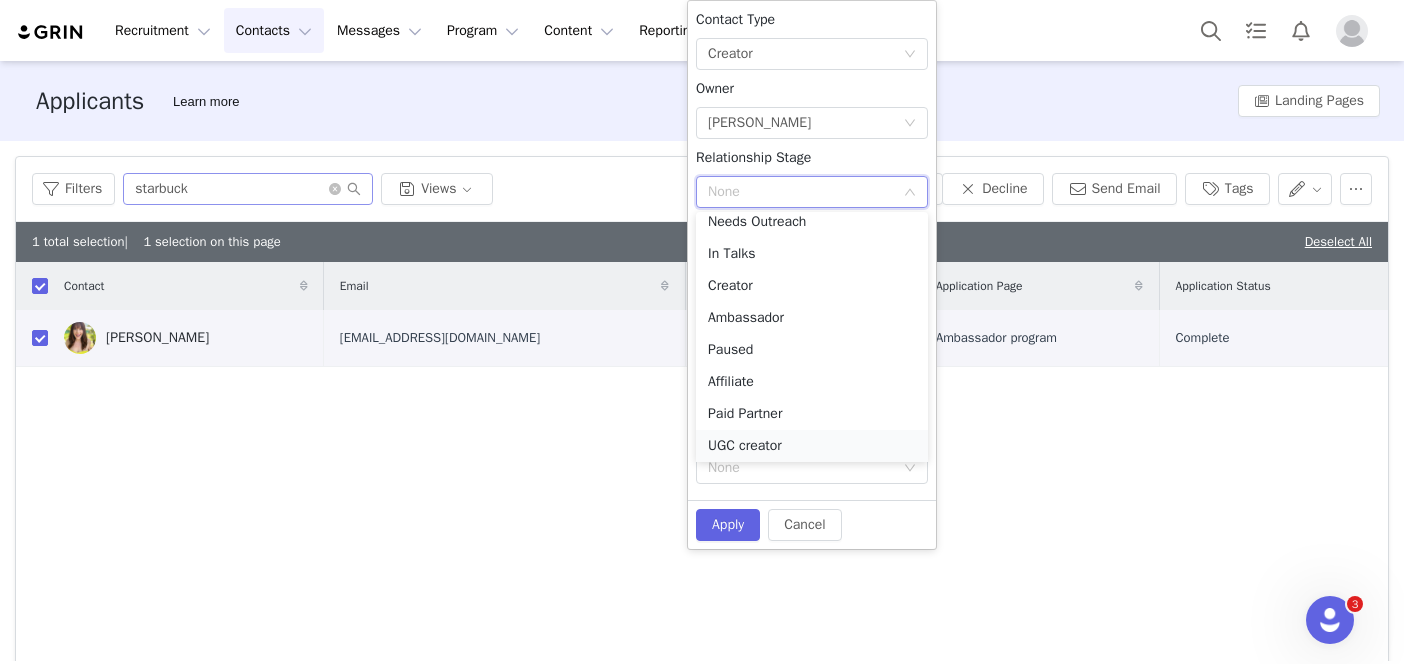click on "UGC creator" at bounding box center (812, 446) 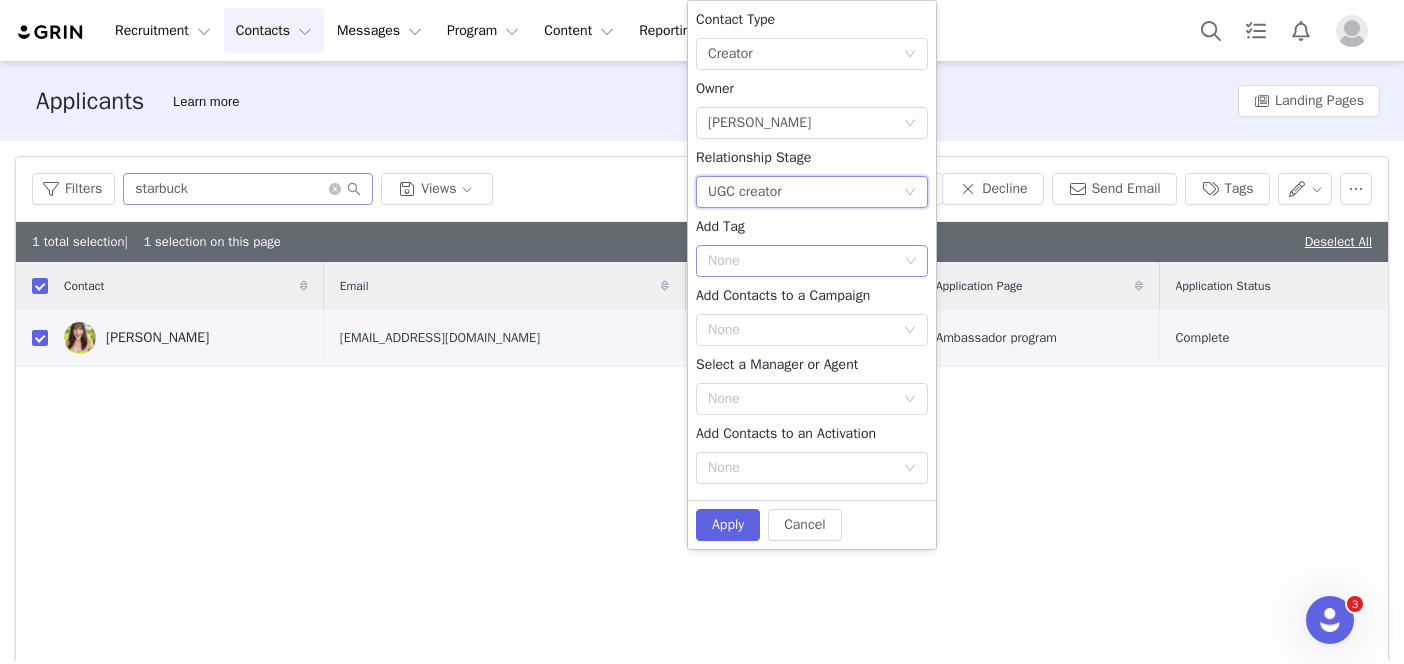 click on "None" at bounding box center [803, 261] 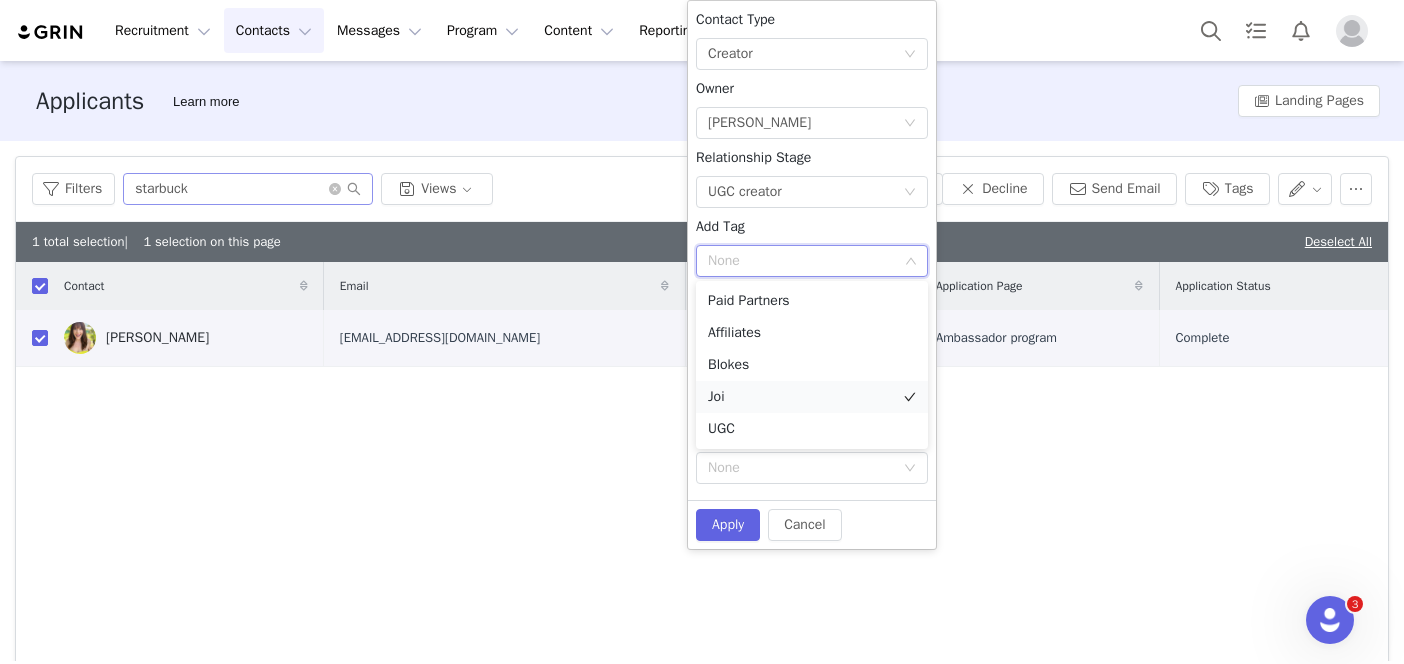 click on "Joi" at bounding box center (812, 397) 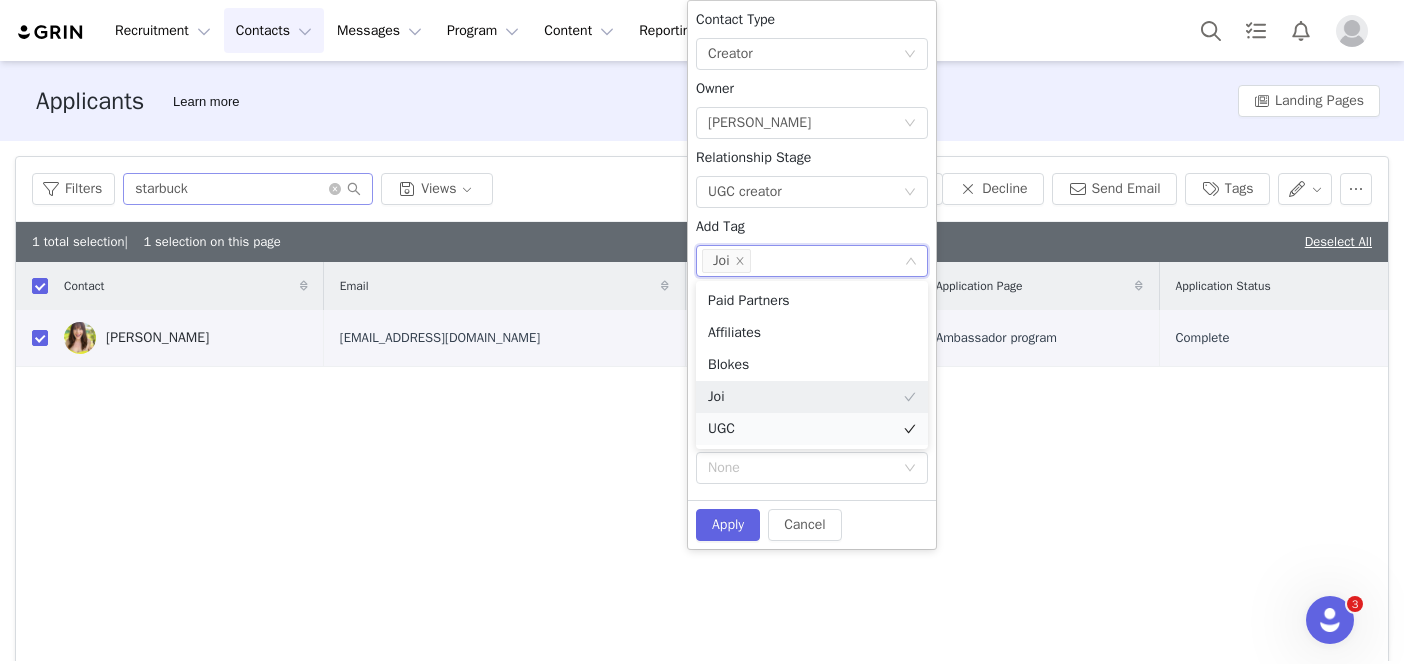 click on "UGC" at bounding box center (812, 429) 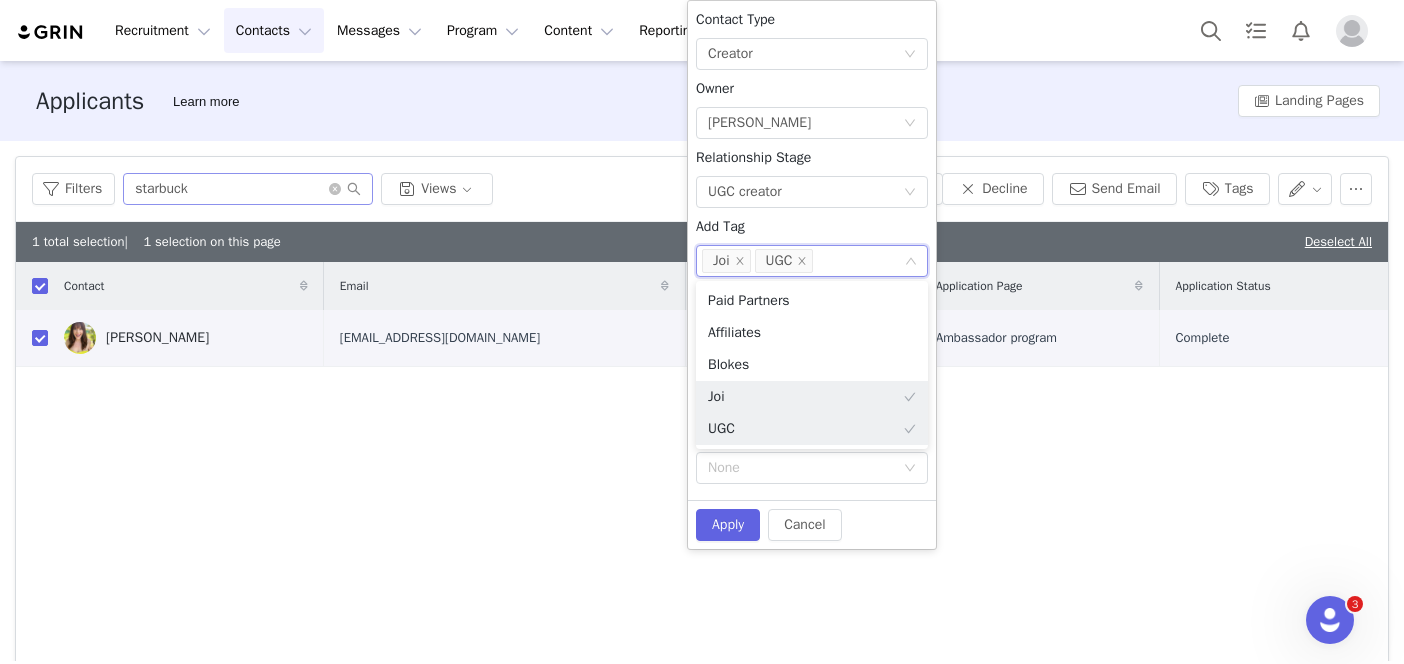 click on "Contact Type  None  Creator   Owner  Select Owner  Astin Donovan   Relationship Stage  None  UGC creator   Add Tag  None Joi UGC    Add Contacts to a Campaign  None  Select a Manager or Agent  None  Add Contacts to an Activation  None" at bounding box center (812, 250) 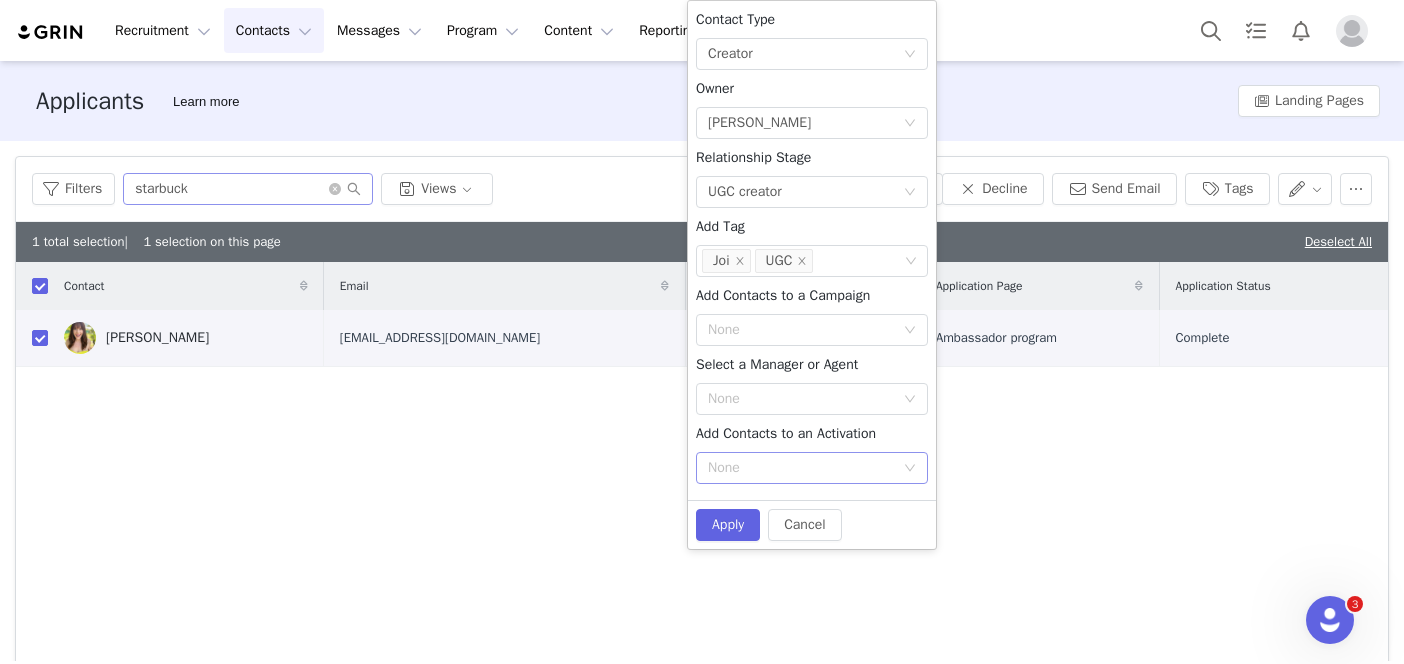 click on "None" at bounding box center [801, 468] 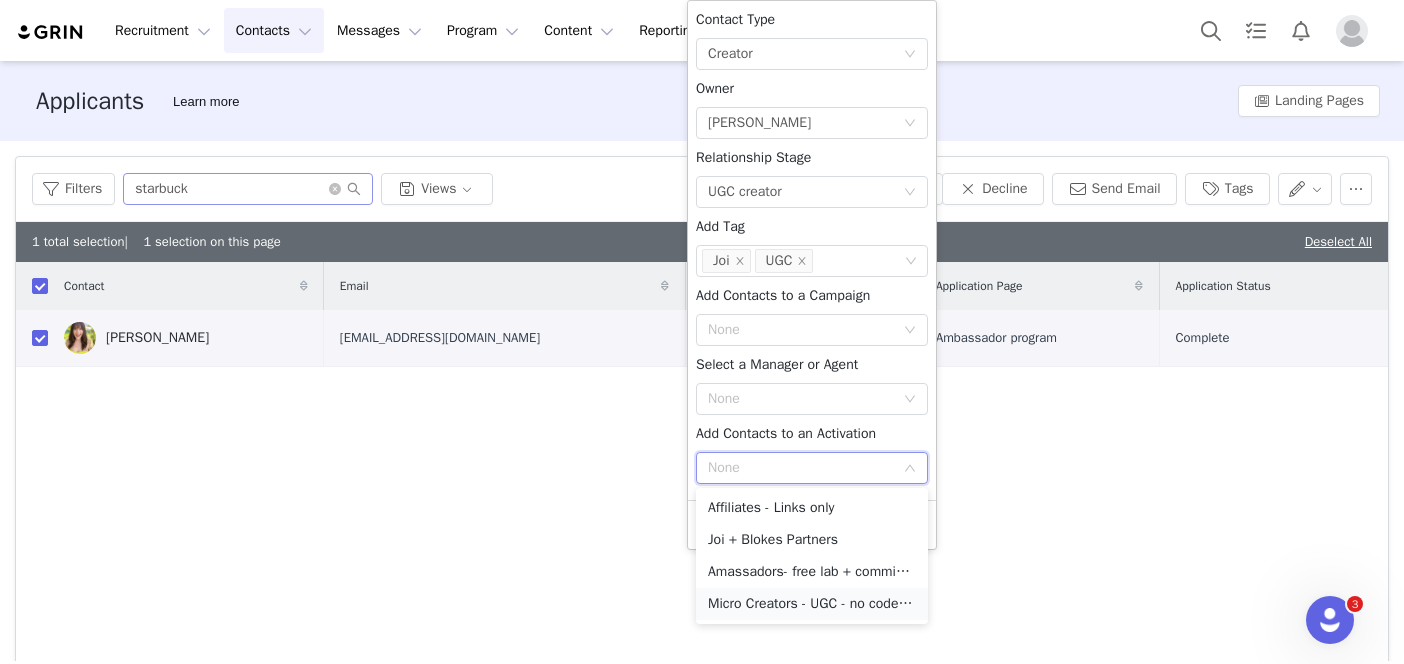 click on "Micro Creators - UGC - no code/link" at bounding box center [812, 604] 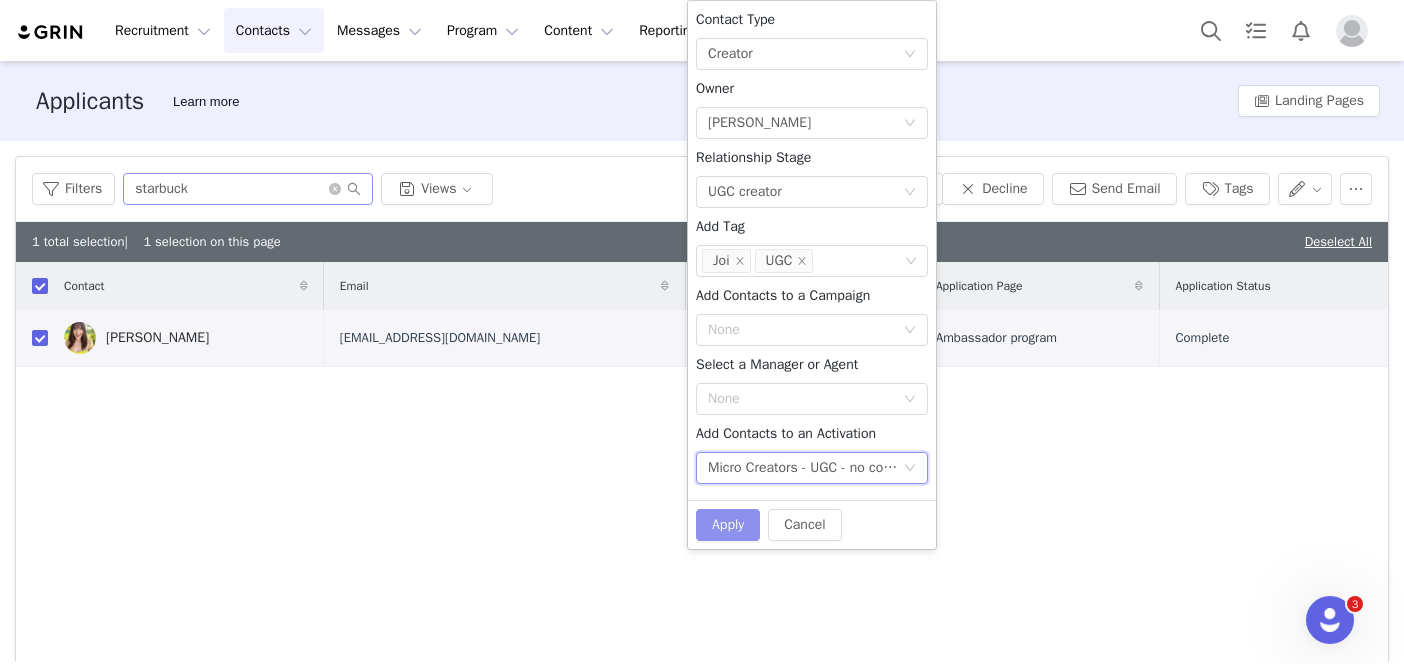 click on "Apply" at bounding box center (728, 525) 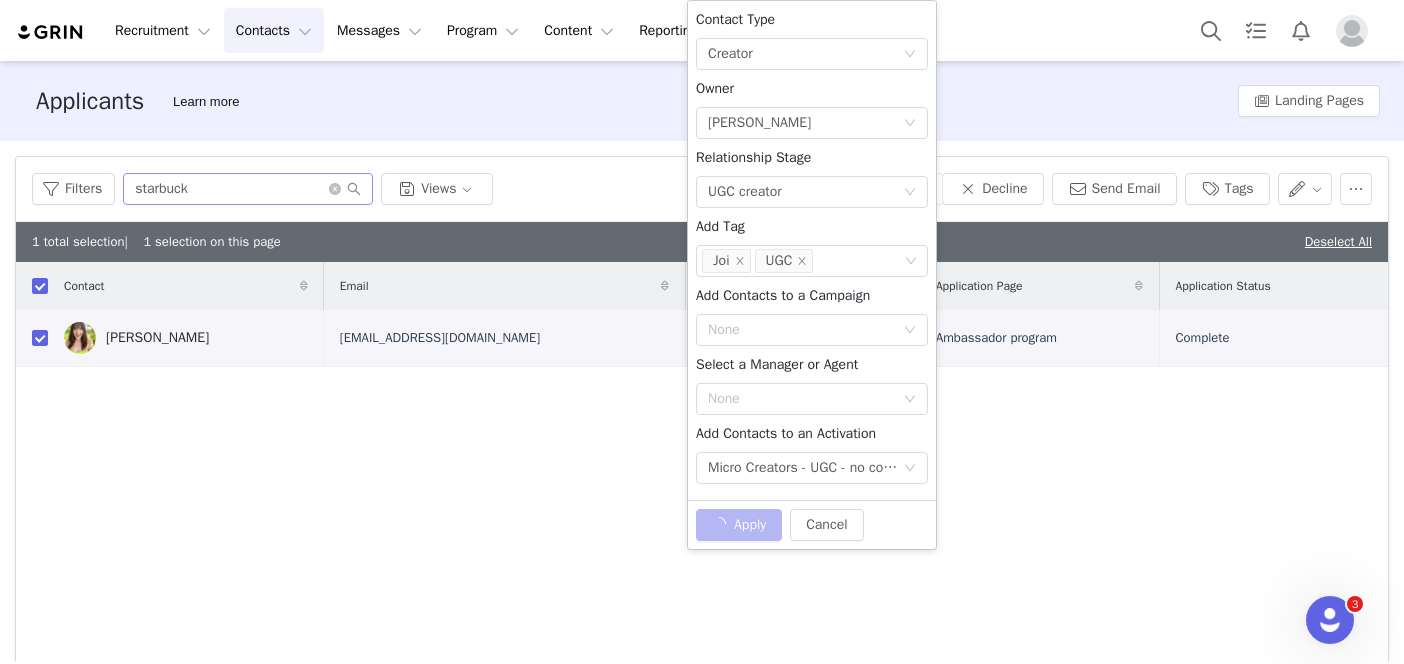 checkbox on "false" 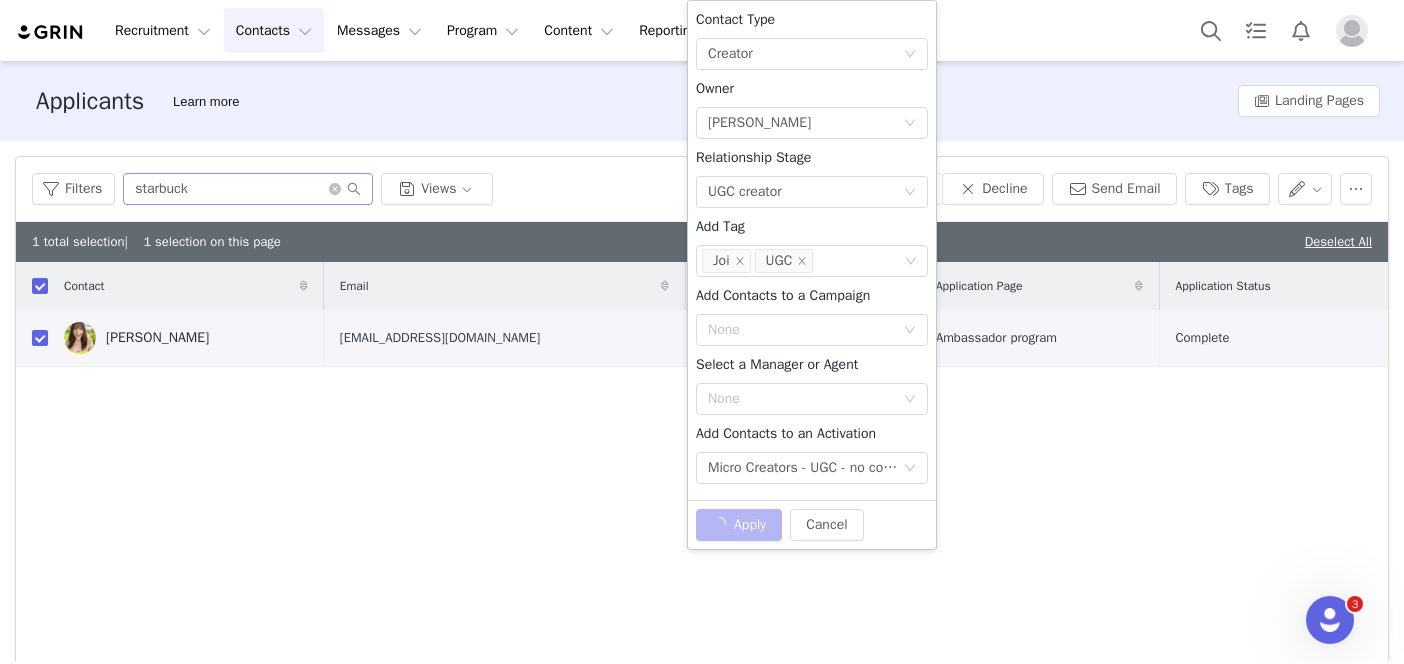 checkbox on "false" 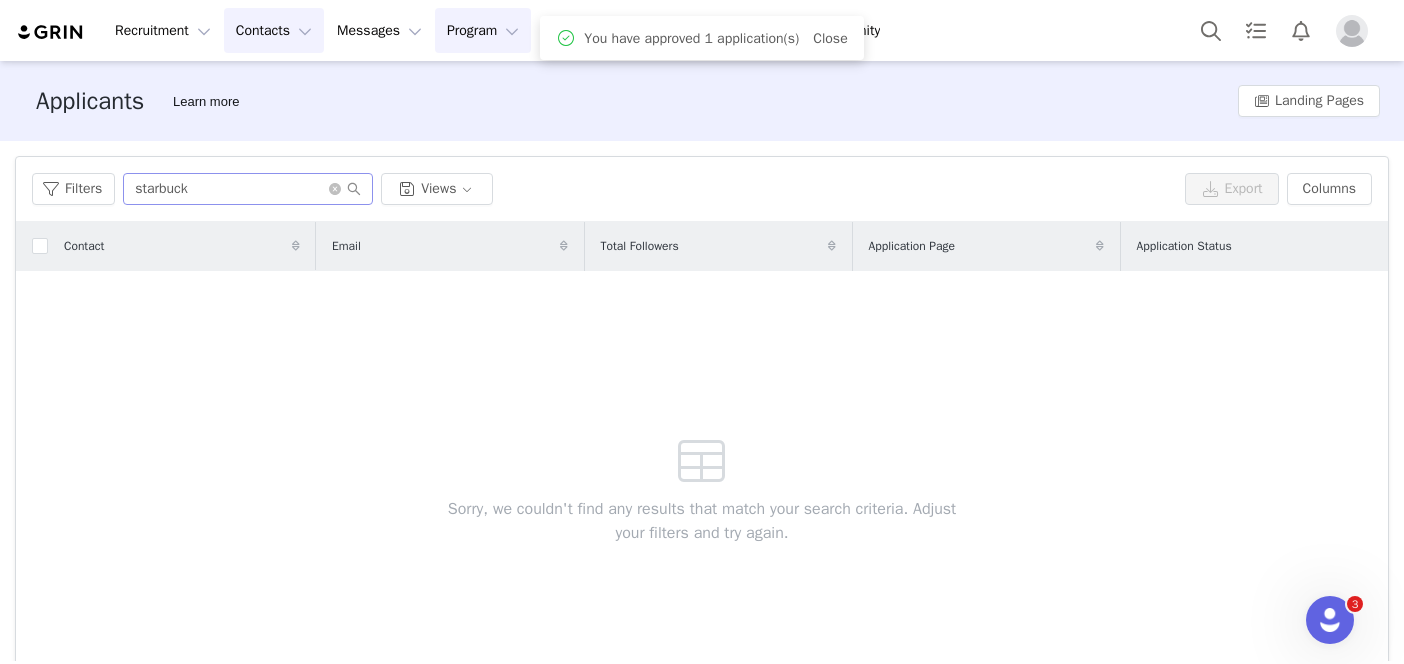 click on "Program Program" at bounding box center (483, 30) 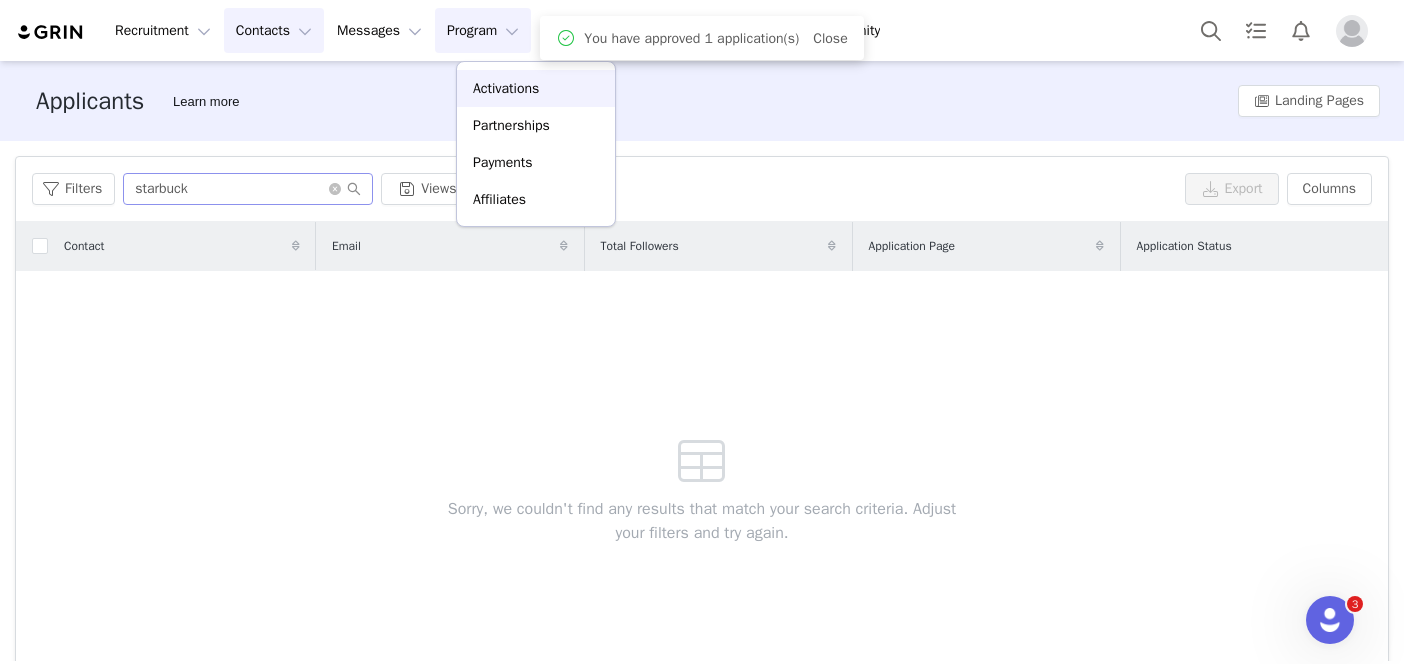 click on "Activations" at bounding box center [506, 88] 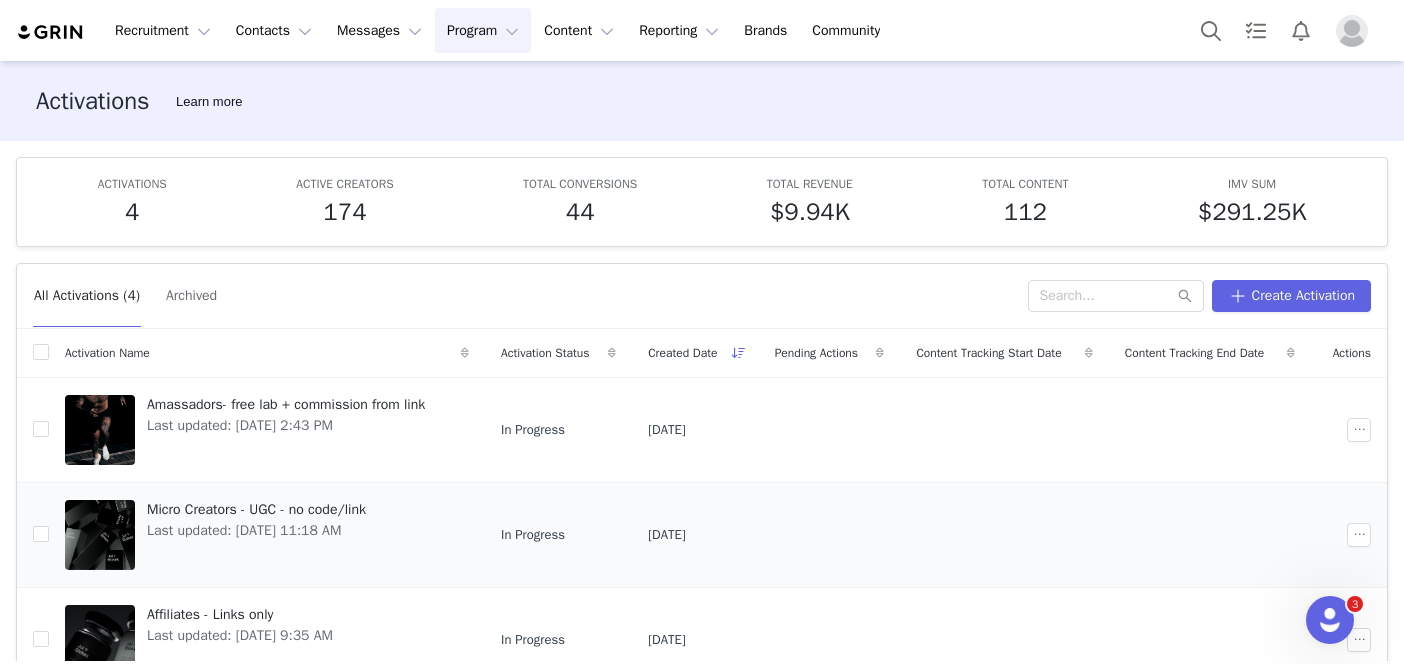 click on "Micro Creators - UGC - no code/link" at bounding box center [256, 509] 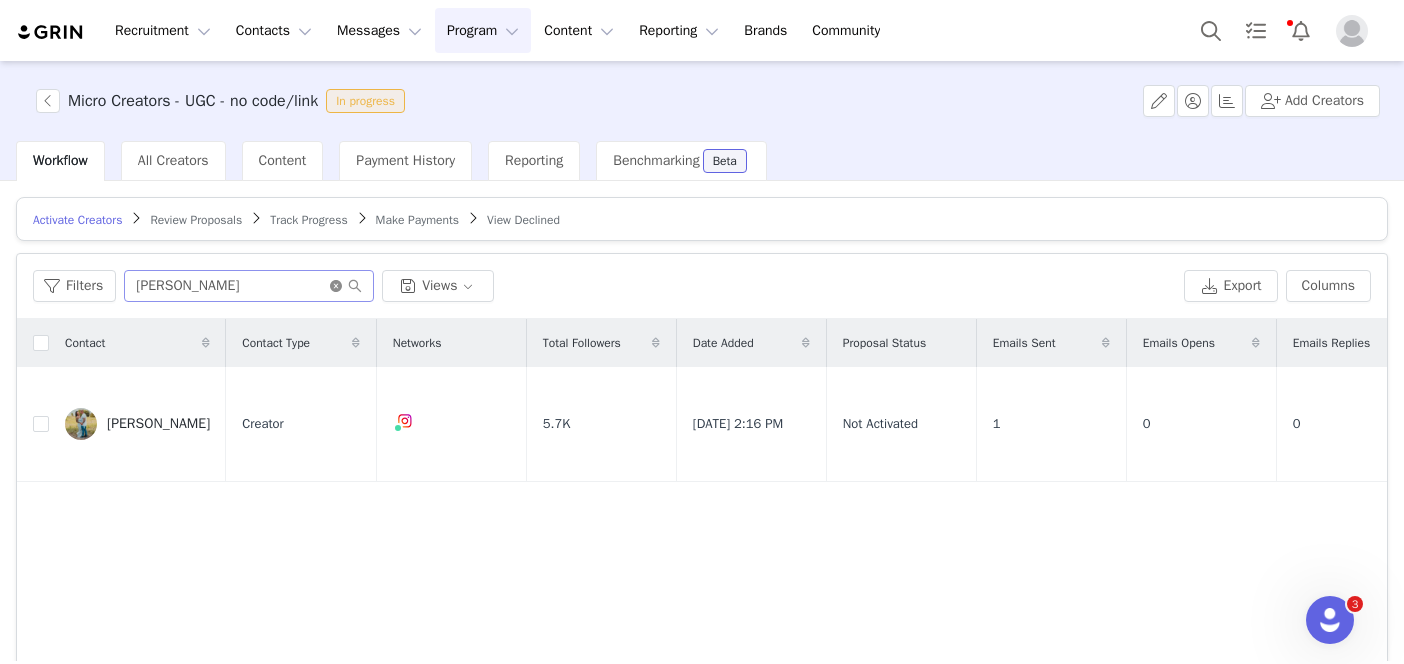 click 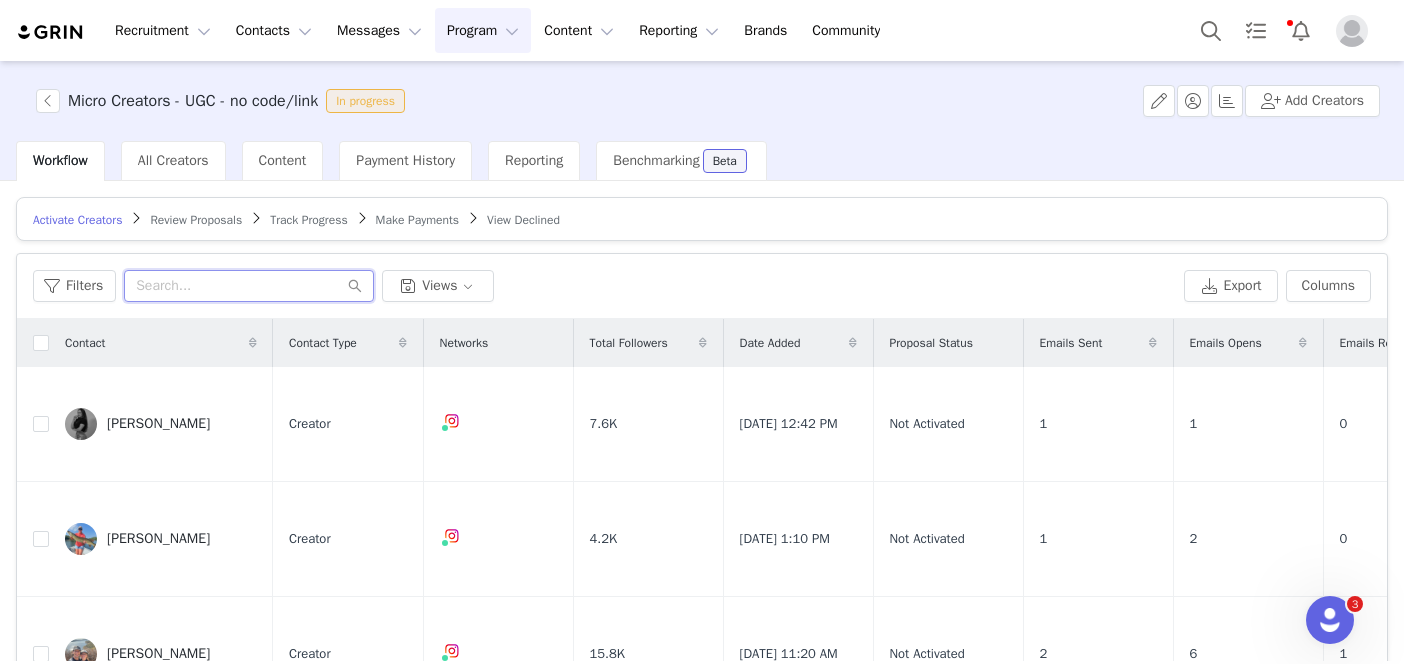 click at bounding box center (249, 286) 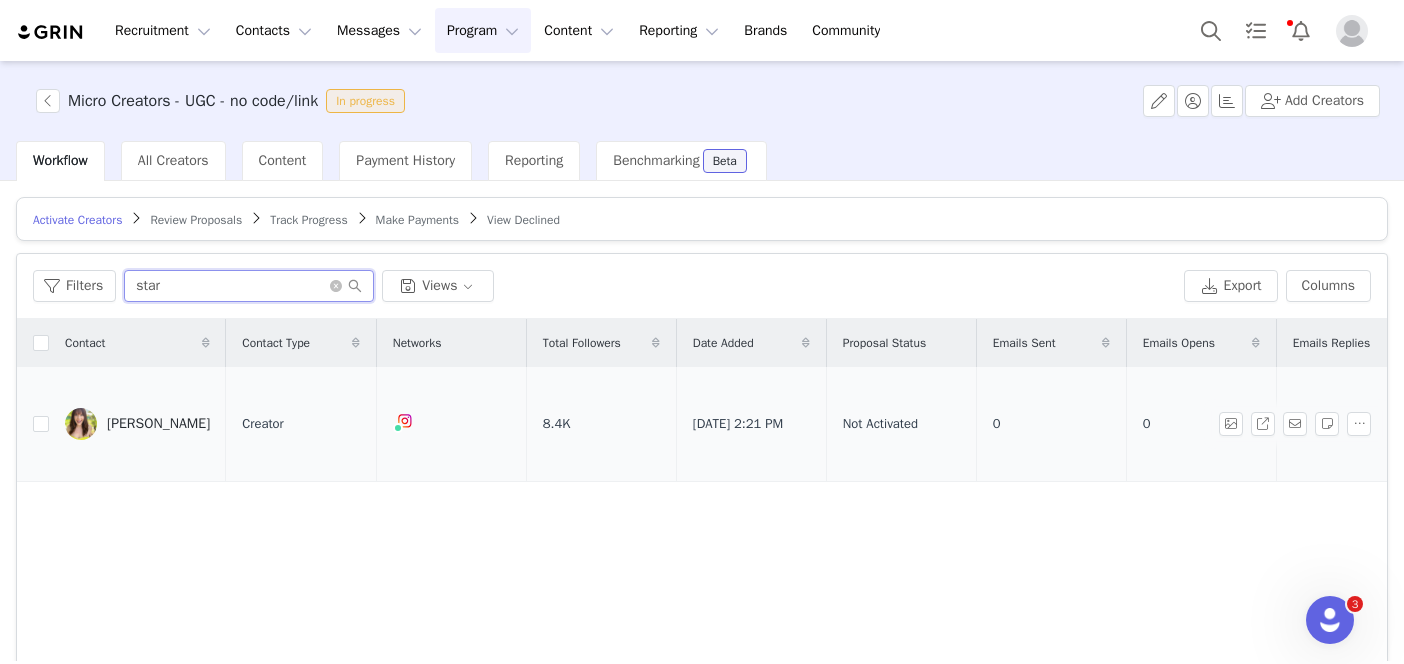 type on "star" 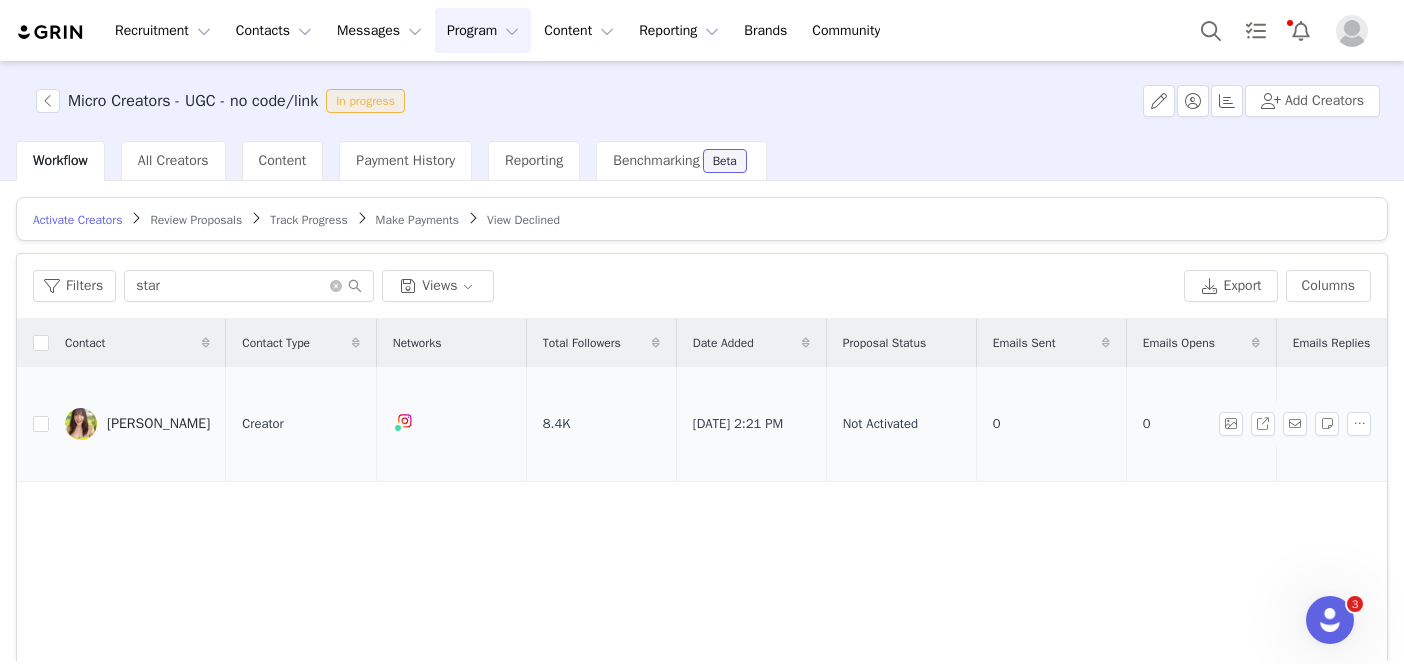 click on "Gina Starbuck" at bounding box center (137, 424) 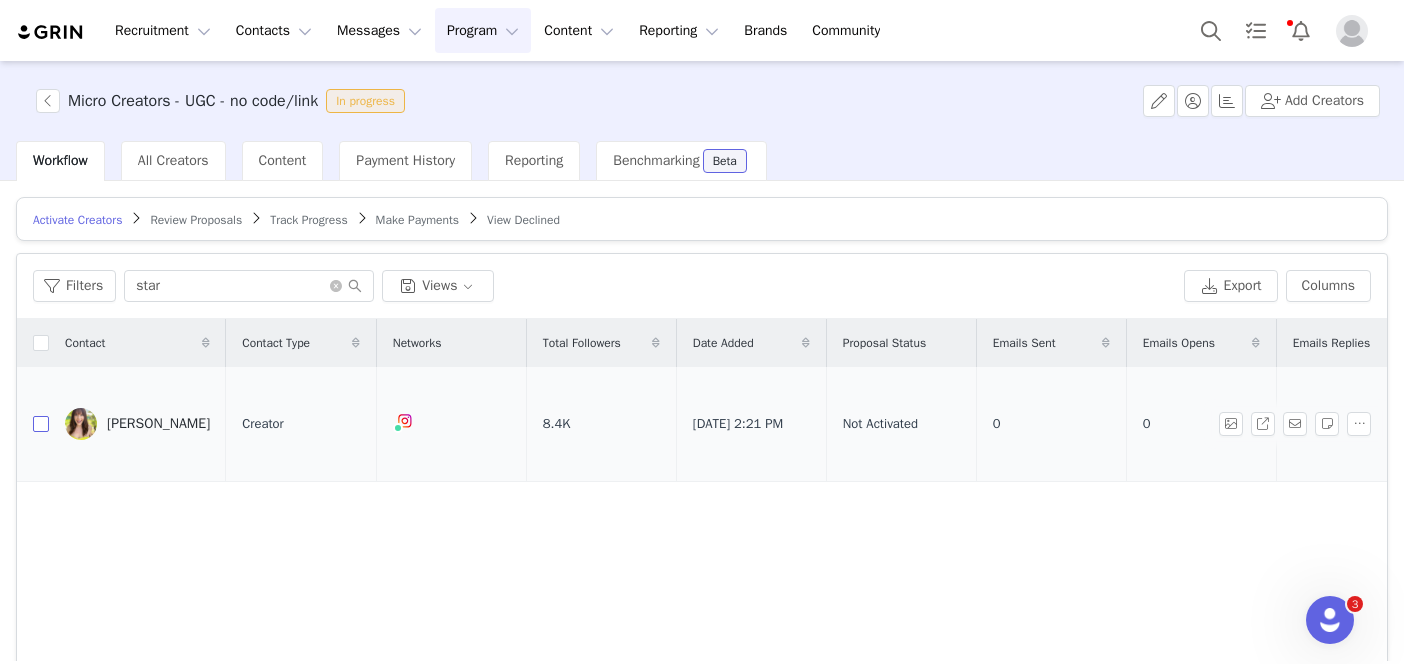 click at bounding box center (41, 424) 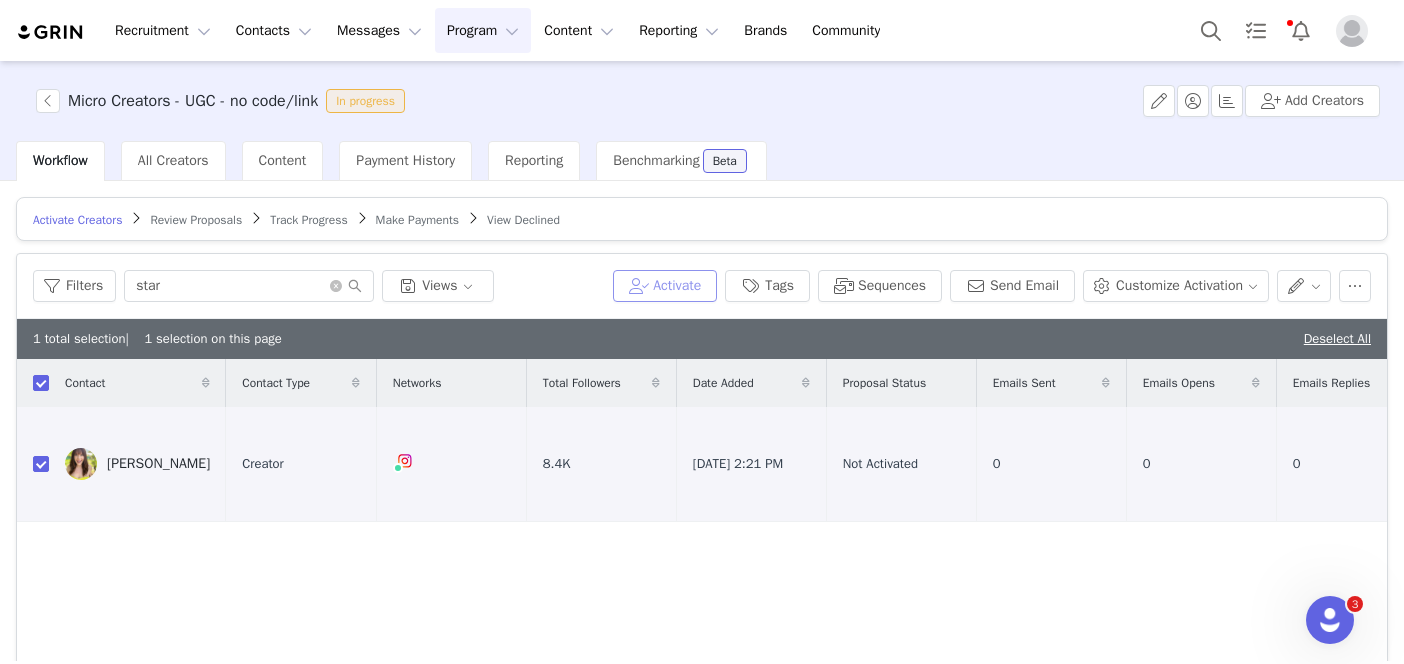 click on "Activate" at bounding box center [665, 286] 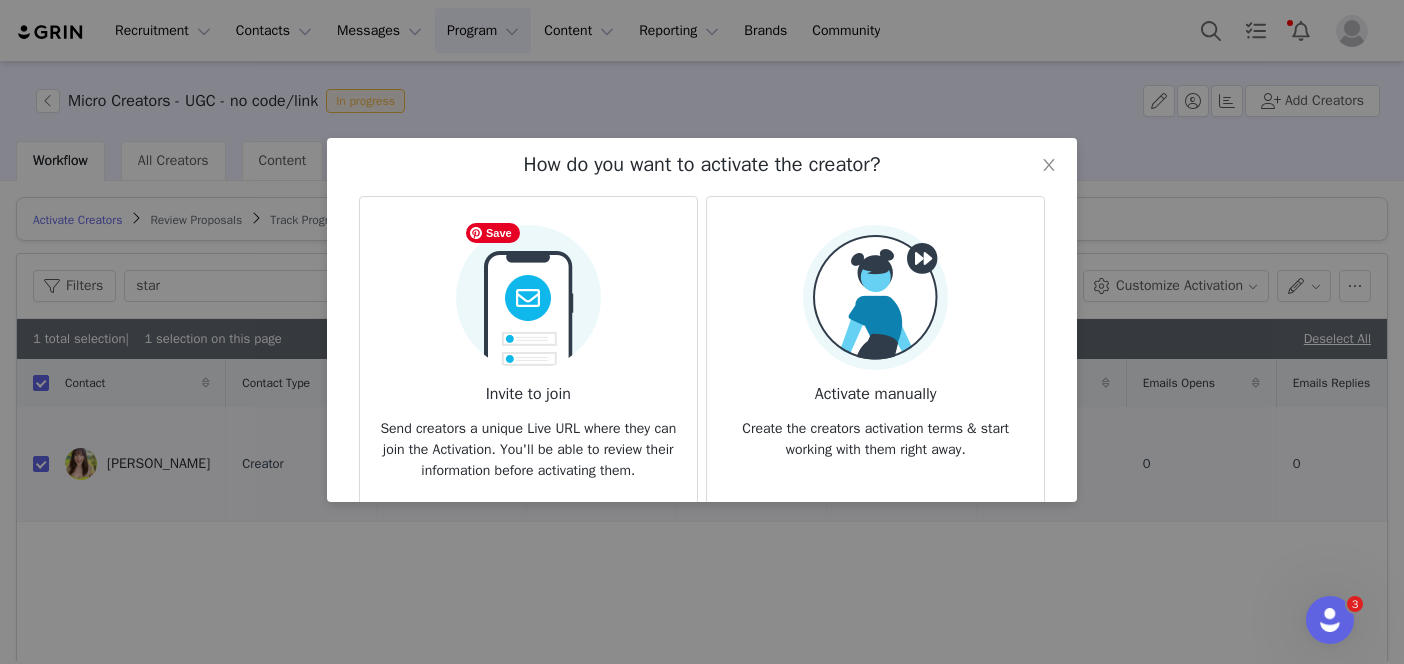 click at bounding box center (528, 291) 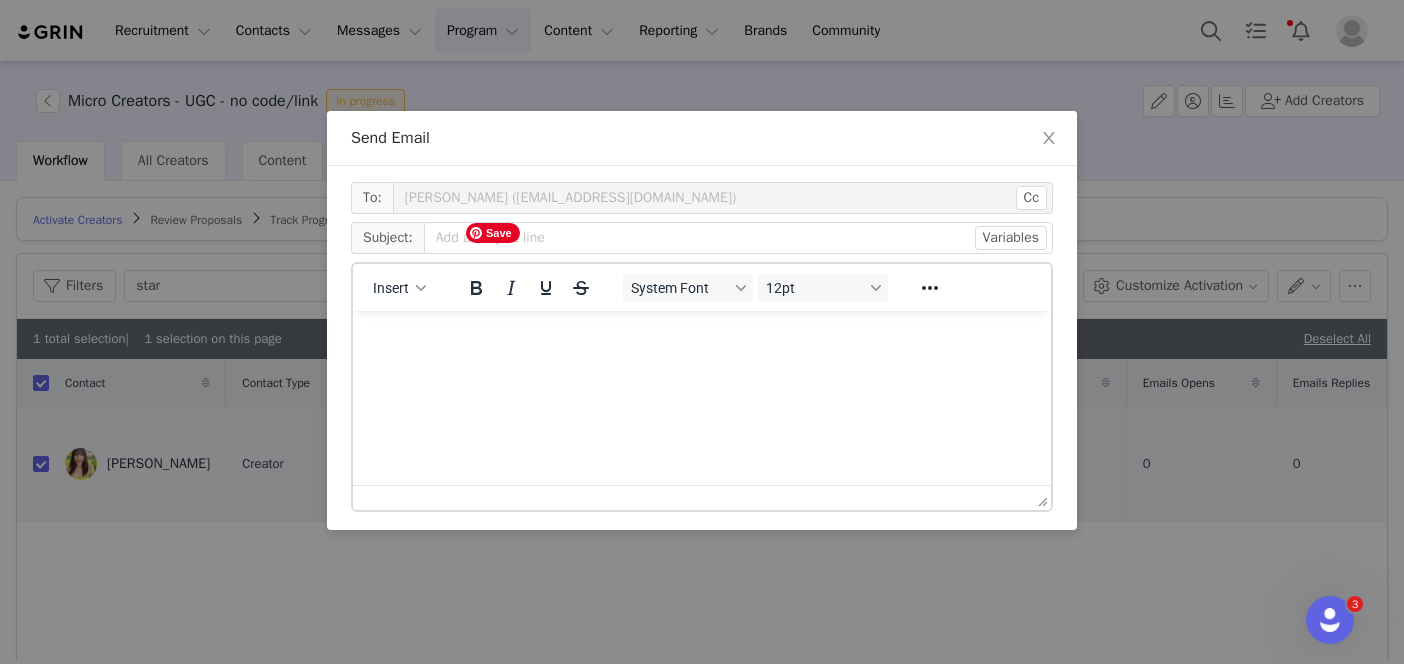 scroll, scrollTop: 0, scrollLeft: 0, axis: both 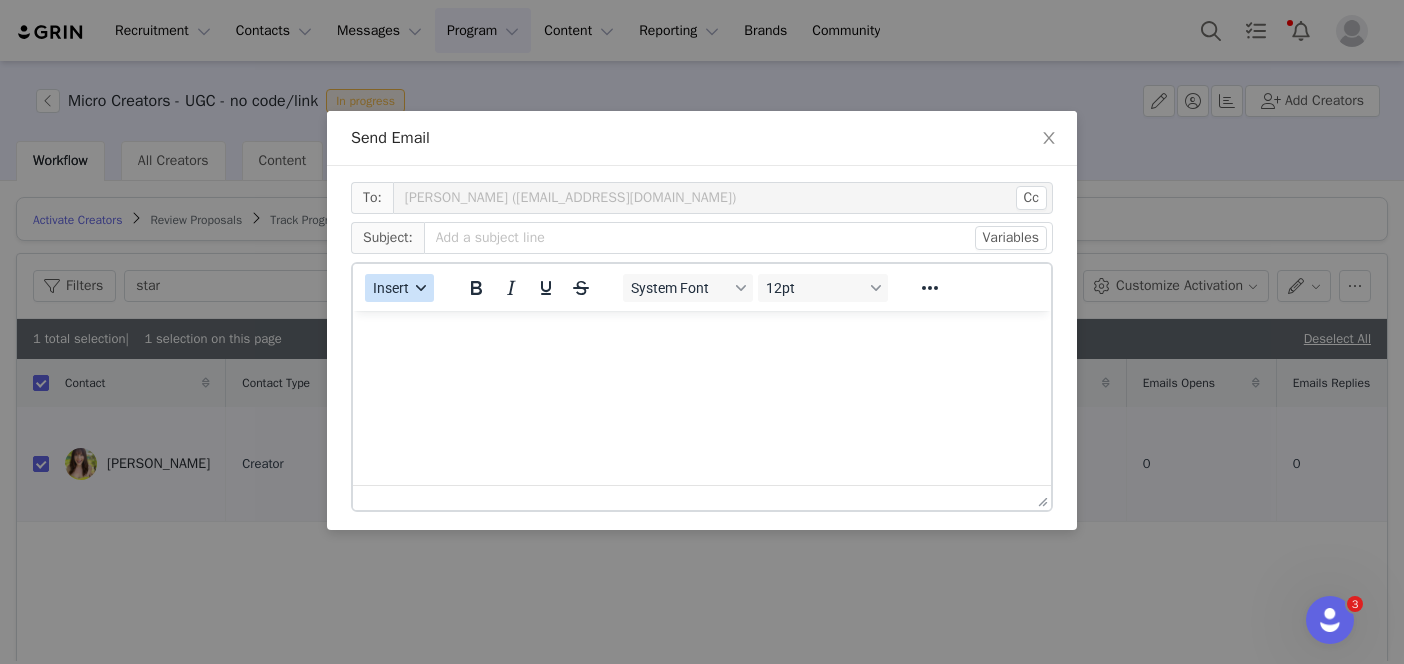click on "Insert" at bounding box center (399, 288) 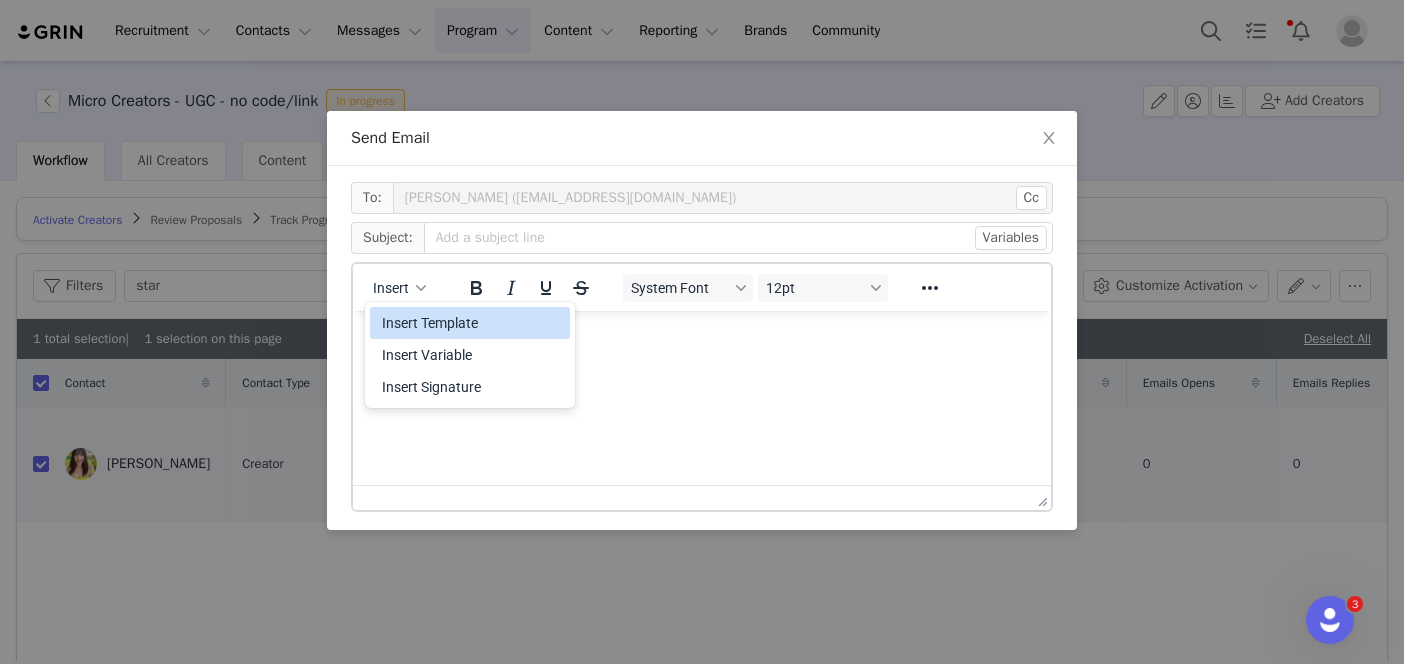 click on "Insert Template" at bounding box center [472, 323] 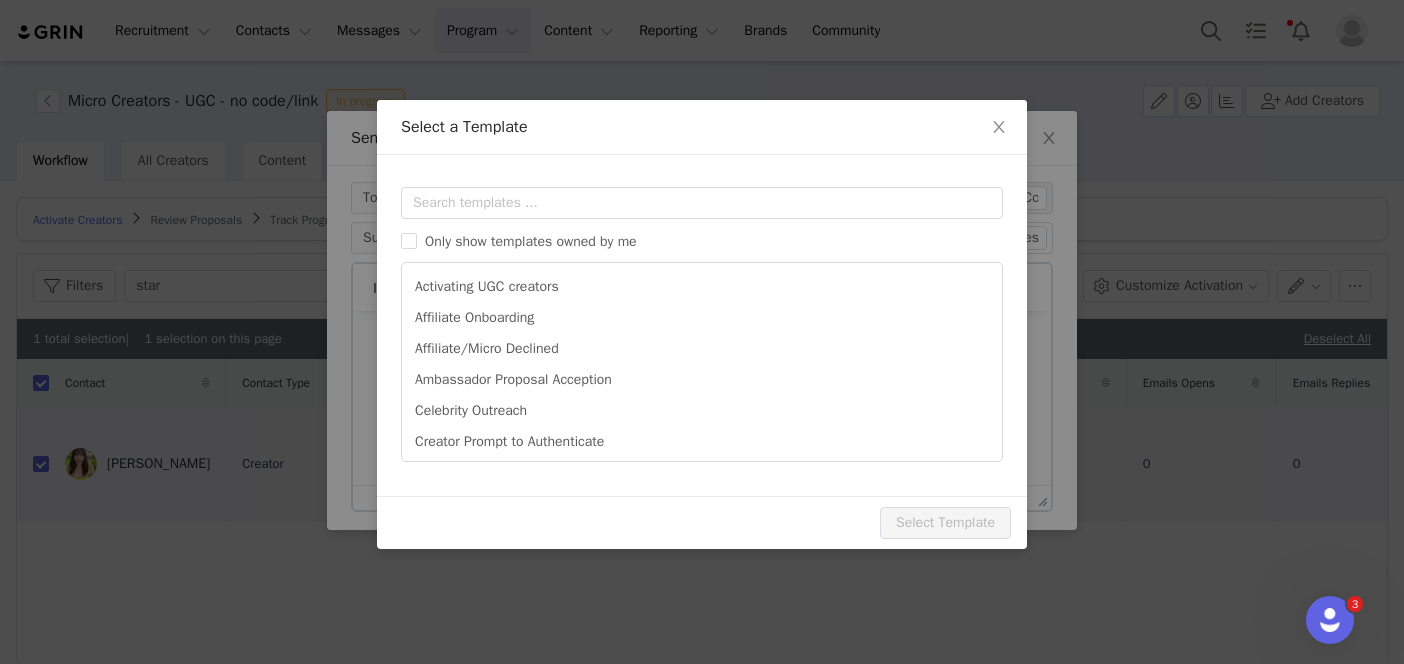scroll, scrollTop: 0, scrollLeft: 0, axis: both 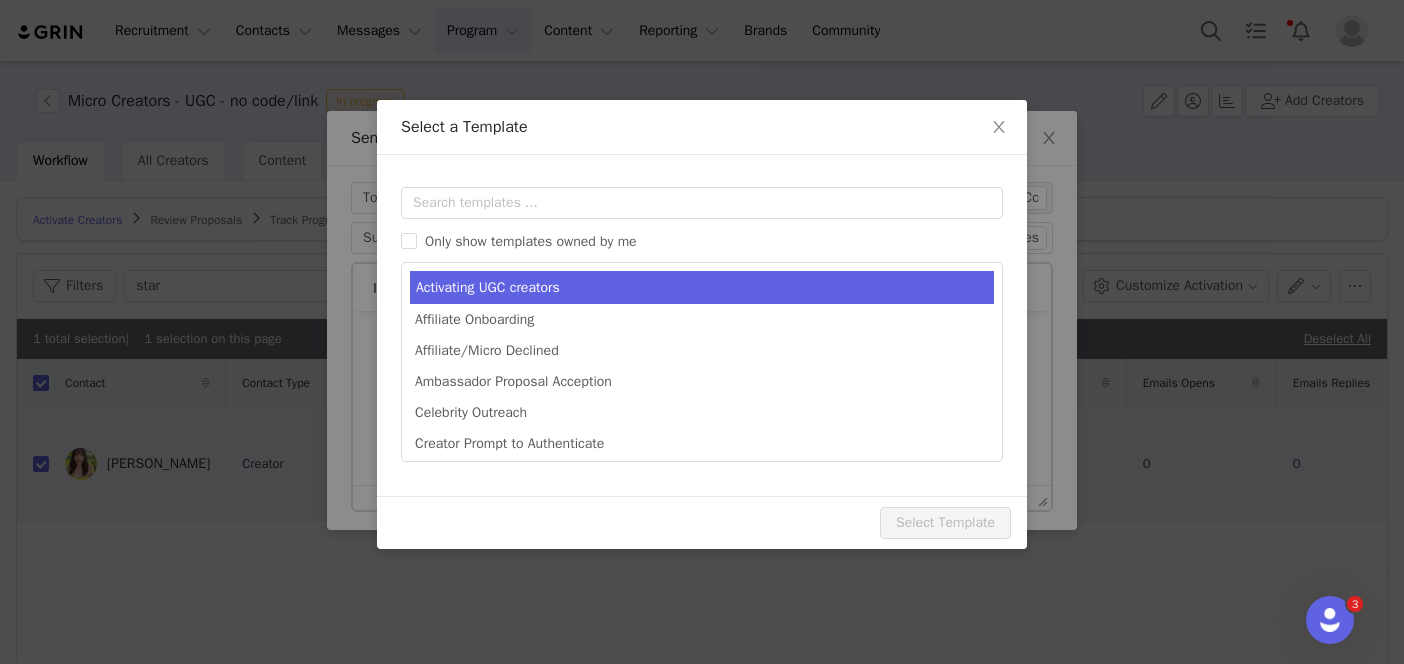 click on "Activating UGC creators" at bounding box center [702, 287] 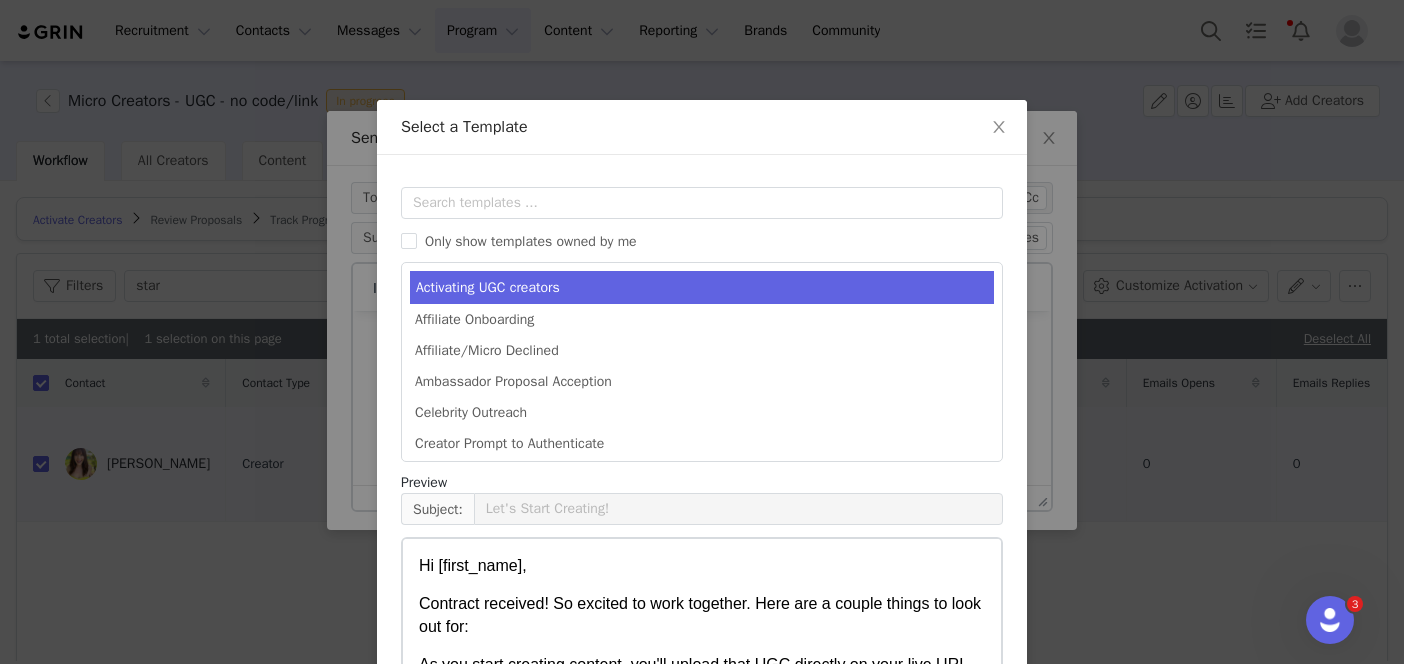 scroll, scrollTop: 224, scrollLeft: 0, axis: vertical 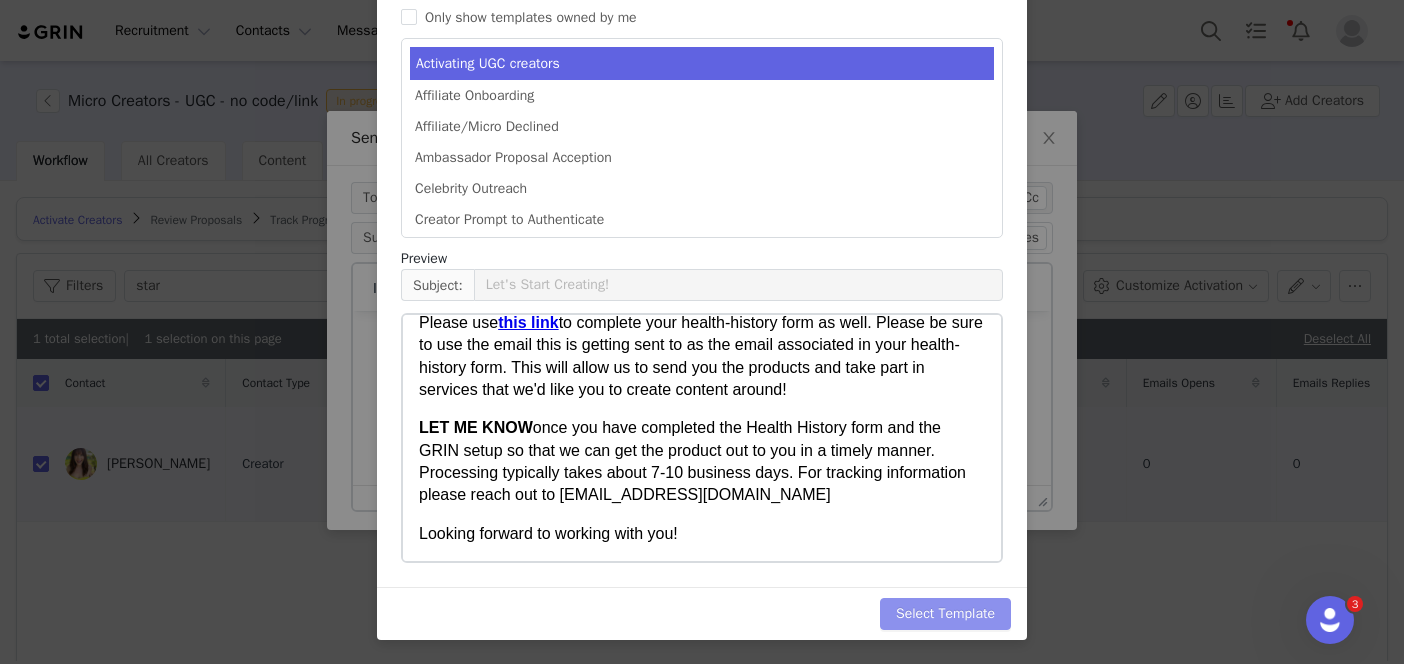 click on "Select Template" at bounding box center (945, 614) 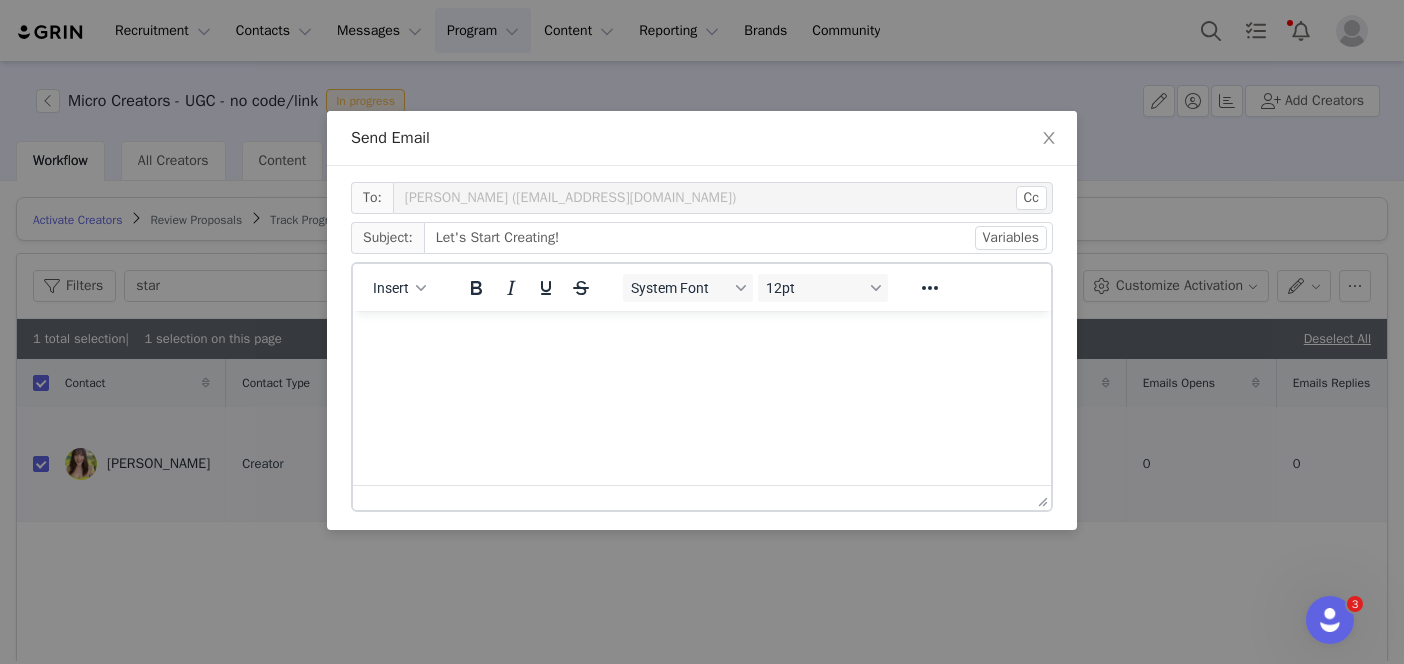 scroll, scrollTop: 0, scrollLeft: 0, axis: both 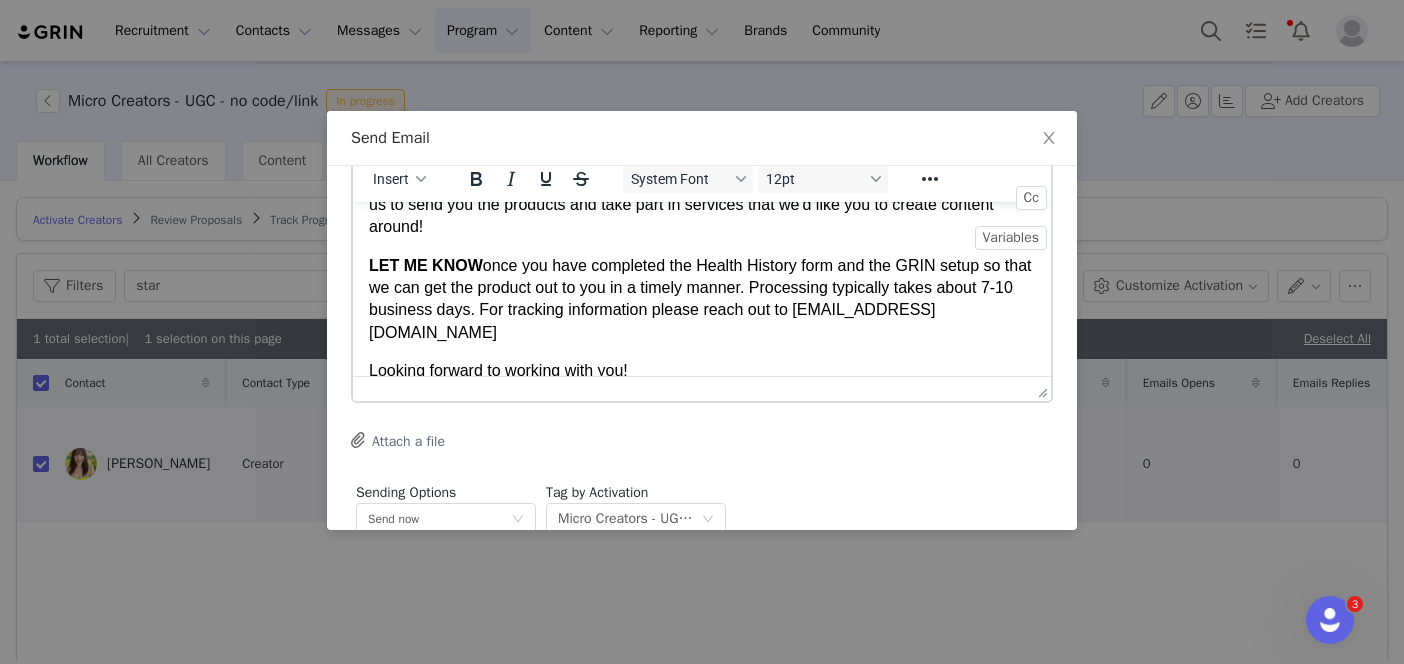 click on "Looking forward to working with you!" at bounding box center (702, 370) 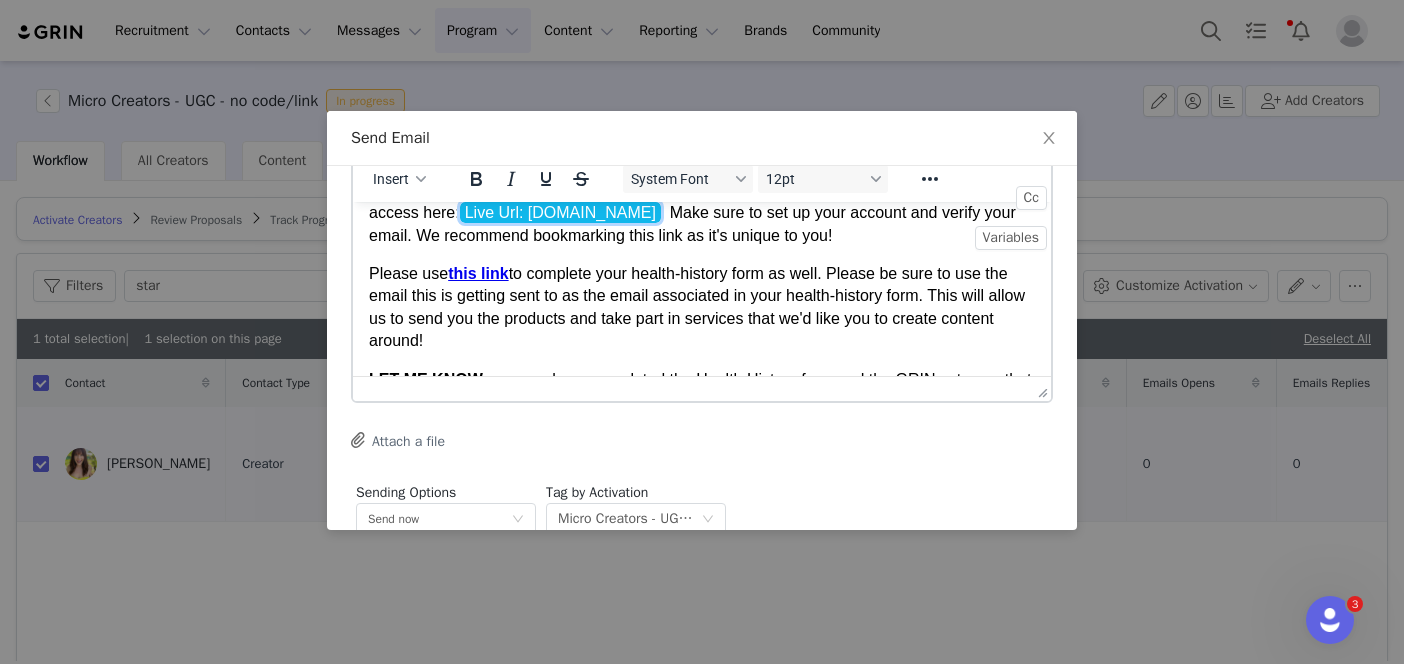 scroll, scrollTop: 229, scrollLeft: 0, axis: vertical 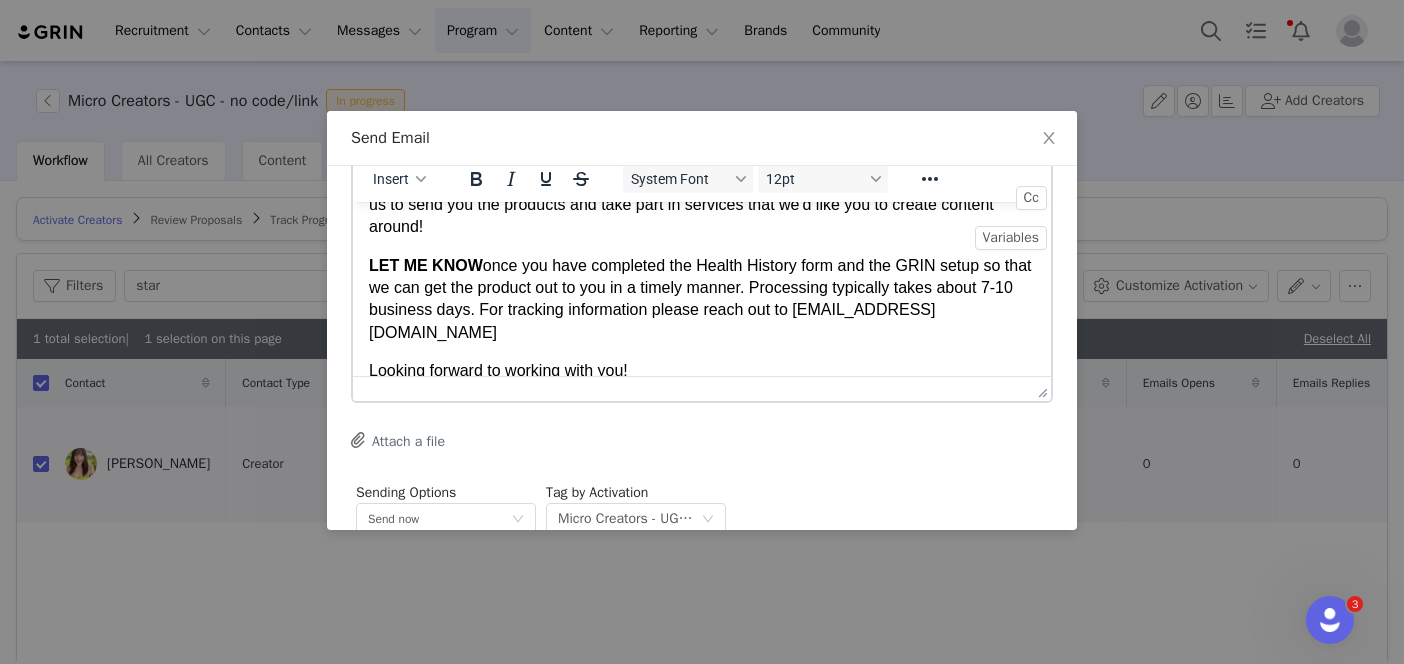 click on "Looking forward to working with you!" at bounding box center [702, 370] 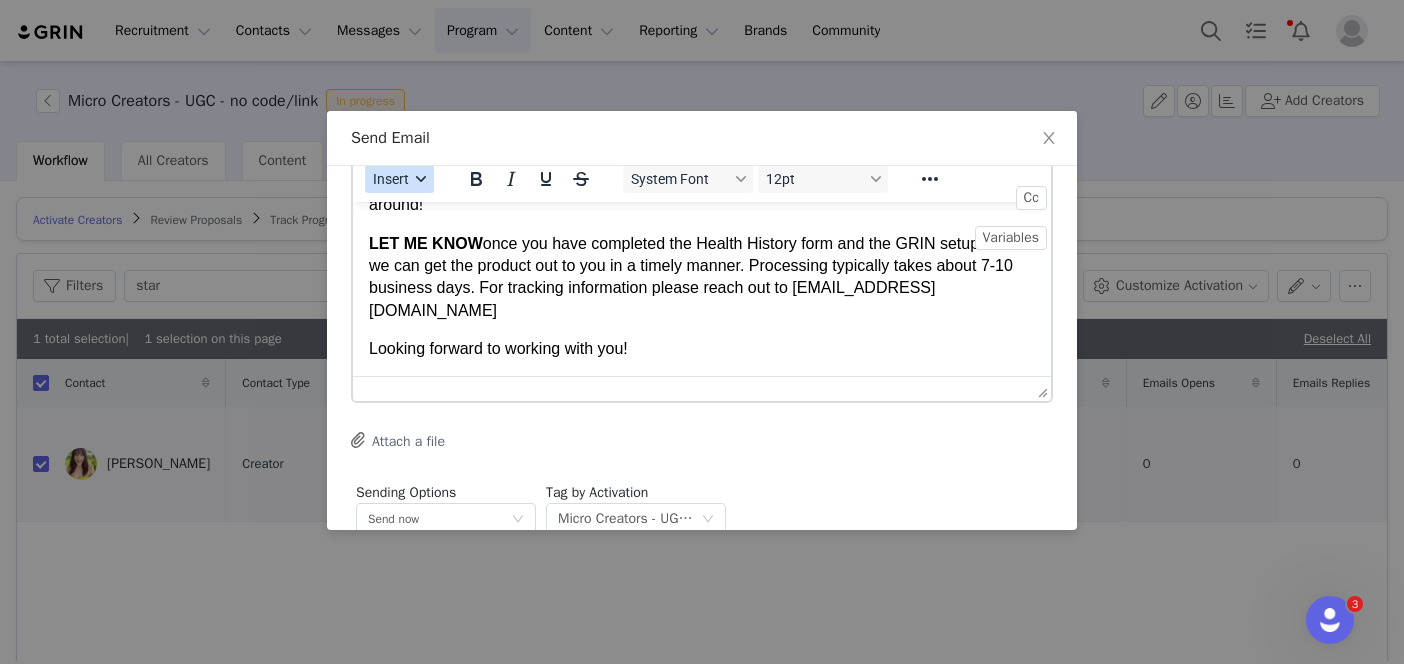 click on "Insert" at bounding box center [399, 179] 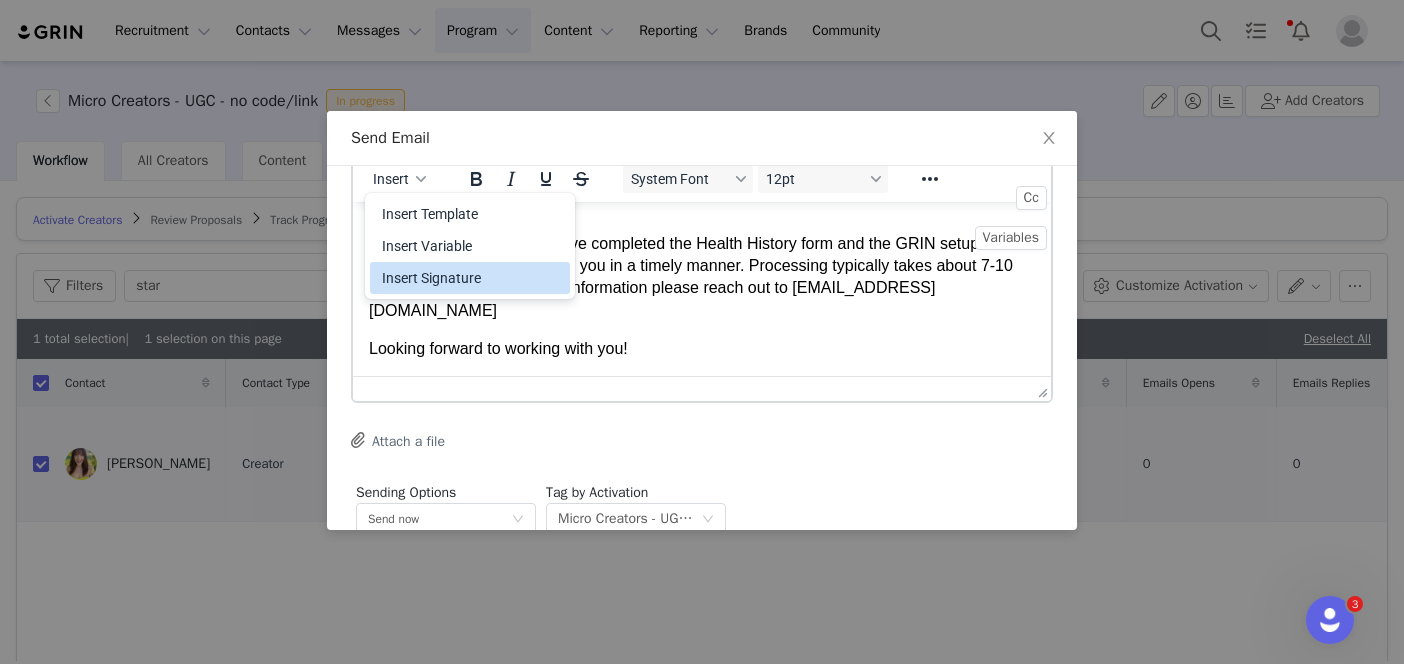 click on "Insert Signature" at bounding box center (472, 278) 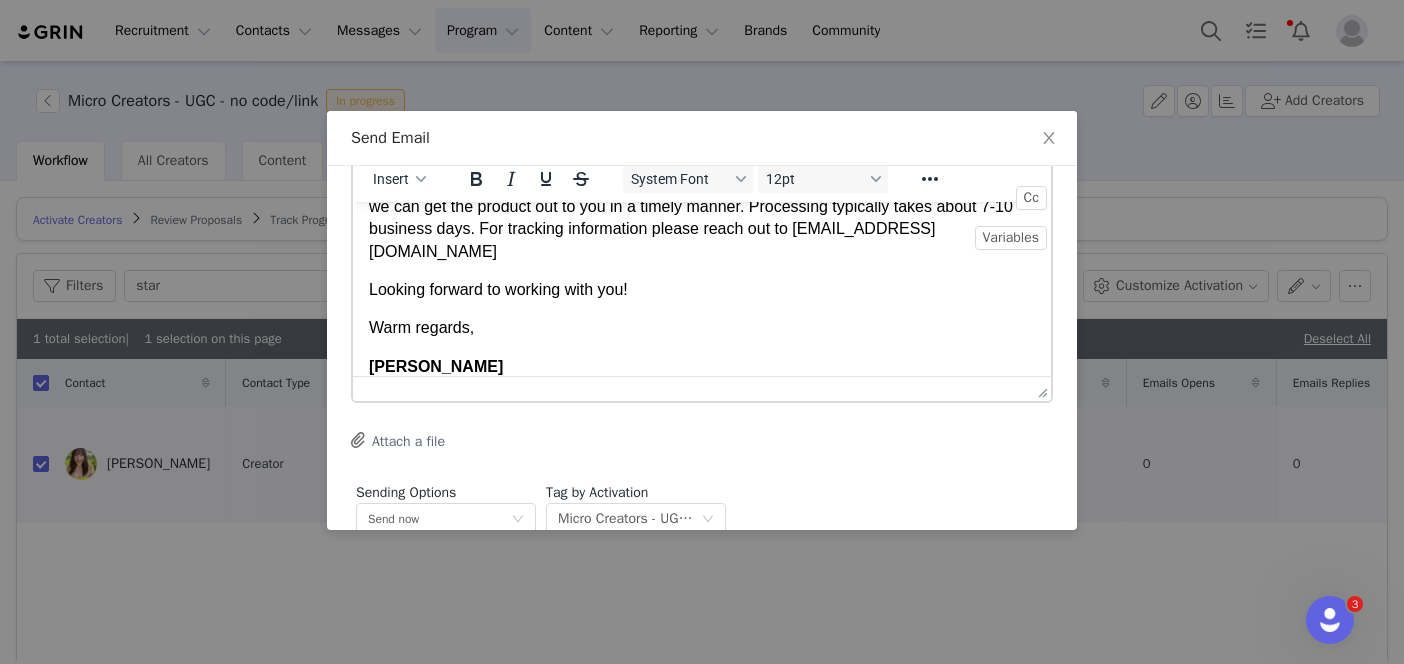 scroll, scrollTop: 328, scrollLeft: 0, axis: vertical 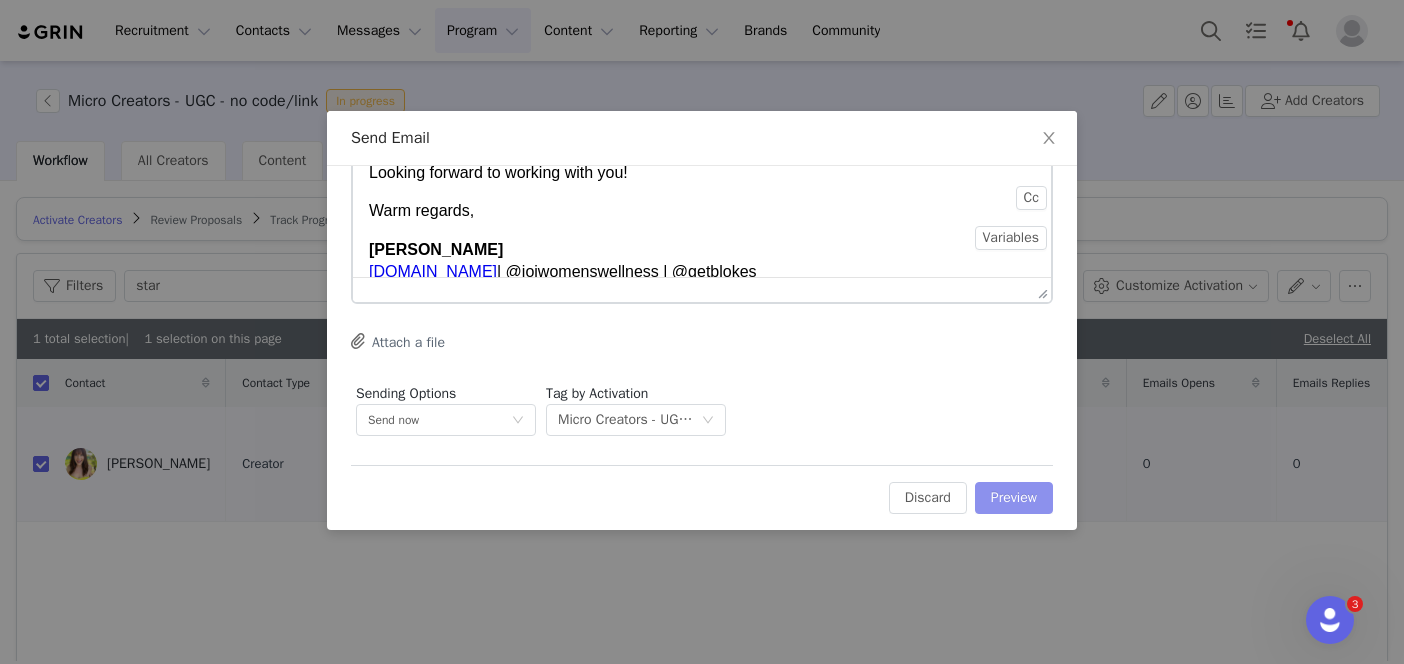 click on "Preview" at bounding box center [1014, 498] 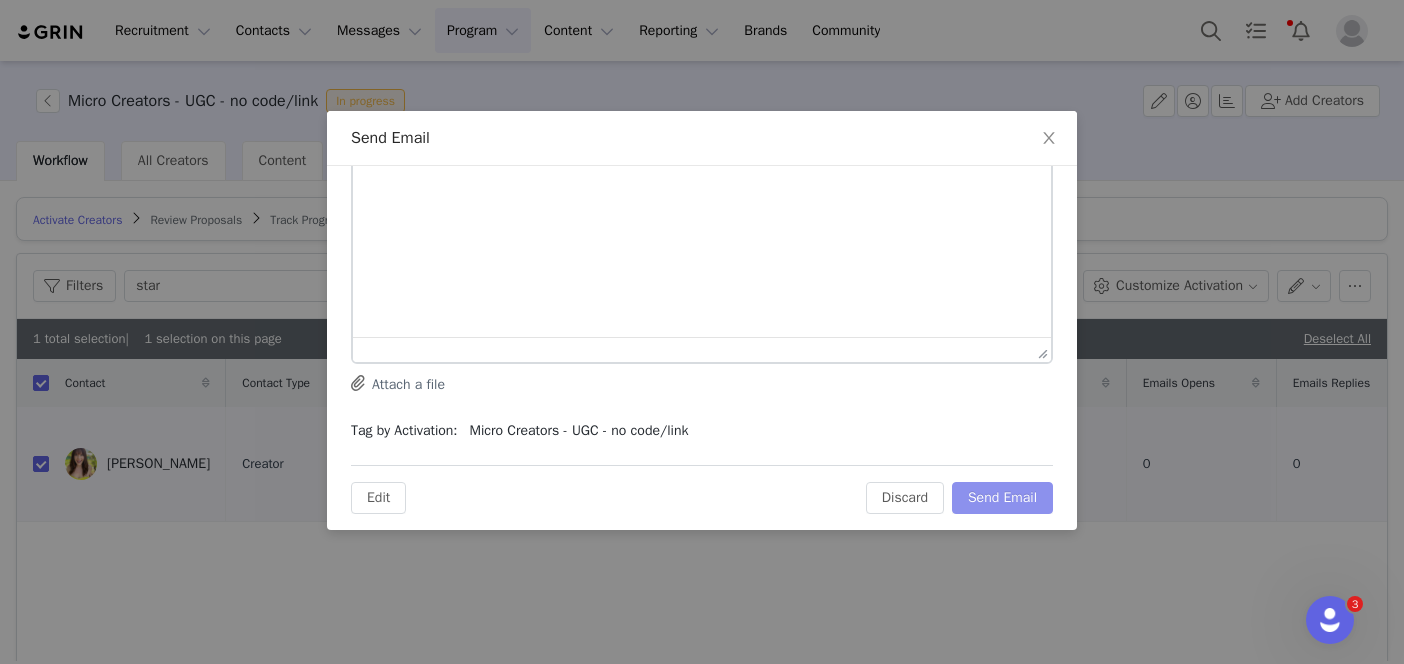 scroll, scrollTop: 0, scrollLeft: 0, axis: both 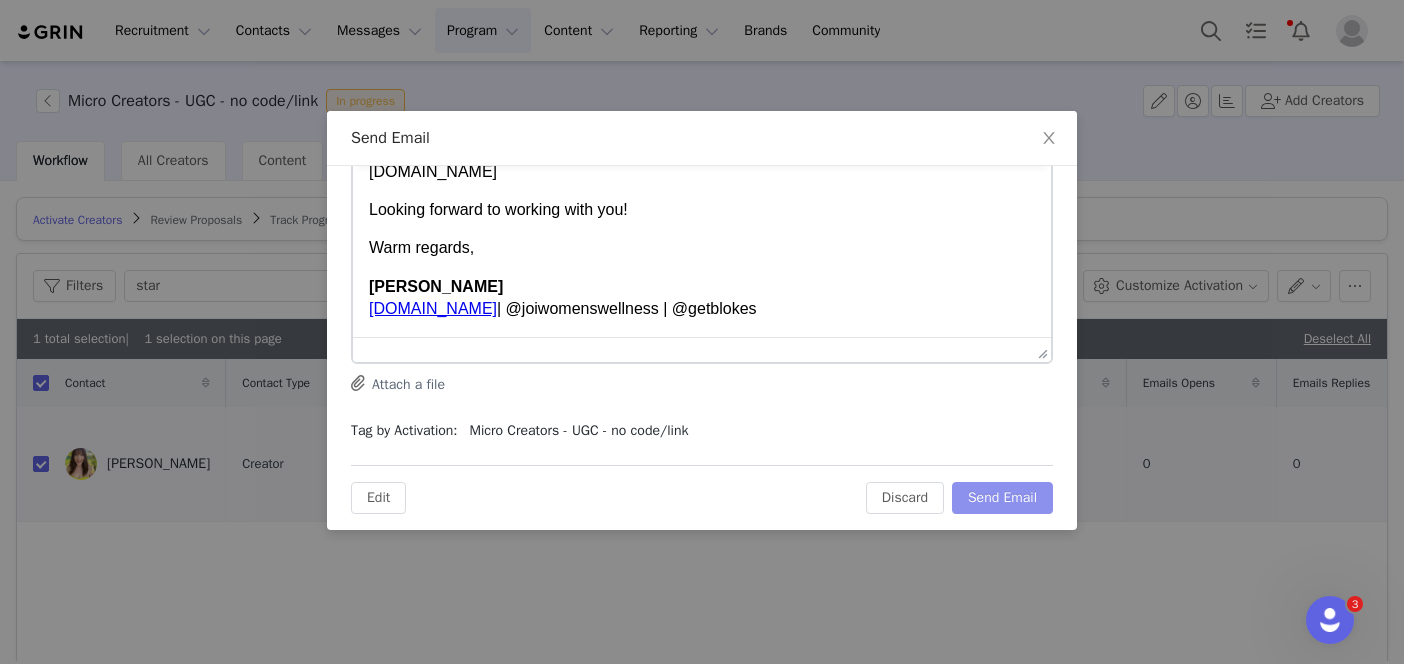 click on "Send Email" at bounding box center [1002, 498] 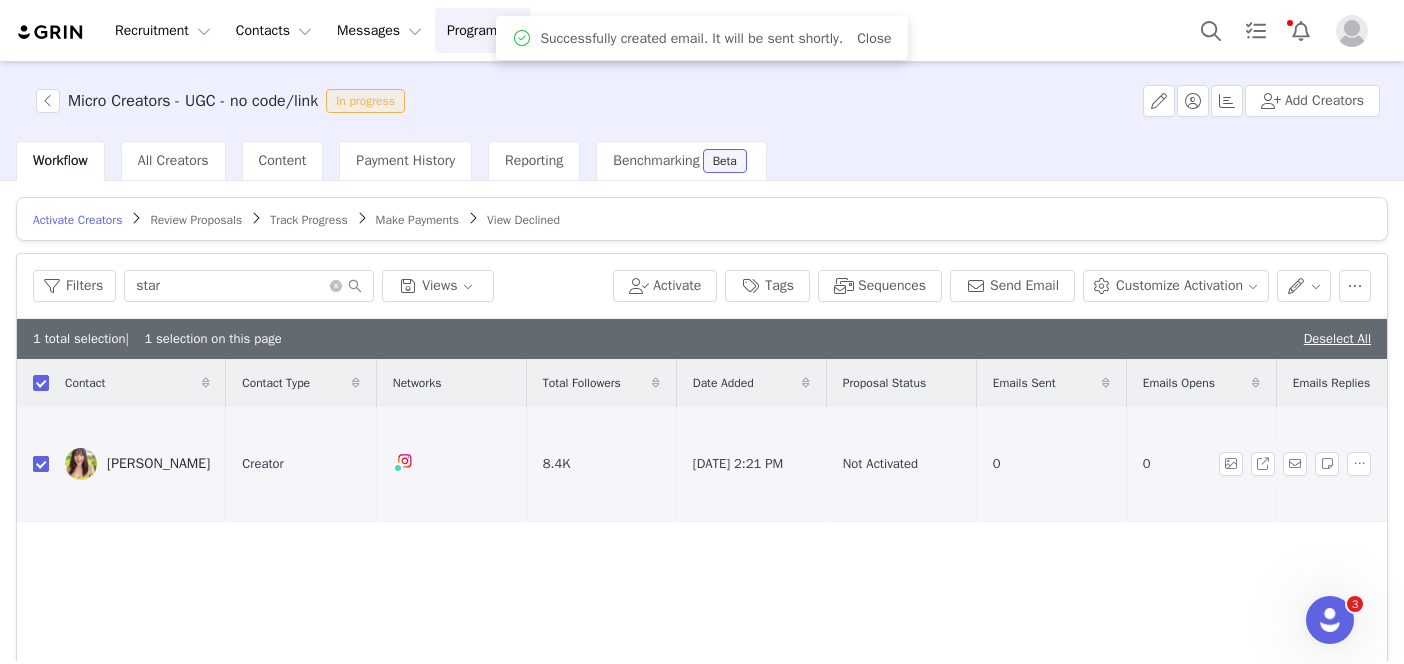 click at bounding box center [41, 464] 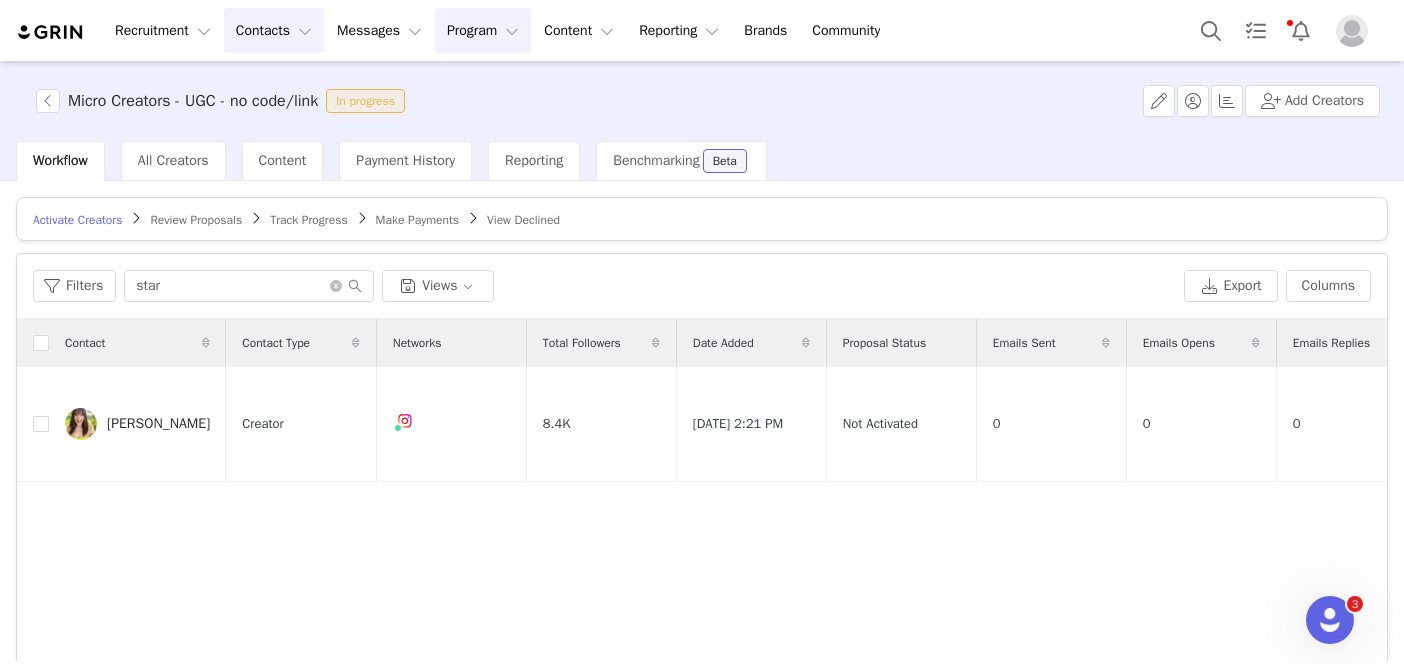 click on "Contacts Contacts" at bounding box center (274, 30) 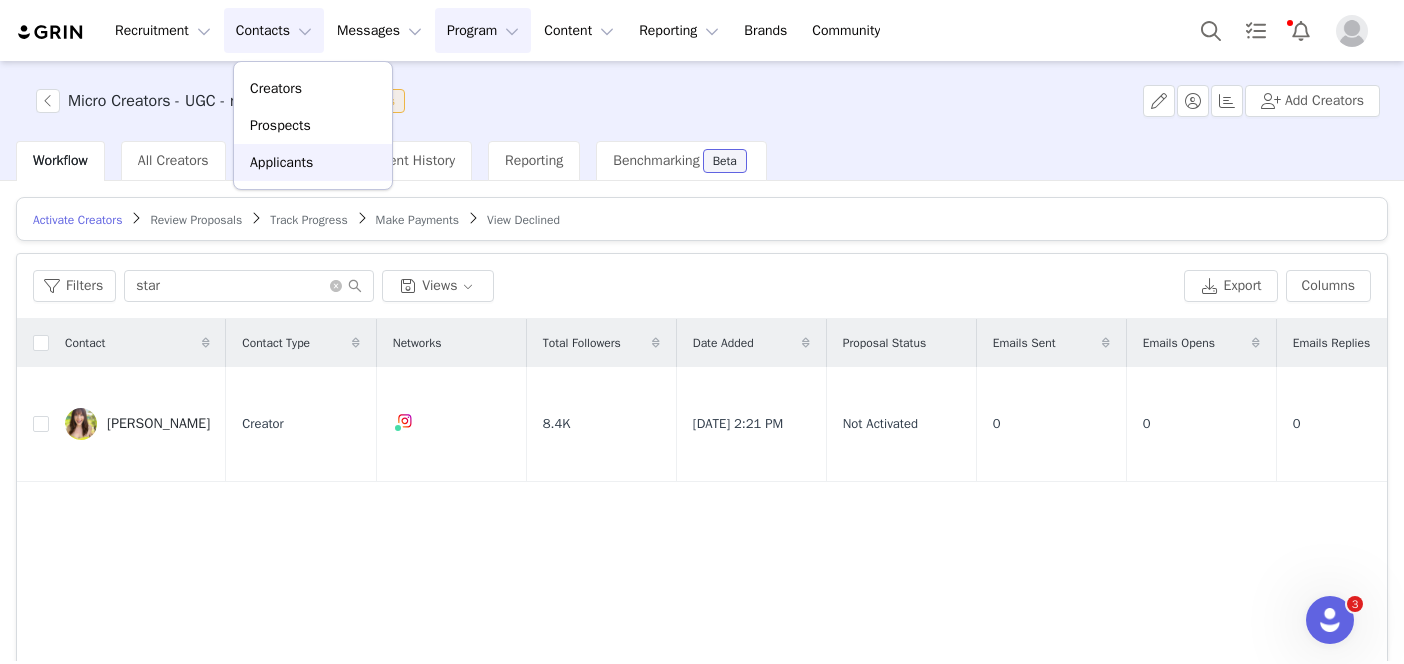 click on "Applicants" at bounding box center (281, 162) 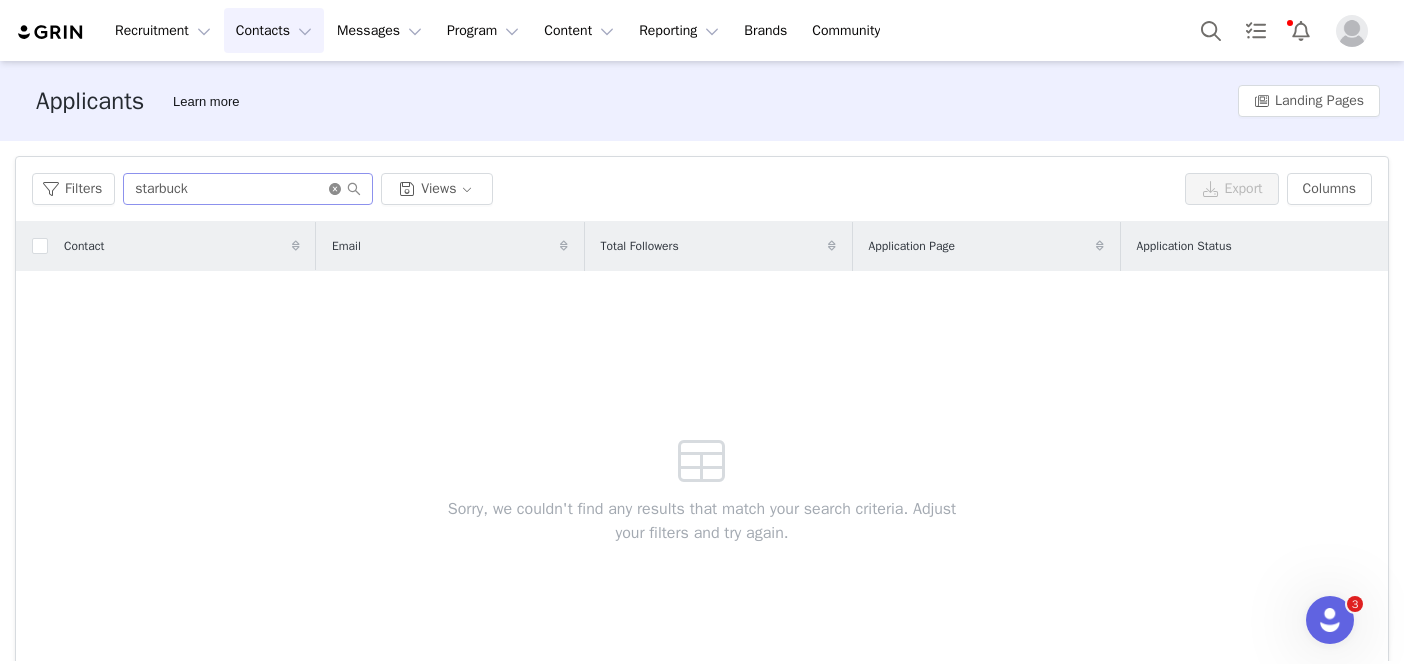 click 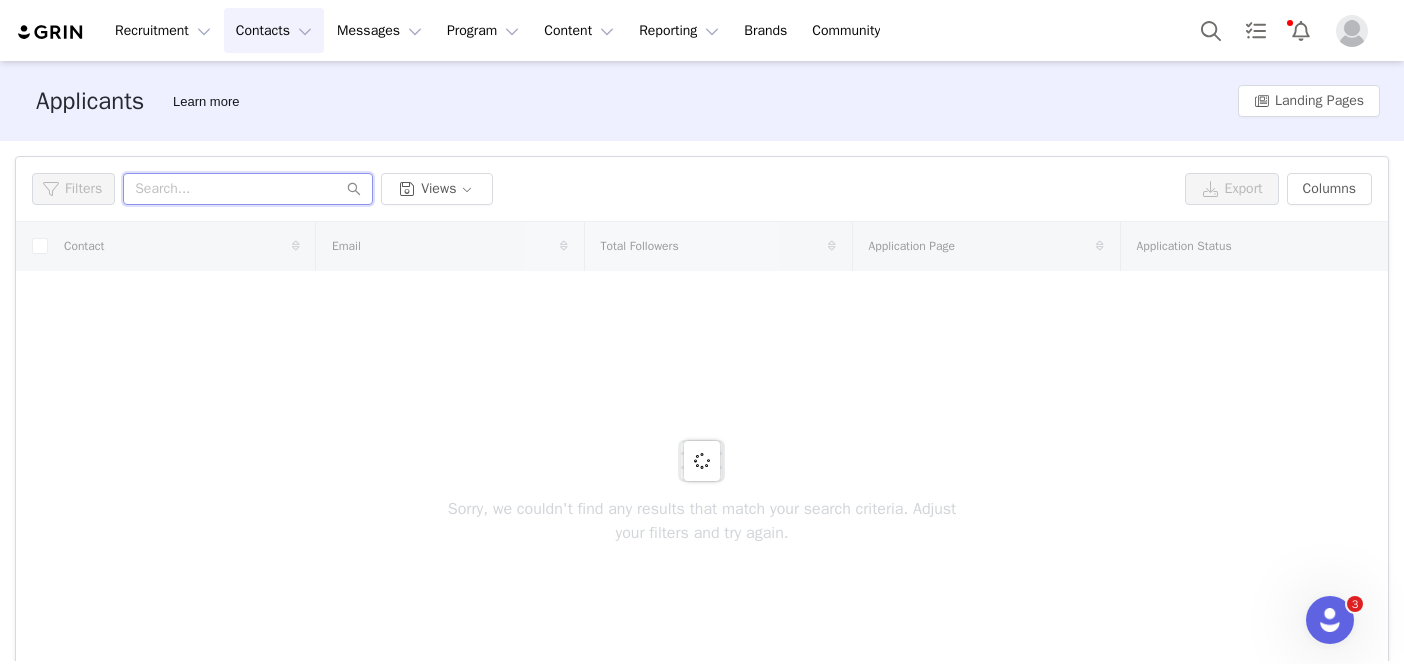 click at bounding box center (248, 189) 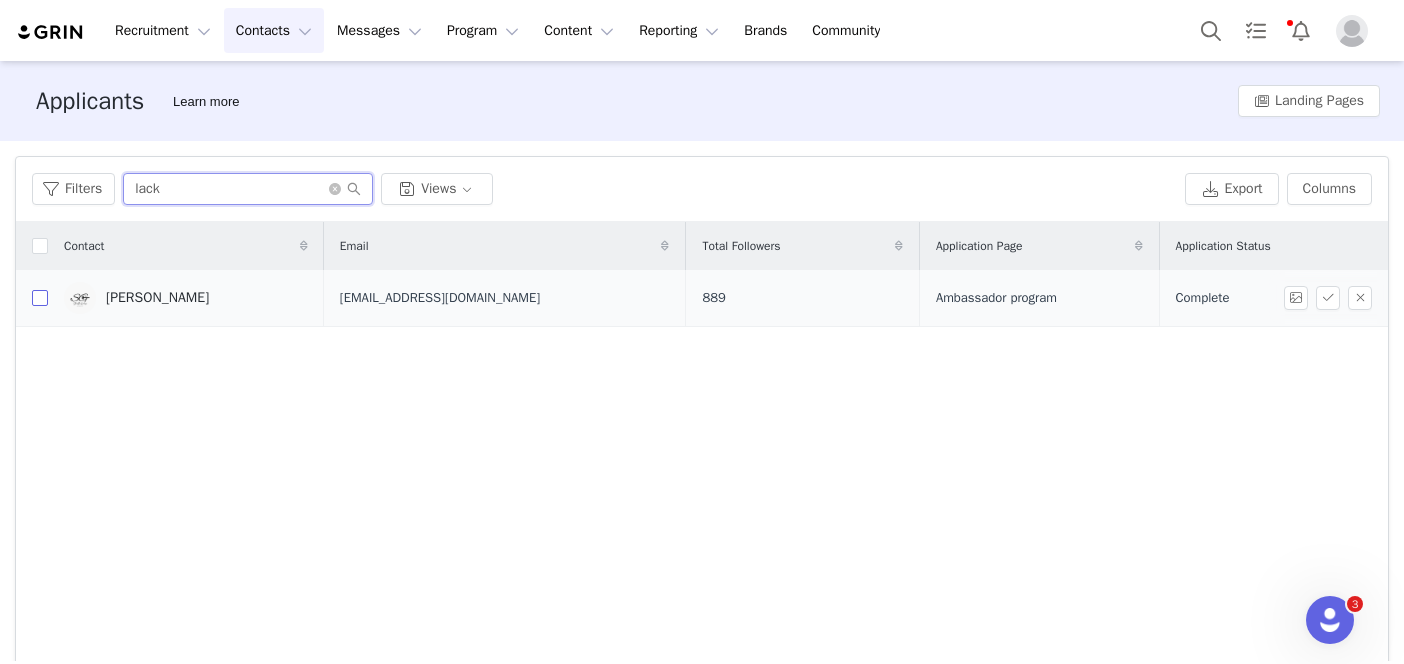type on "lack" 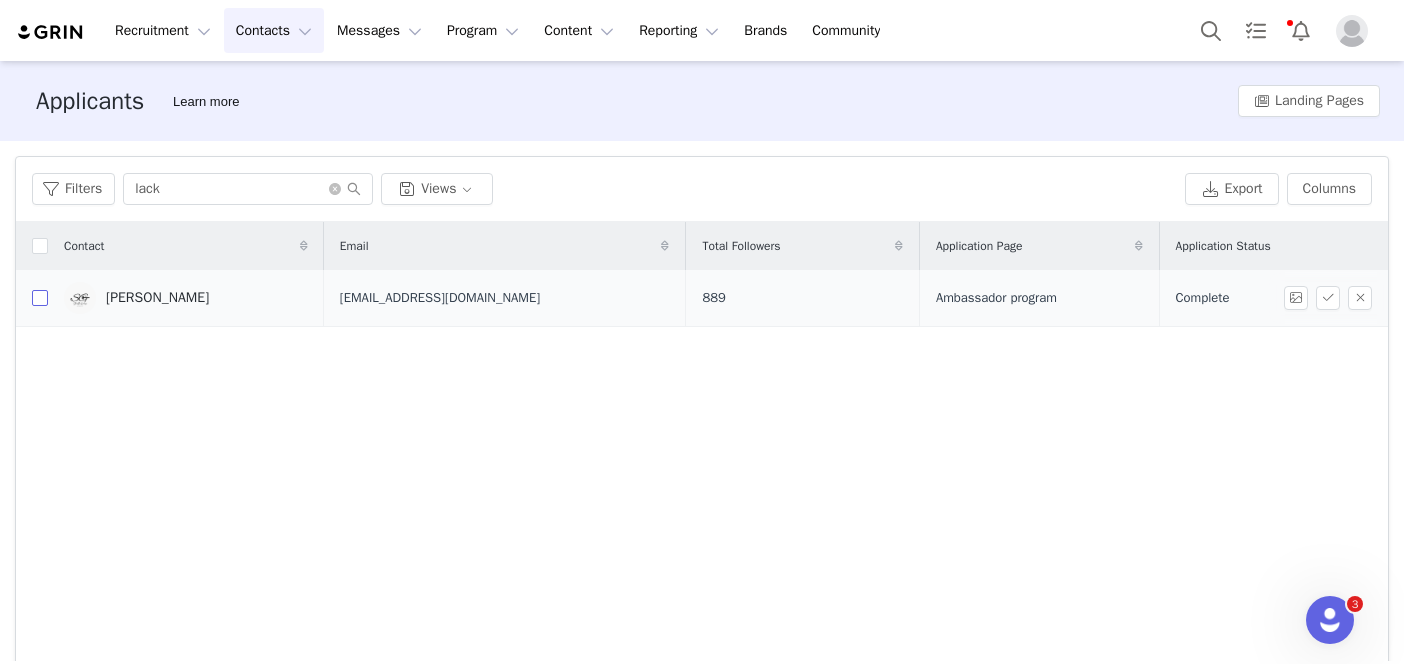 click at bounding box center [40, 298] 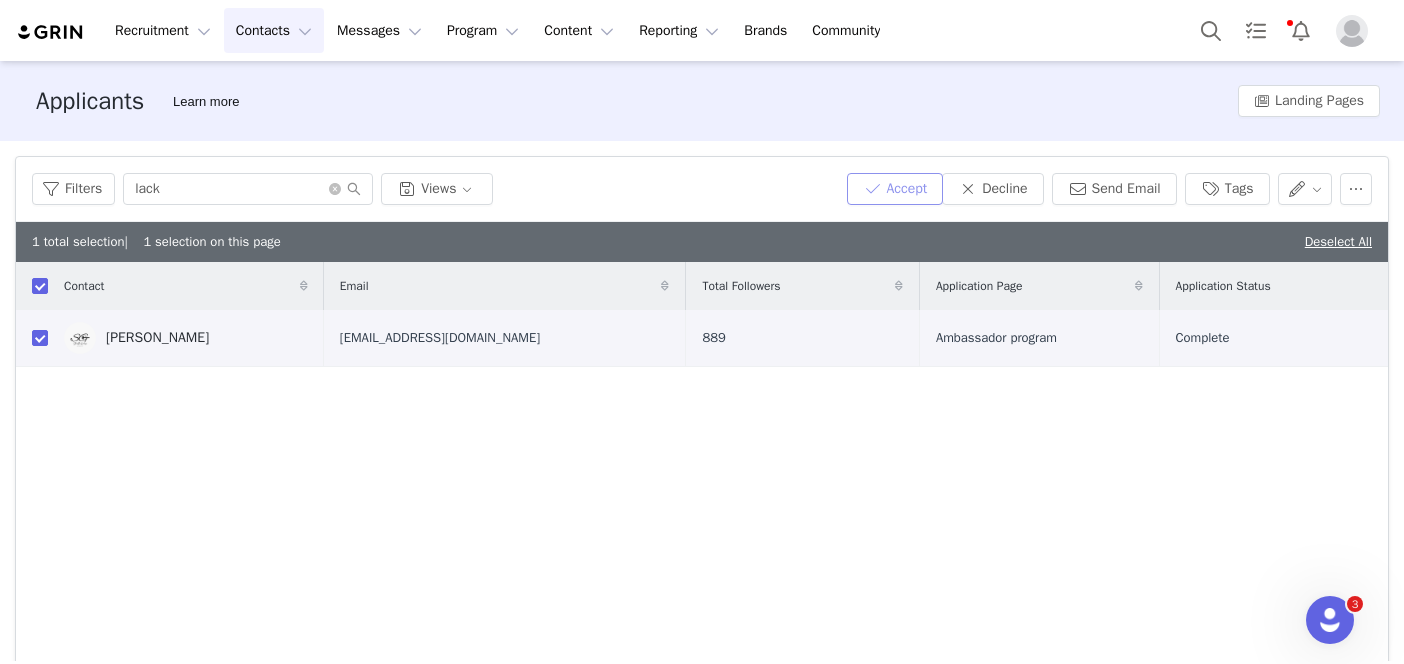 click on "Accept" at bounding box center (895, 189) 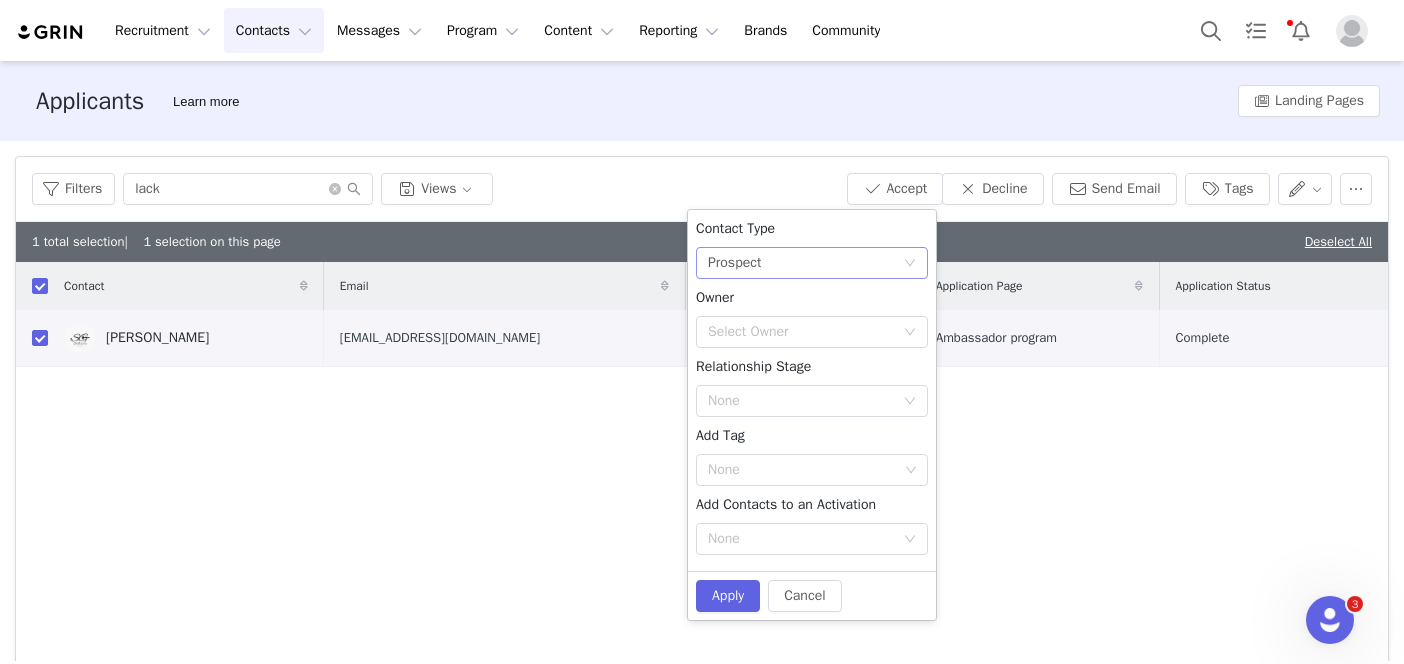 click on "Prospect" at bounding box center (734, 263) 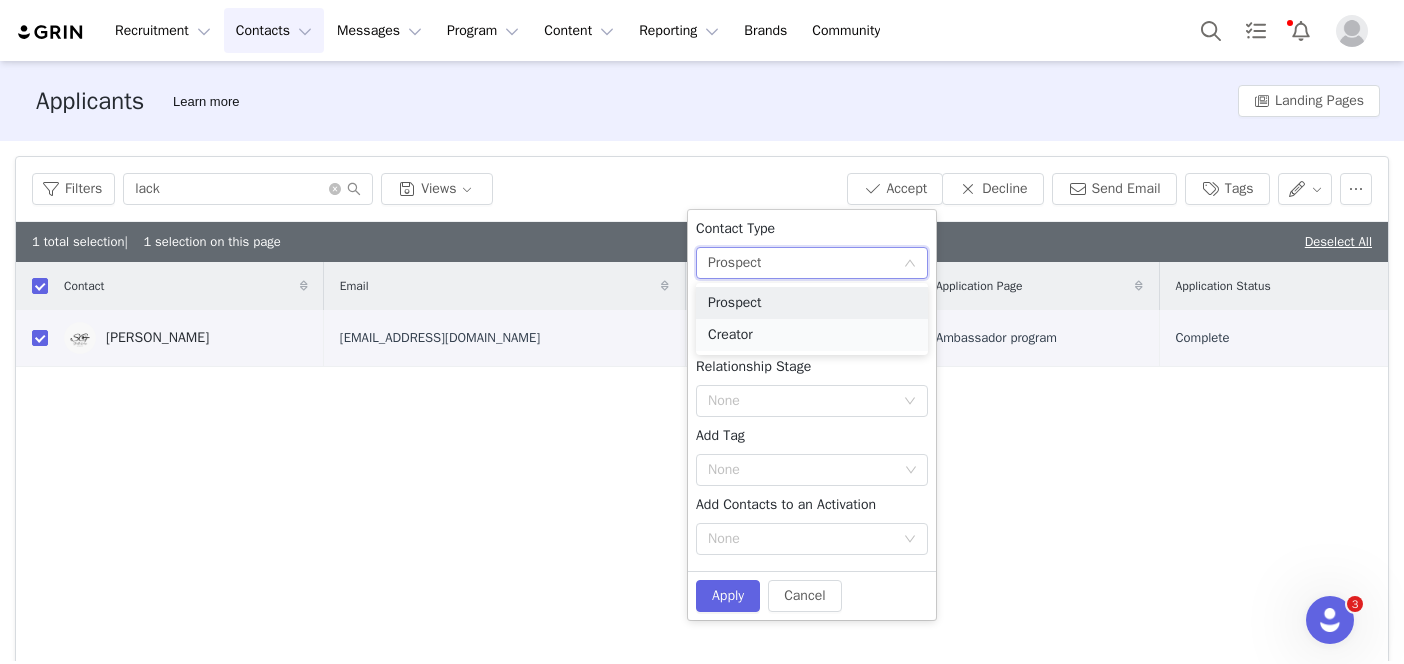 click on "Creator" at bounding box center [812, 335] 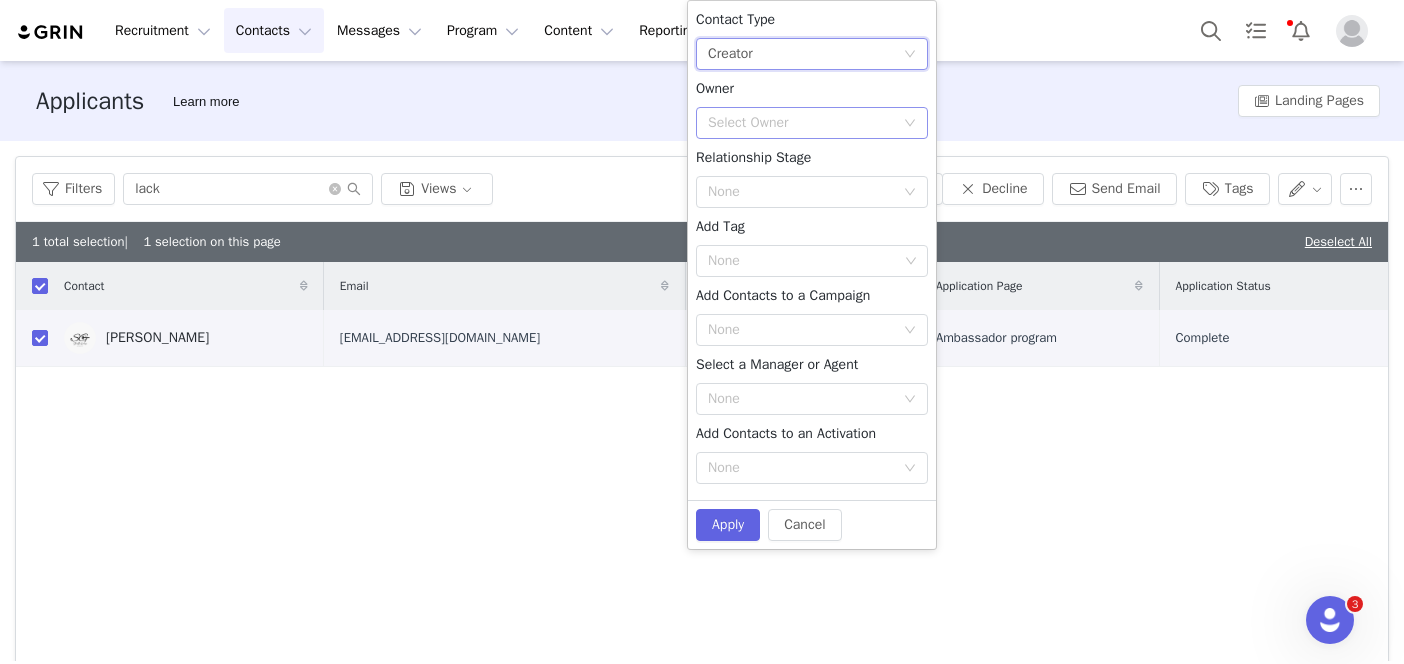click on "Select Owner" at bounding box center (805, 123) 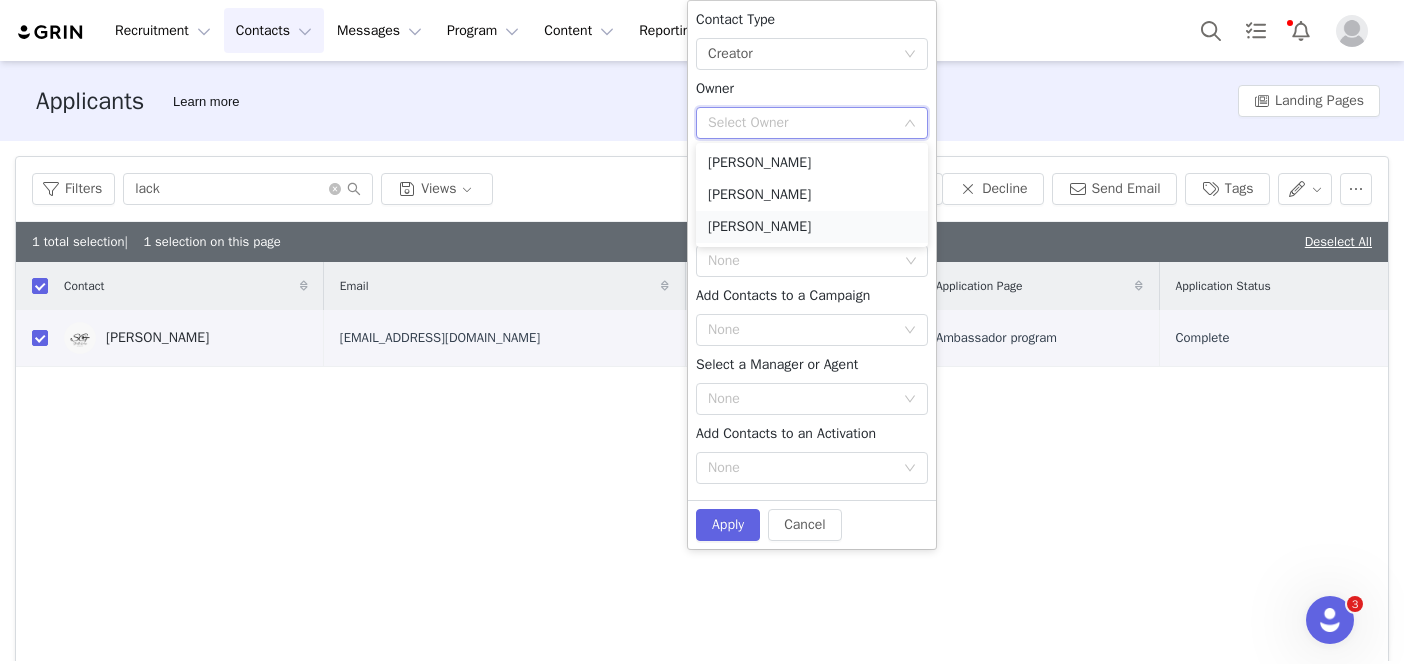 click on "[PERSON_NAME]" at bounding box center [812, 227] 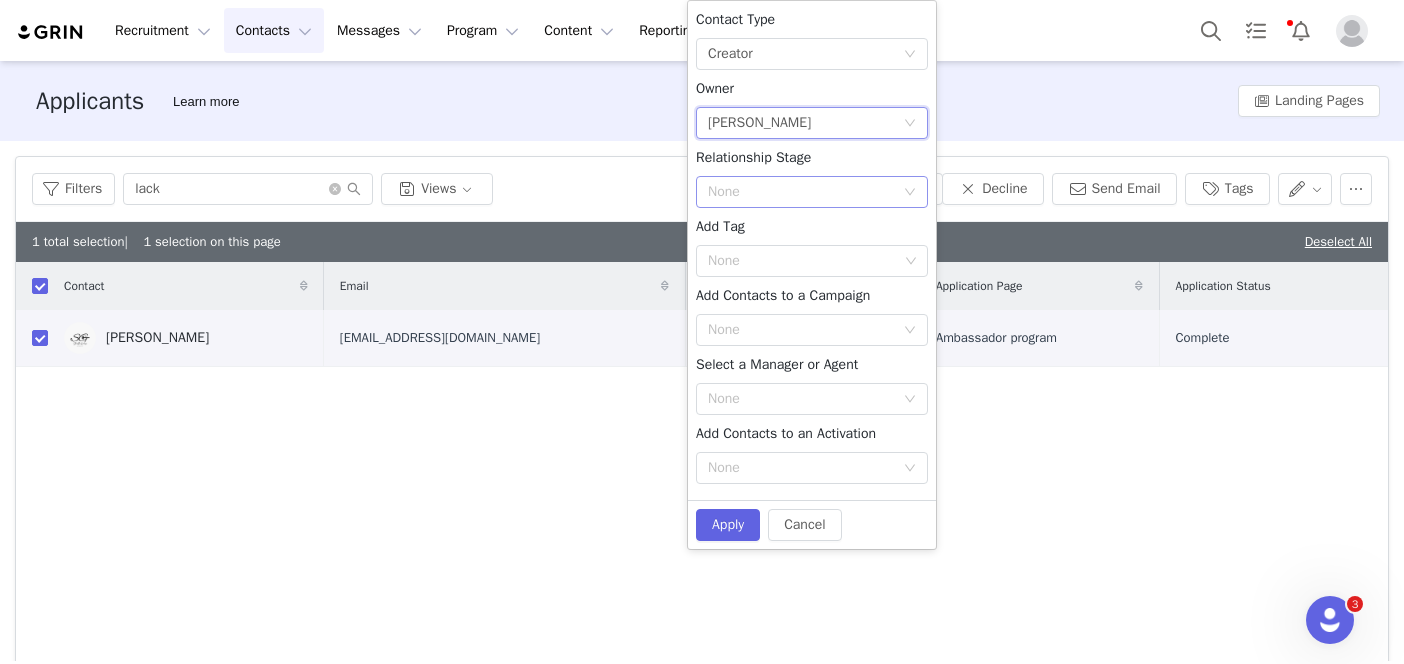 click on "None" at bounding box center (801, 192) 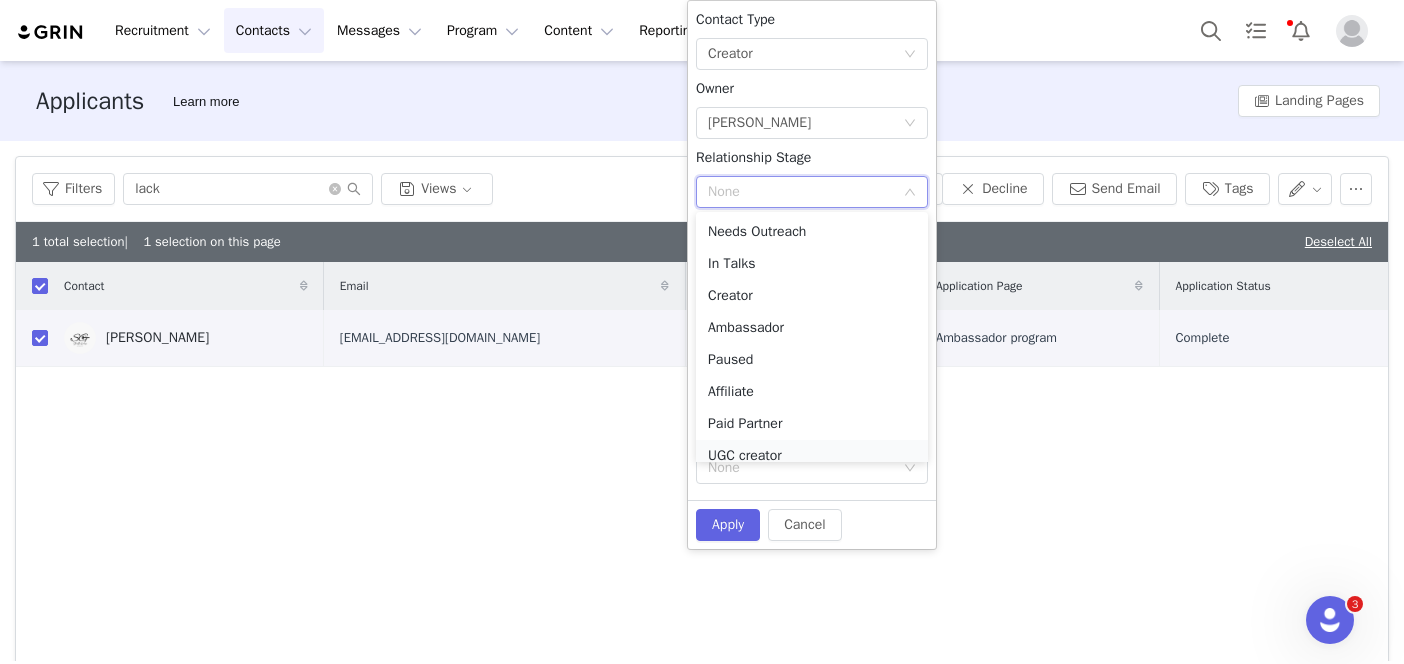scroll, scrollTop: 10, scrollLeft: 0, axis: vertical 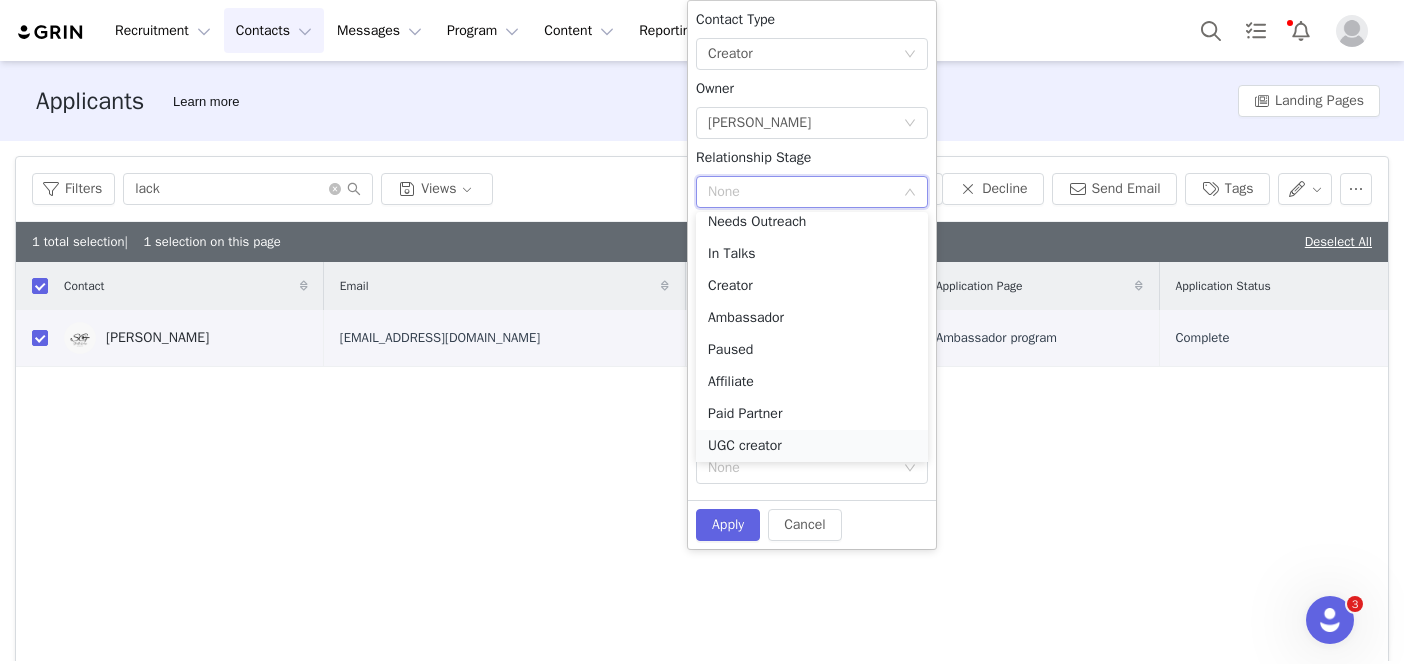 click on "UGC creator" at bounding box center (812, 446) 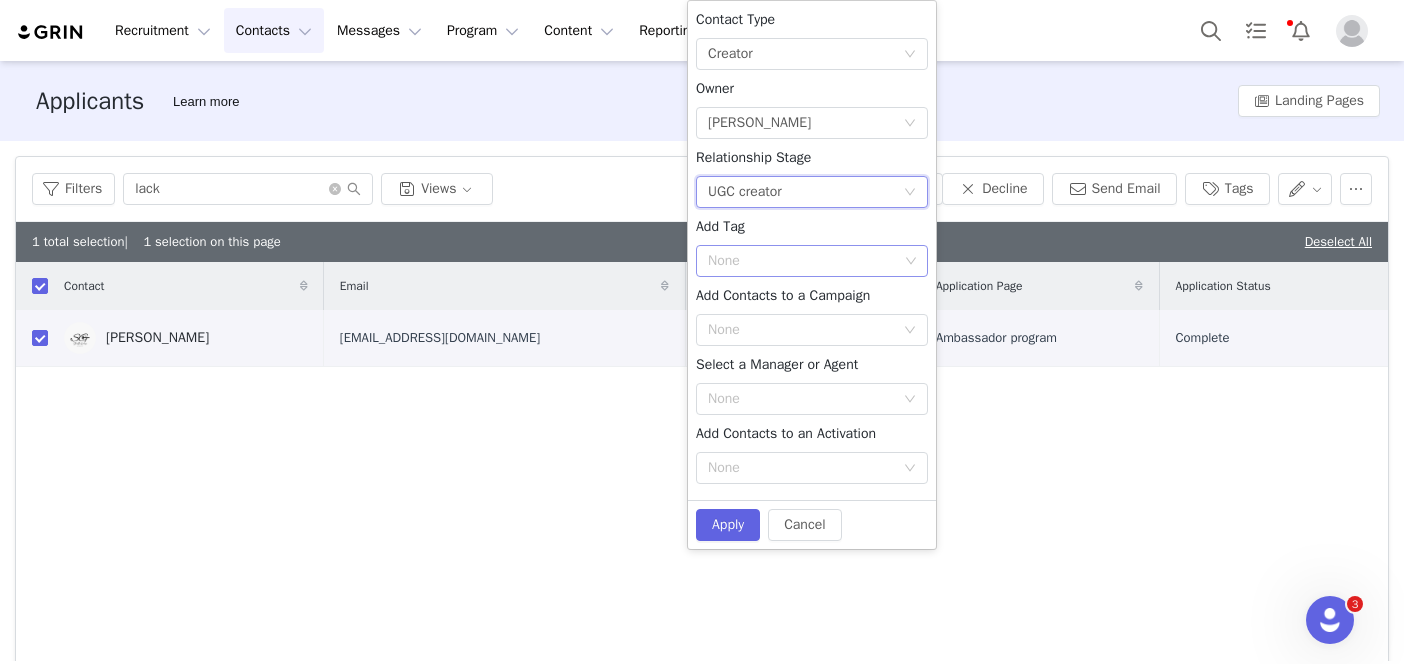 click on "None" at bounding box center [803, 261] 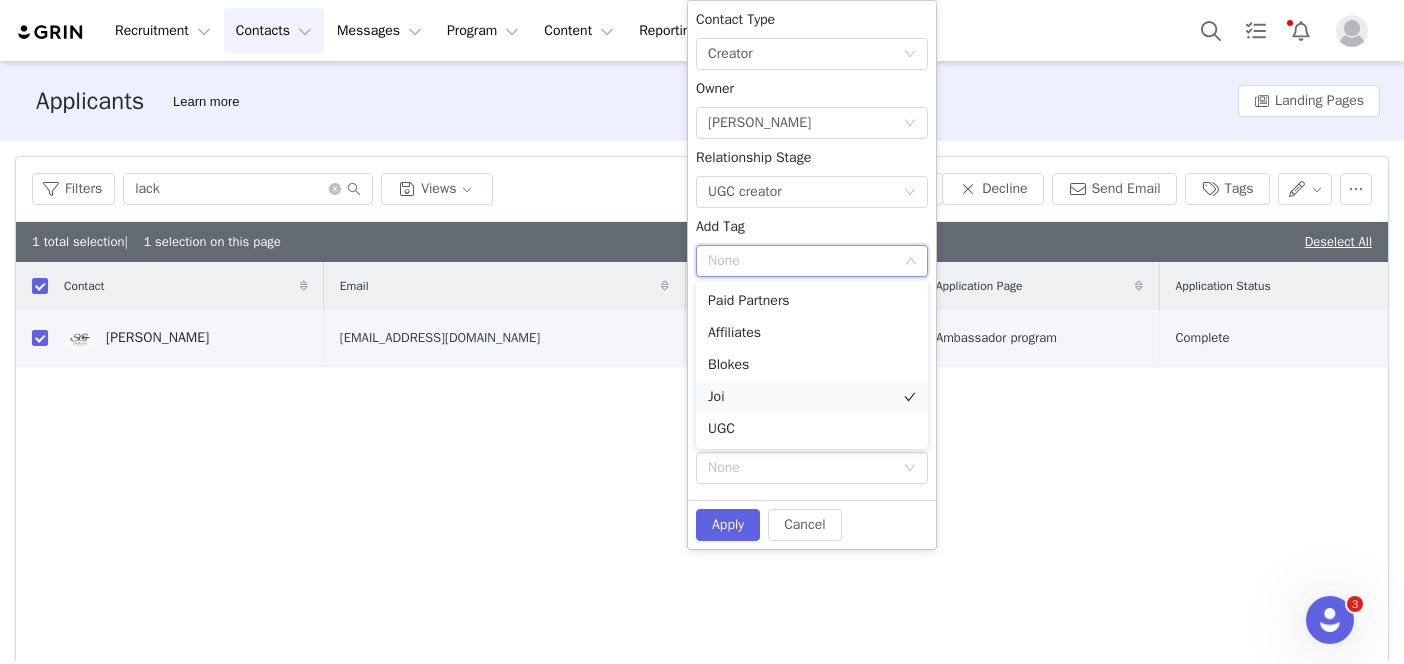 click on "Joi" at bounding box center (812, 397) 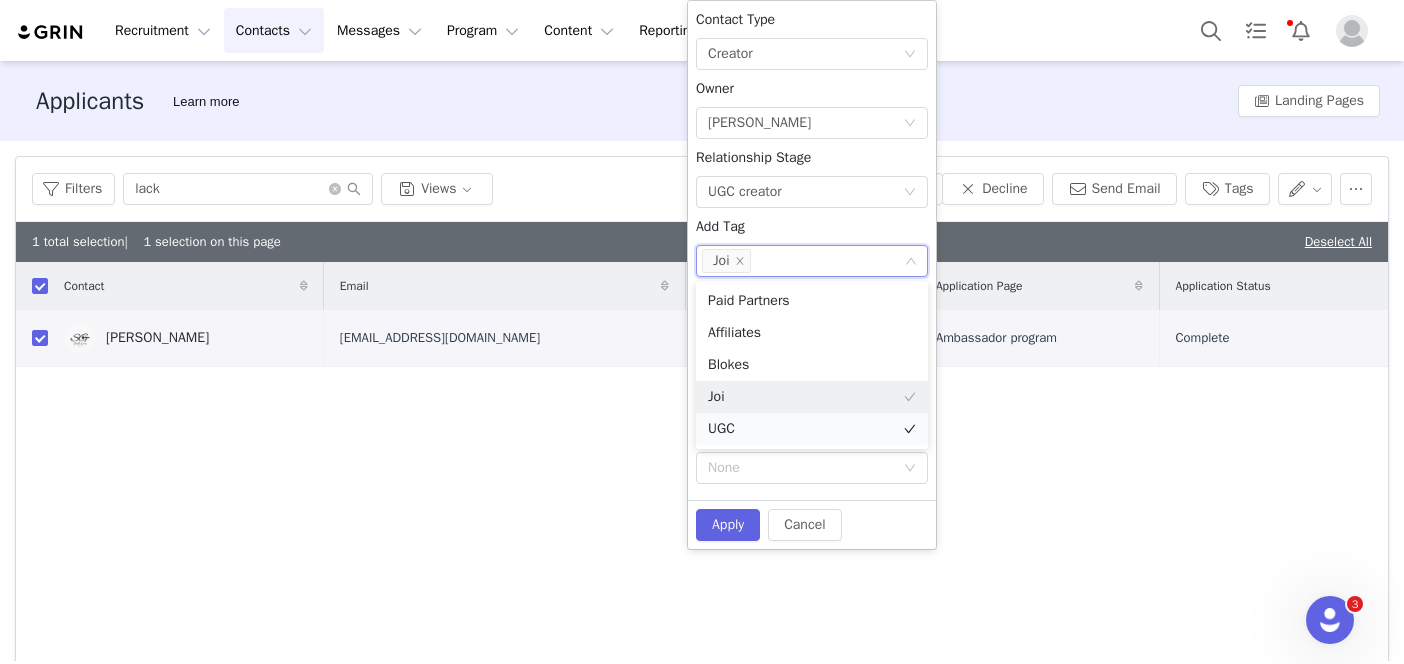 click on "UGC" at bounding box center [812, 429] 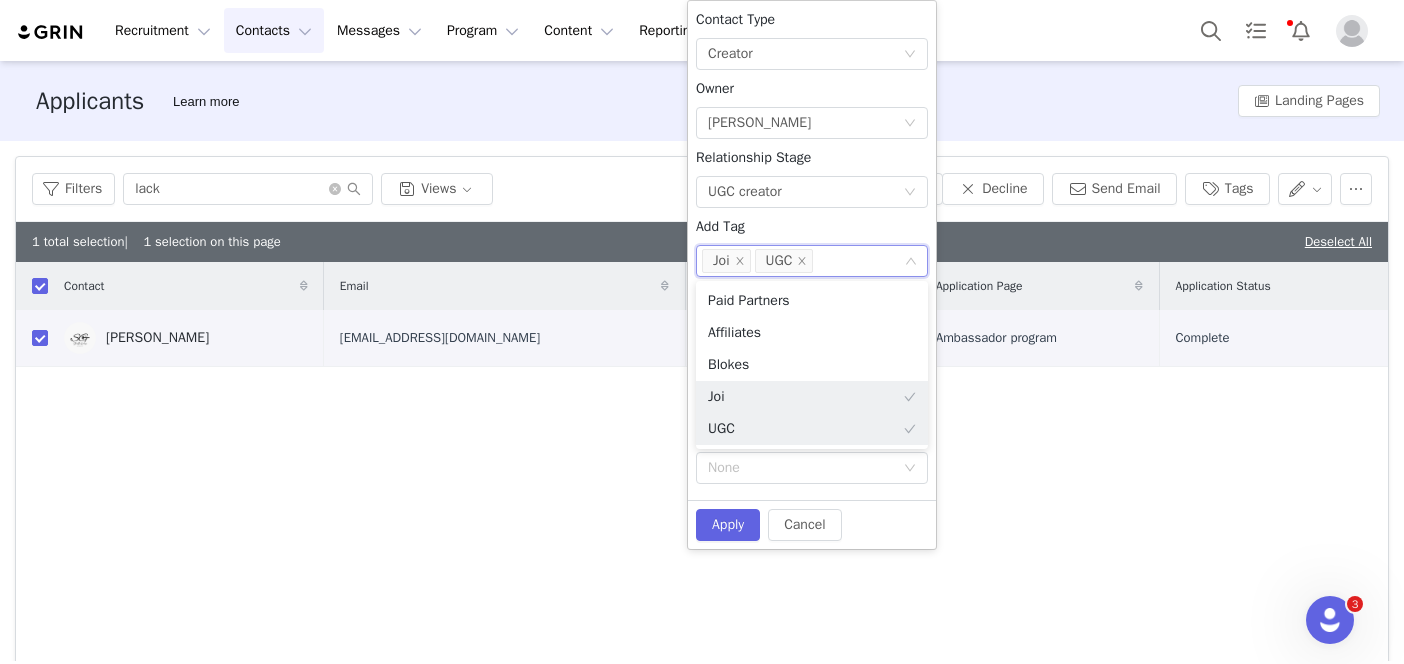click on "Contact Type  None  Creator   Owner  Select Owner  Astin Donovan   Relationship Stage  None  UGC creator   Add Tag  None Joi UGC    Add Contacts to a Campaign  None  Select a Manager or Agent  None  Add Contacts to an Activation  None" at bounding box center (812, 250) 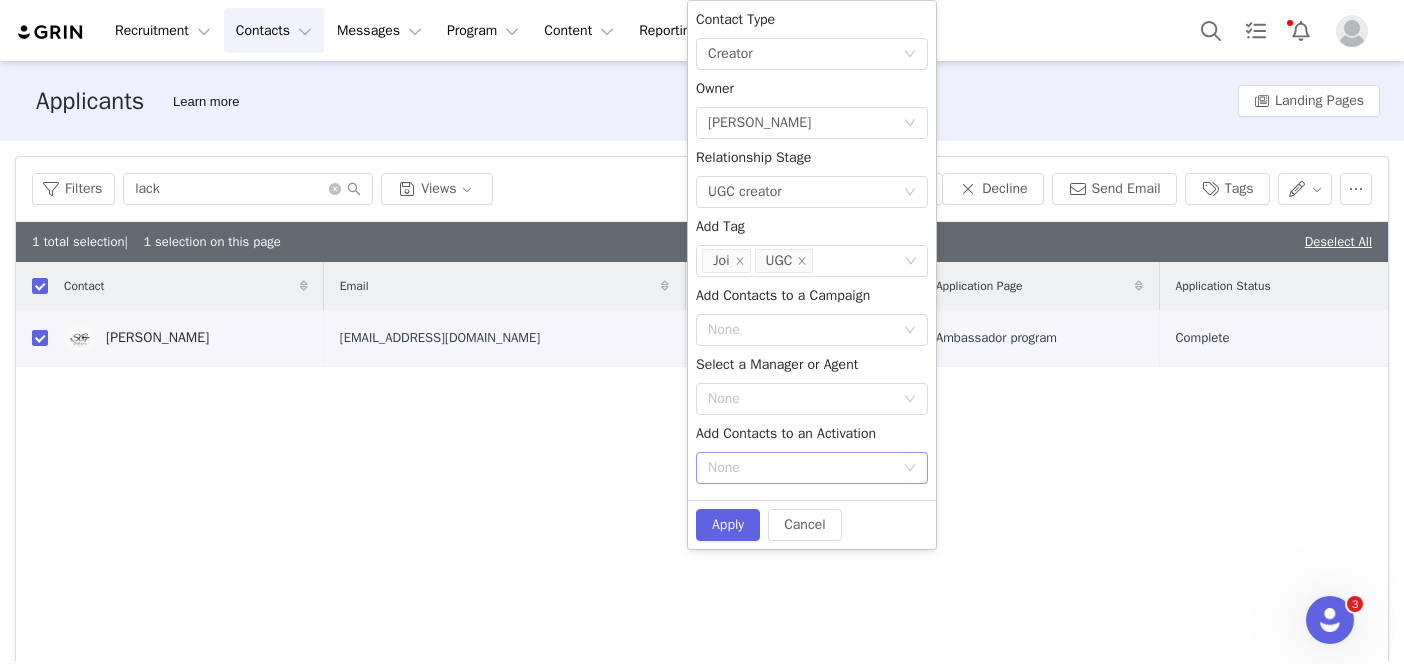 click on "None" at bounding box center (805, 468) 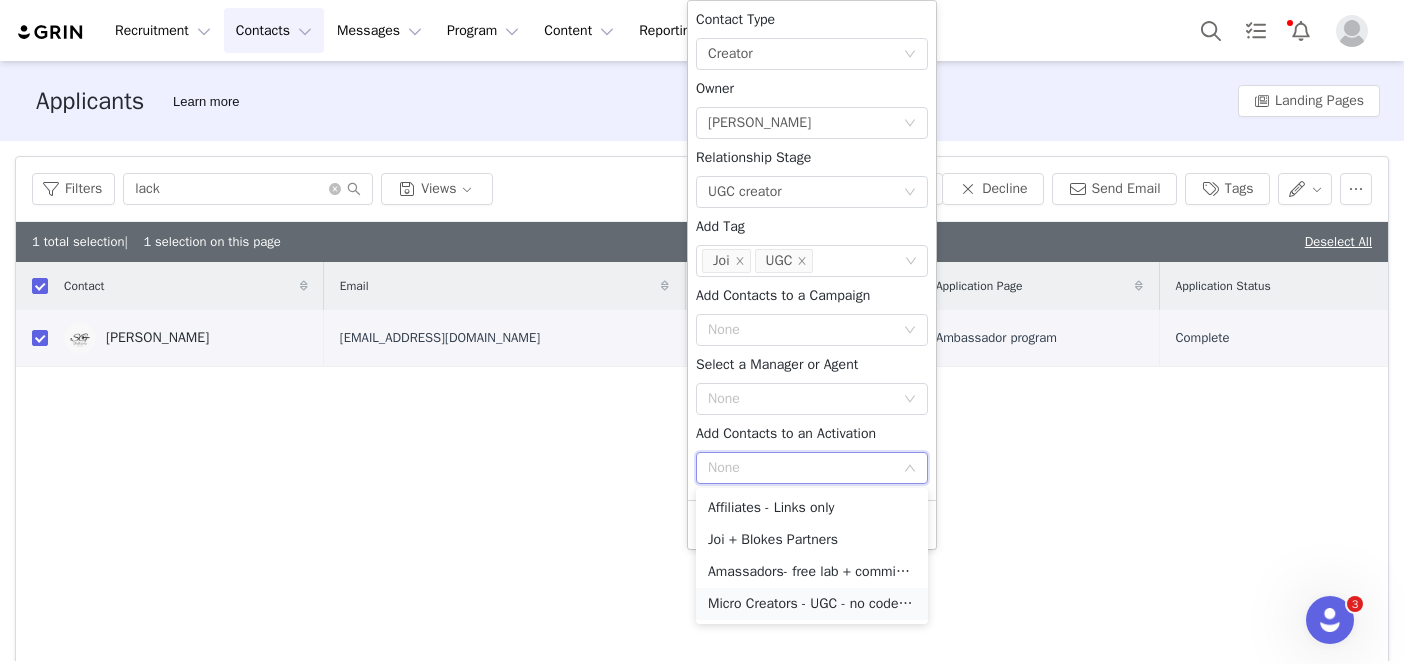 click on "Micro Creators - UGC - no code/link" at bounding box center (812, 604) 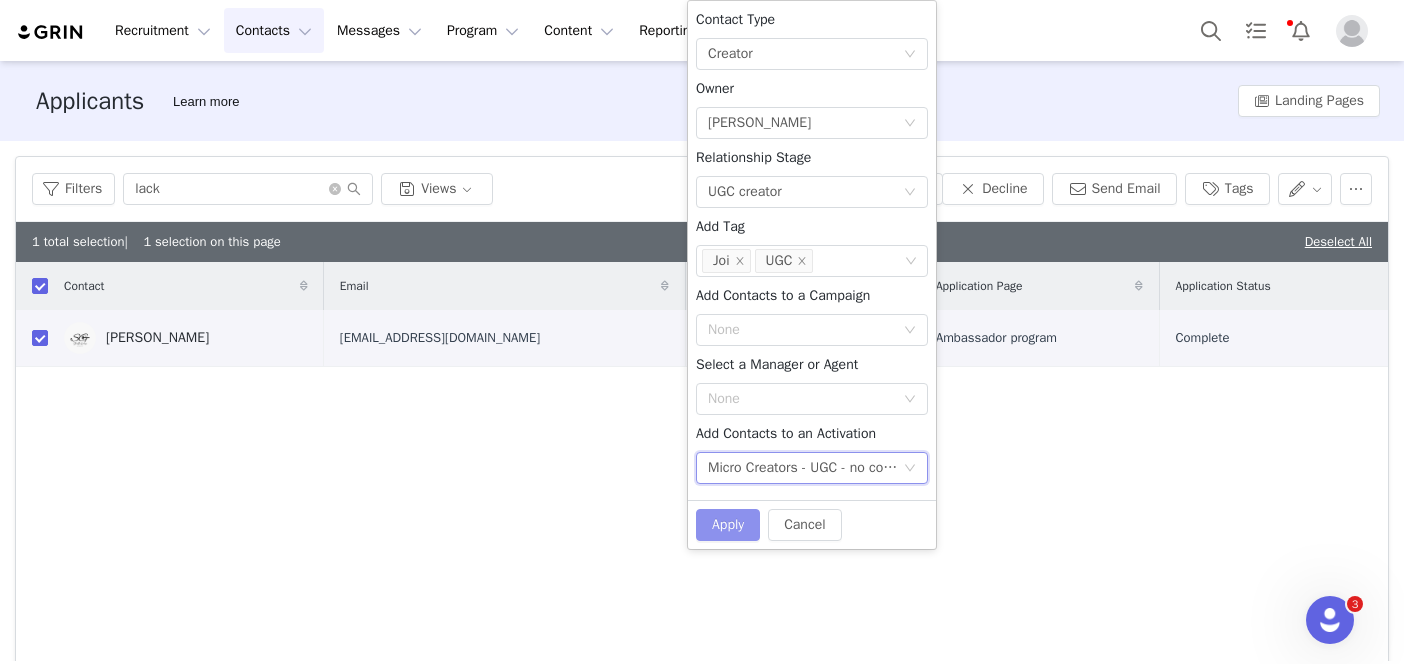 click on "Apply" at bounding box center (728, 525) 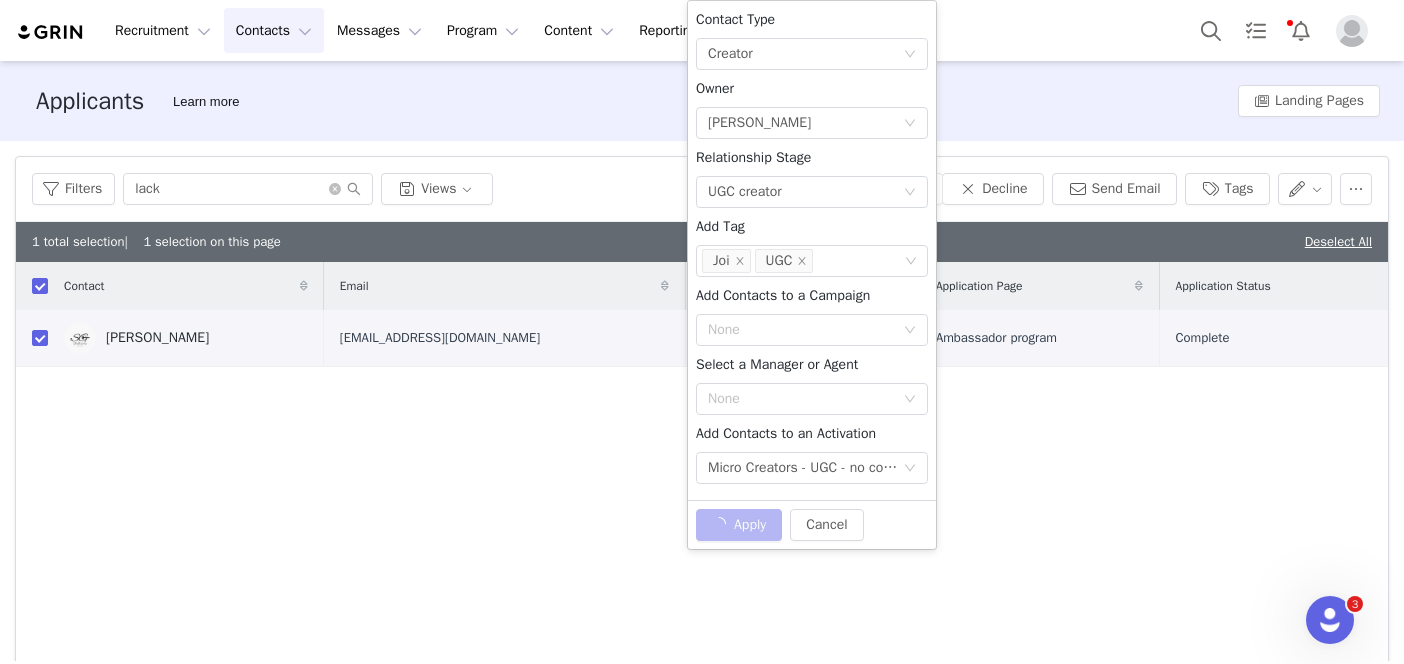 checkbox on "false" 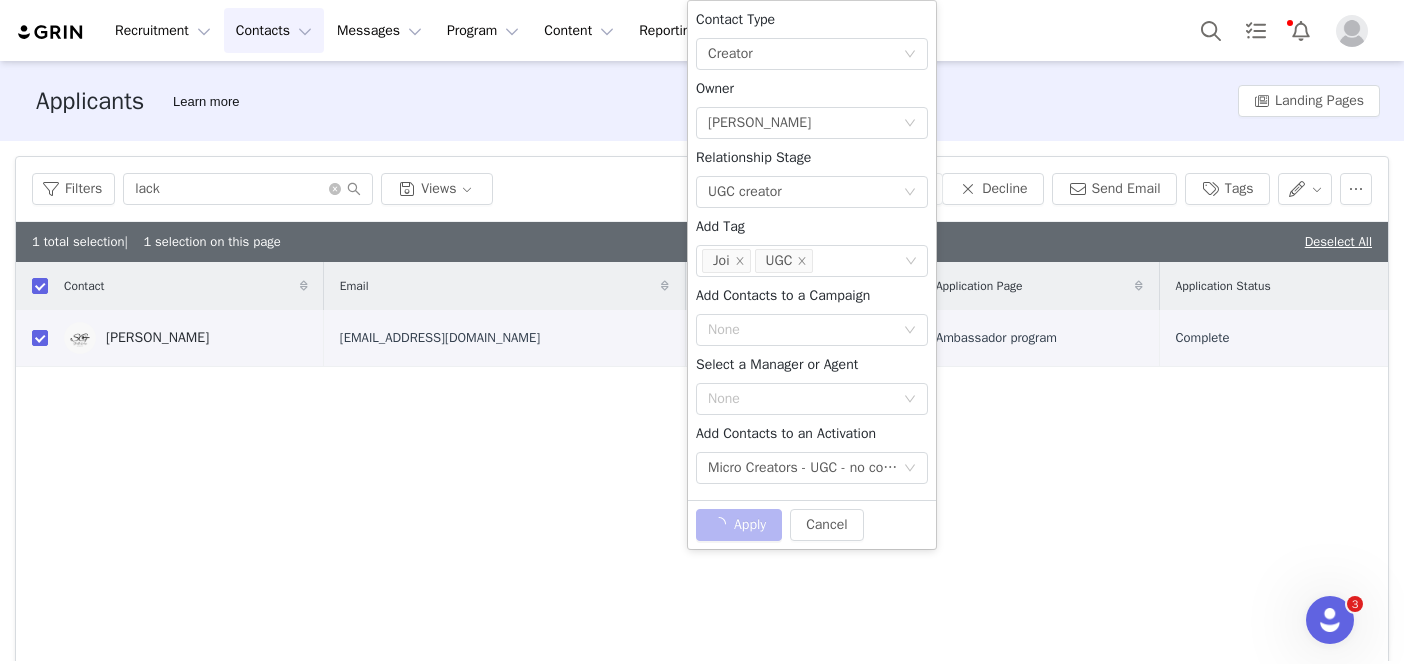 checkbox on "false" 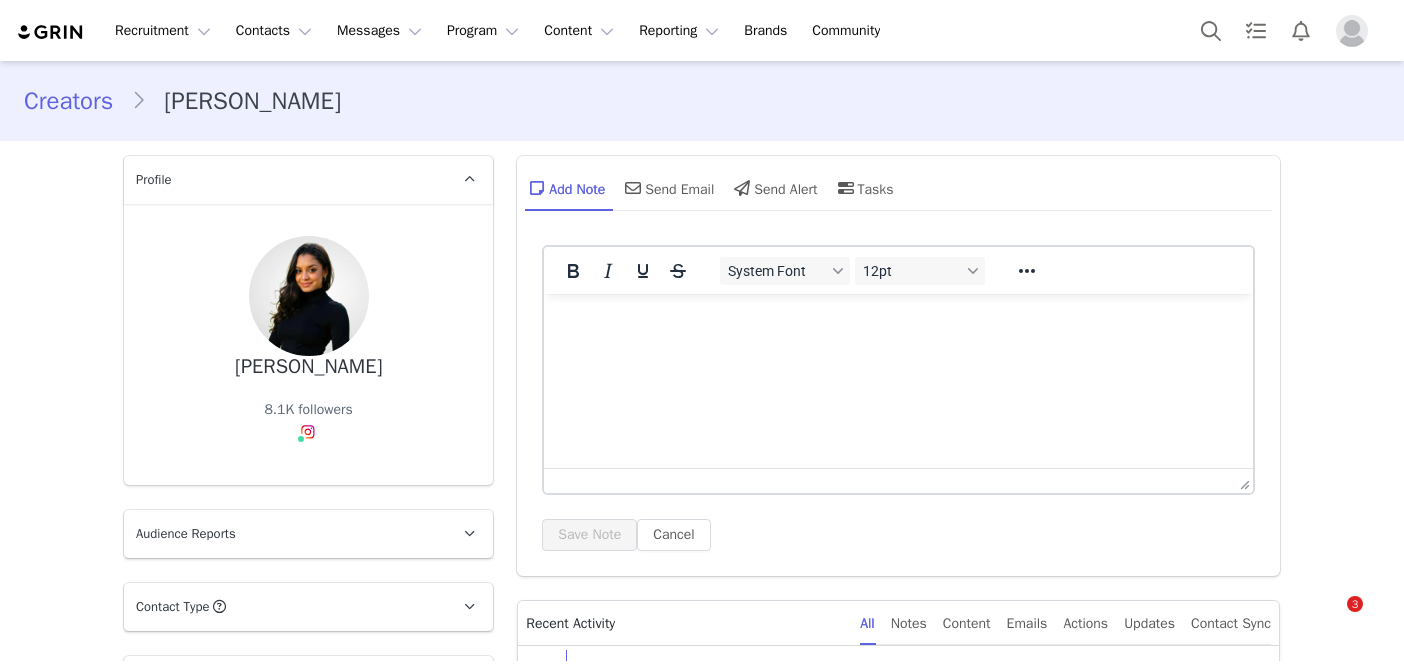 scroll, scrollTop: 0, scrollLeft: 0, axis: both 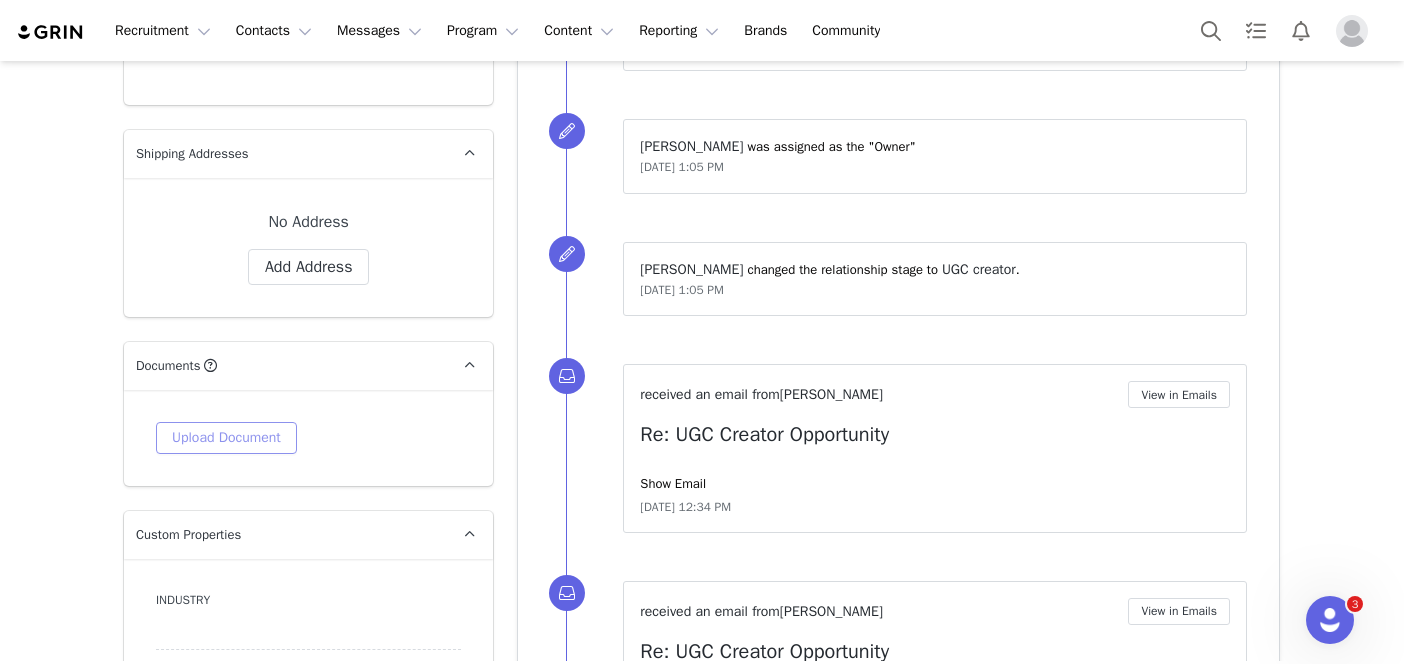 click on "Upload Document" at bounding box center (226, 438) 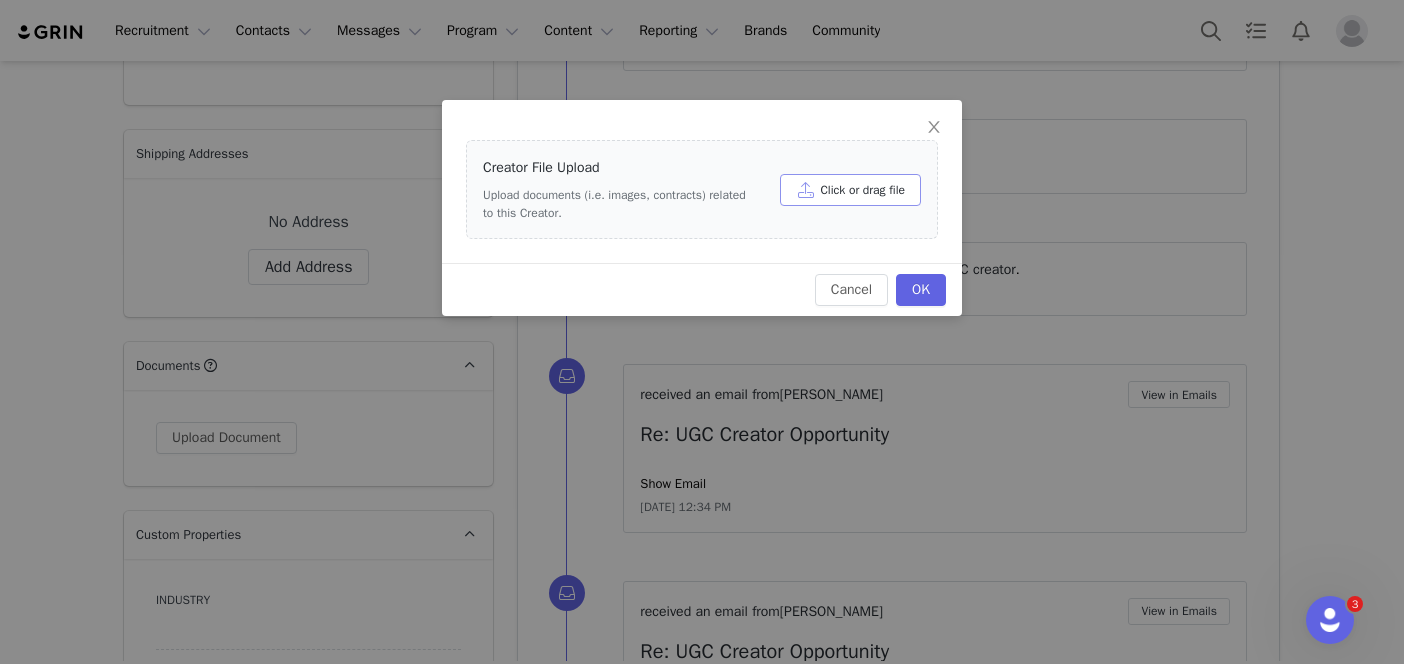 click on "Click or drag file" at bounding box center (850, 190) 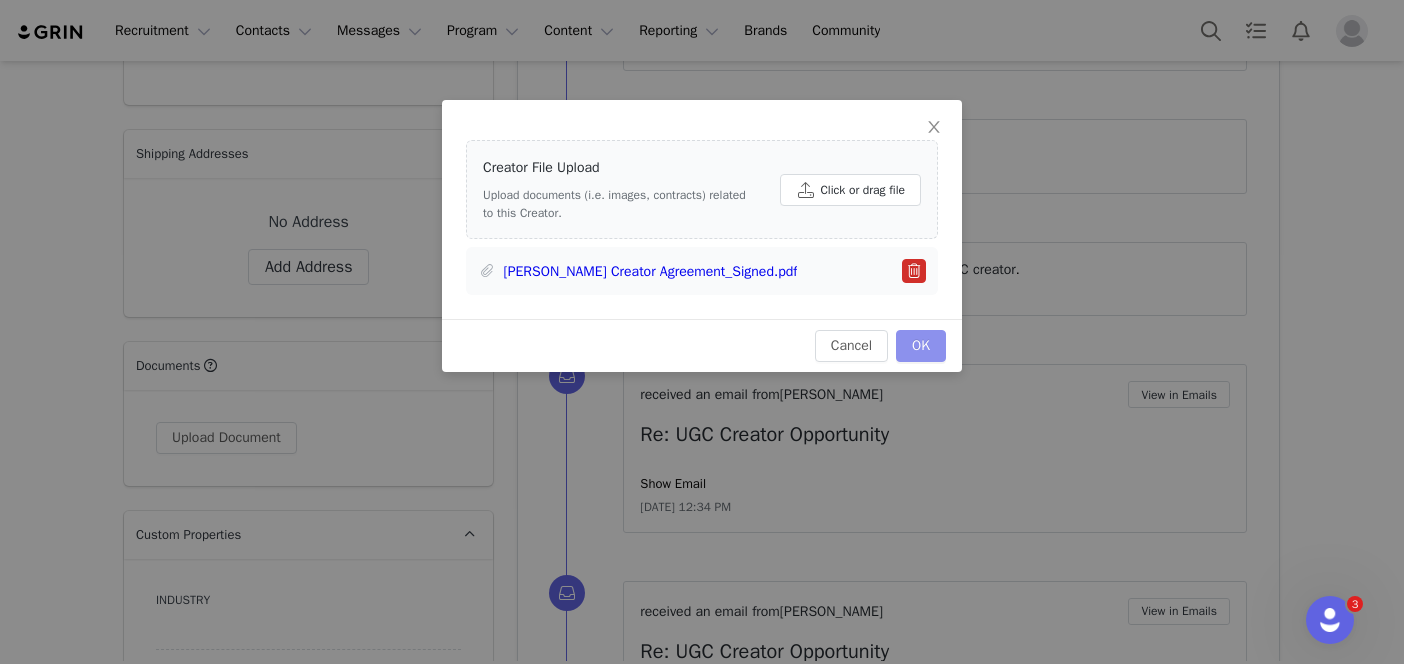click on "OK" at bounding box center (921, 346) 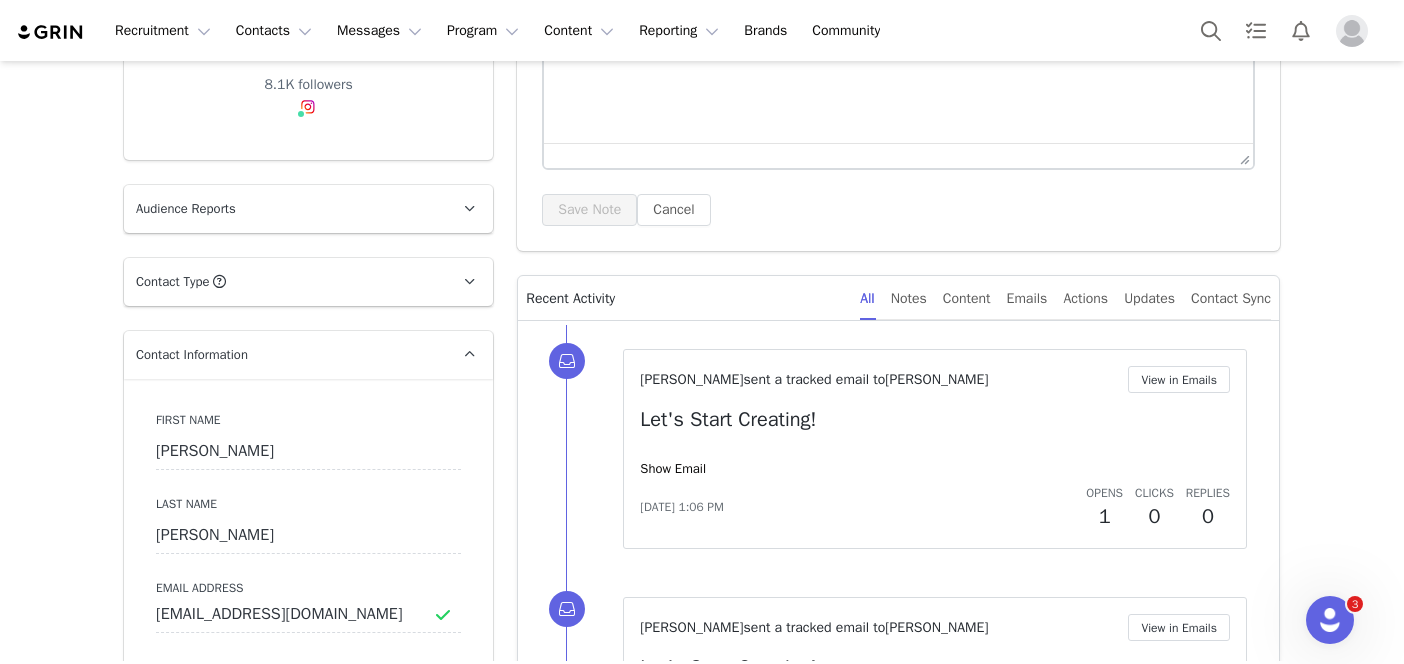 scroll, scrollTop: 0, scrollLeft: 0, axis: both 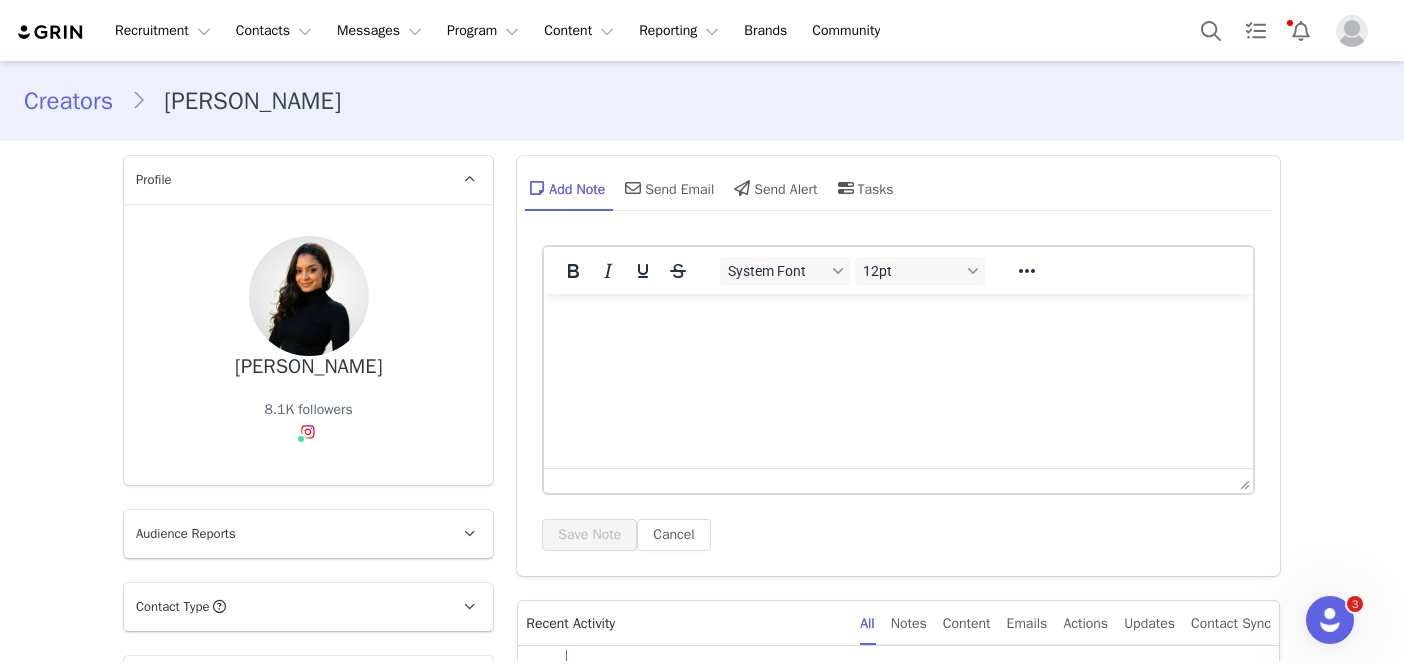 click on "Creators" at bounding box center [77, 101] 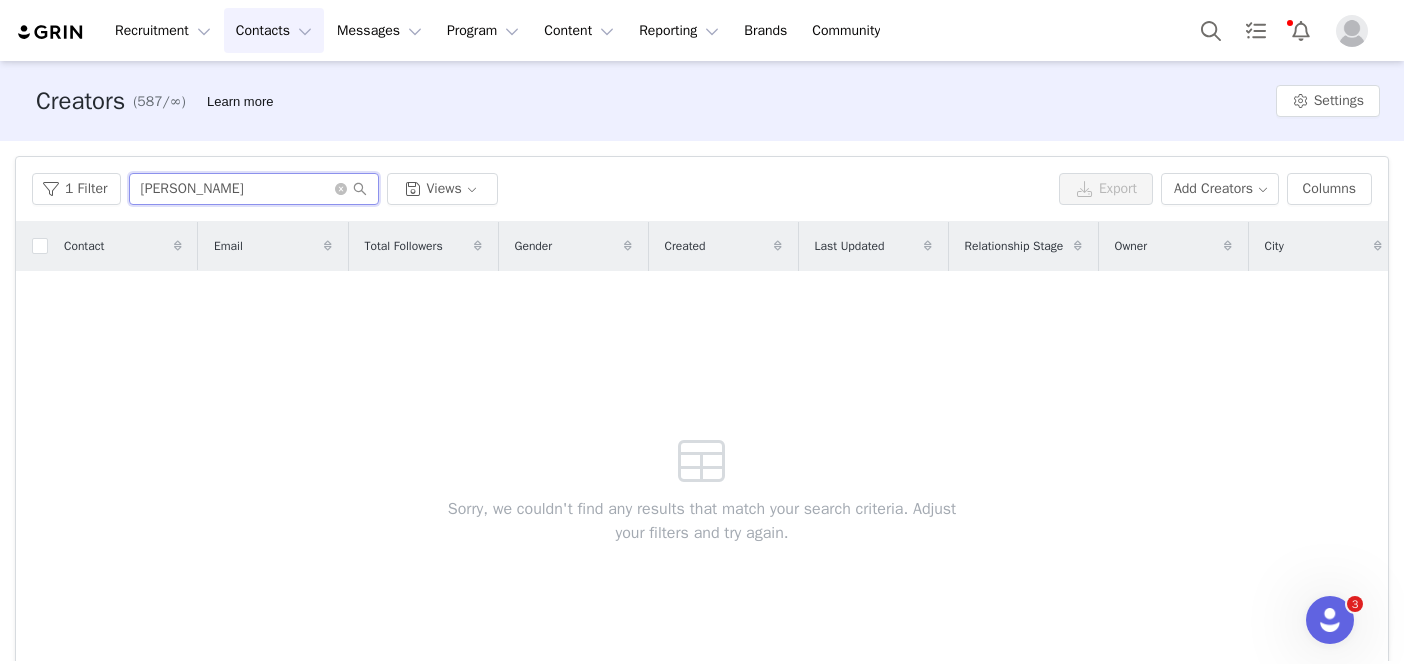 click on "[PERSON_NAME]" at bounding box center (254, 189) 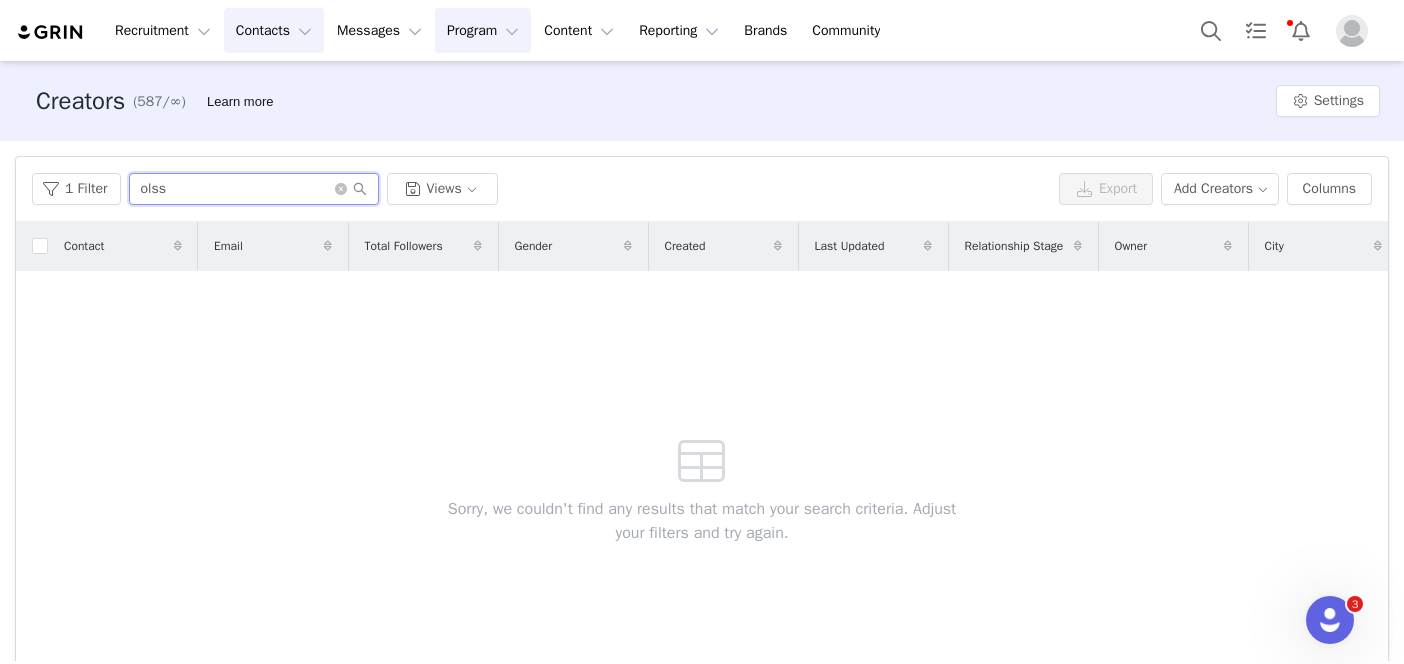 type on "olss" 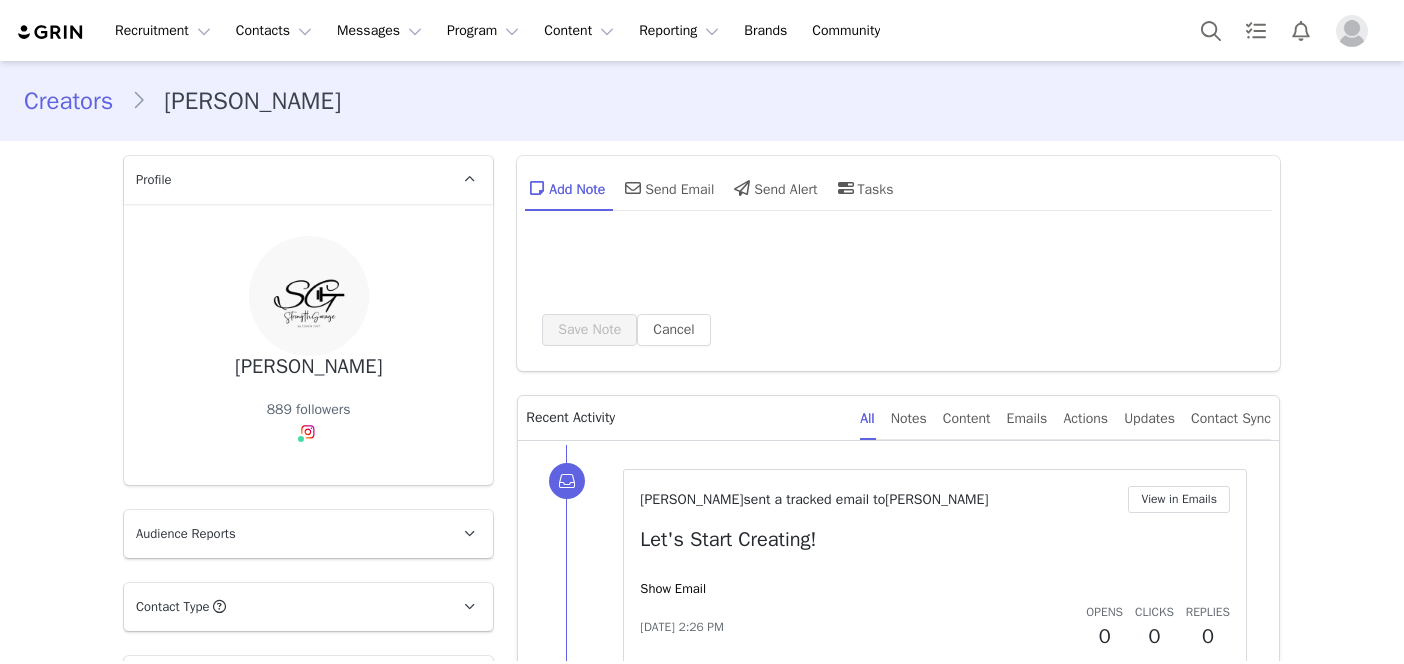 click on "Upload Document" at bounding box center [226, 1768] 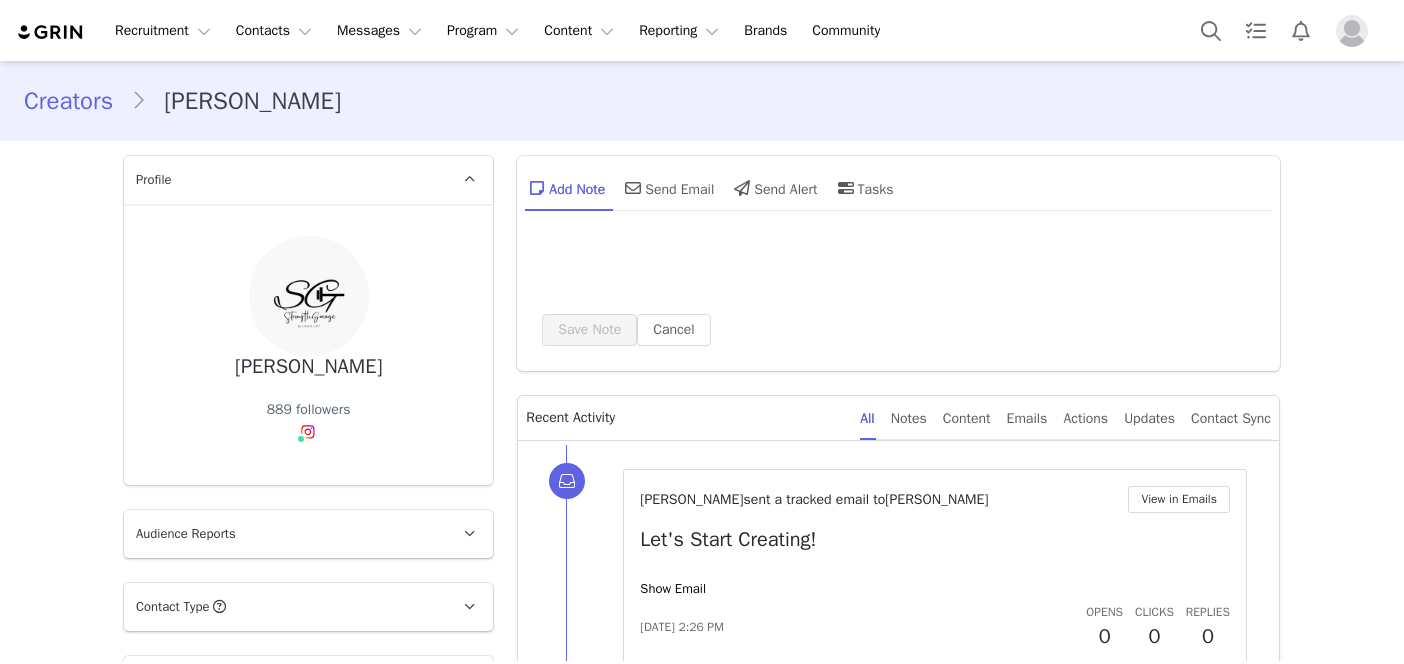 scroll, scrollTop: 0, scrollLeft: 0, axis: both 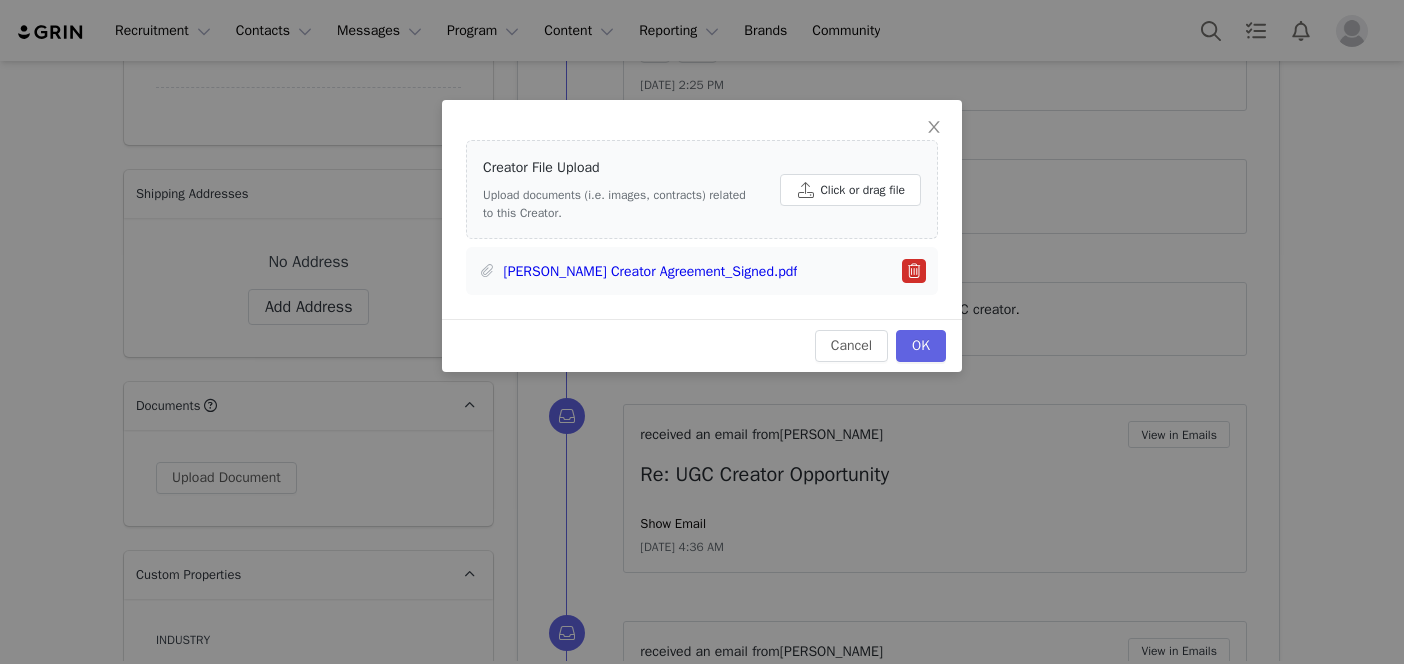 click on "[PERSON_NAME] Creator Agreement_Signed.pdf" at bounding box center [702, 271] 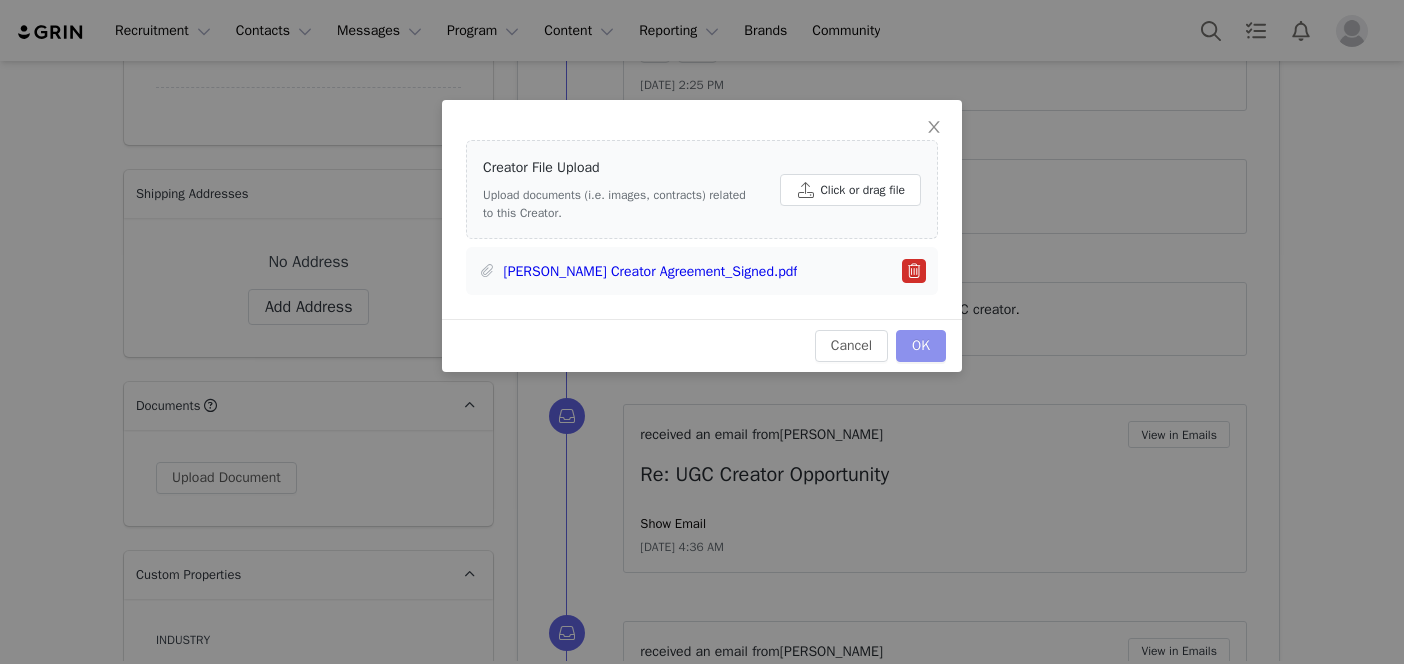 click on "OK" at bounding box center (921, 346) 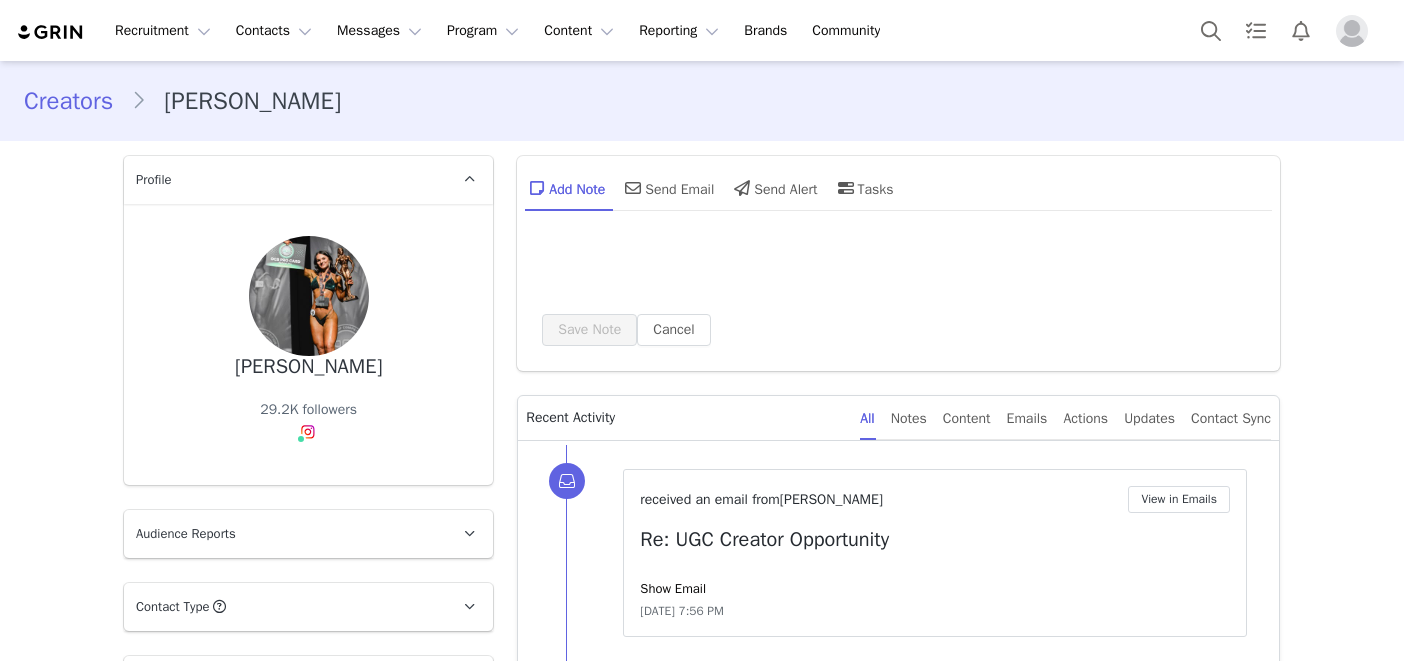 scroll, scrollTop: 0, scrollLeft: 0, axis: both 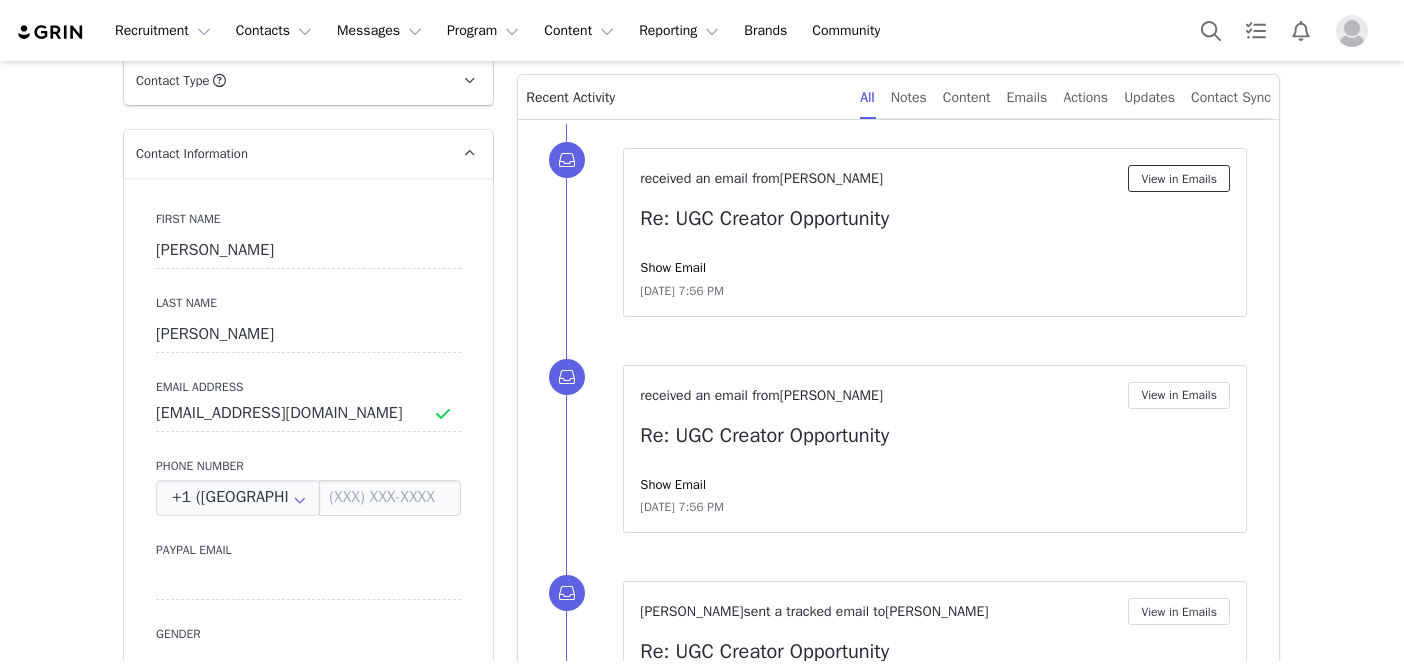click on "View in Emails" at bounding box center (1179, 178) 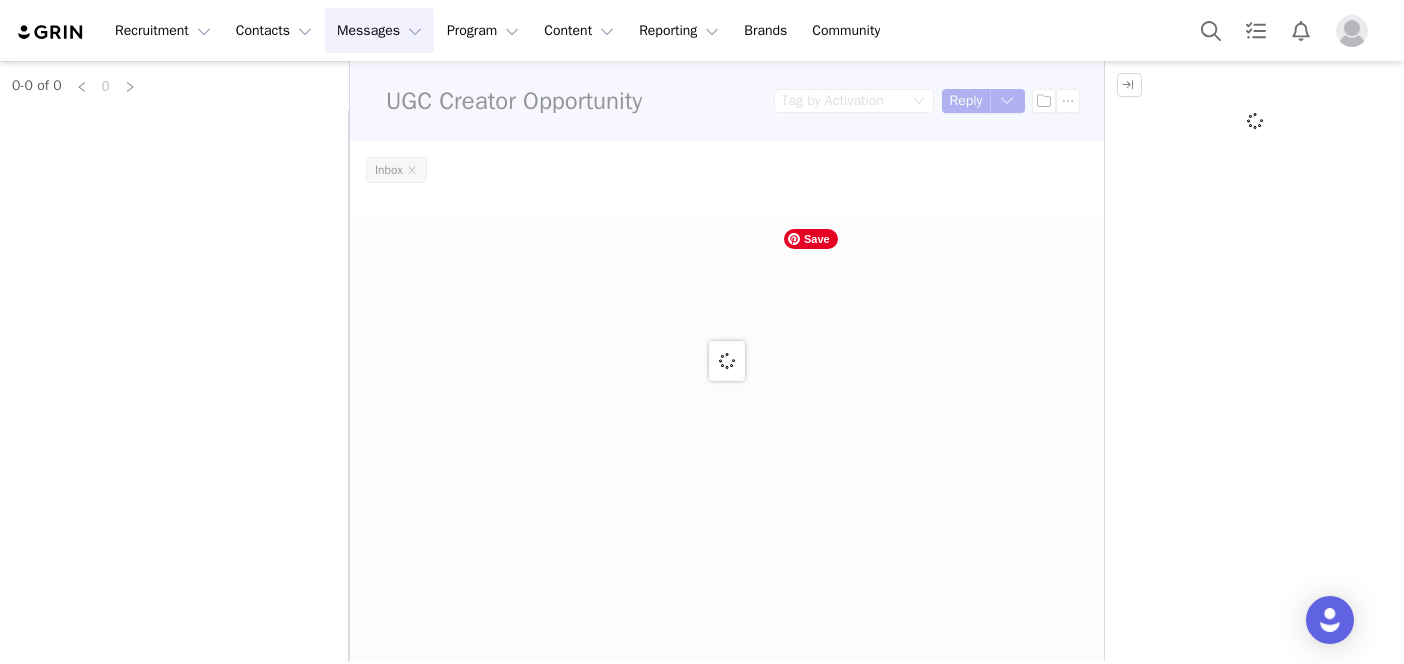 scroll, scrollTop: 0, scrollLeft: 0, axis: both 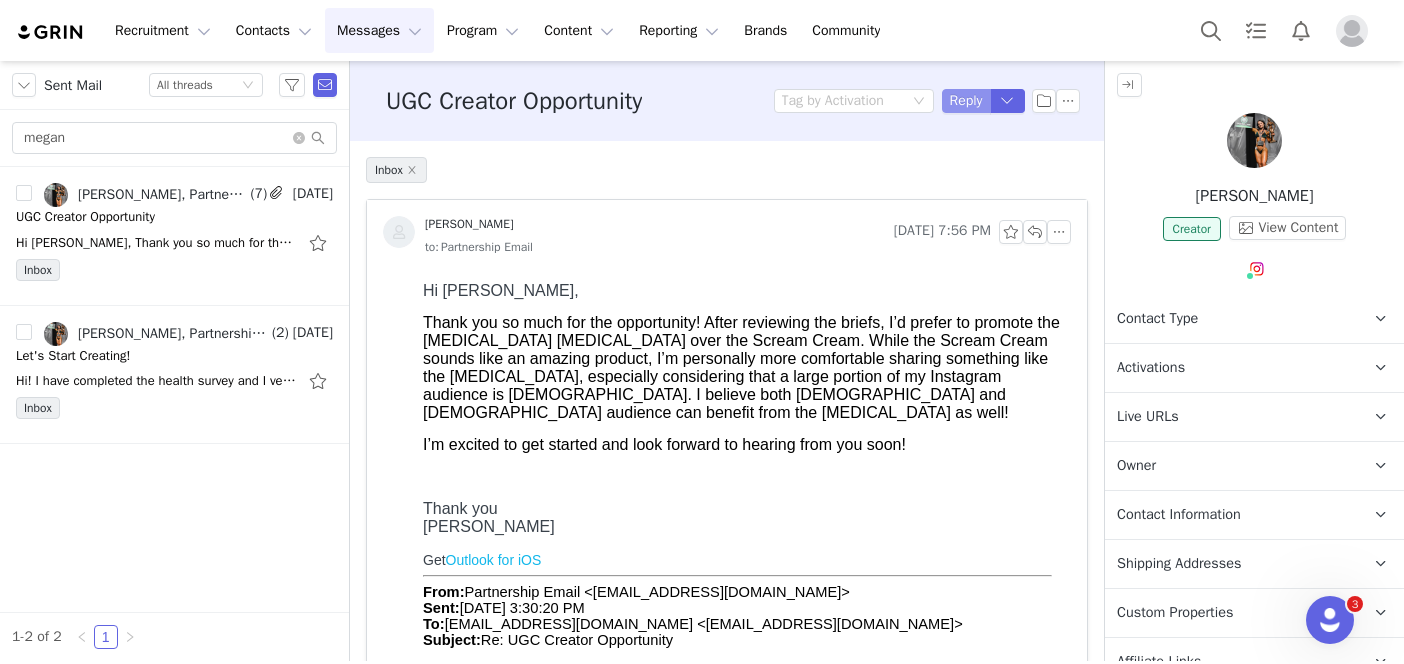 click on "Reply" at bounding box center [966, 101] 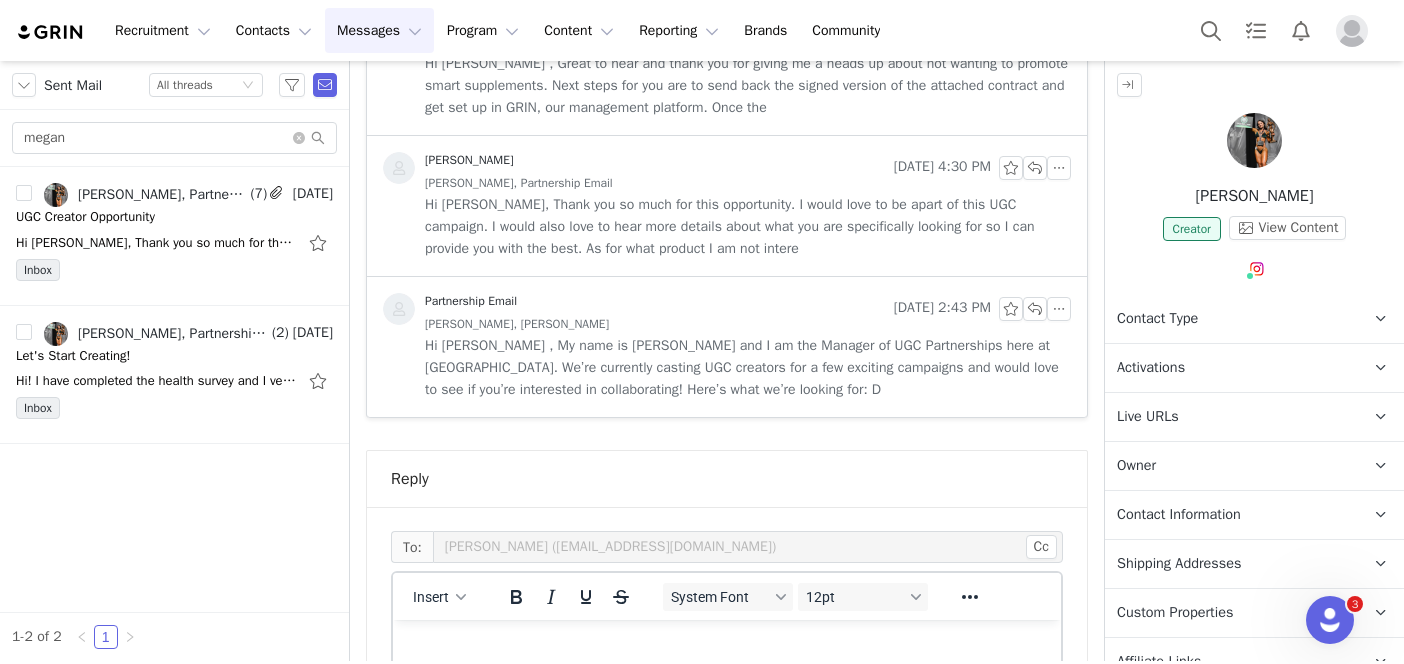 scroll, scrollTop: 1785, scrollLeft: 0, axis: vertical 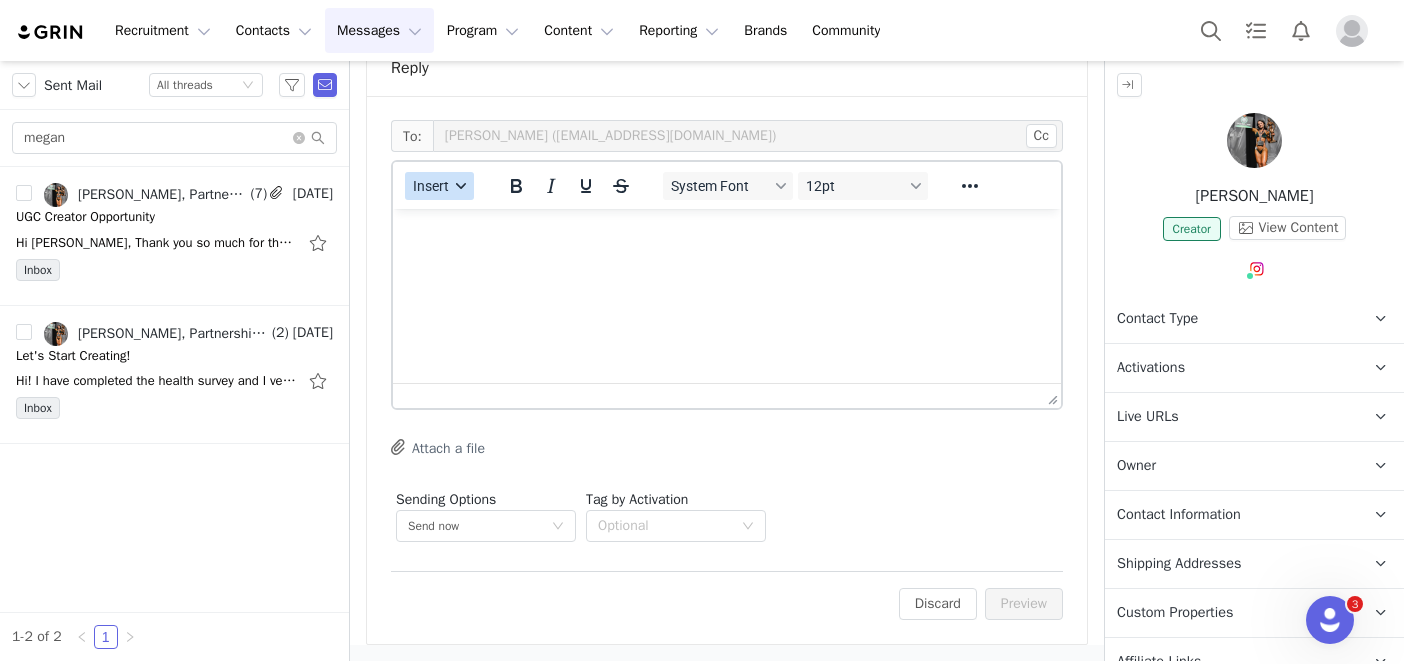 click on "Insert" at bounding box center [431, 186] 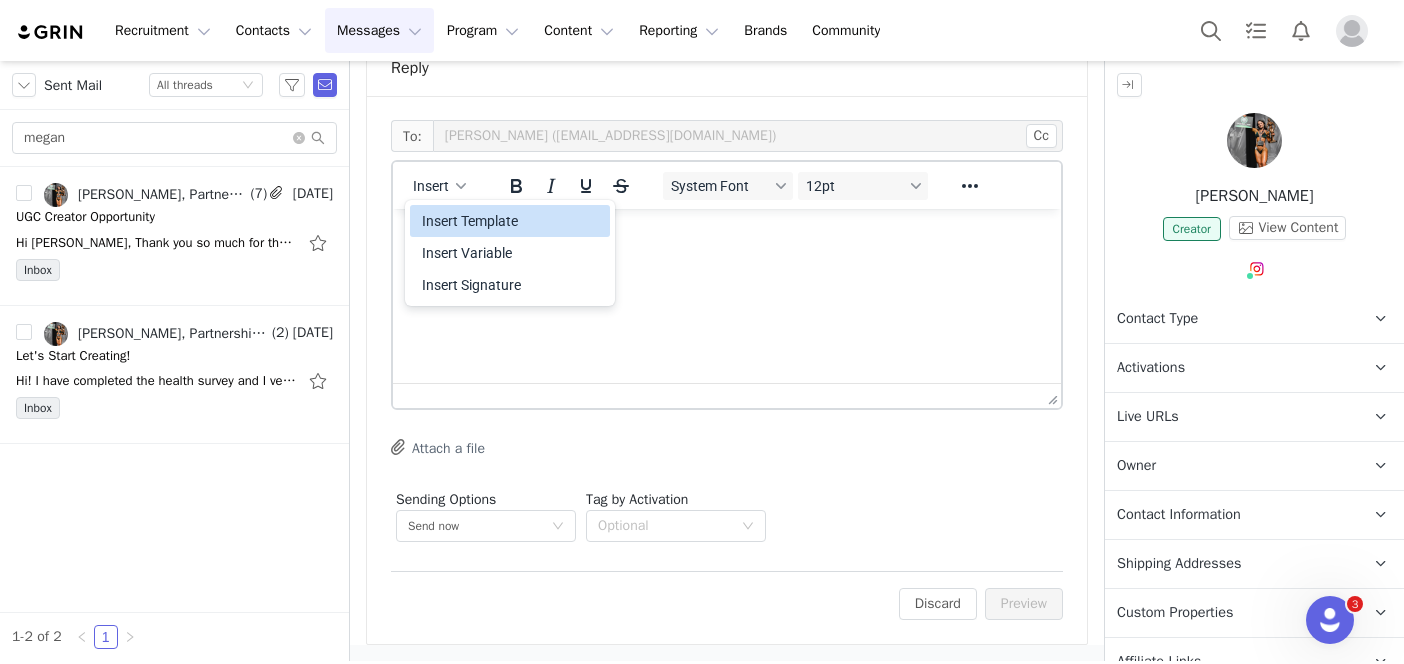 click on "Insert Template" at bounding box center (512, 221) 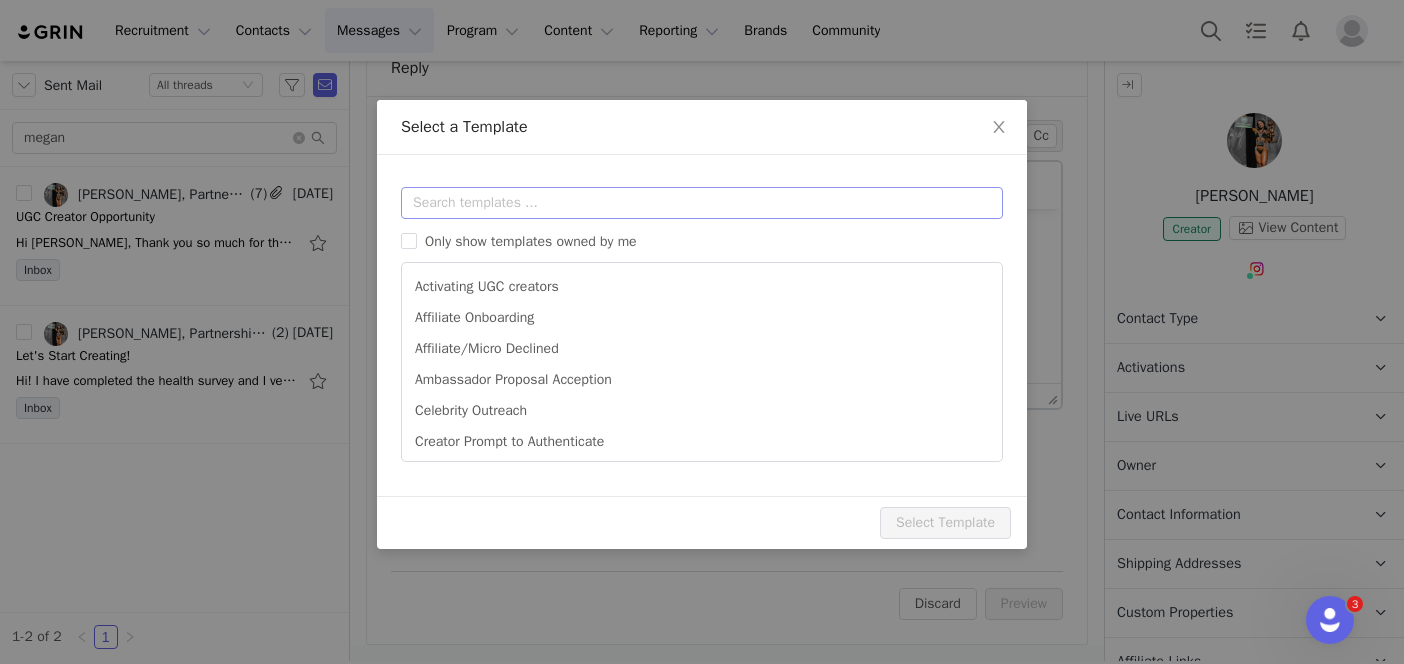 scroll, scrollTop: 0, scrollLeft: 0, axis: both 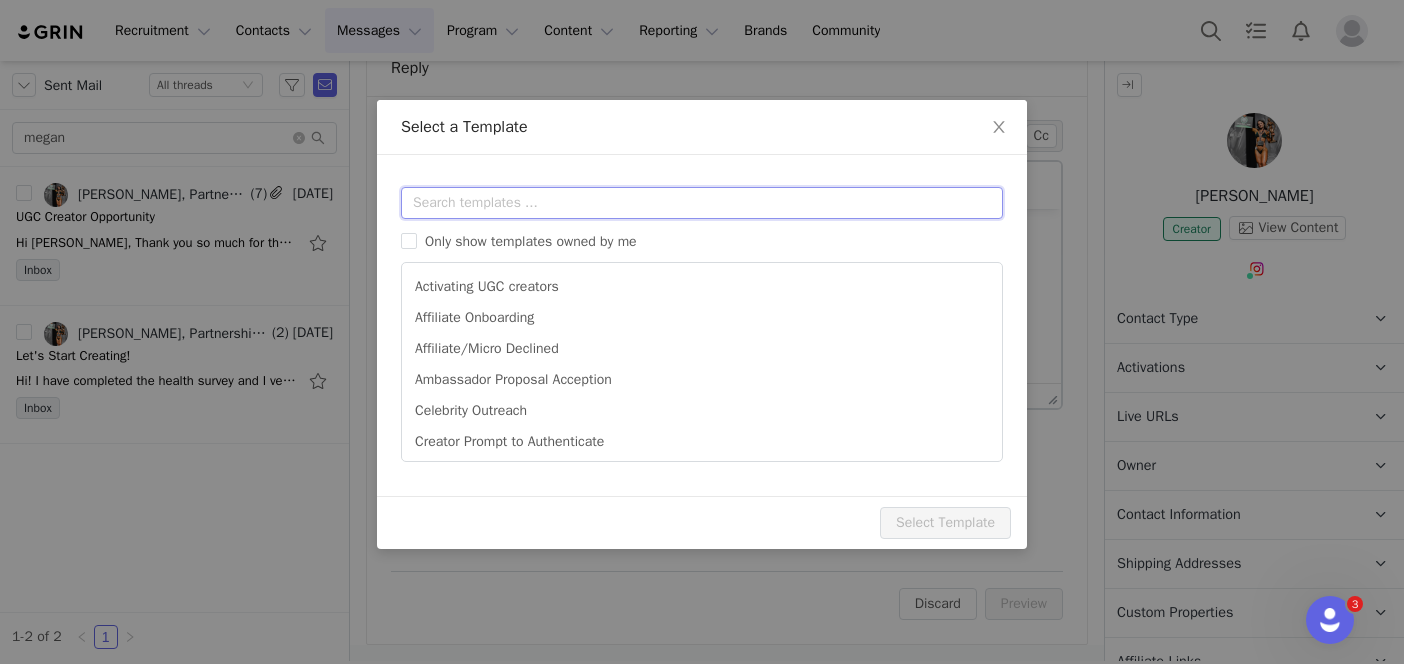 click at bounding box center (702, 203) 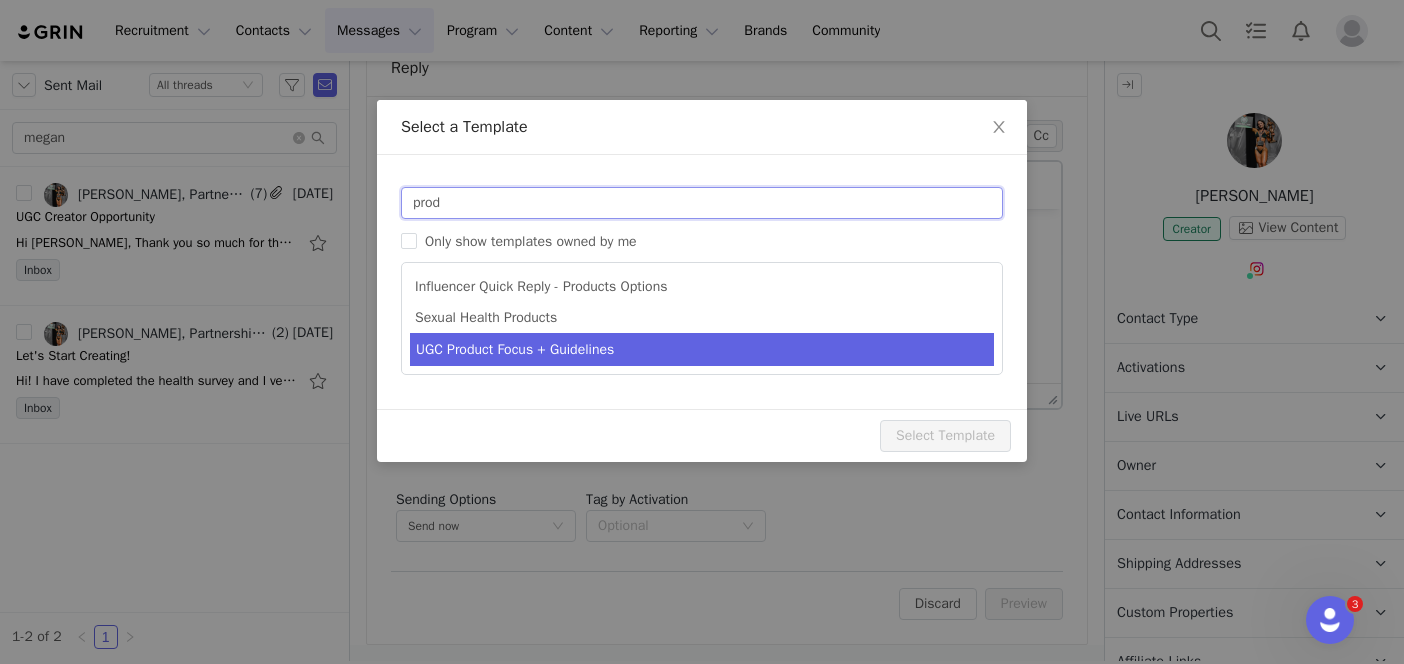 type on "prod" 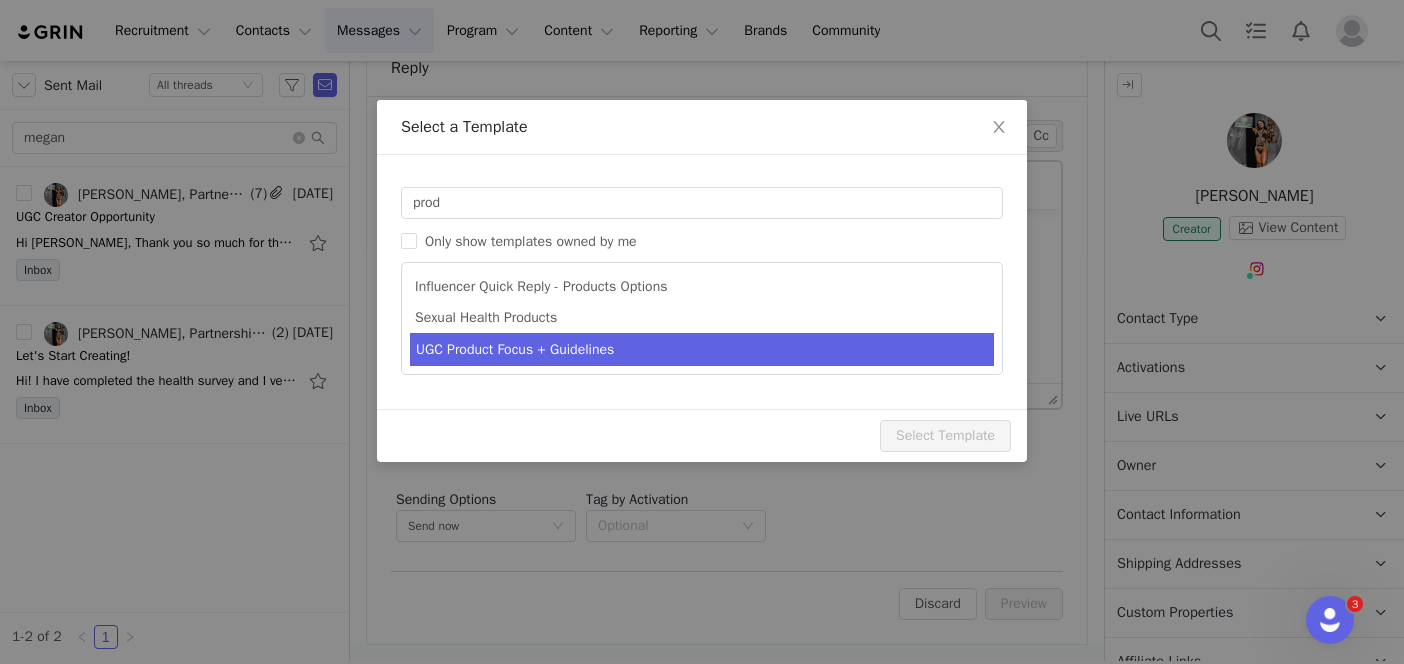 click on "UGC Product Focus + Guidelines" at bounding box center [702, 349] 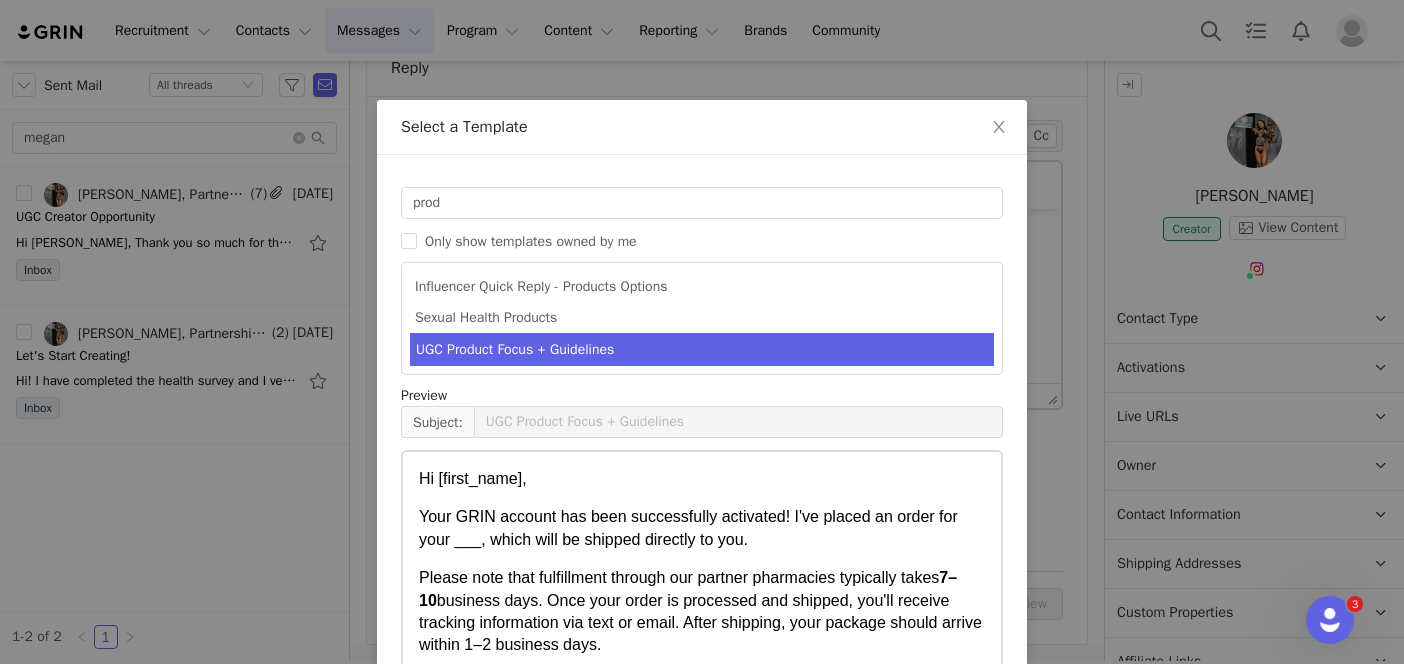 scroll, scrollTop: 36, scrollLeft: 0, axis: vertical 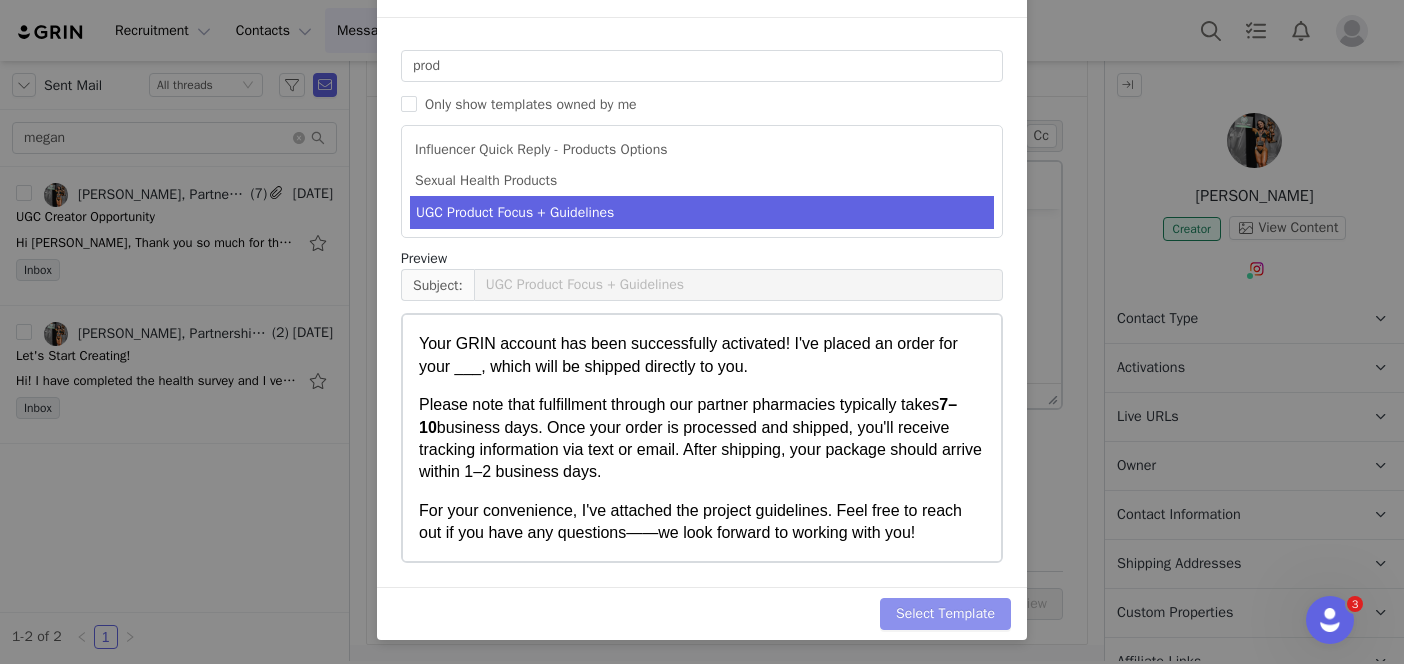click on "Select Template" at bounding box center (945, 614) 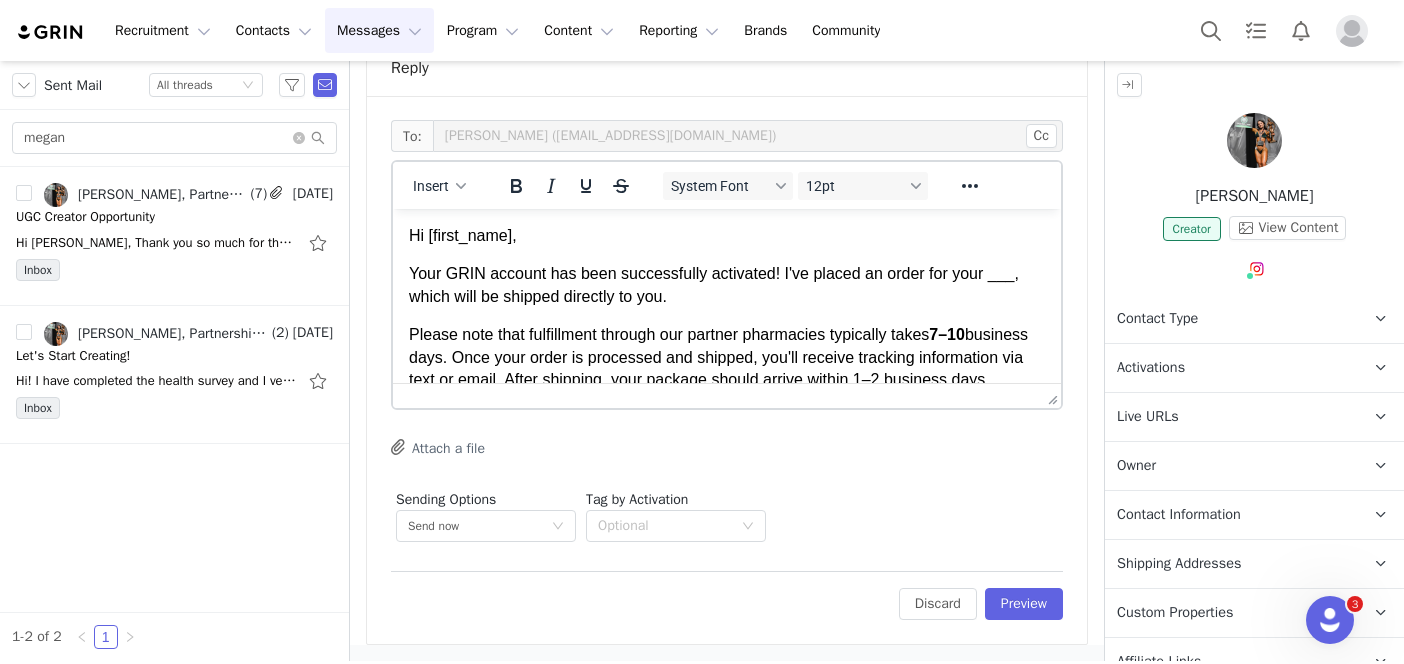 scroll, scrollTop: 0, scrollLeft: 0, axis: both 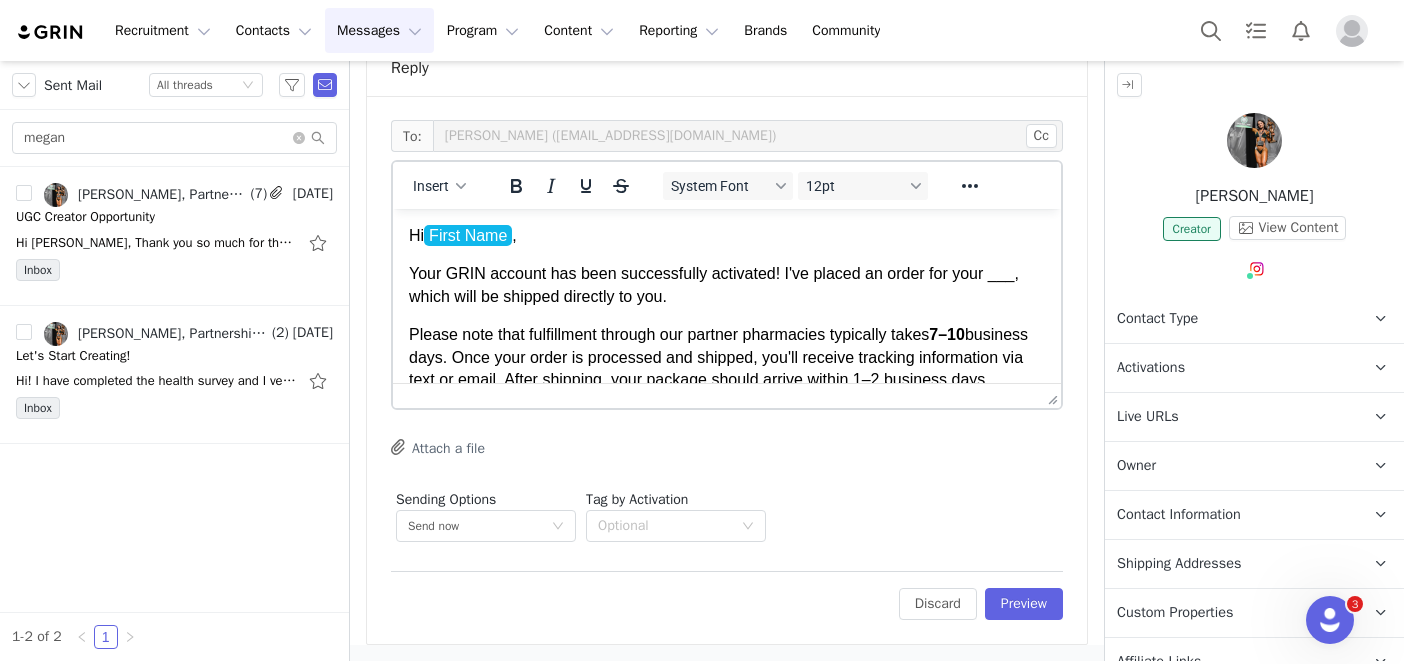 click on "Your GRIN account has been successfully activated! I've placed an order for your ___, which will be shipped directly to you." at bounding box center (727, 285) 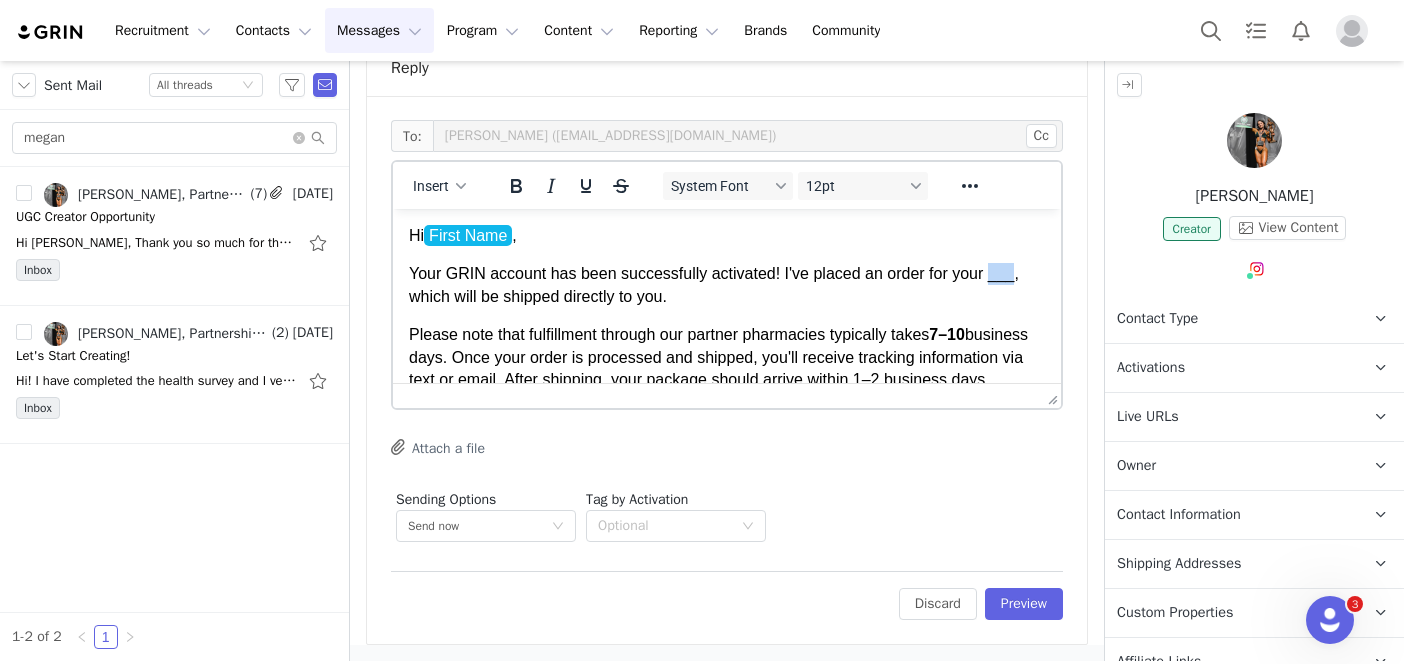 type 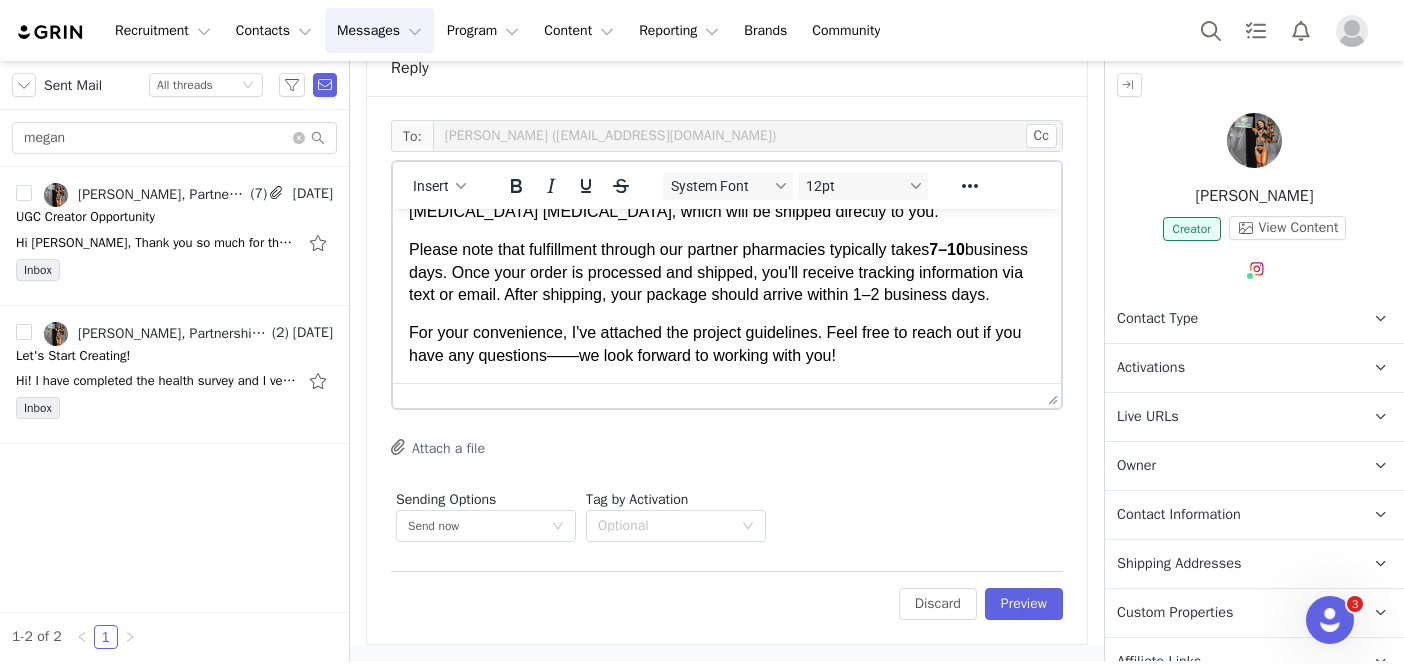 scroll, scrollTop: 108, scrollLeft: 0, axis: vertical 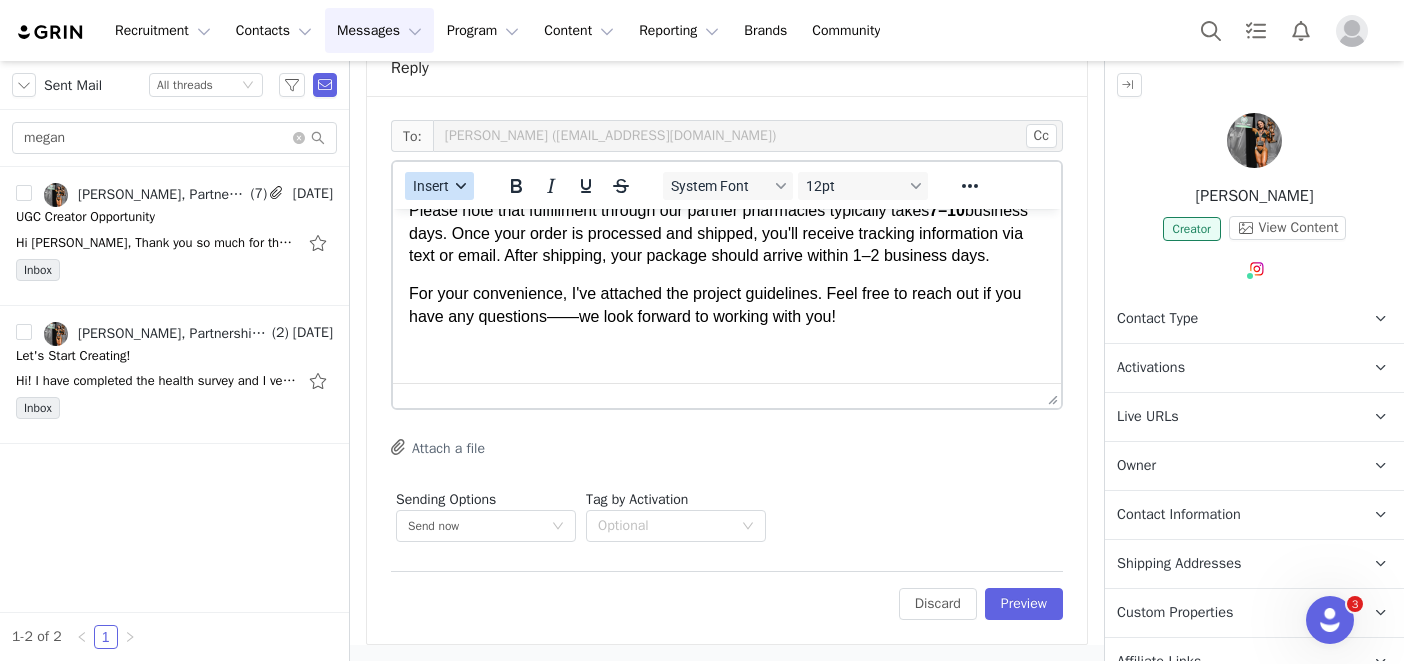 click on "Insert" at bounding box center [431, 186] 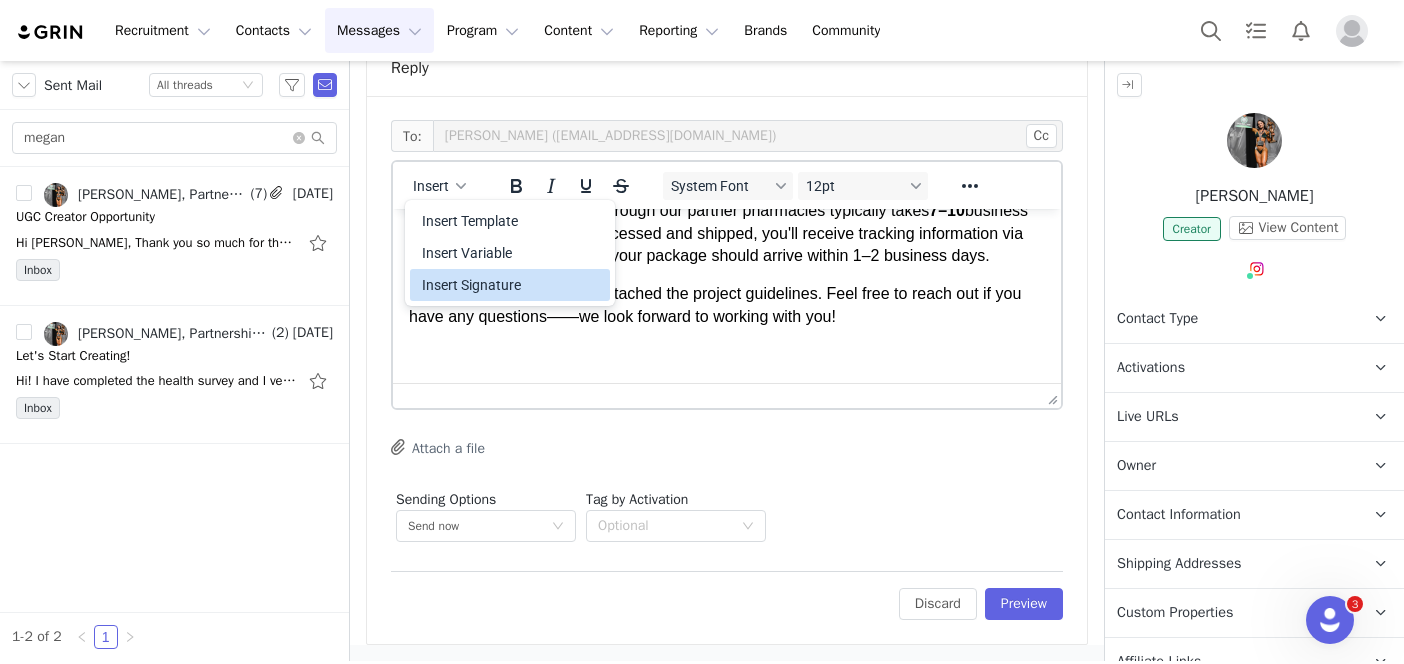 click on "Insert Signature" at bounding box center (512, 285) 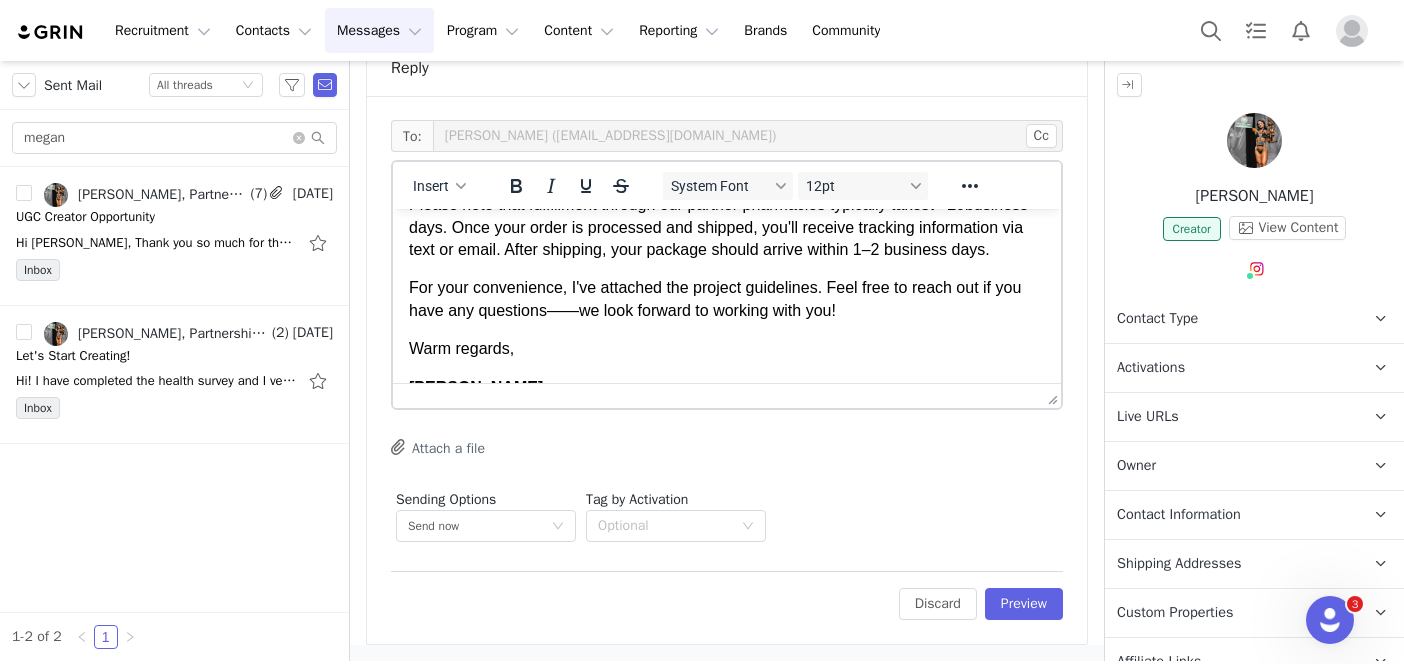 scroll, scrollTop: 188, scrollLeft: 0, axis: vertical 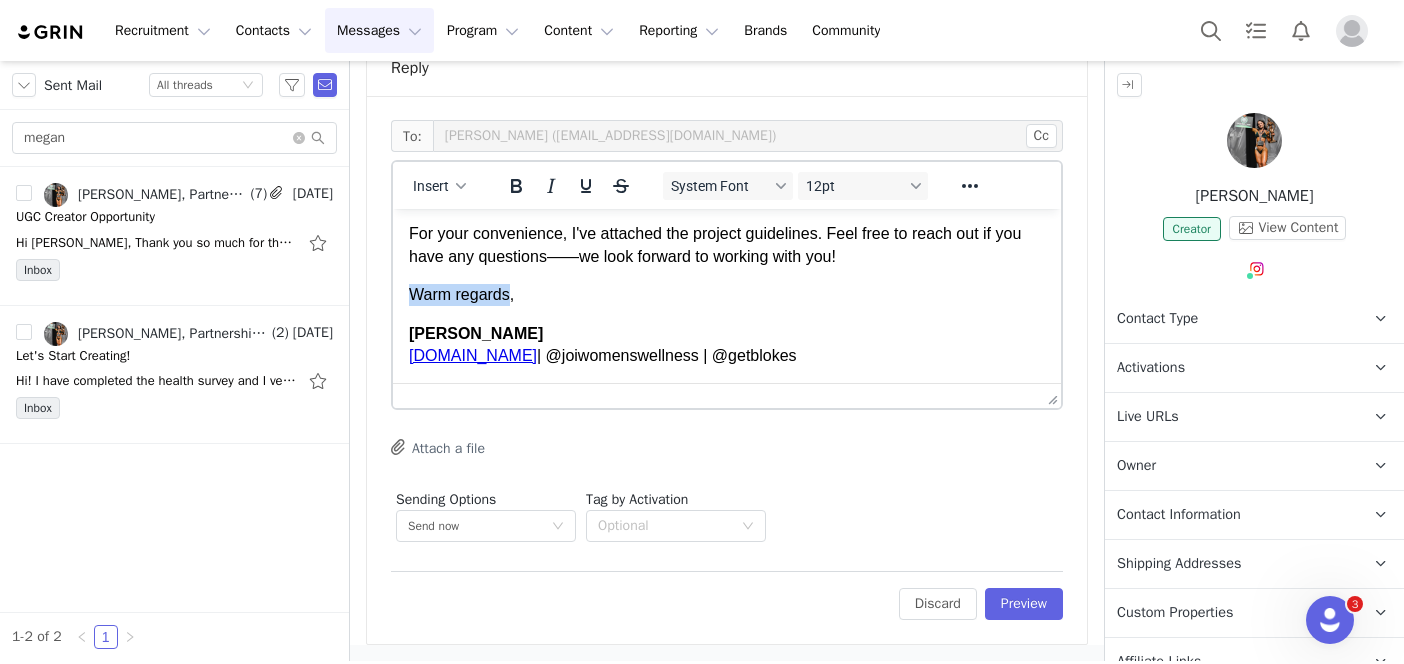 drag, startPoint x: 511, startPoint y: 316, endPoint x: 410, endPoint y: 300, distance: 102.259476 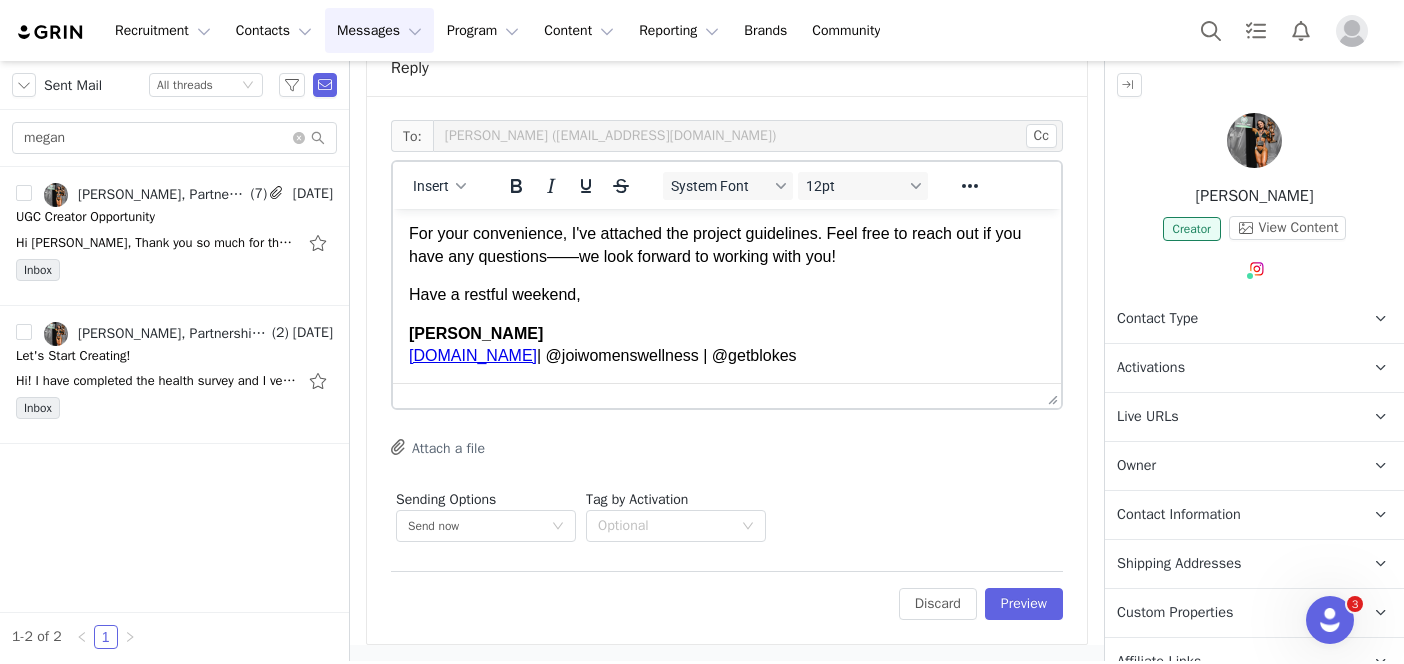 click on "Attach a file" at bounding box center [438, 447] 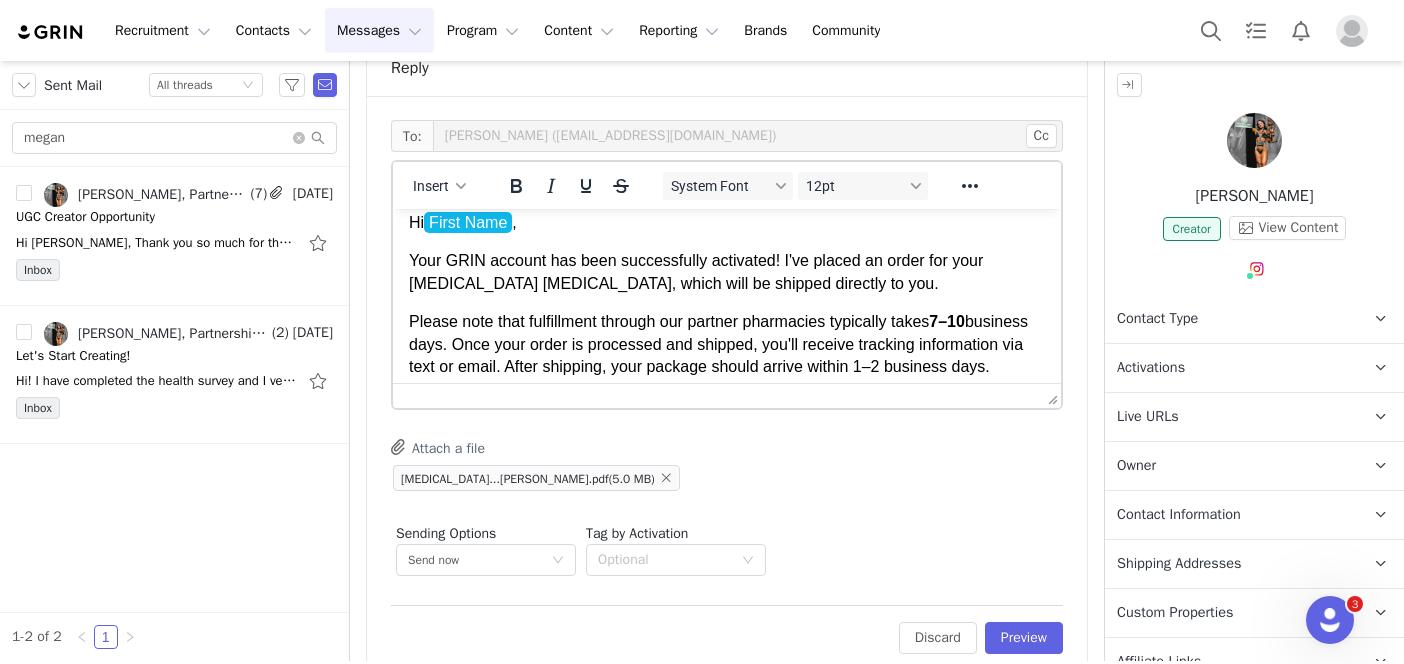scroll, scrollTop: 0, scrollLeft: 0, axis: both 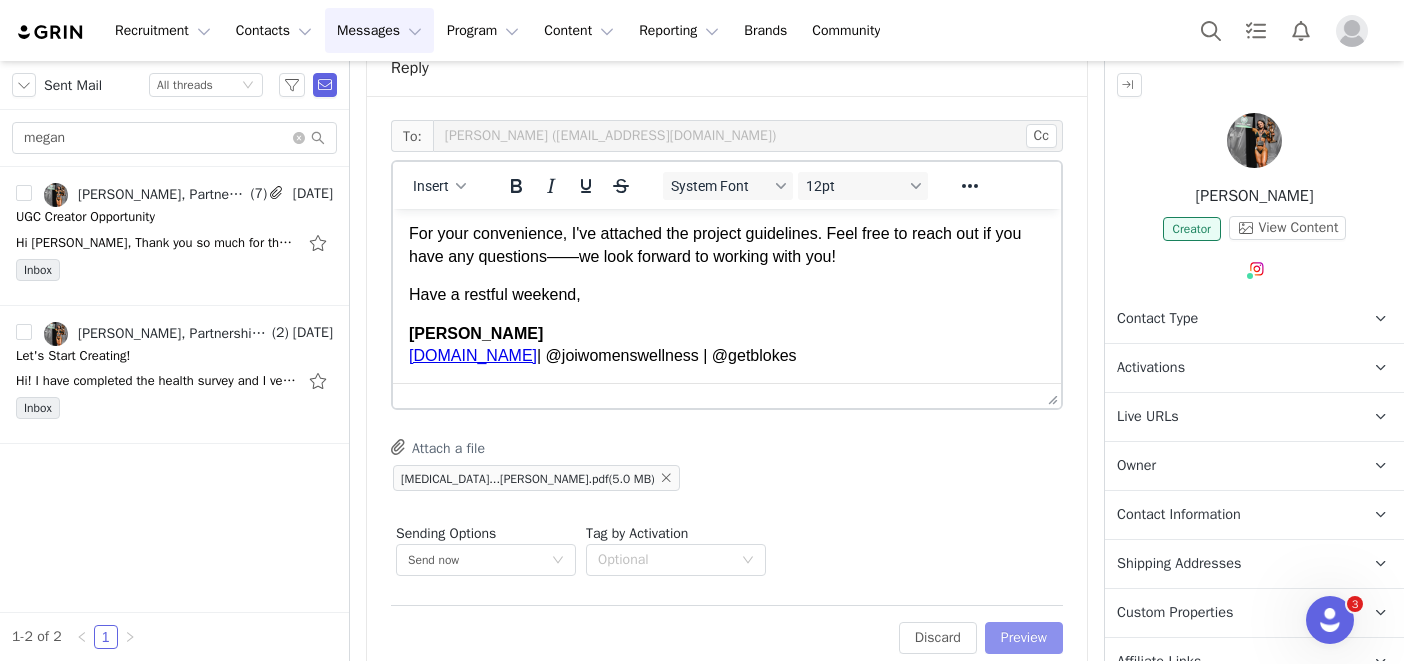click on "Preview" at bounding box center [1024, 638] 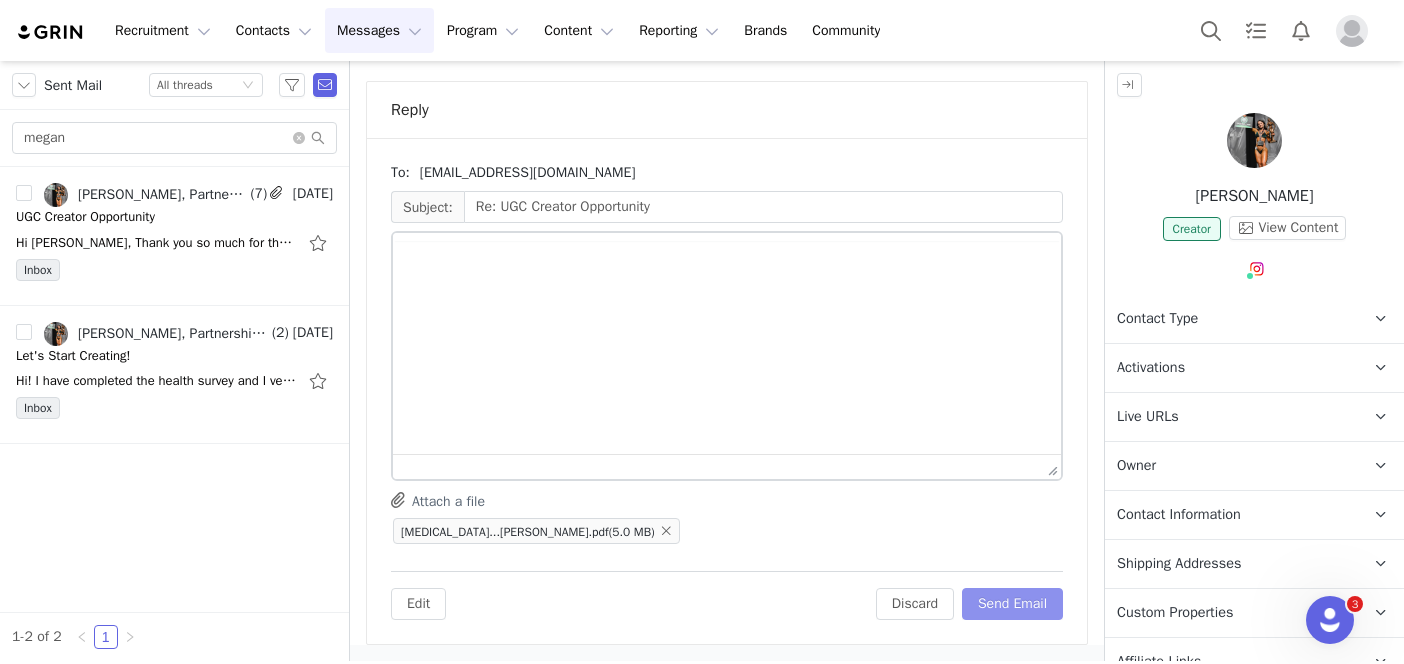 scroll, scrollTop: 1743, scrollLeft: 0, axis: vertical 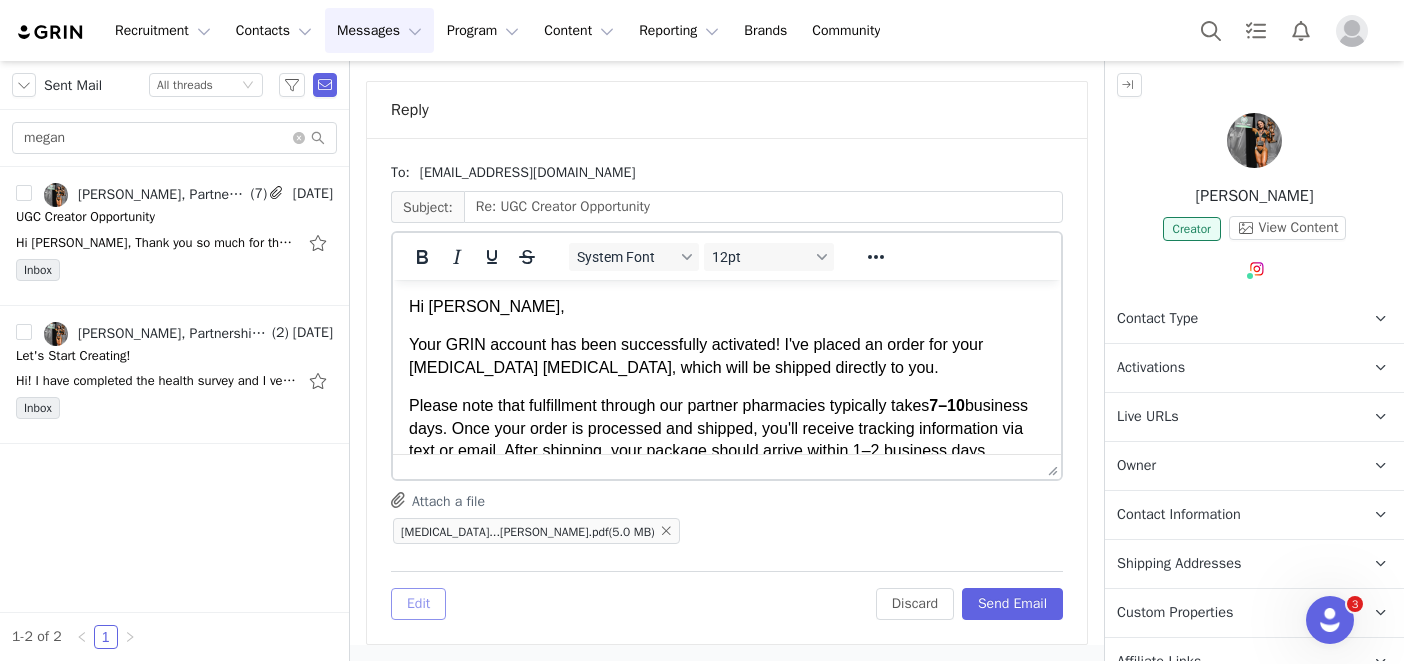 click on "Edit" at bounding box center (418, 604) 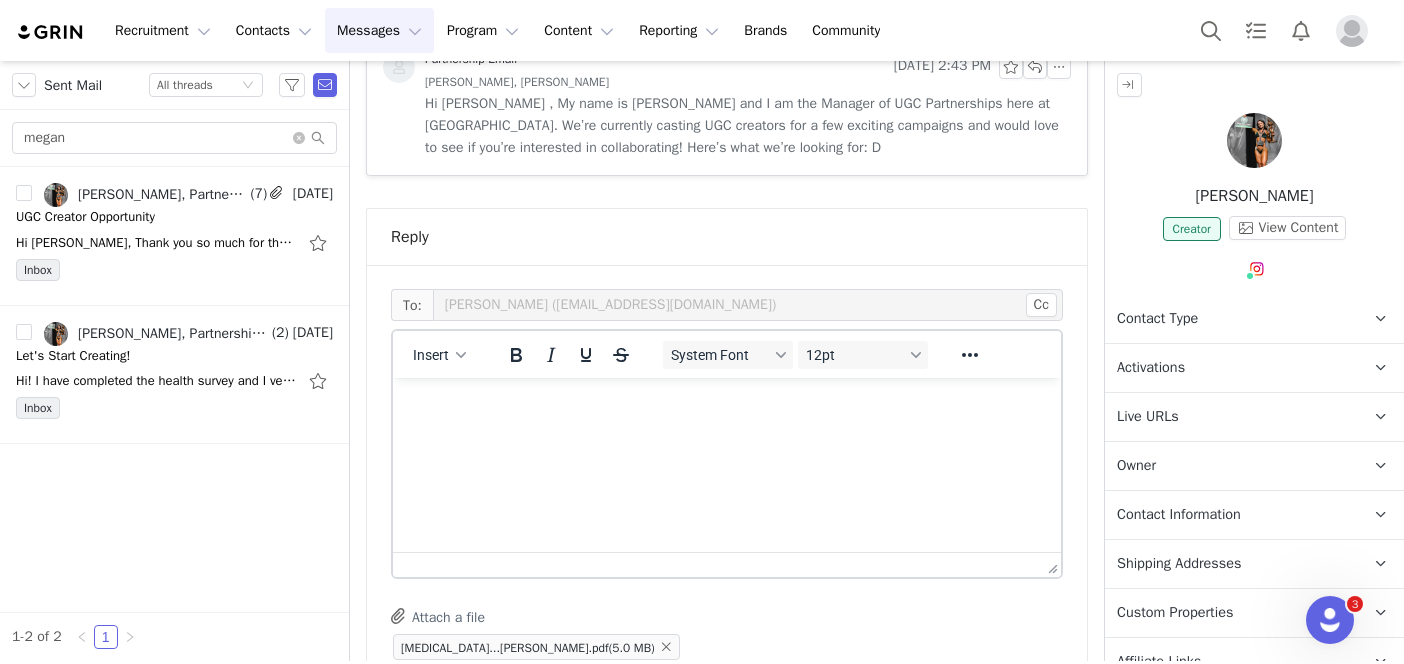 scroll, scrollTop: 1743, scrollLeft: 0, axis: vertical 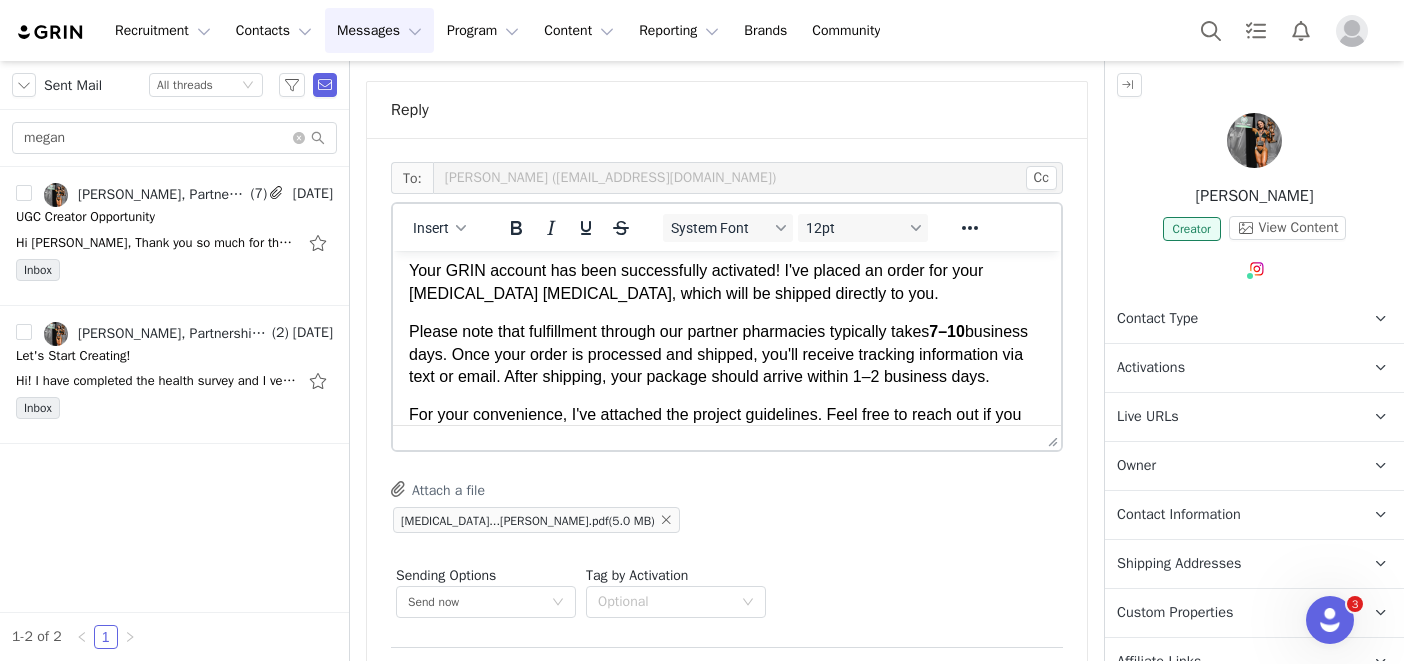 click on "Your GRIN account has been successfully activated! I've placed an order for your [MEDICAL_DATA] [MEDICAL_DATA], which will be shipped directly to you." at bounding box center [727, 282] 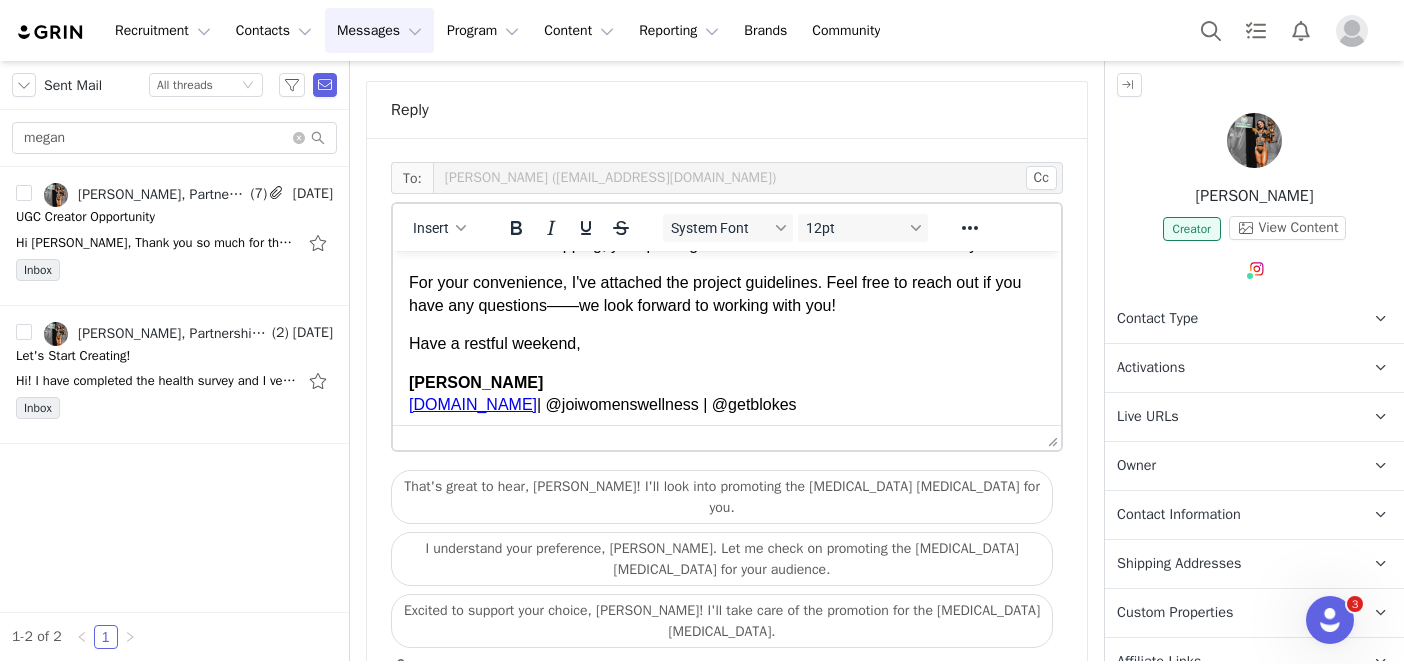 scroll, scrollTop: 207, scrollLeft: 0, axis: vertical 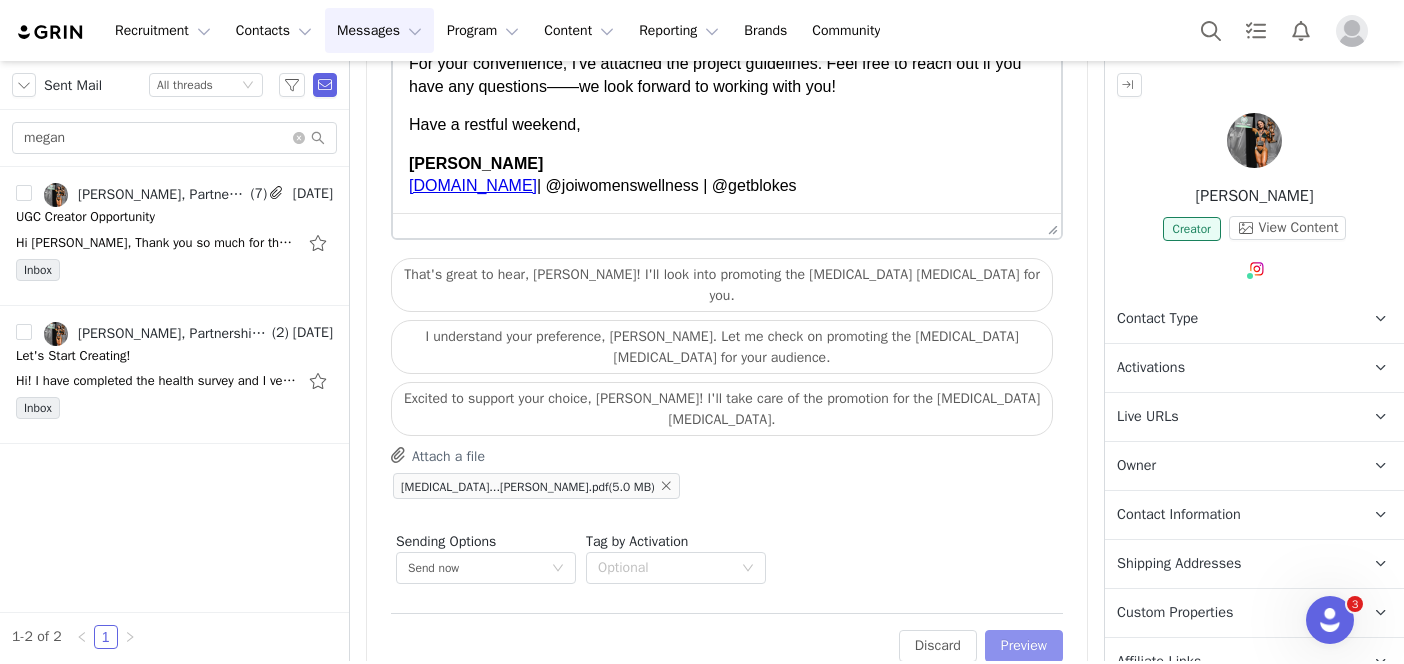 click on "Preview" at bounding box center (1024, 646) 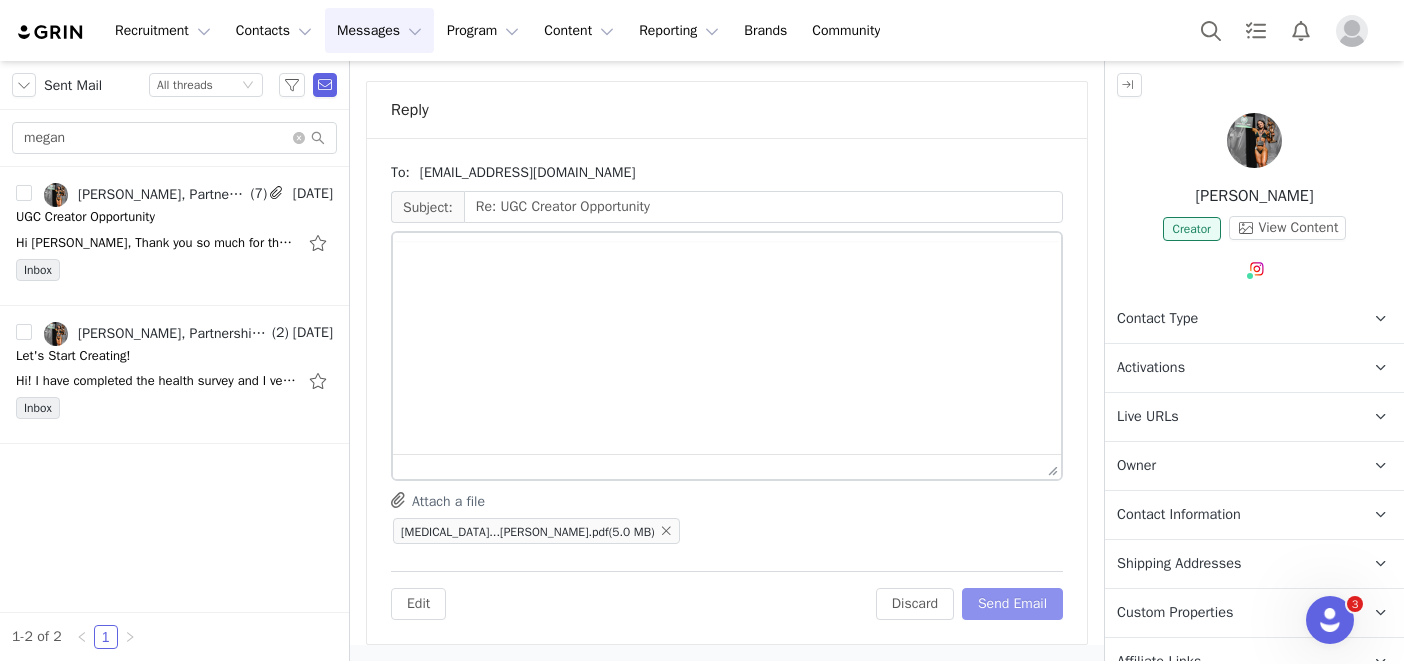 scroll, scrollTop: 1743, scrollLeft: 0, axis: vertical 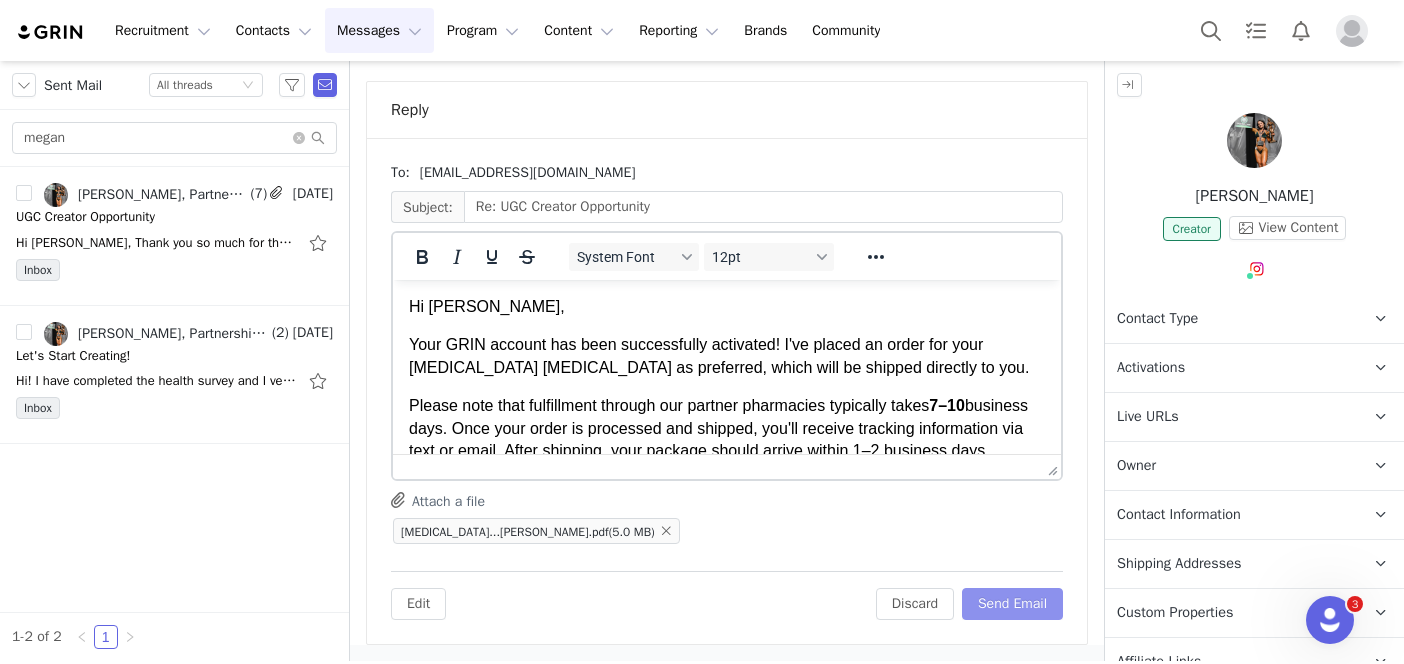 click on "Send Email" at bounding box center [1012, 604] 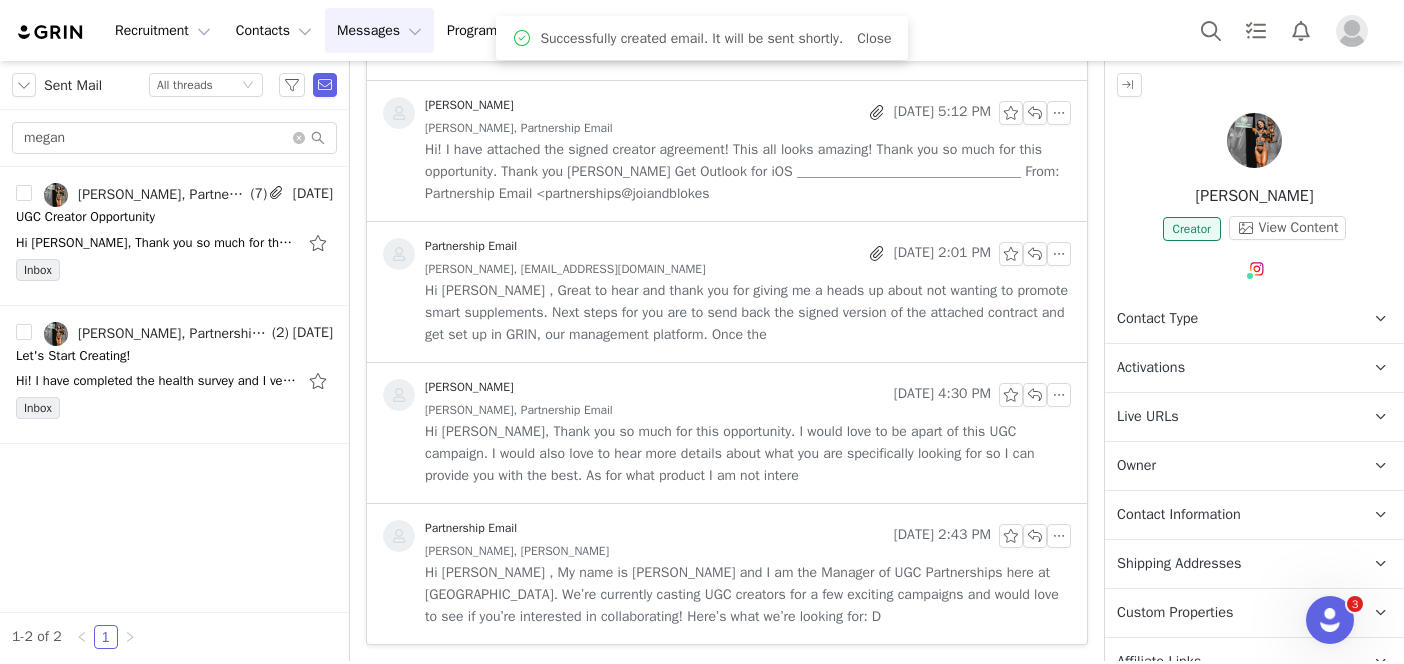 scroll, scrollTop: 1147, scrollLeft: 0, axis: vertical 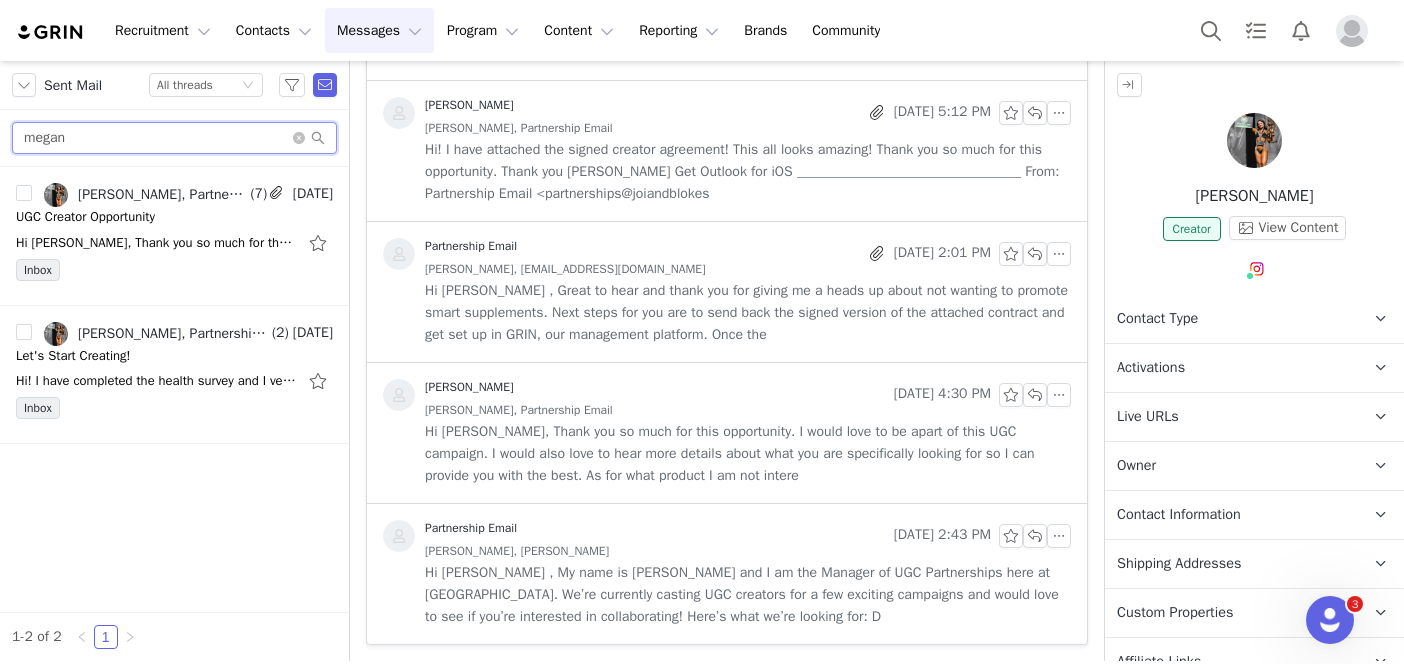click on "megan" at bounding box center (174, 138) 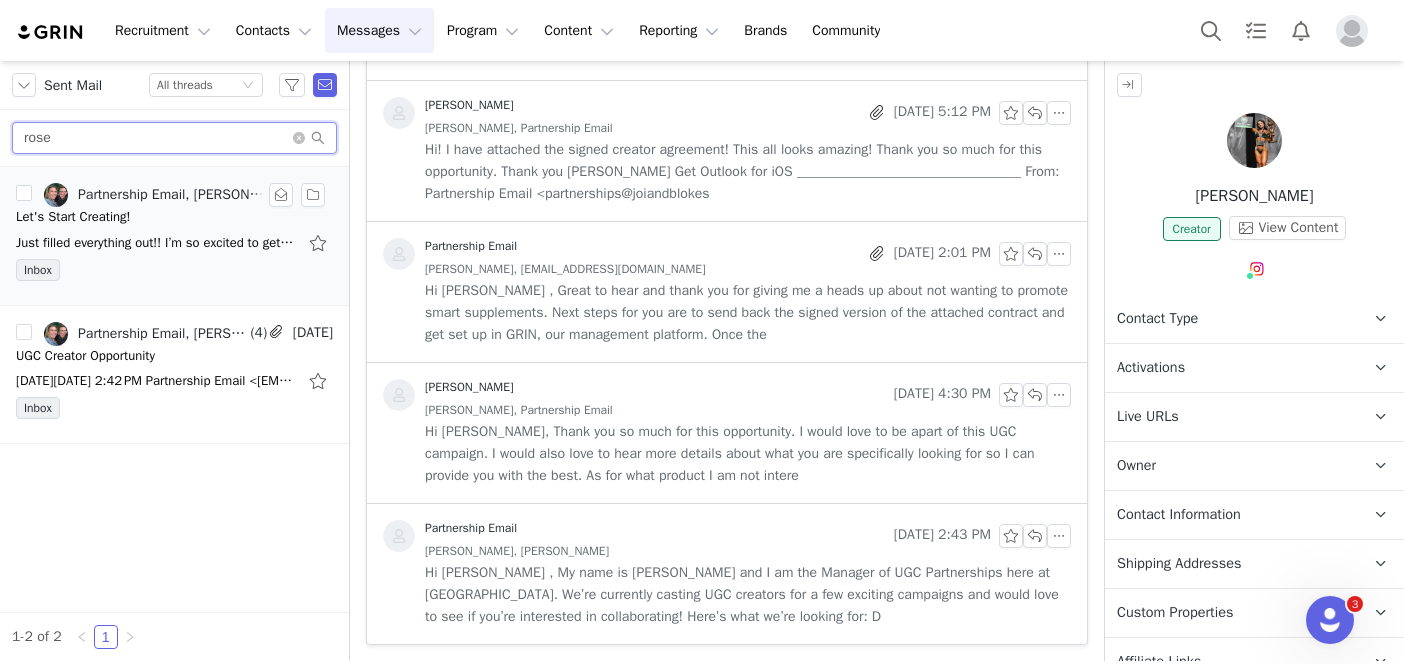 type on "rose" 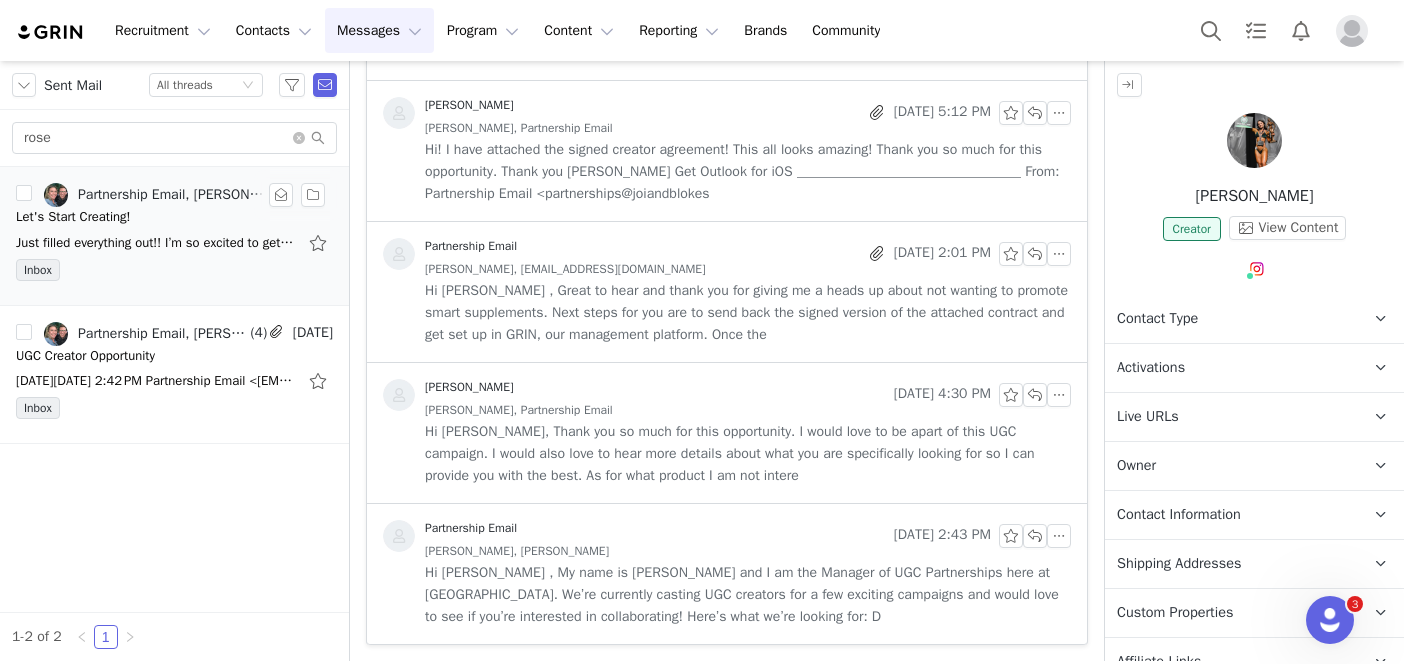 click on "Just filled everything out!! I’m so excited to get started too!!
[DATE][DATE] 1:48 PM Partnership Email <[EMAIL_ADDRESS][DOMAIN_NAME]> wrote:
Hi [PERSON_NAME],
Contract received! So excited to work together. Here are a couple things to look ou" at bounding box center (174, 243) 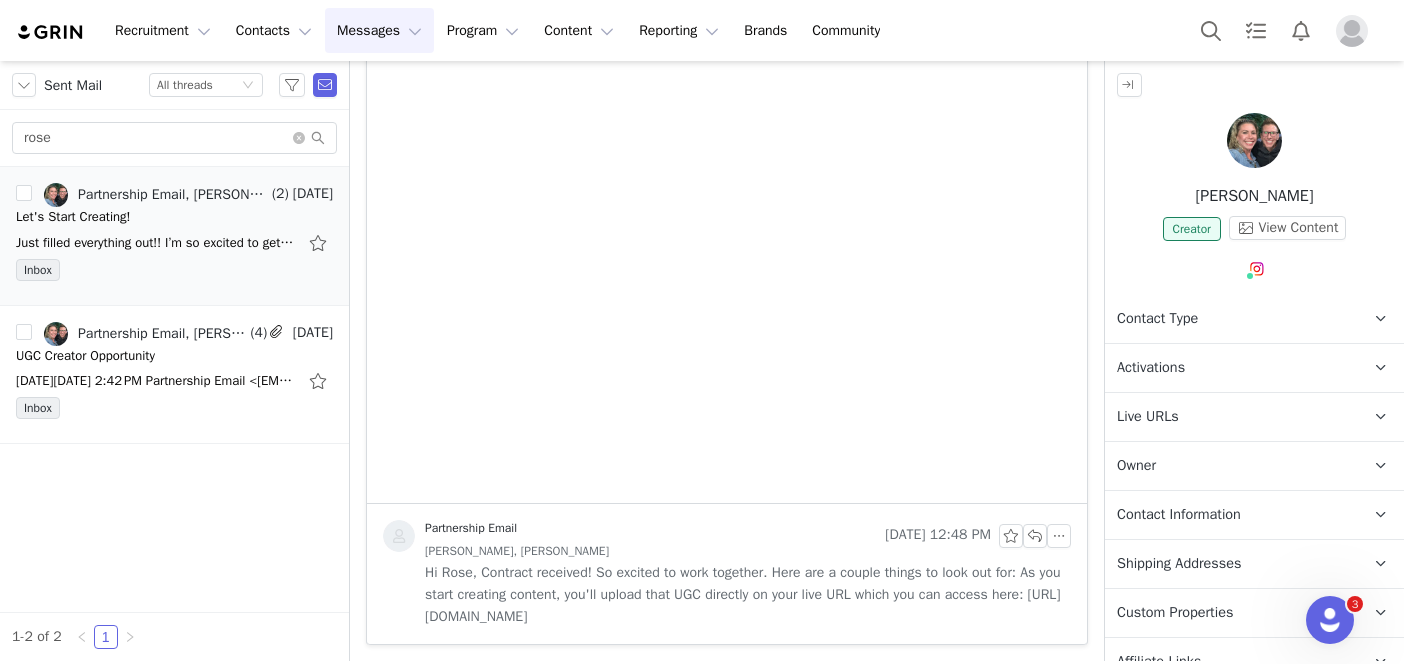 scroll, scrollTop: 0, scrollLeft: 0, axis: both 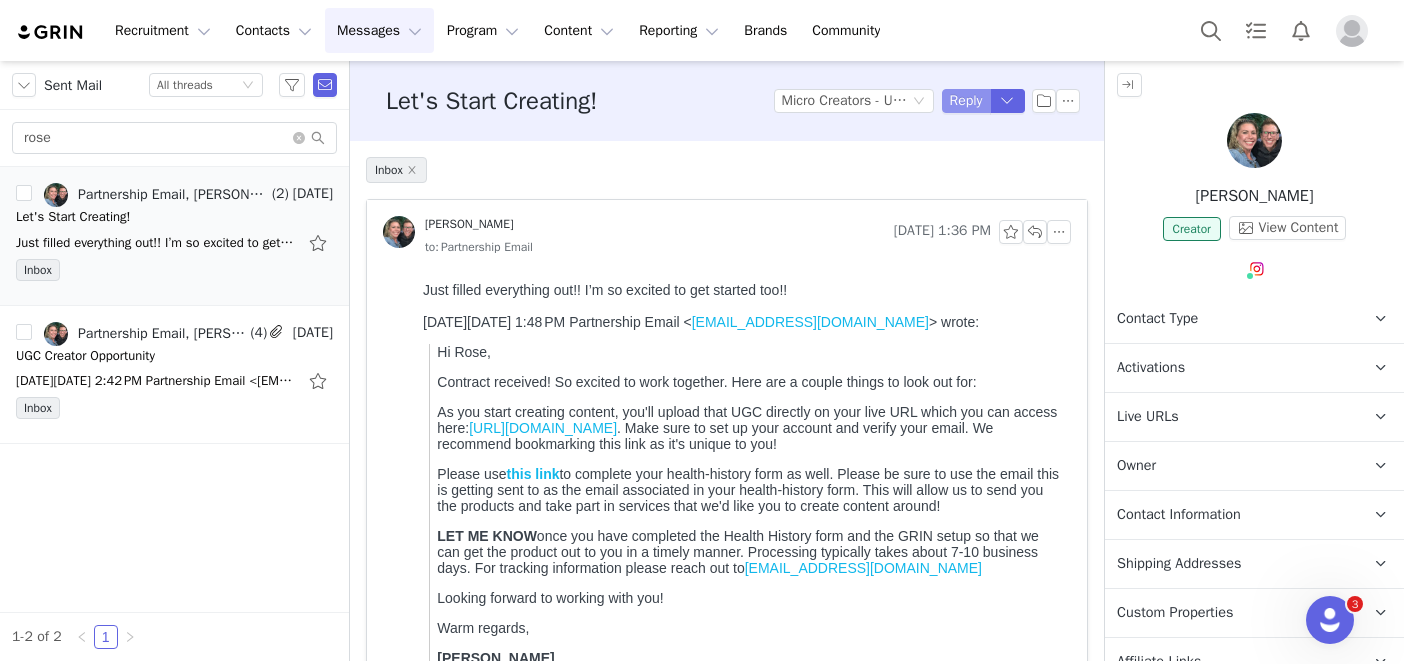 click on "Reply" at bounding box center [966, 101] 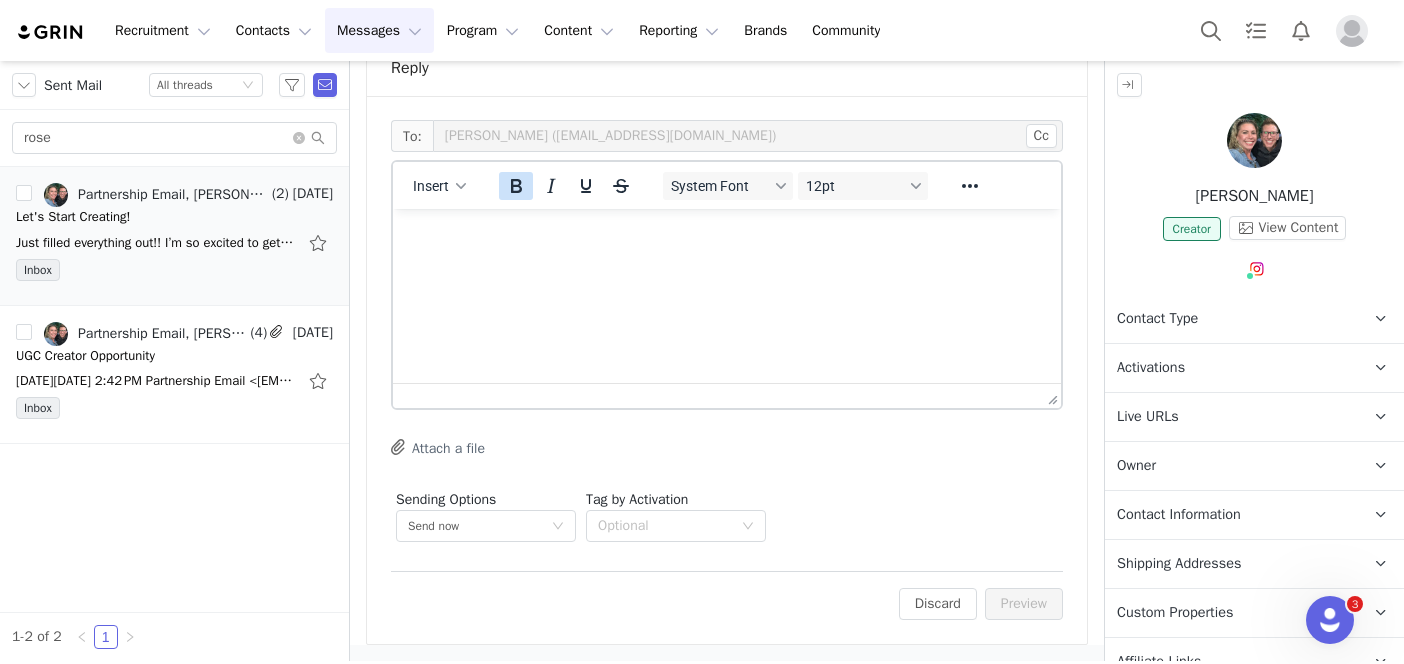 scroll, scrollTop: 0, scrollLeft: 0, axis: both 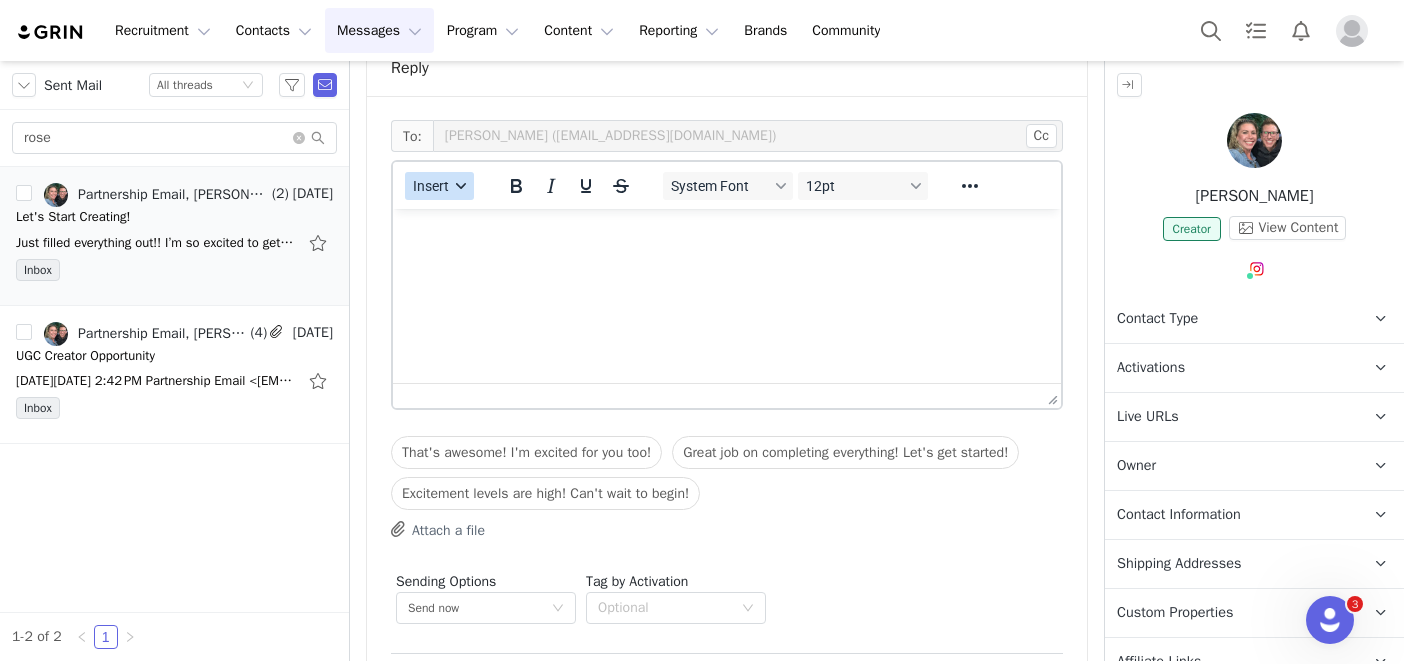 click 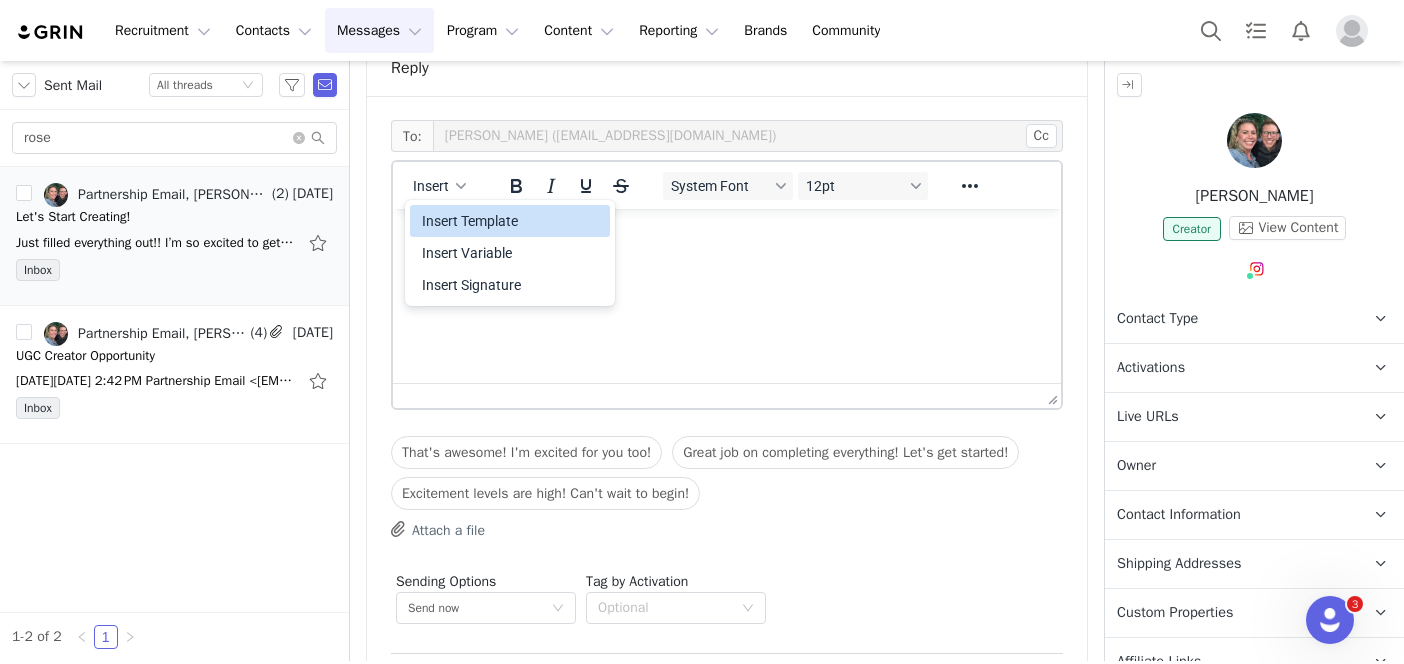 click on "Insert Template" at bounding box center (512, 221) 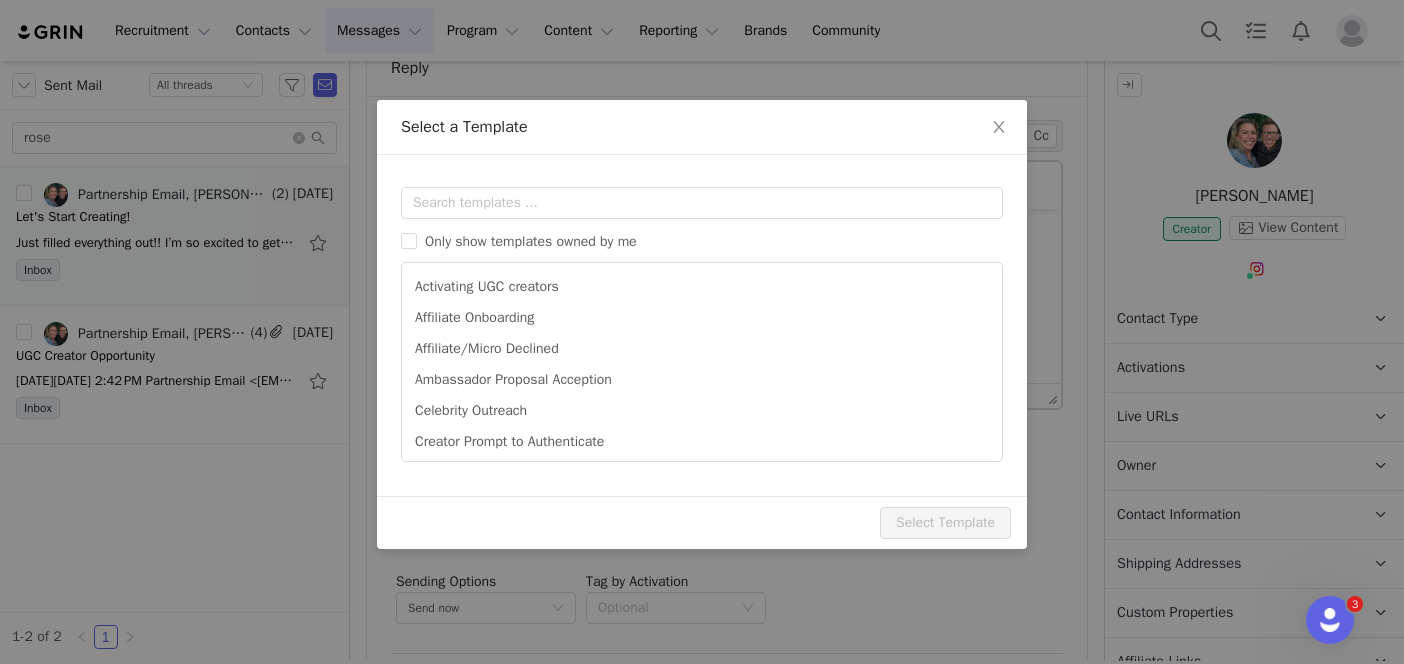 scroll, scrollTop: 0, scrollLeft: 0, axis: both 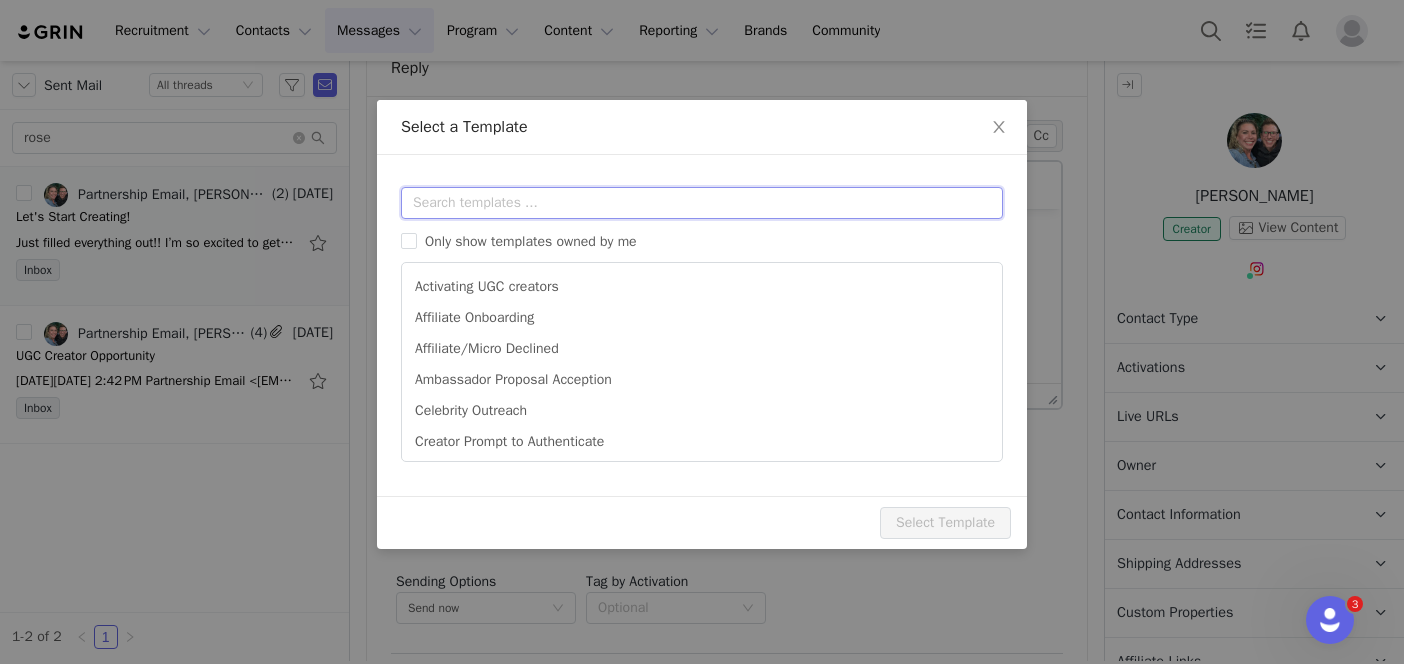 click at bounding box center (702, 203) 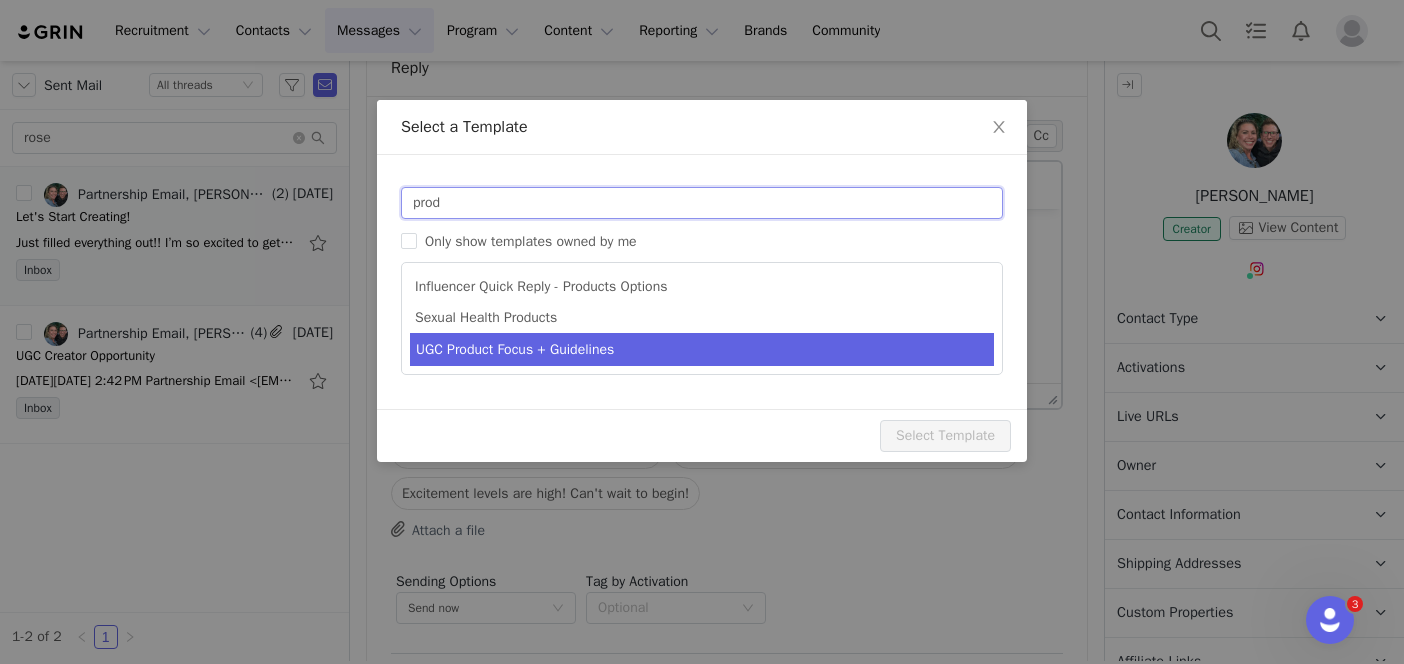 type on "prod" 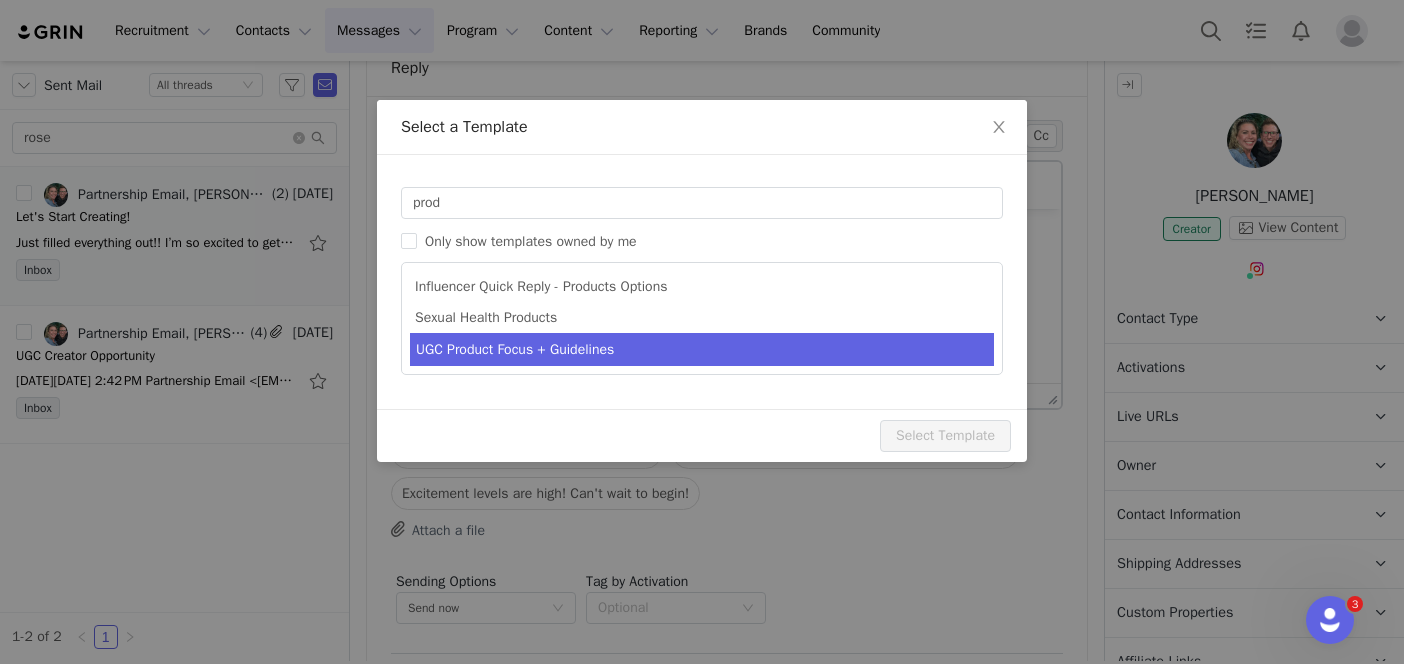click on "UGC Product Focus + Guidelines" at bounding box center (702, 349) 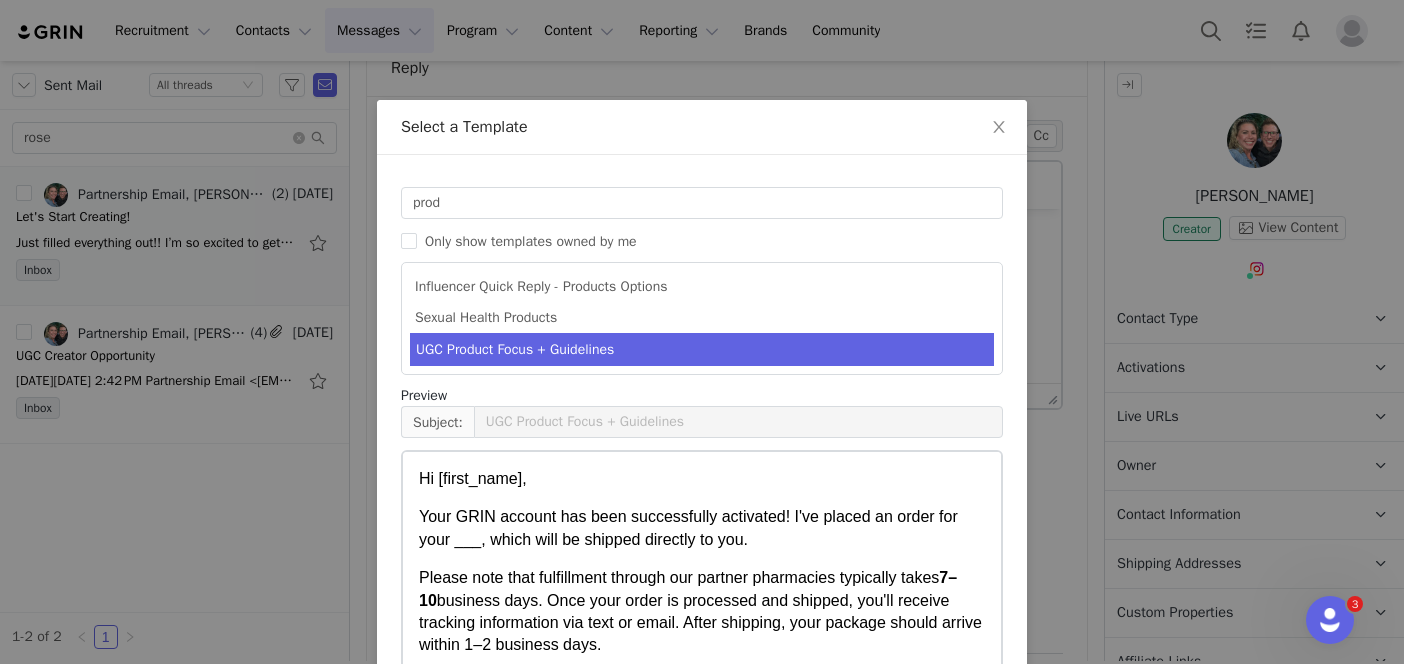 scroll, scrollTop: 36, scrollLeft: 0, axis: vertical 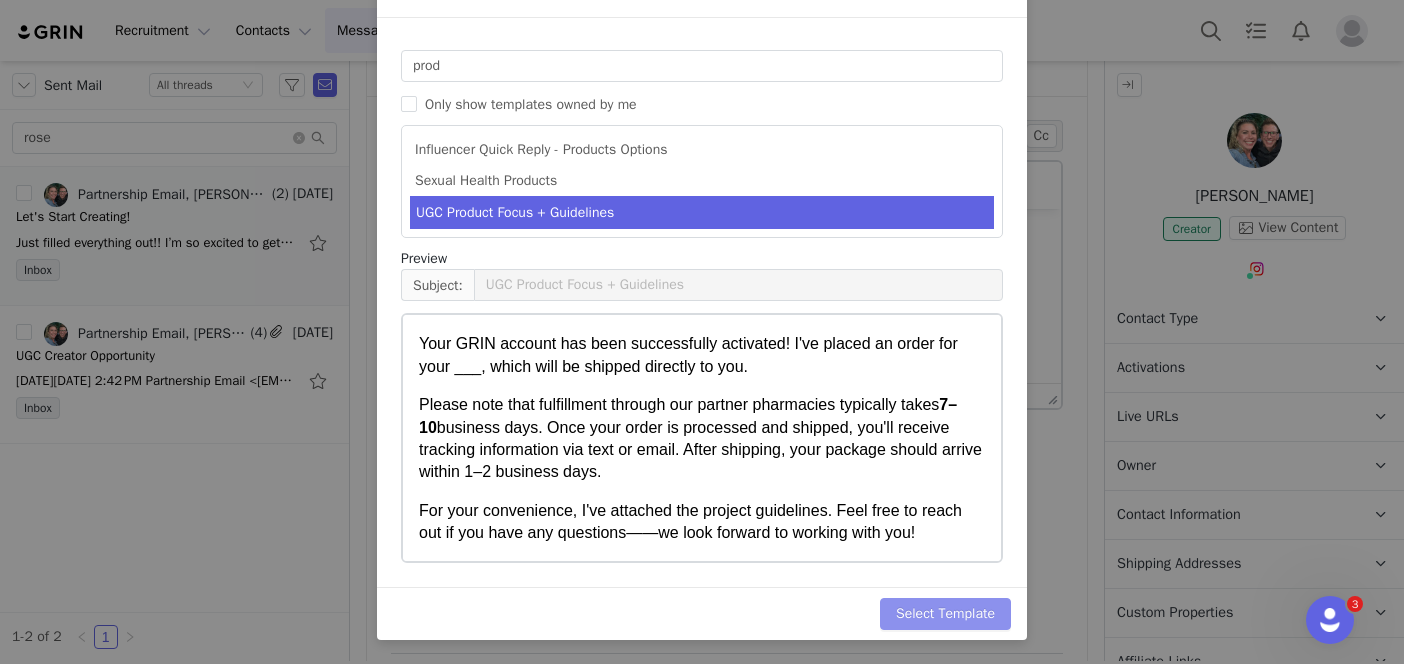 click on "Select Template" at bounding box center (945, 614) 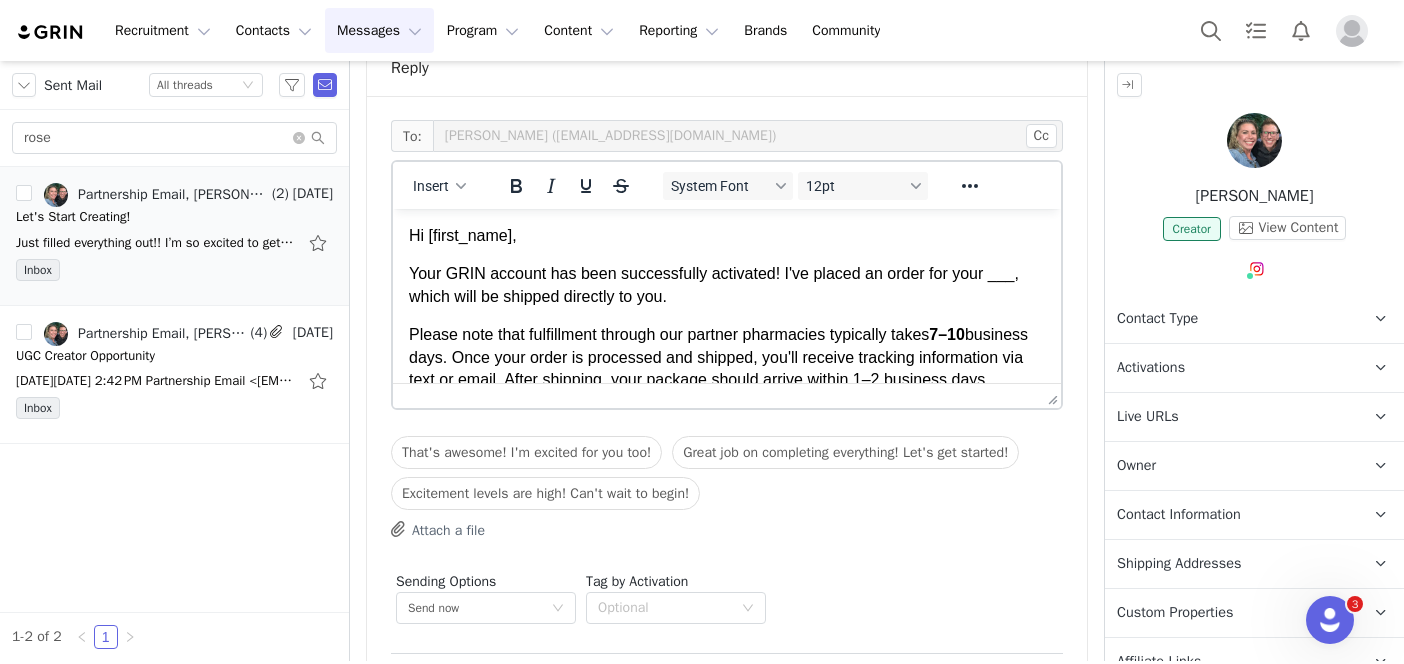 scroll, scrollTop: 0, scrollLeft: 0, axis: both 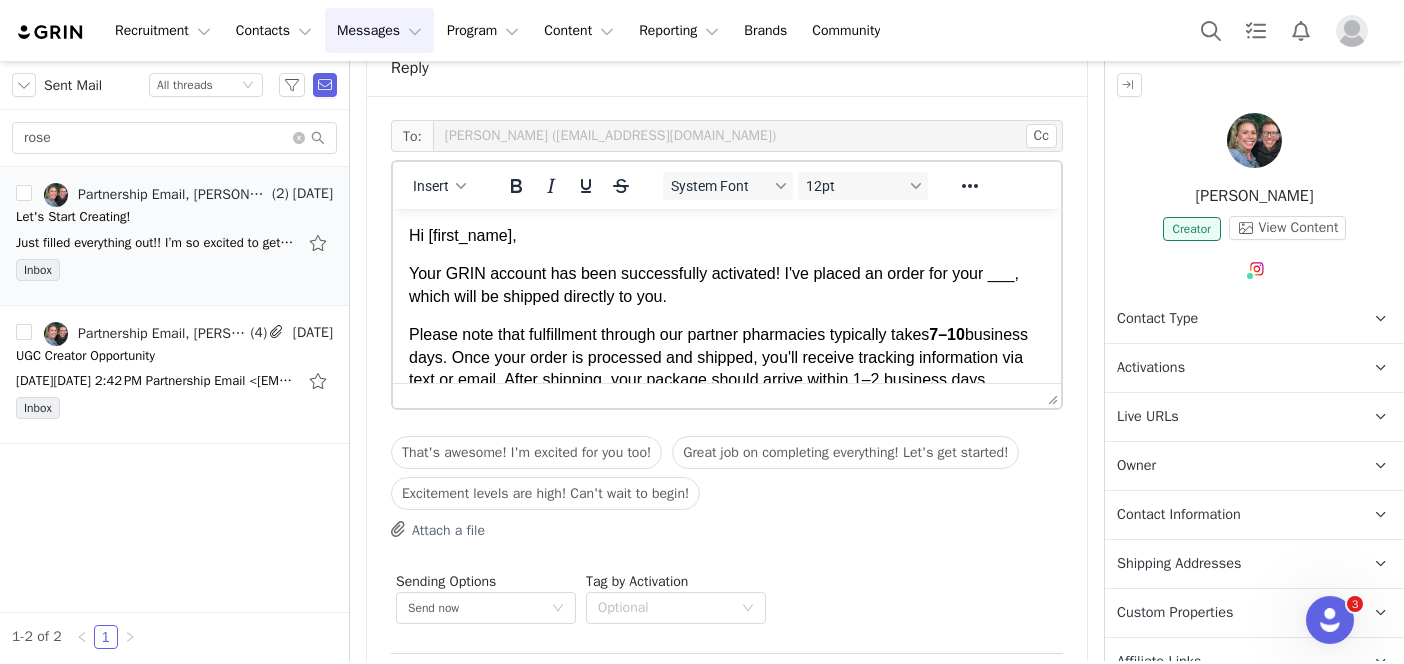 click on "Your GRIN account has been successfully activated! I've placed an order for your ___, which will be shipped directly to you." at bounding box center [727, 285] 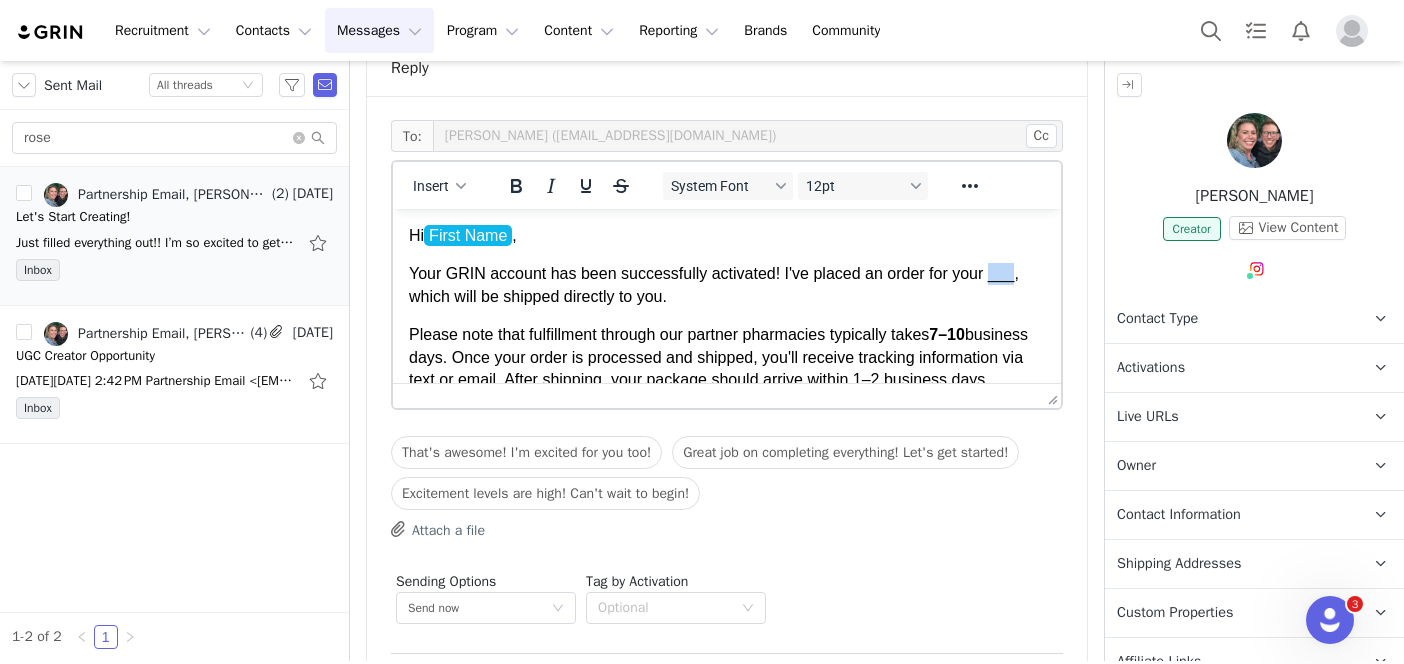 click on "Your GRIN account has been successfully activated! I've placed an order for your ___, which will be shipped directly to you." at bounding box center (727, 285) 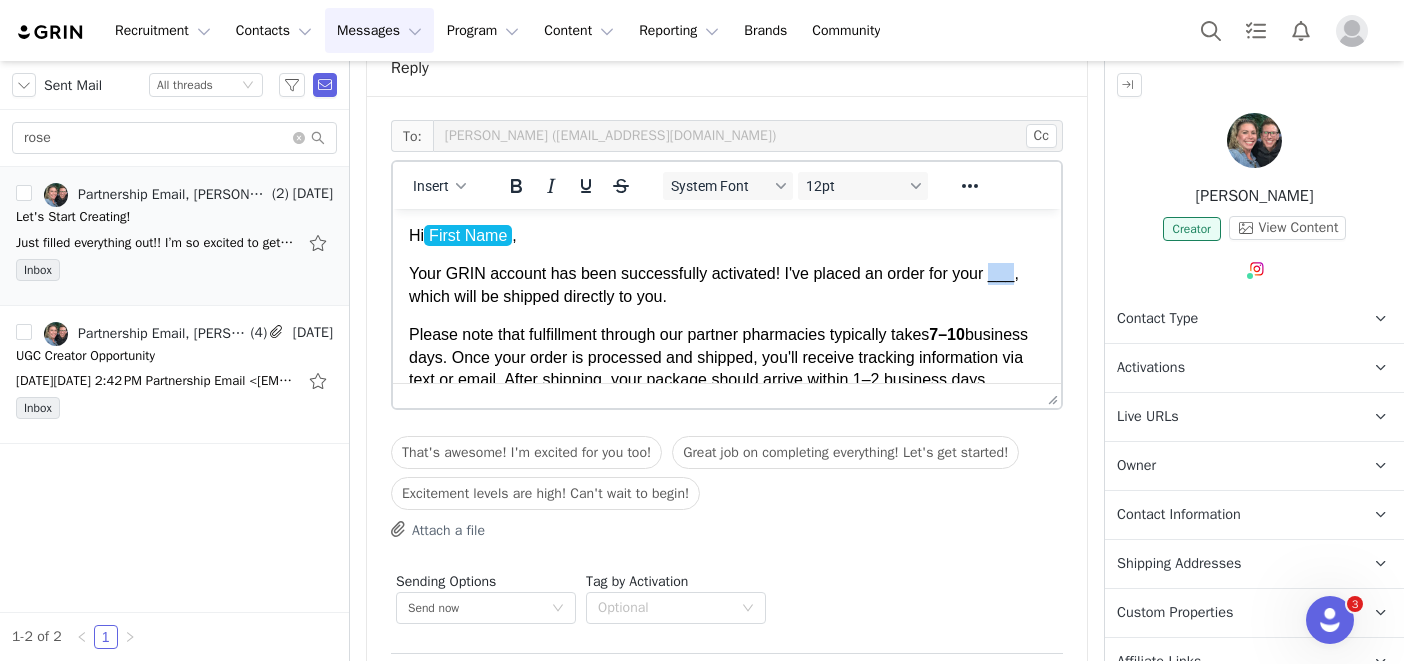type 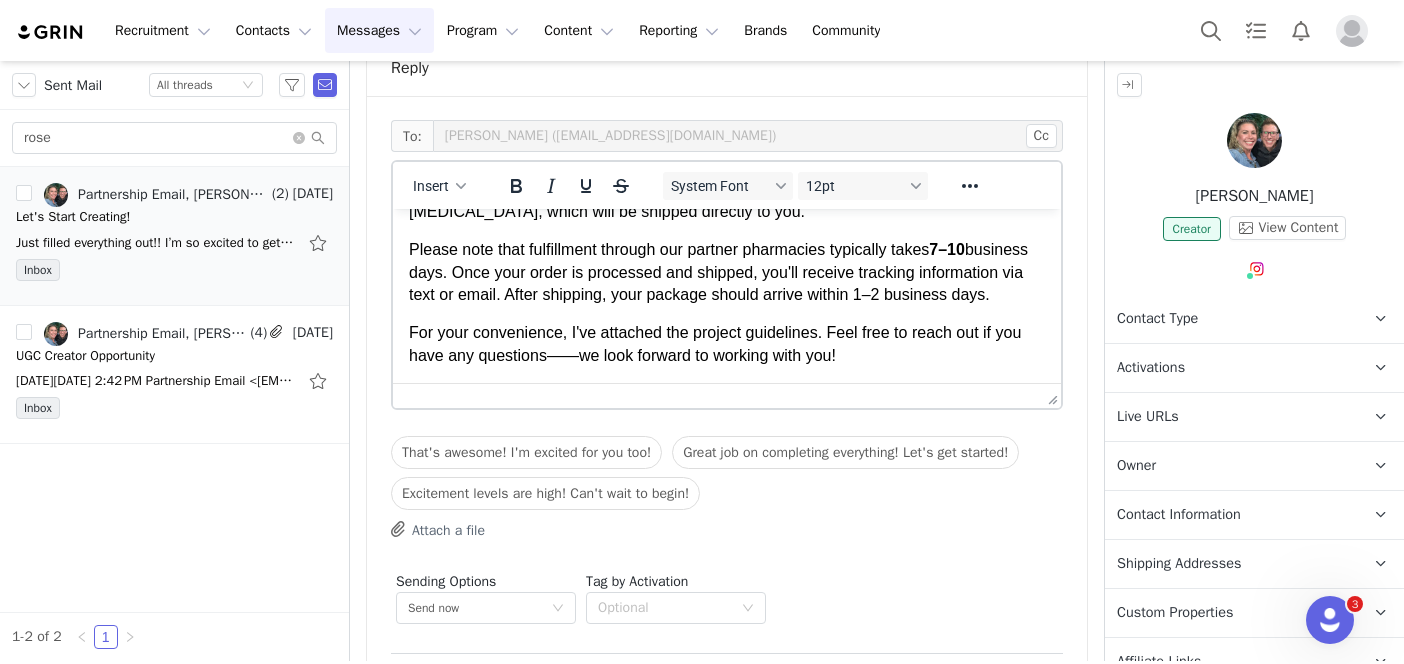 scroll, scrollTop: 108, scrollLeft: 0, axis: vertical 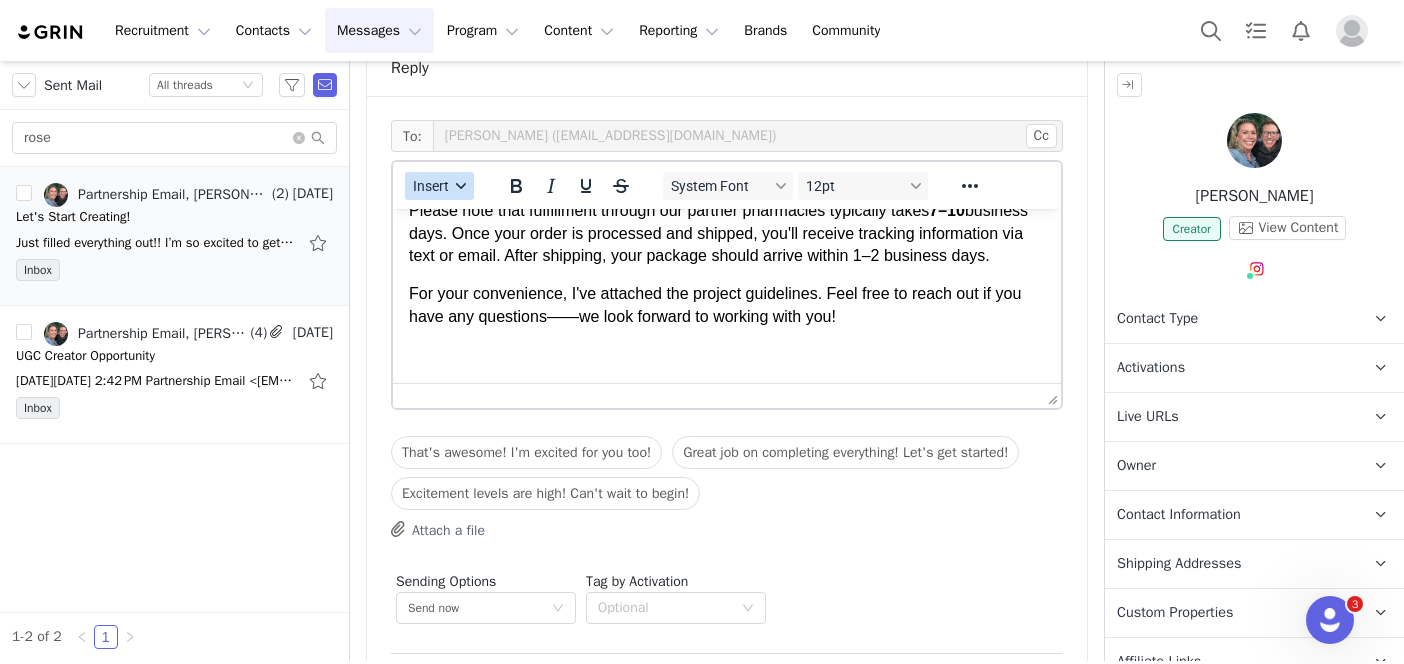 click on "Insert" at bounding box center (431, 186) 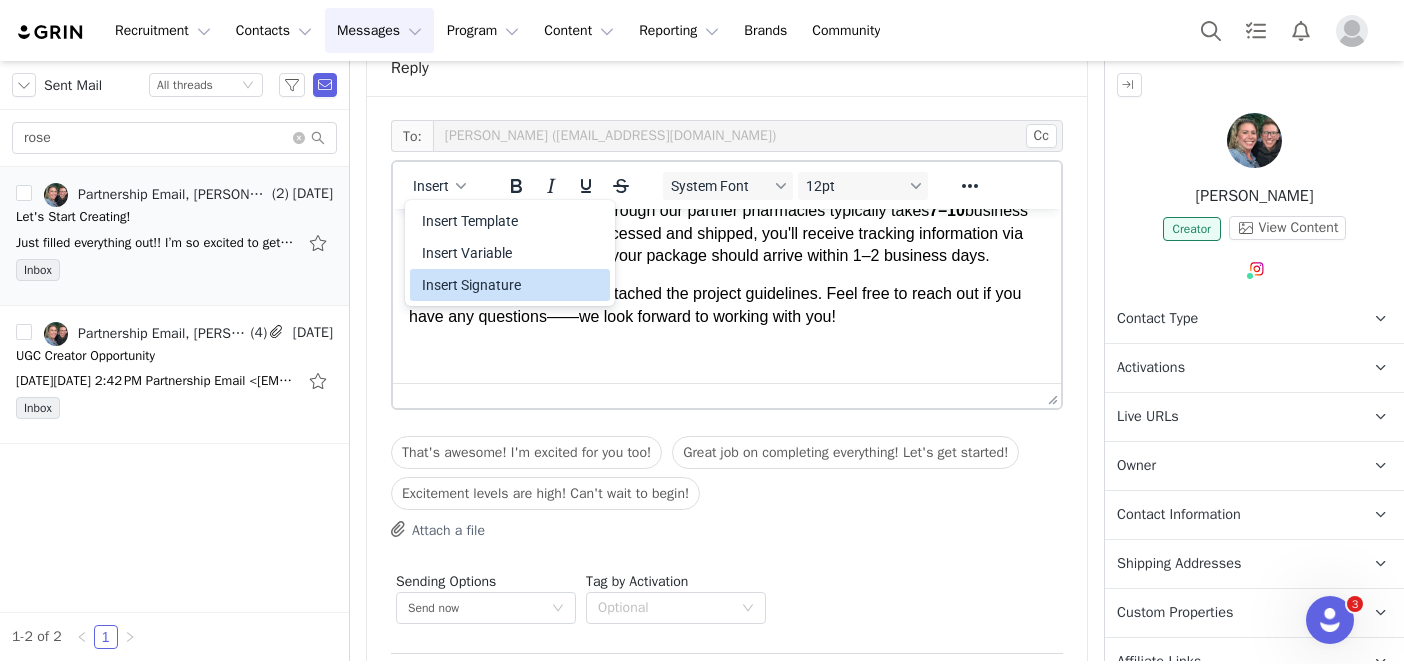 click on "Insert Signature" at bounding box center [512, 285] 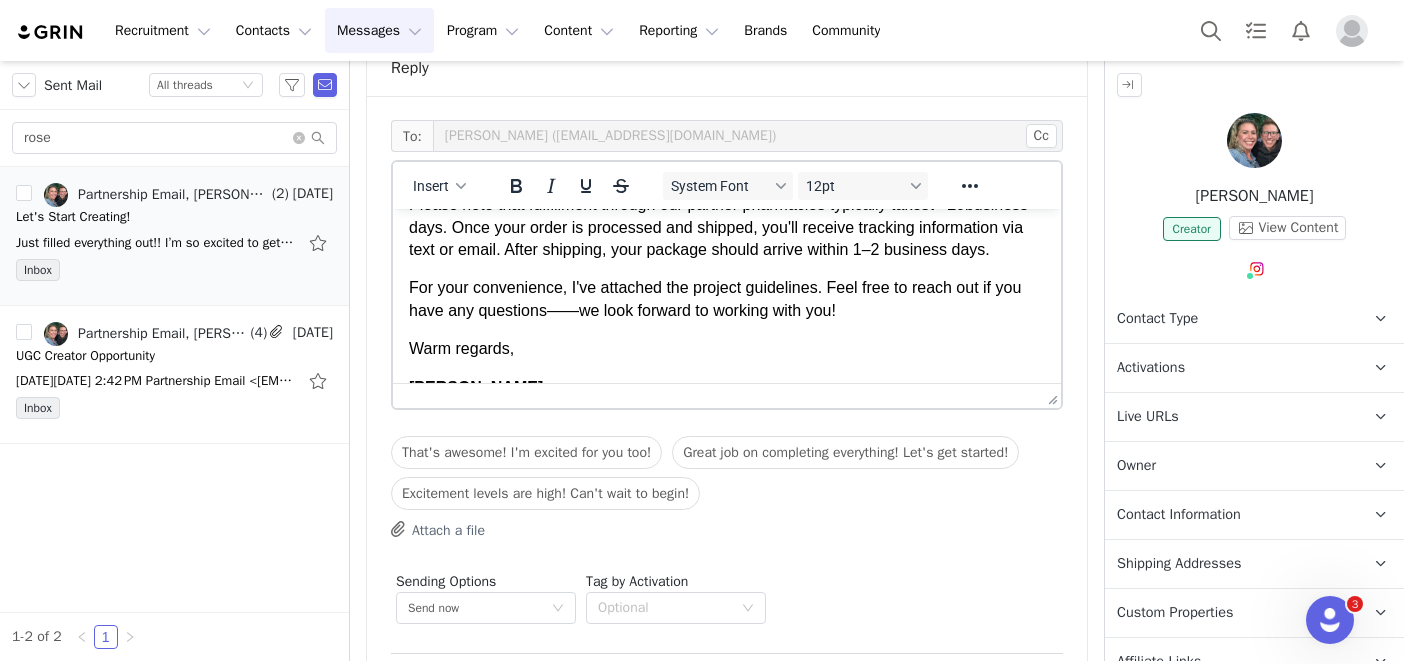 scroll, scrollTop: 188, scrollLeft: 0, axis: vertical 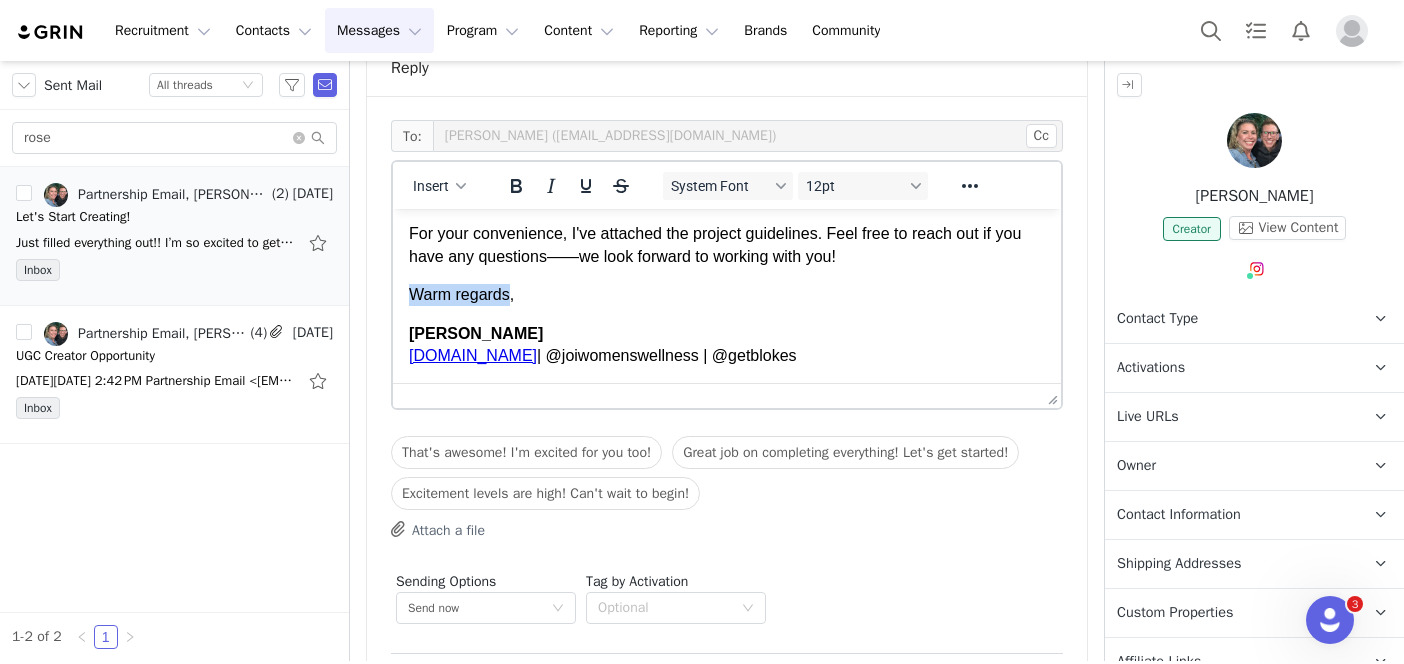 drag, startPoint x: 512, startPoint y: 313, endPoint x: 396, endPoint y: 310, distance: 116.03879 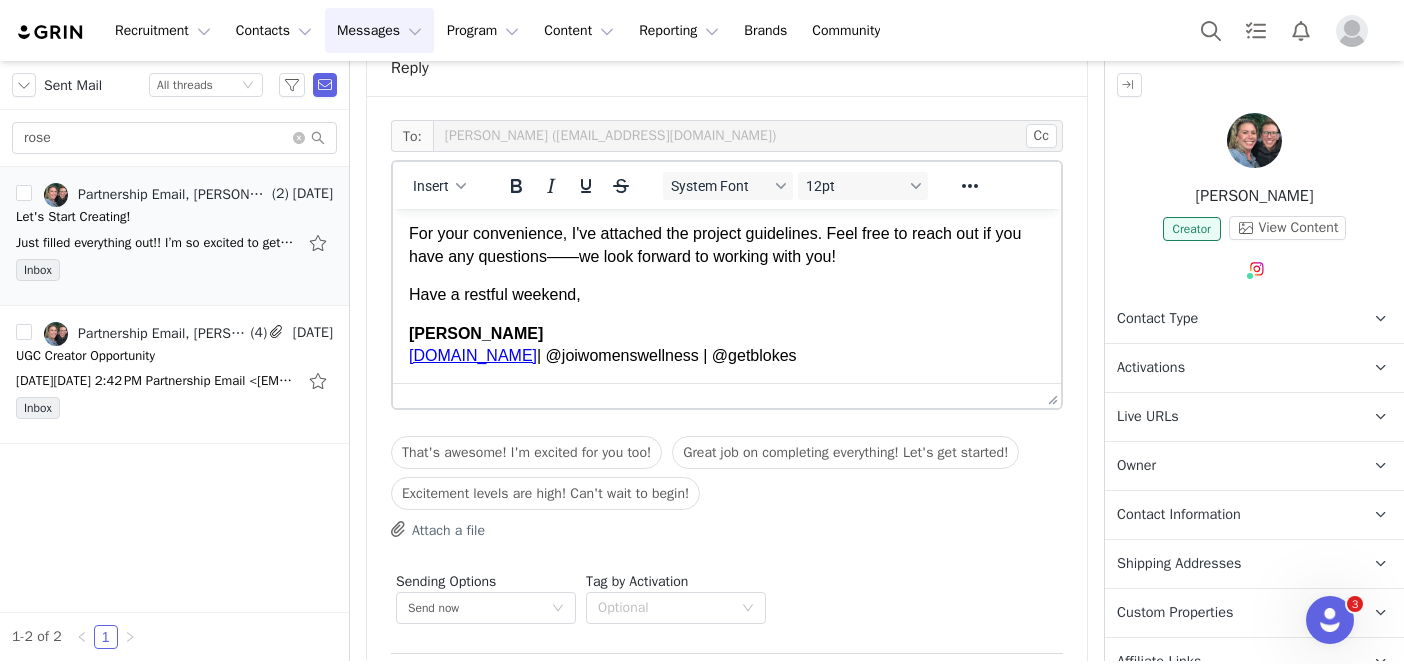 click on "Attach a file" at bounding box center [438, 529] 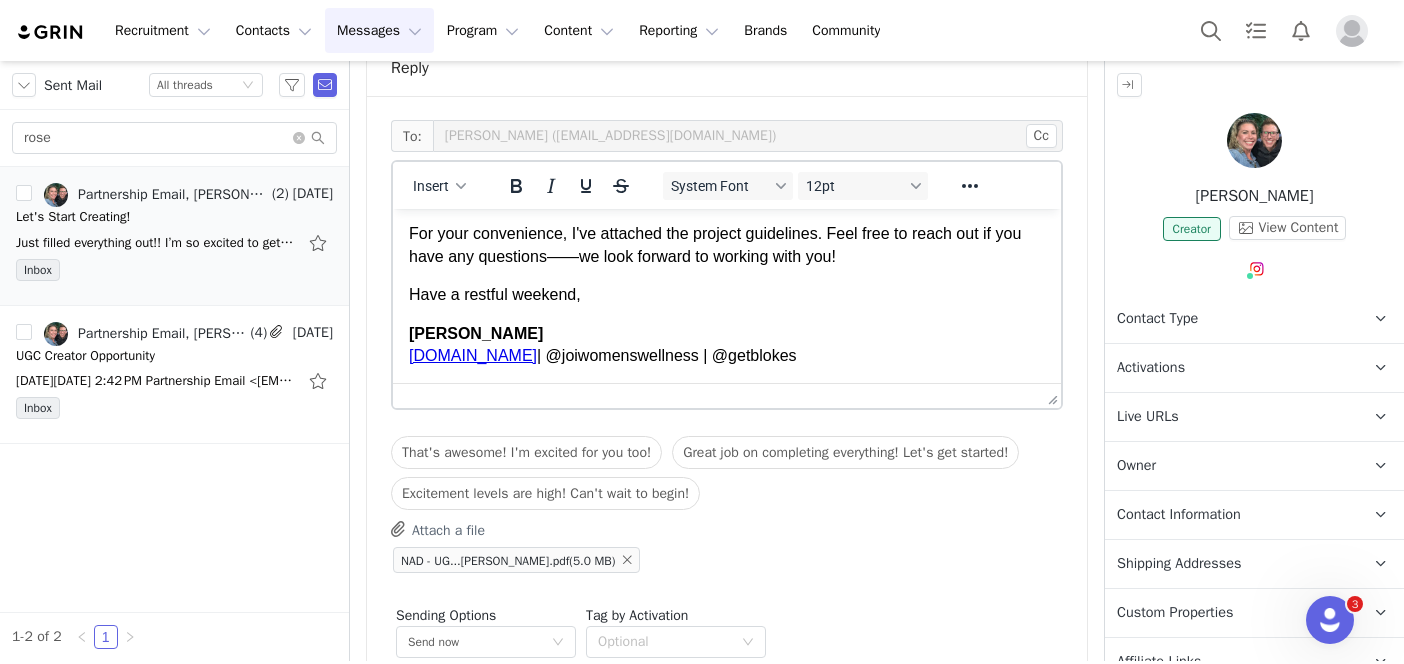 scroll, scrollTop: 986, scrollLeft: 0, axis: vertical 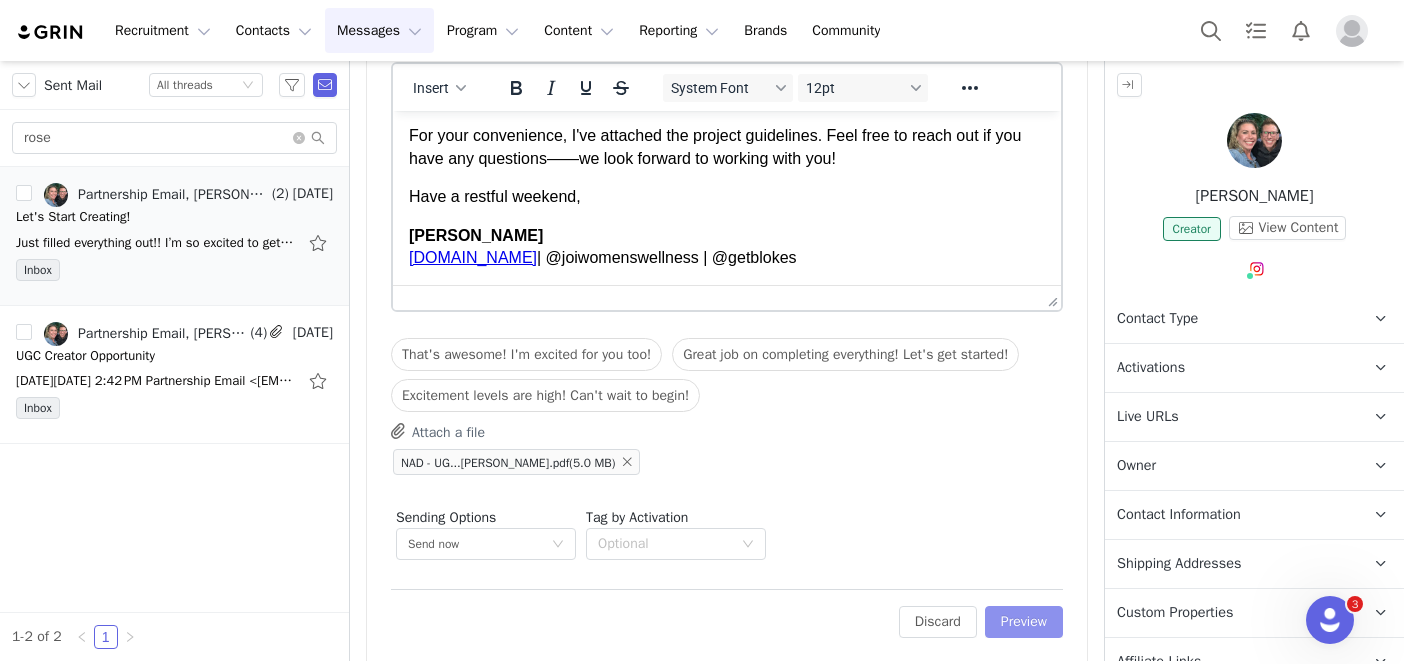 click on "Preview" at bounding box center (1024, 622) 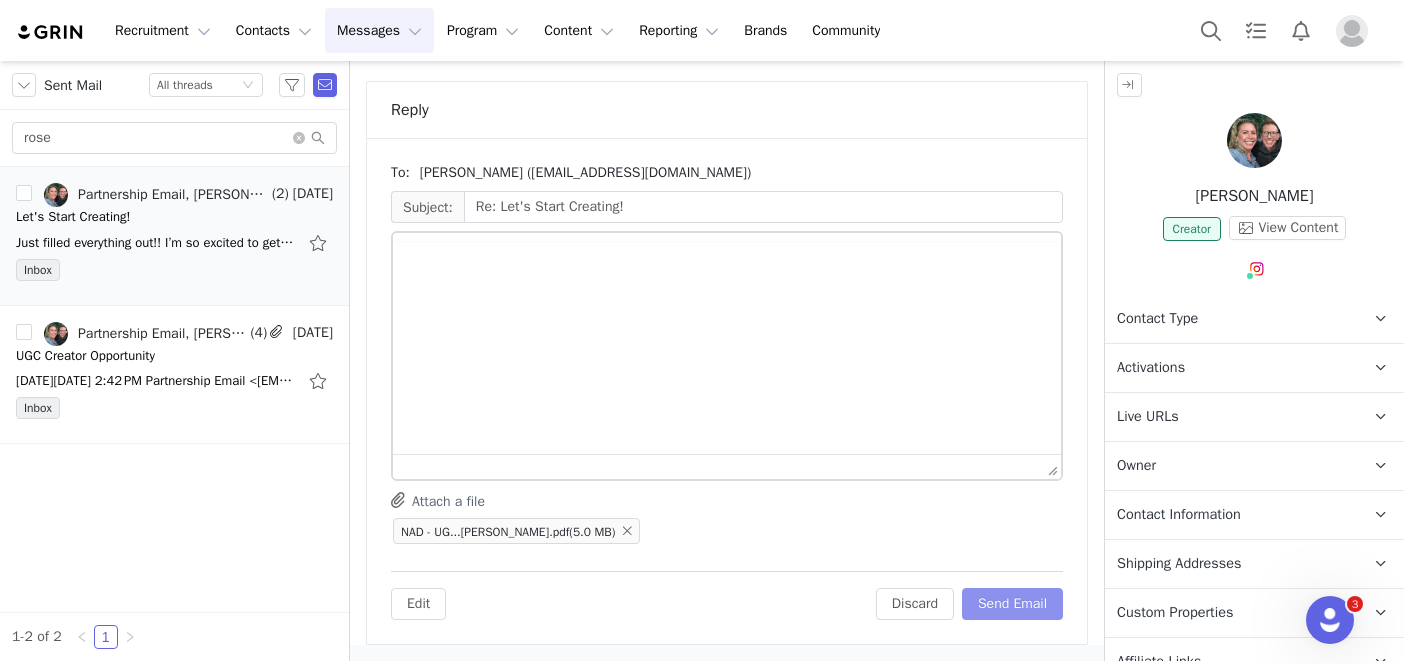 scroll, scrollTop: 828, scrollLeft: 0, axis: vertical 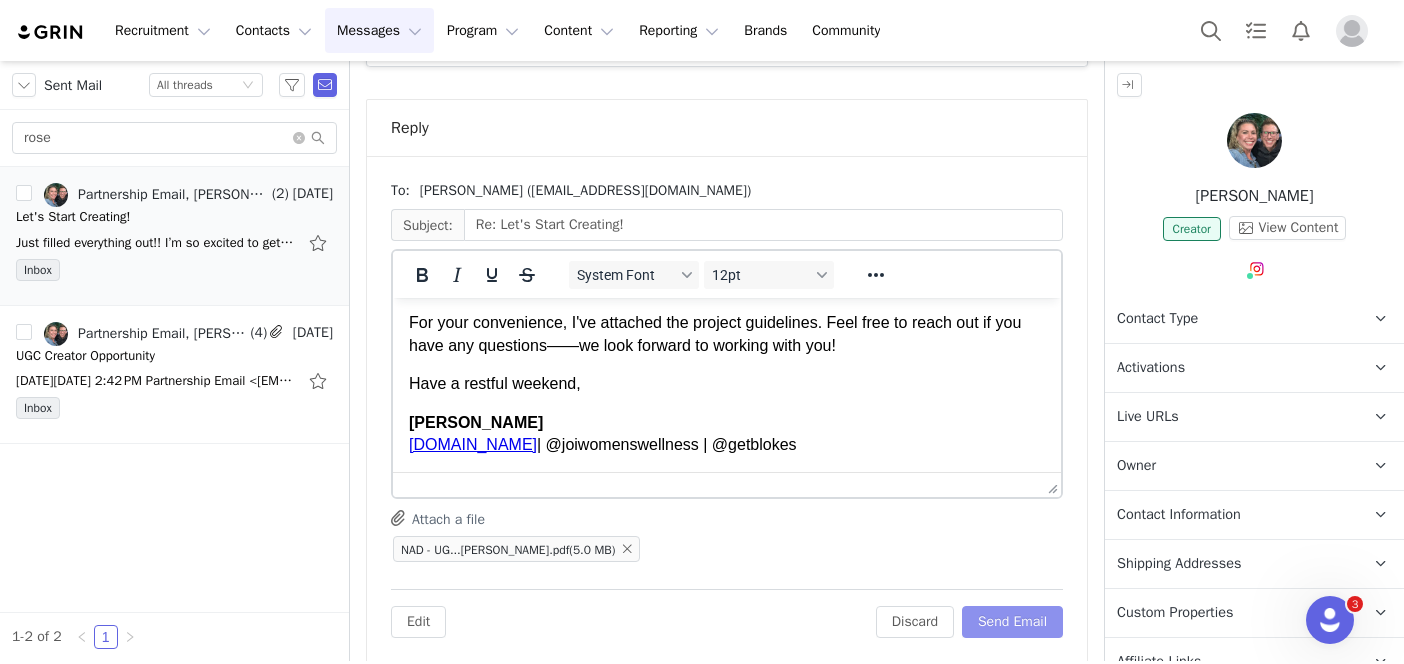 click on "Send Email" at bounding box center (1012, 622) 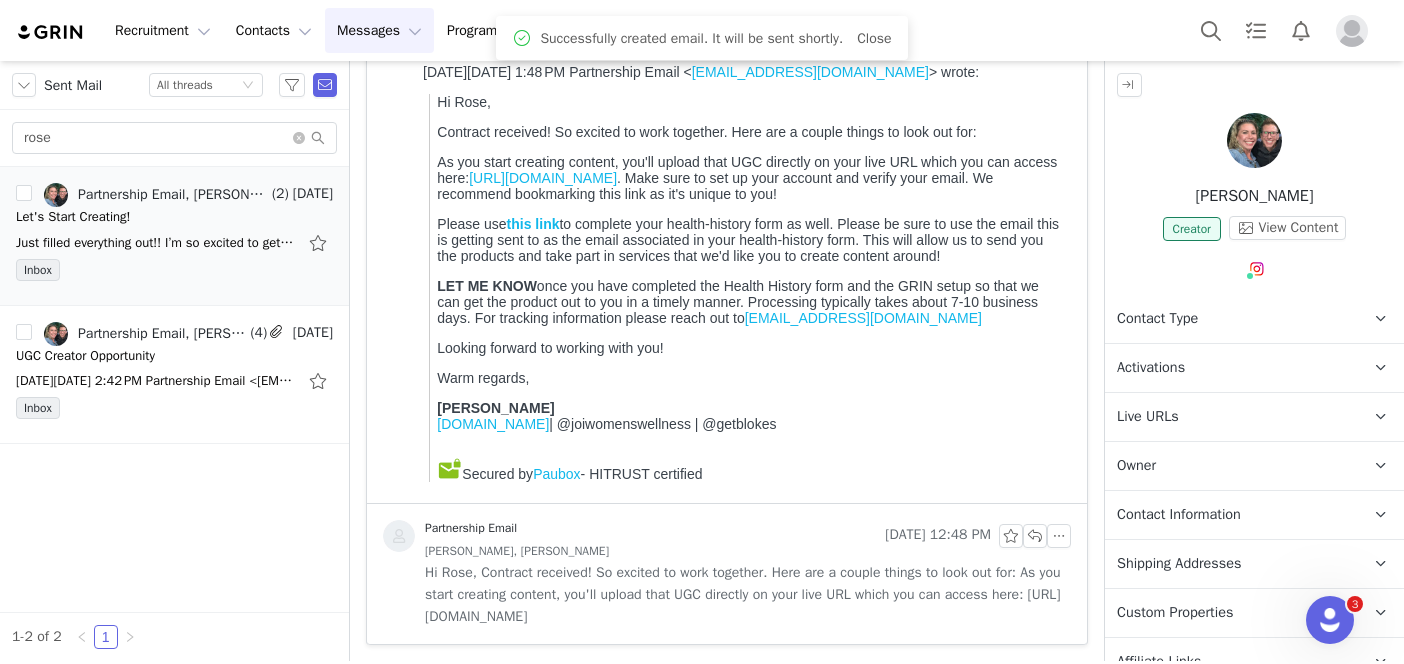 scroll, scrollTop: 250, scrollLeft: 0, axis: vertical 